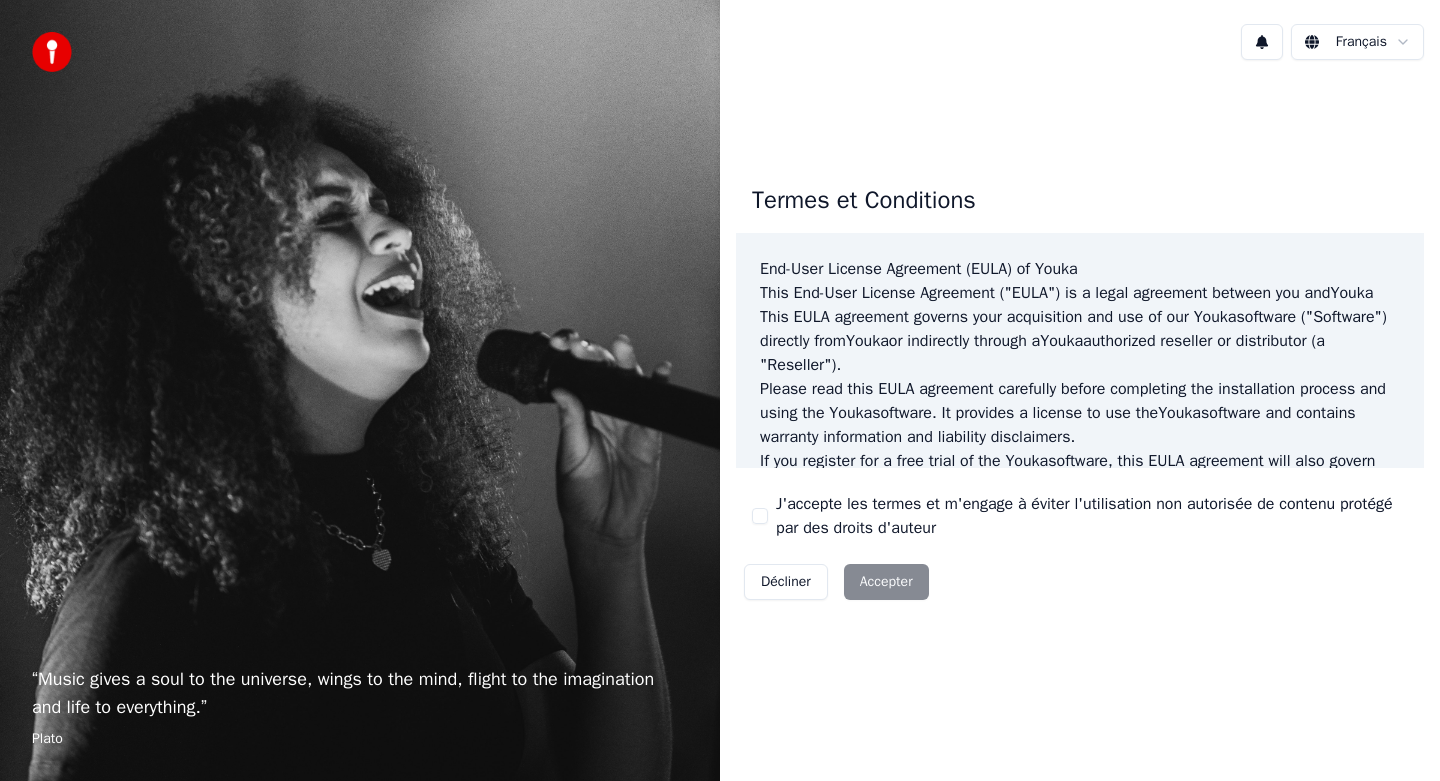 scroll, scrollTop: 0, scrollLeft: 0, axis: both 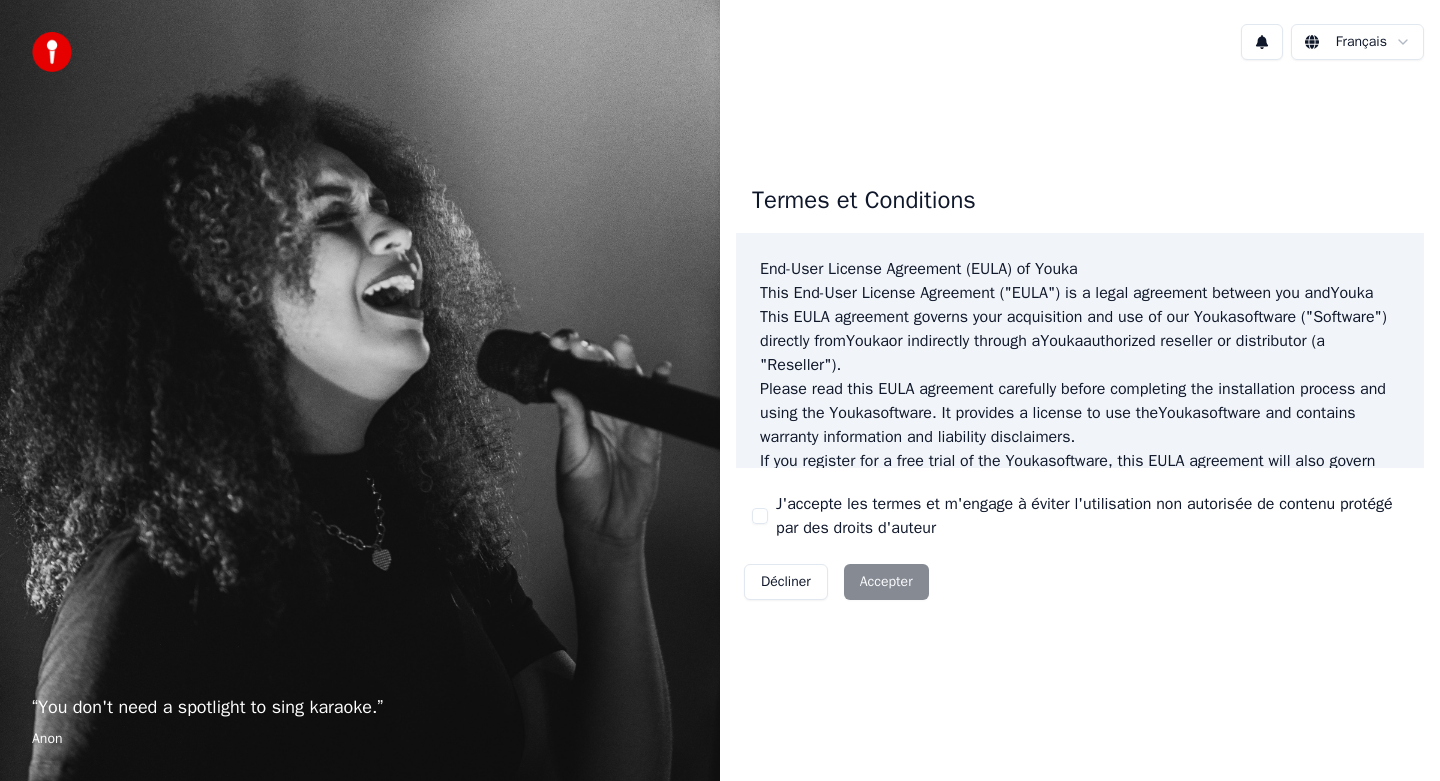 click on "Décliner Accepter" at bounding box center [836, 582] 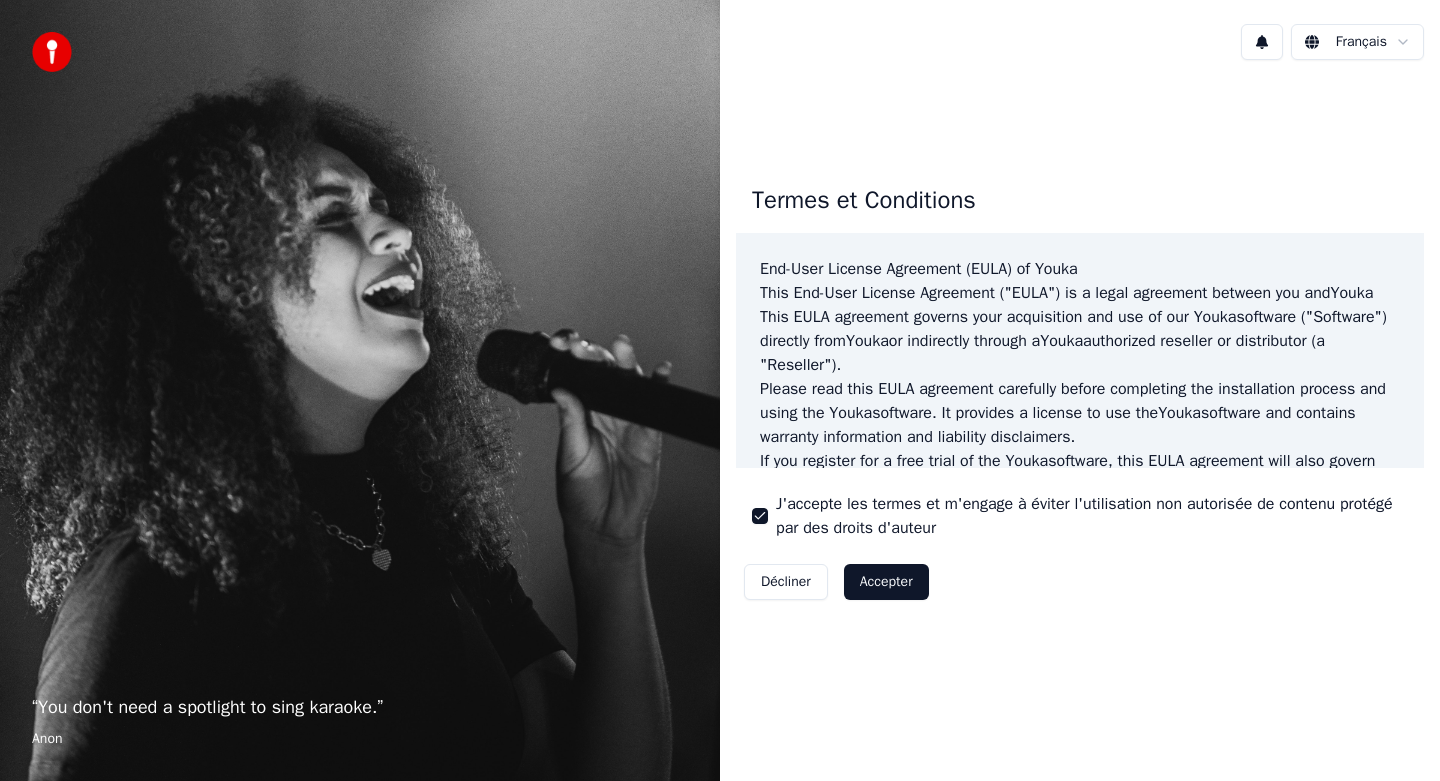 click on "Accepter" at bounding box center (886, 582) 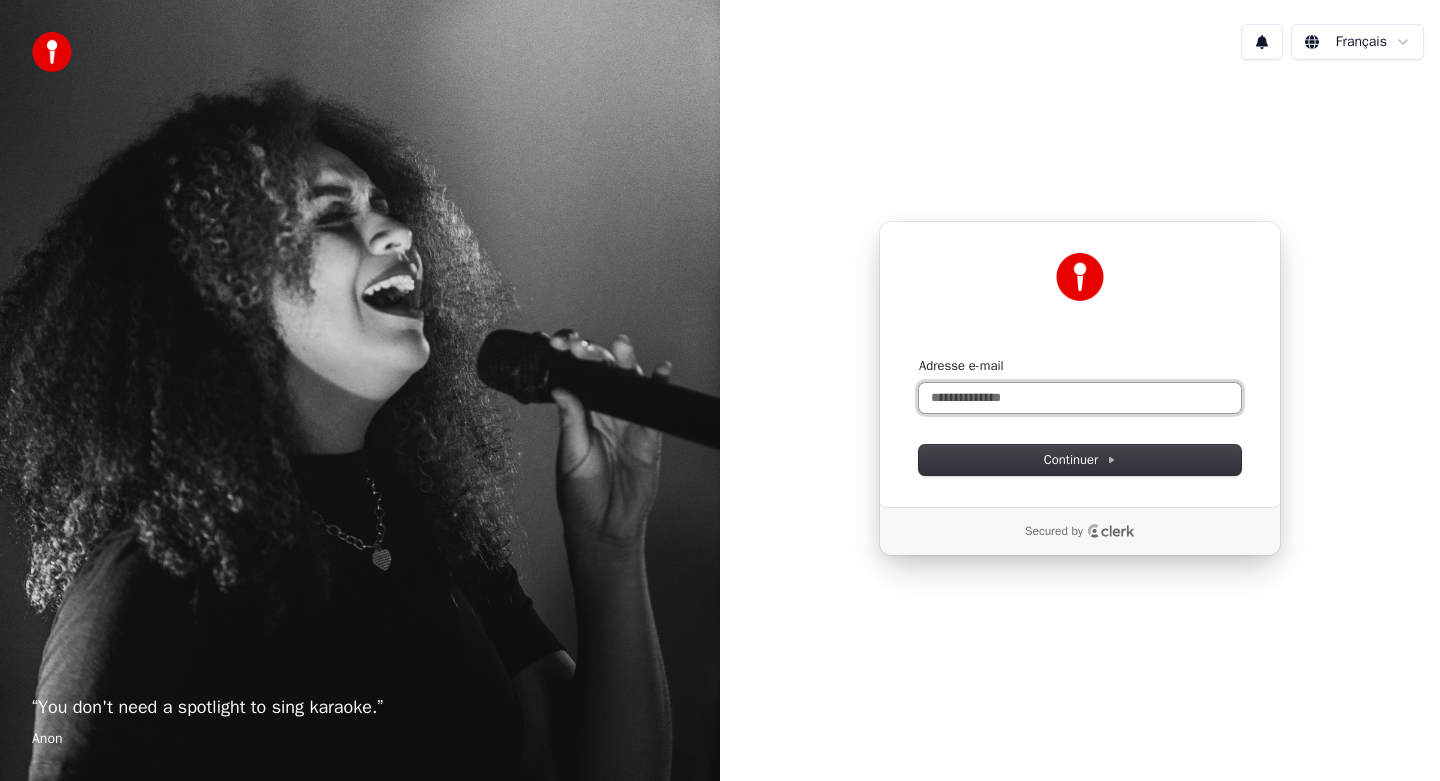 click on "Adresse e-mail" at bounding box center (1080, 398) 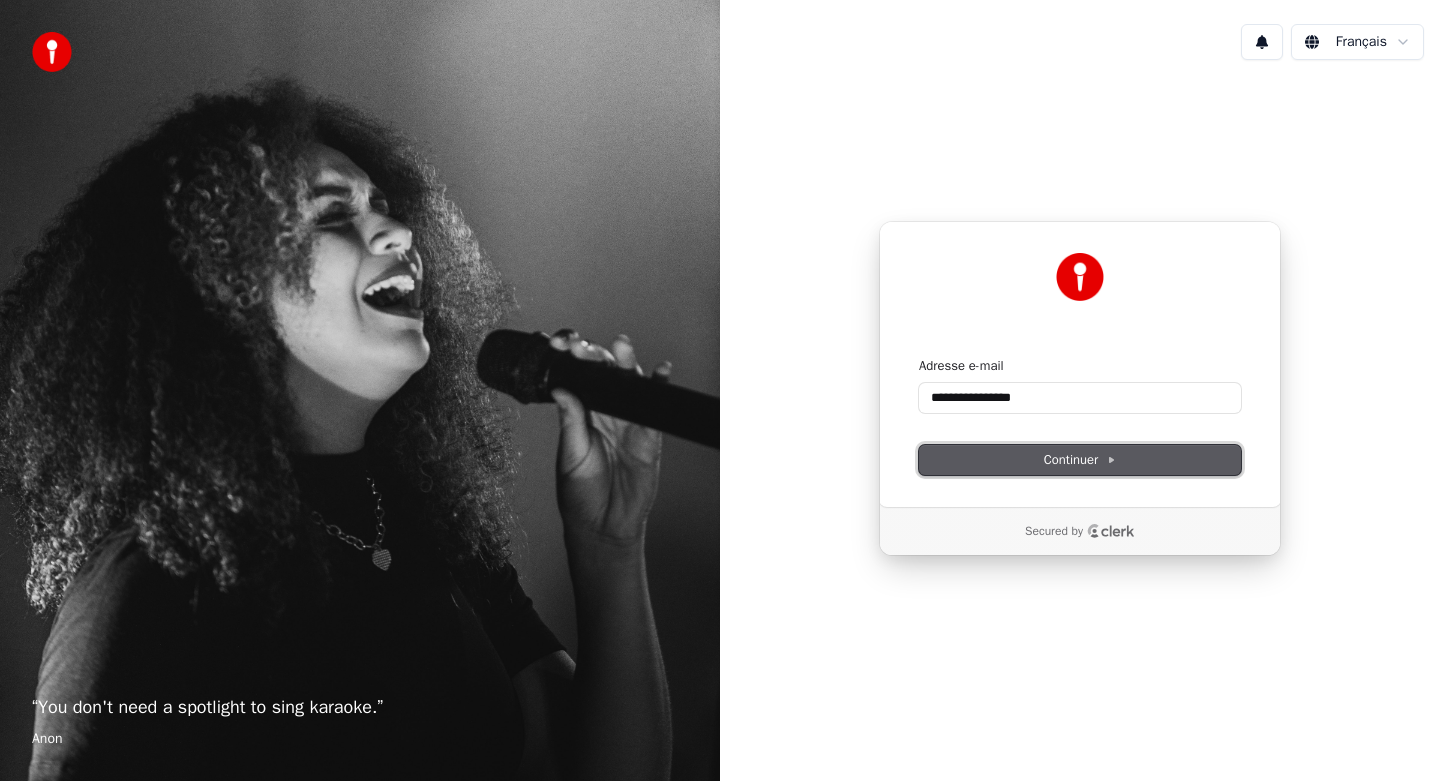 click on "Continuer" at bounding box center [1080, 460] 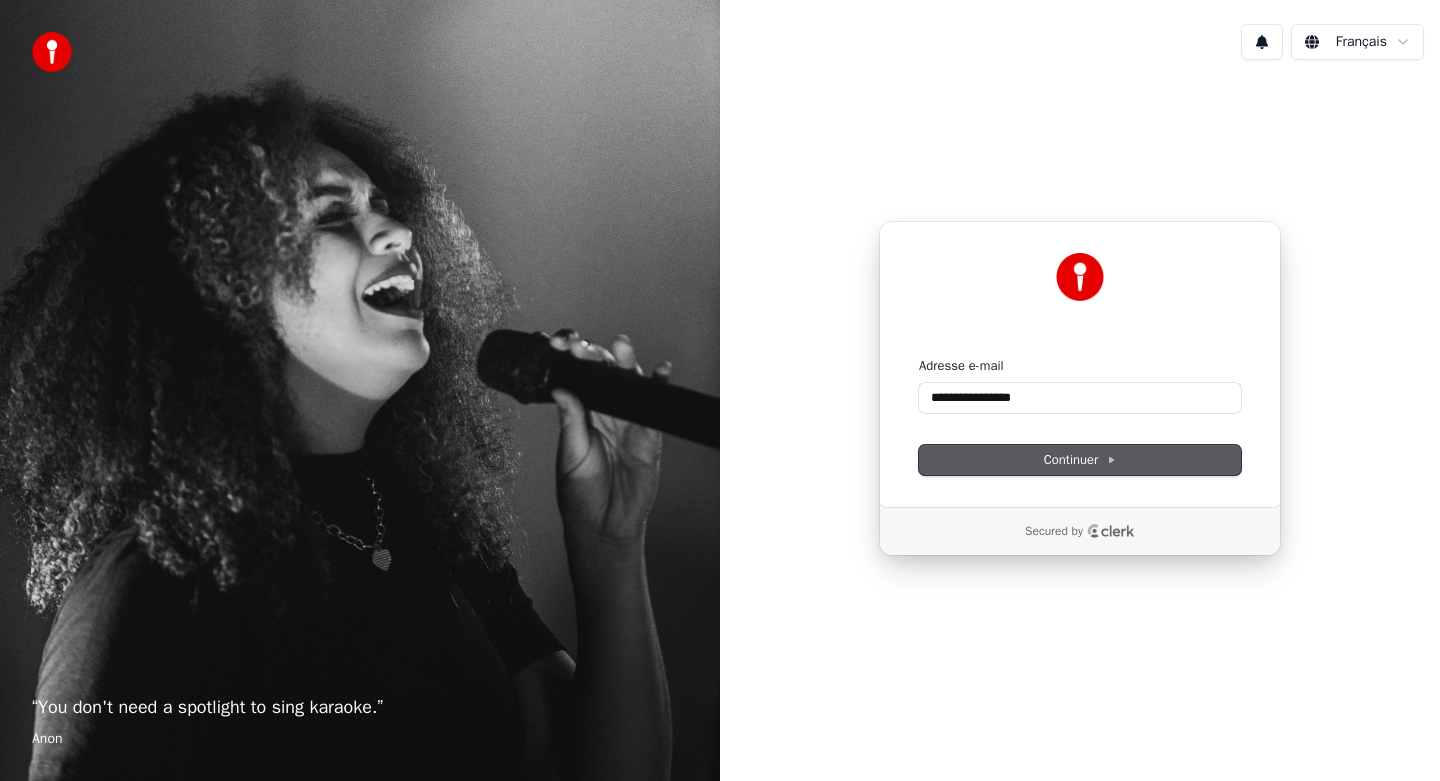 type on "**********" 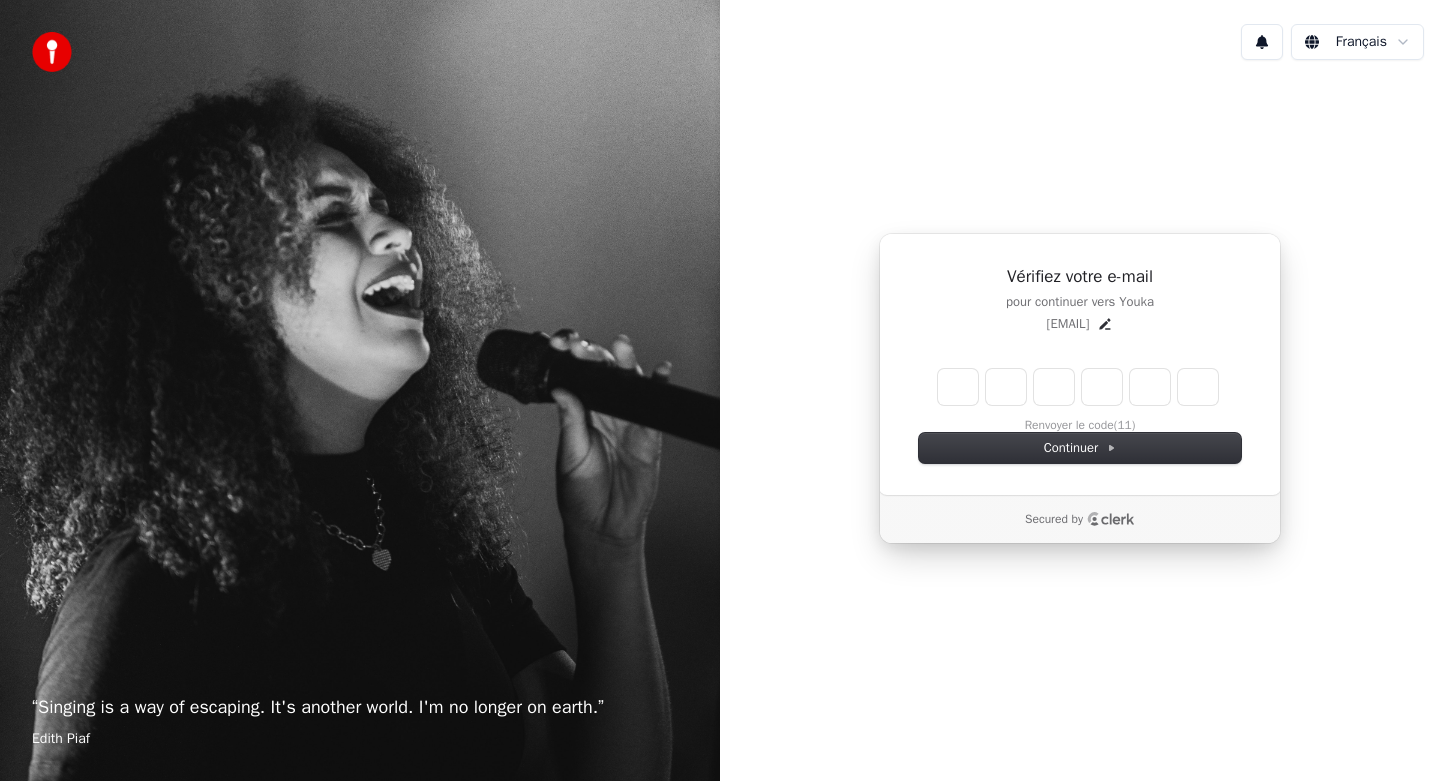 type on "*" 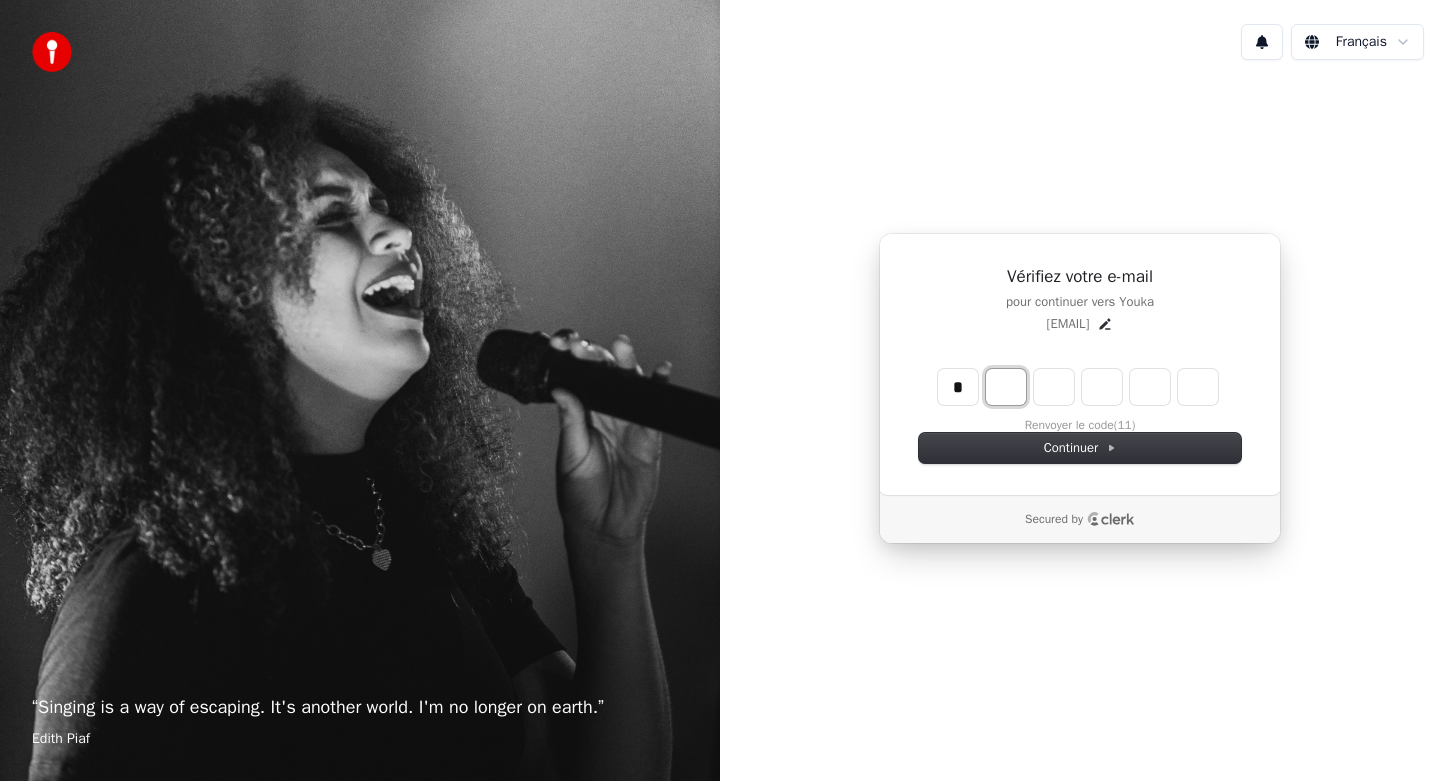 type on "*" 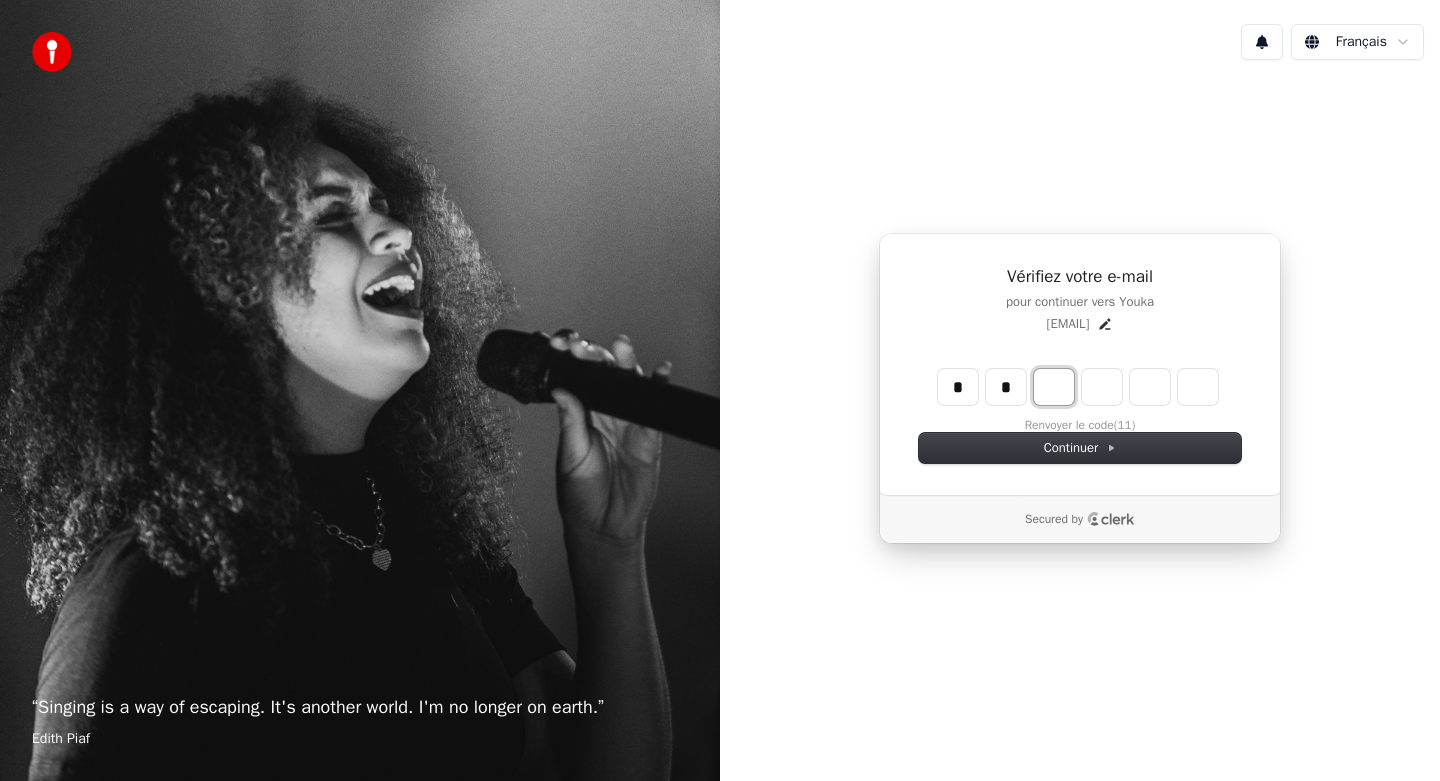 type on "**" 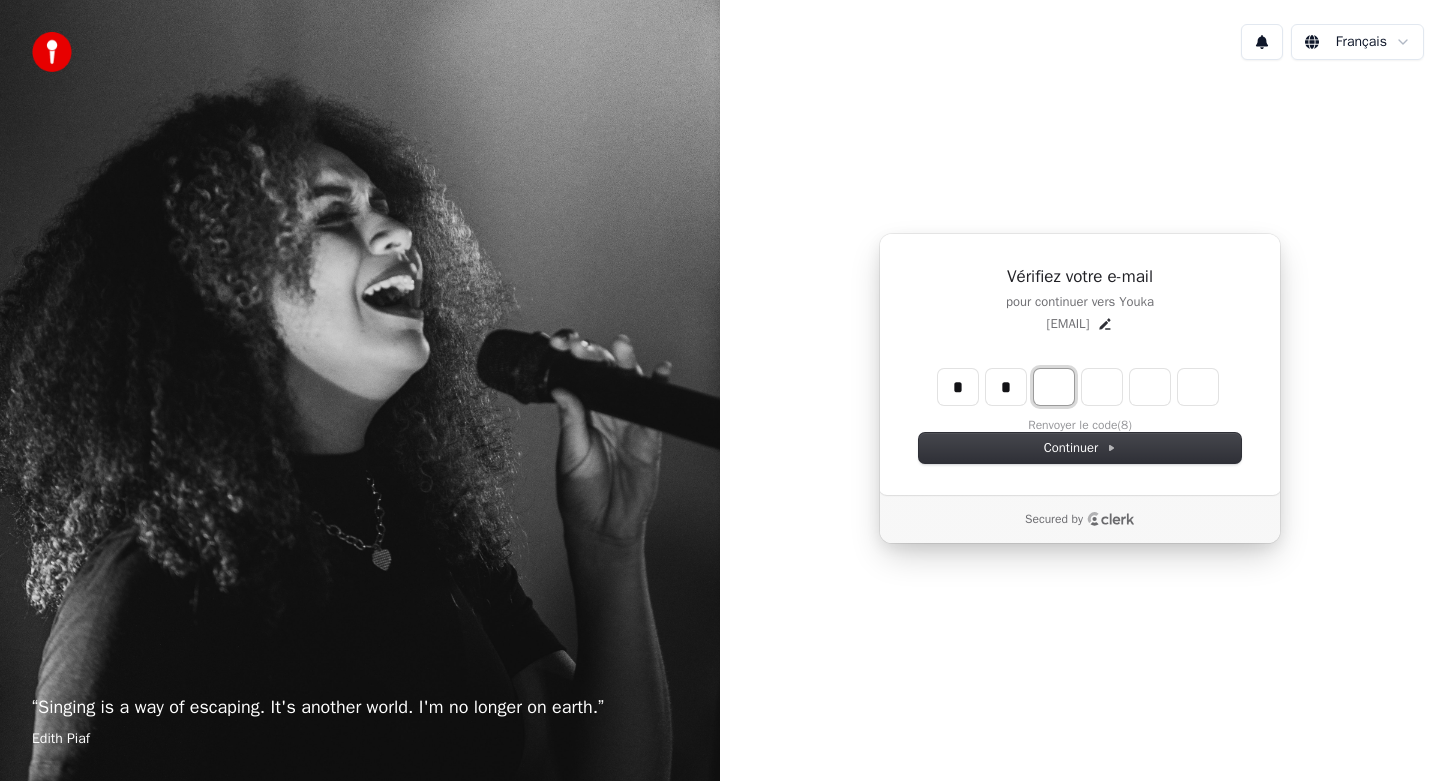 type on "*" 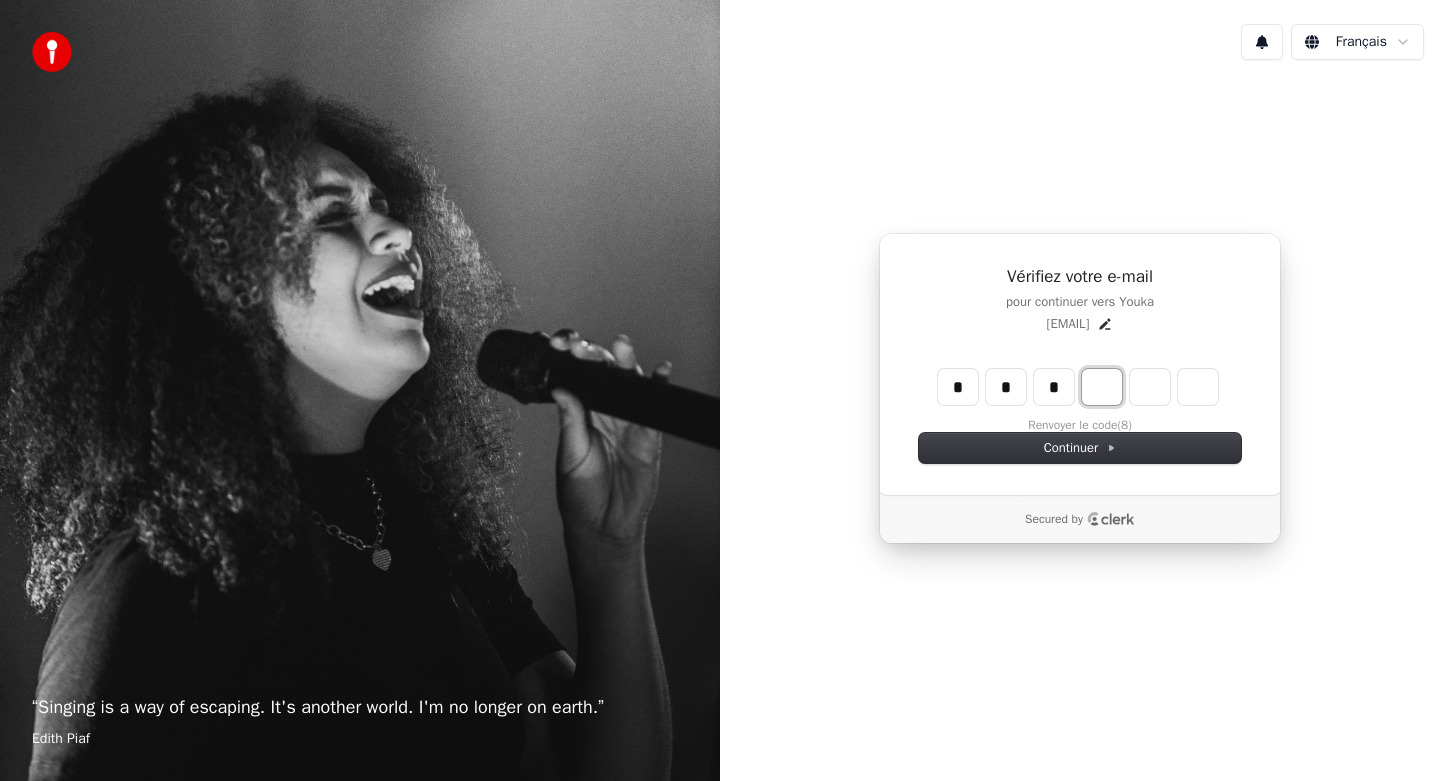 type on "***" 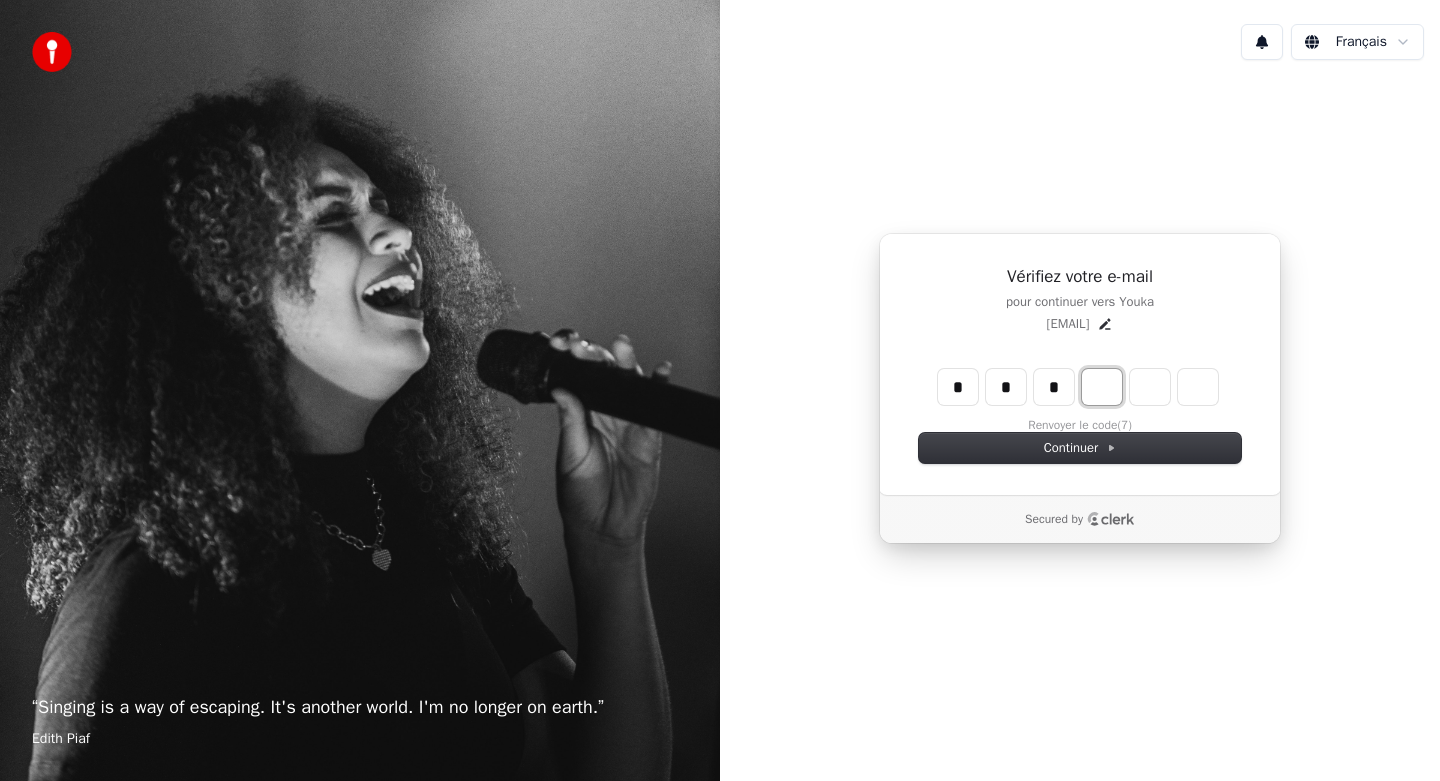 type on "*" 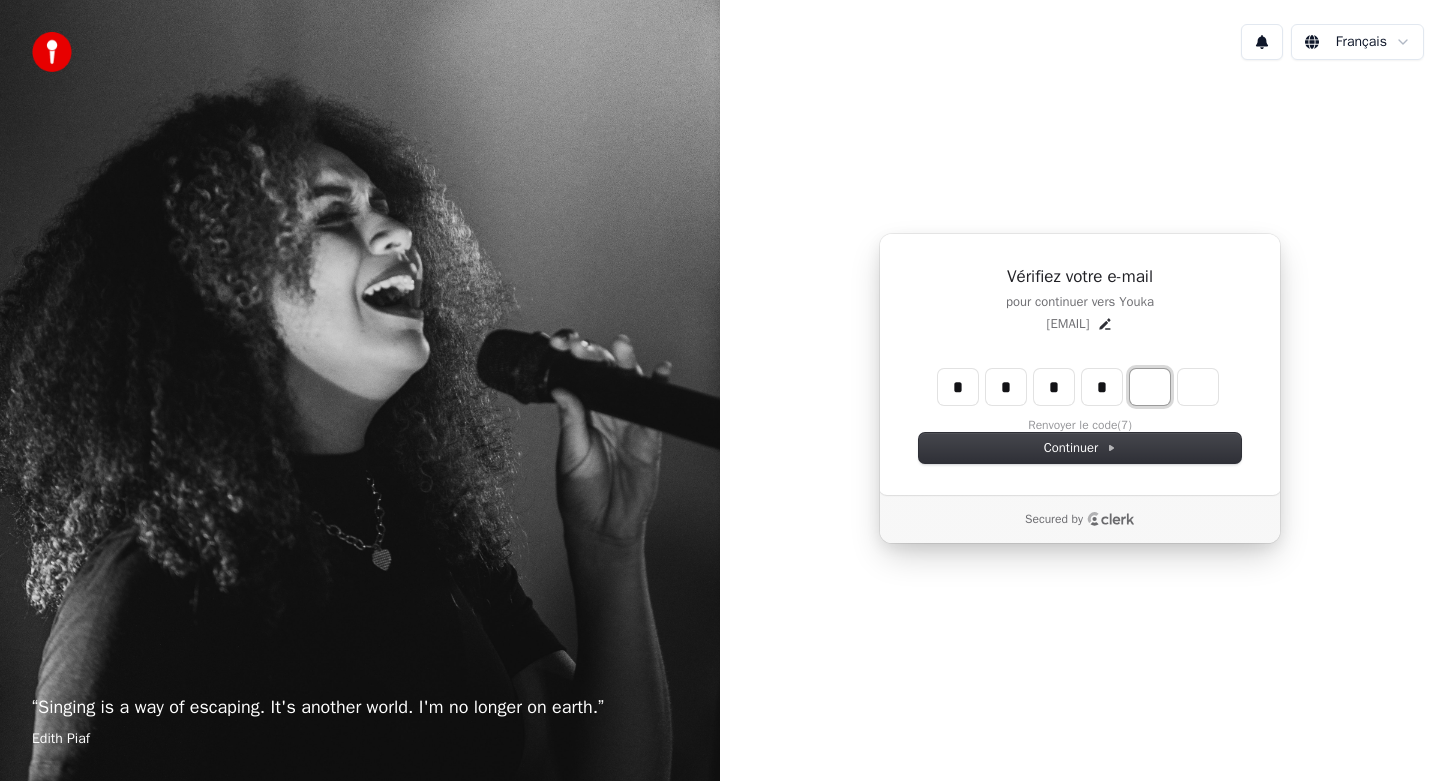 type on "****" 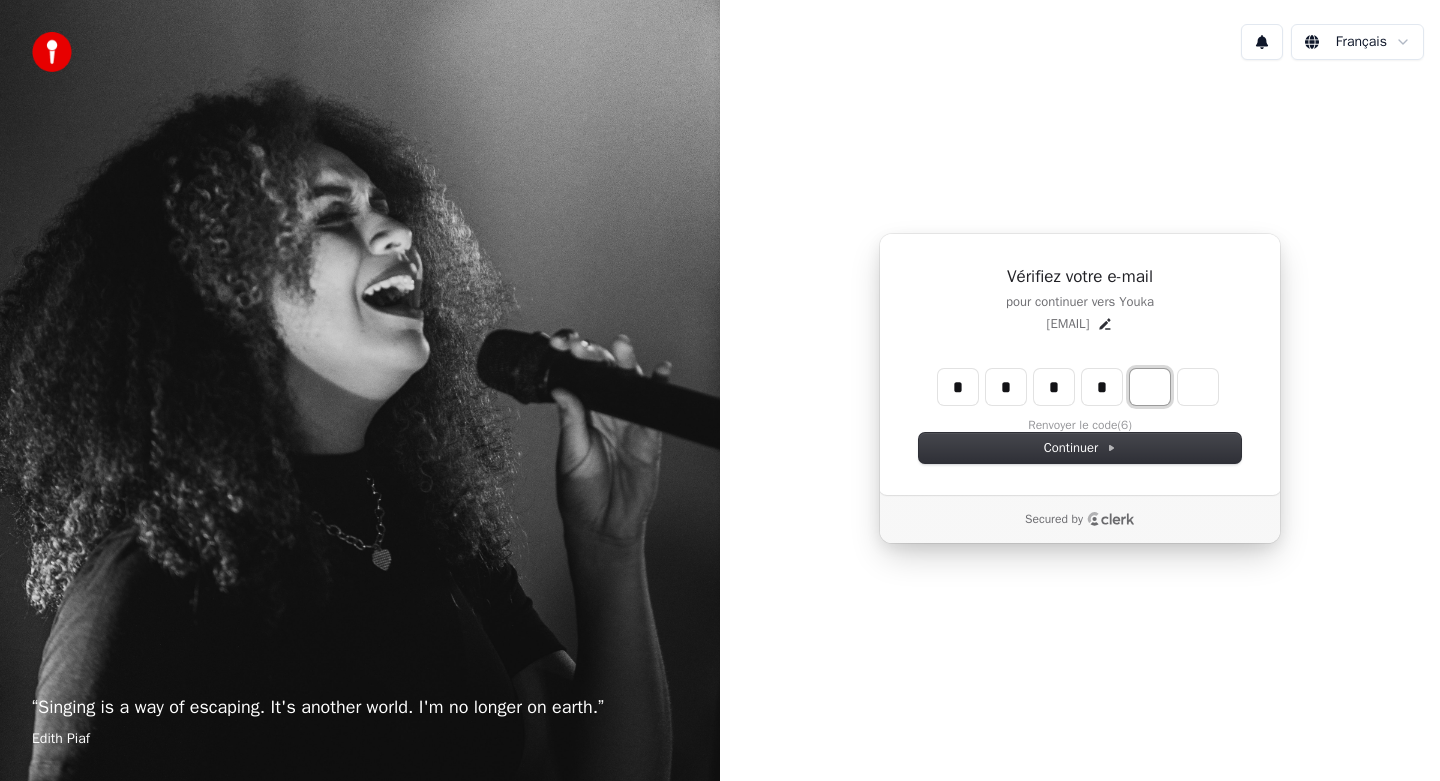 type on "*" 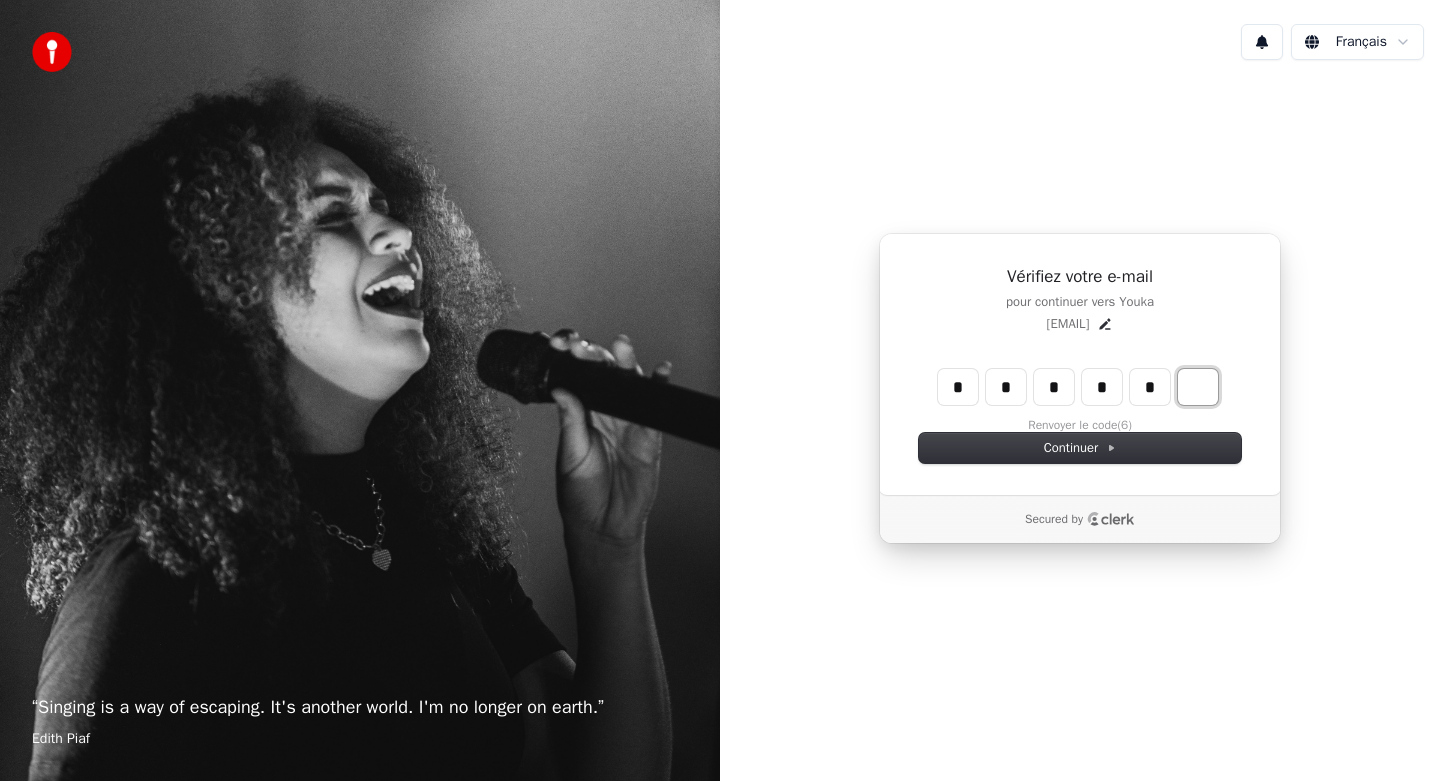 type on "*****" 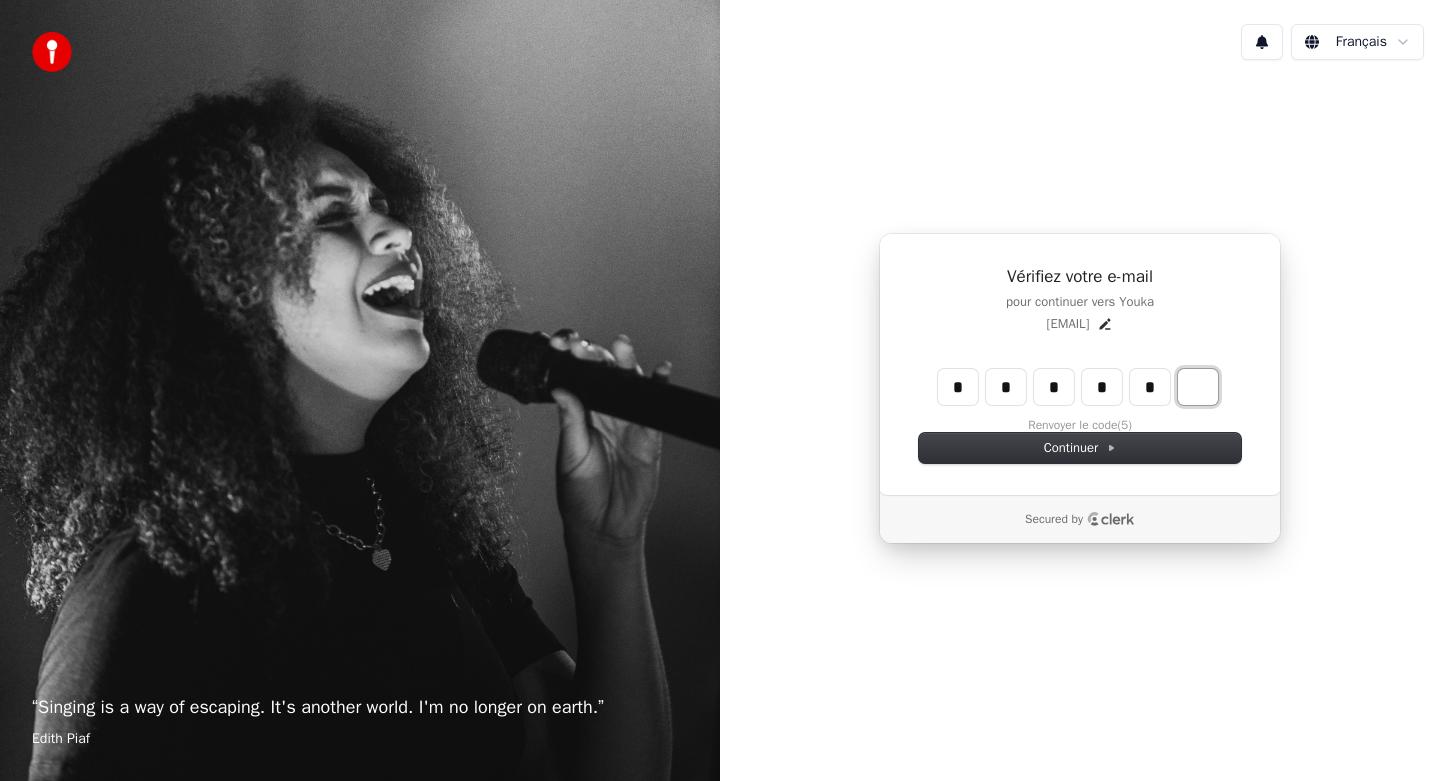 type on "*" 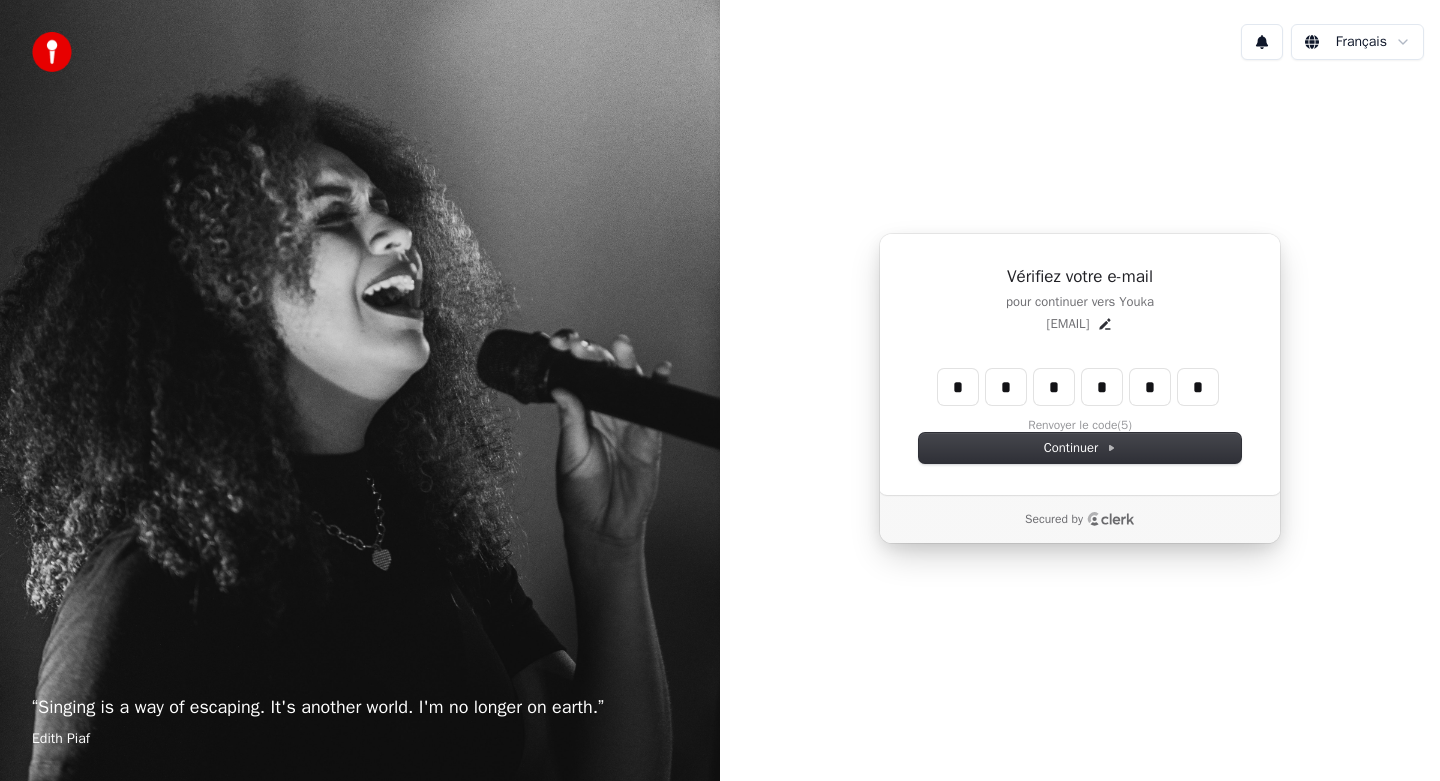 type on "******" 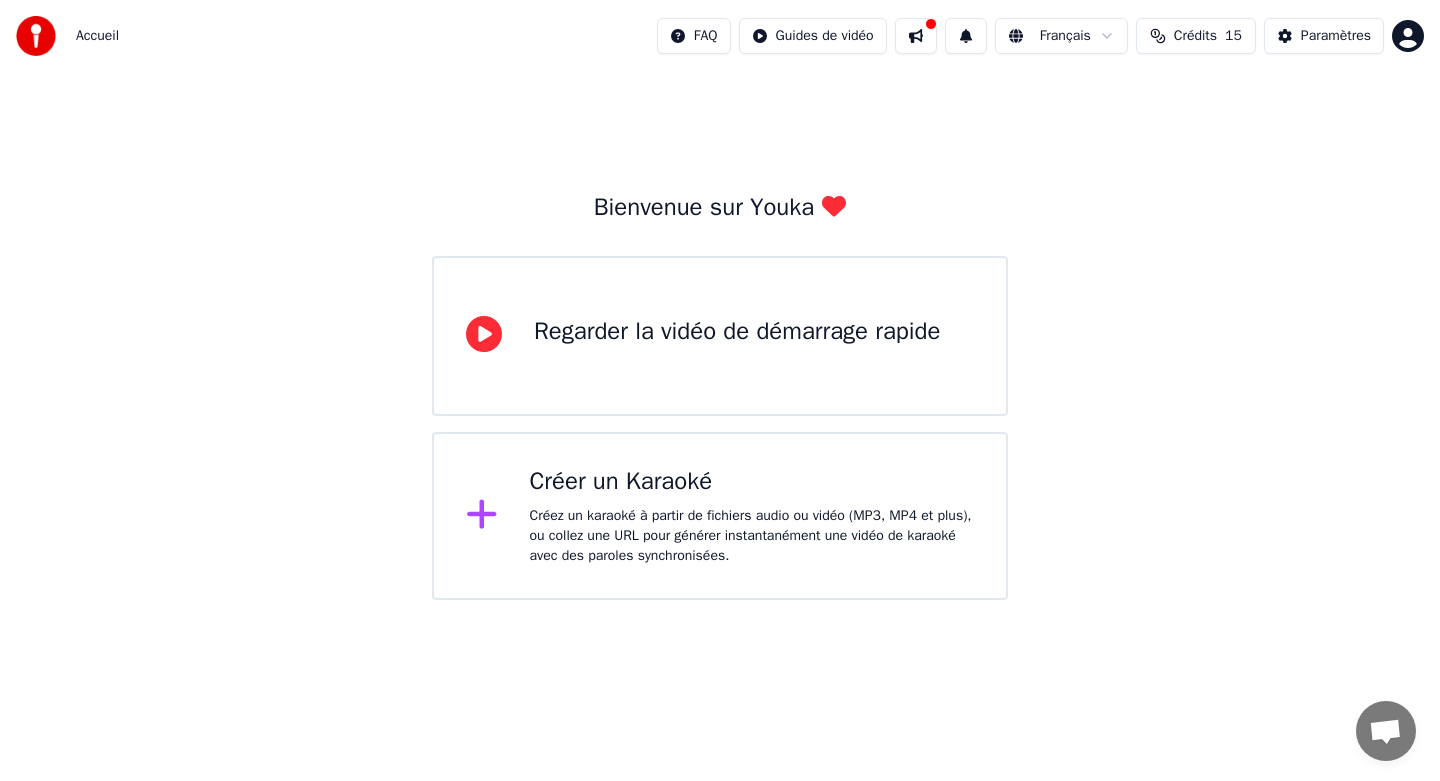 click 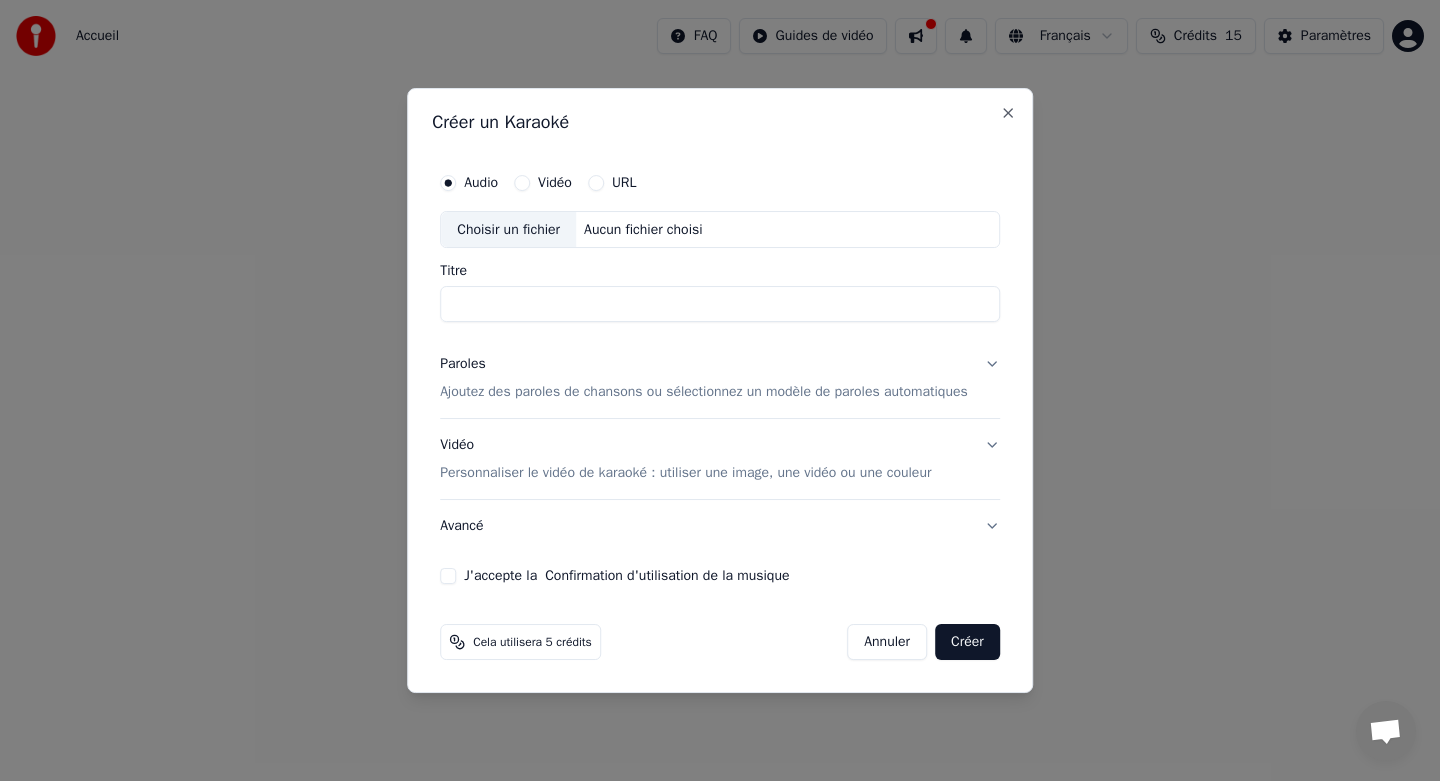 click on "Titre" at bounding box center (720, 305) 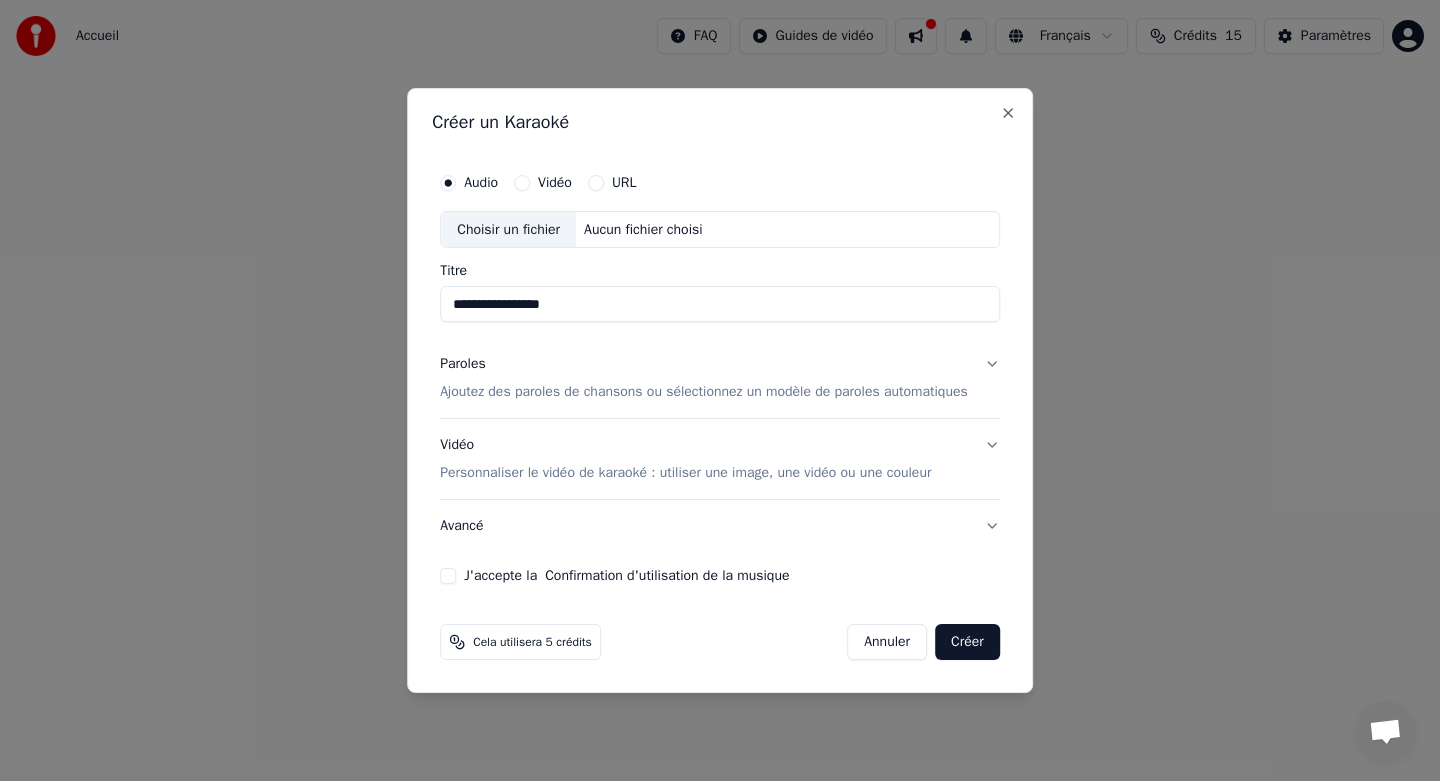 type on "**********" 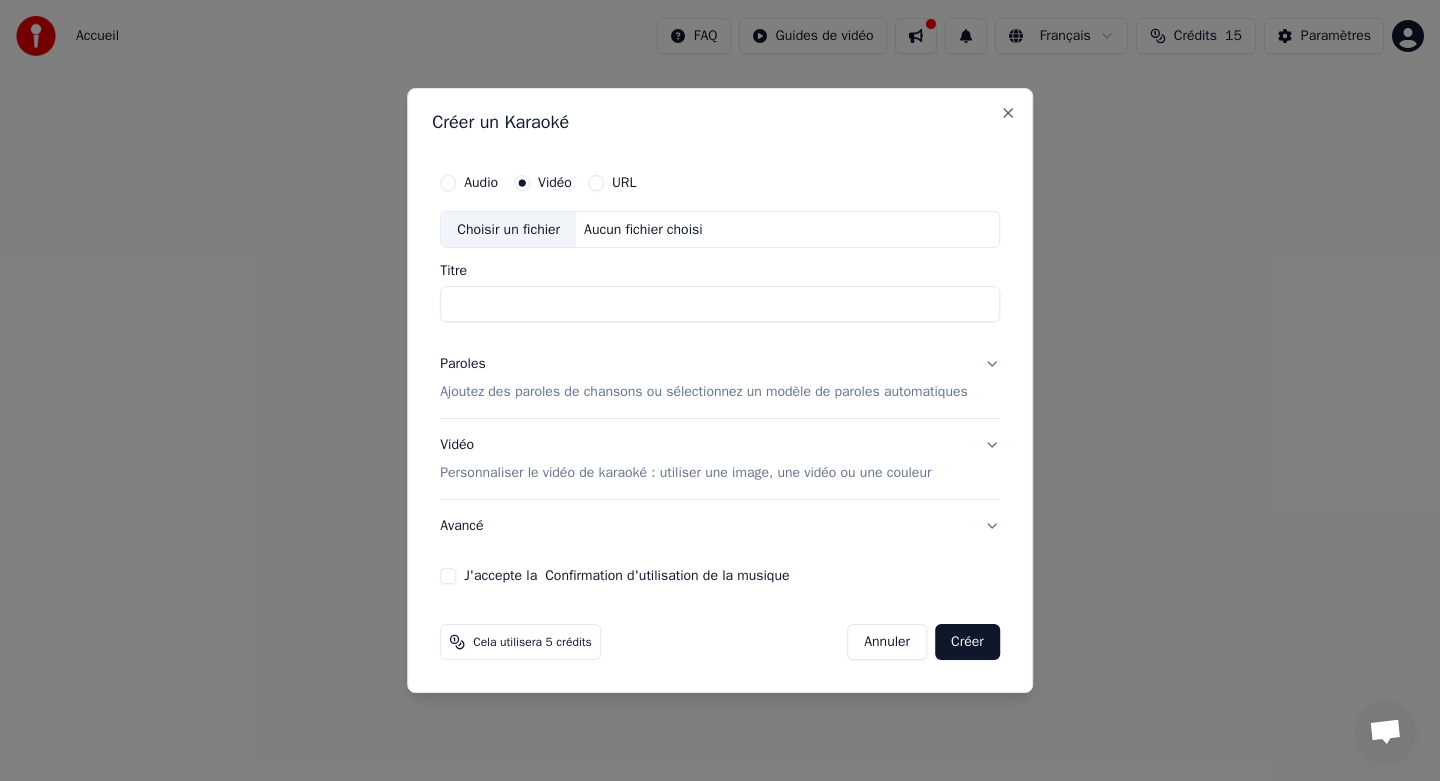 click on "Titre" at bounding box center [720, 305] 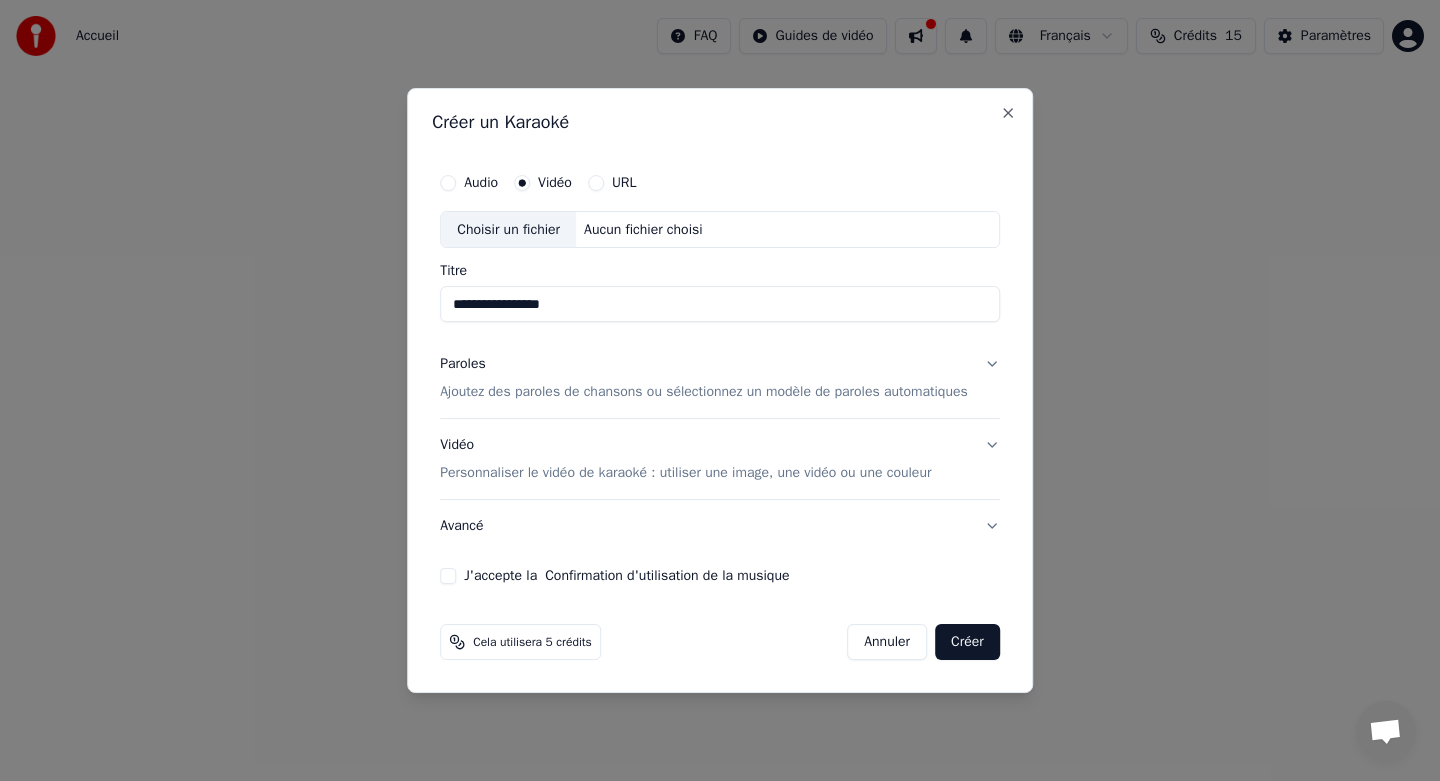 type on "**********" 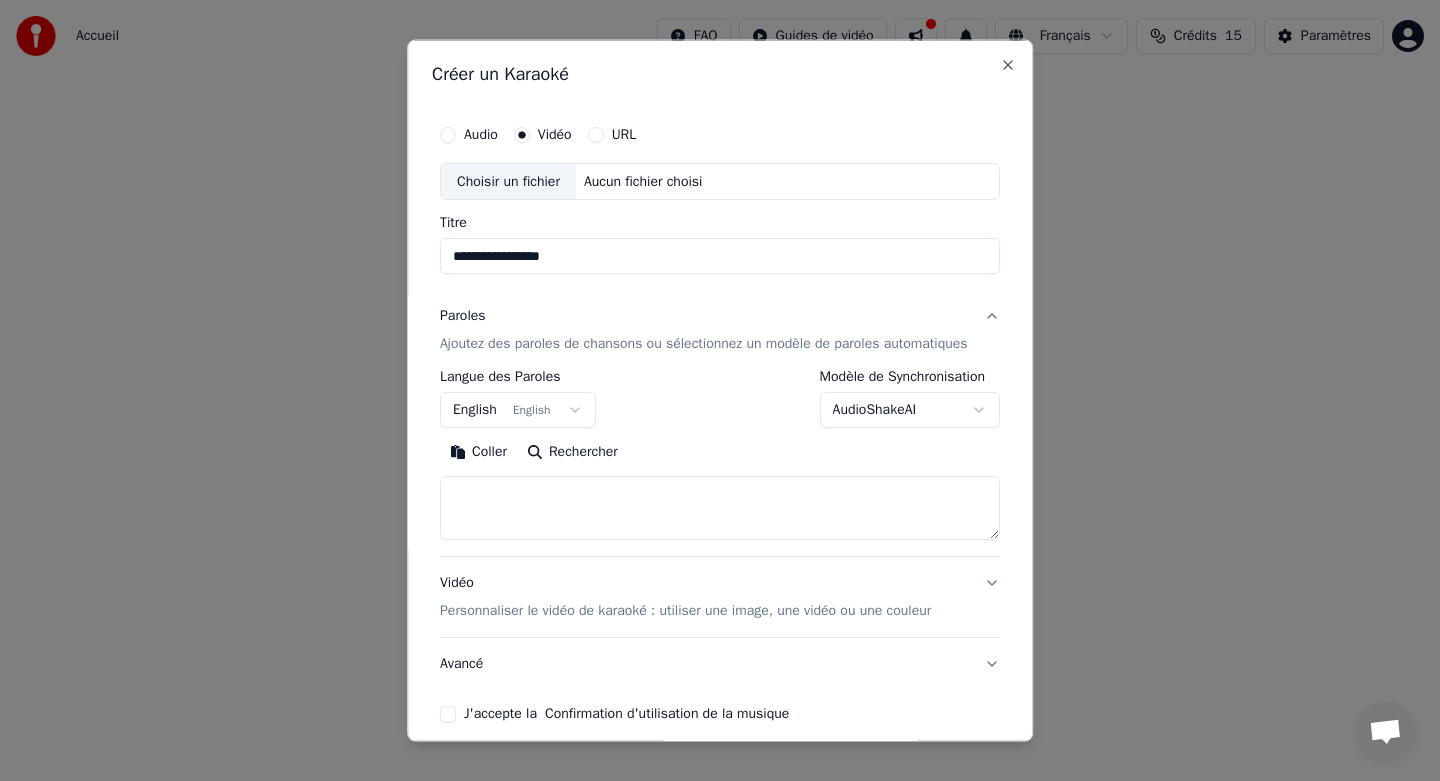 click on "English English" at bounding box center (518, 410) 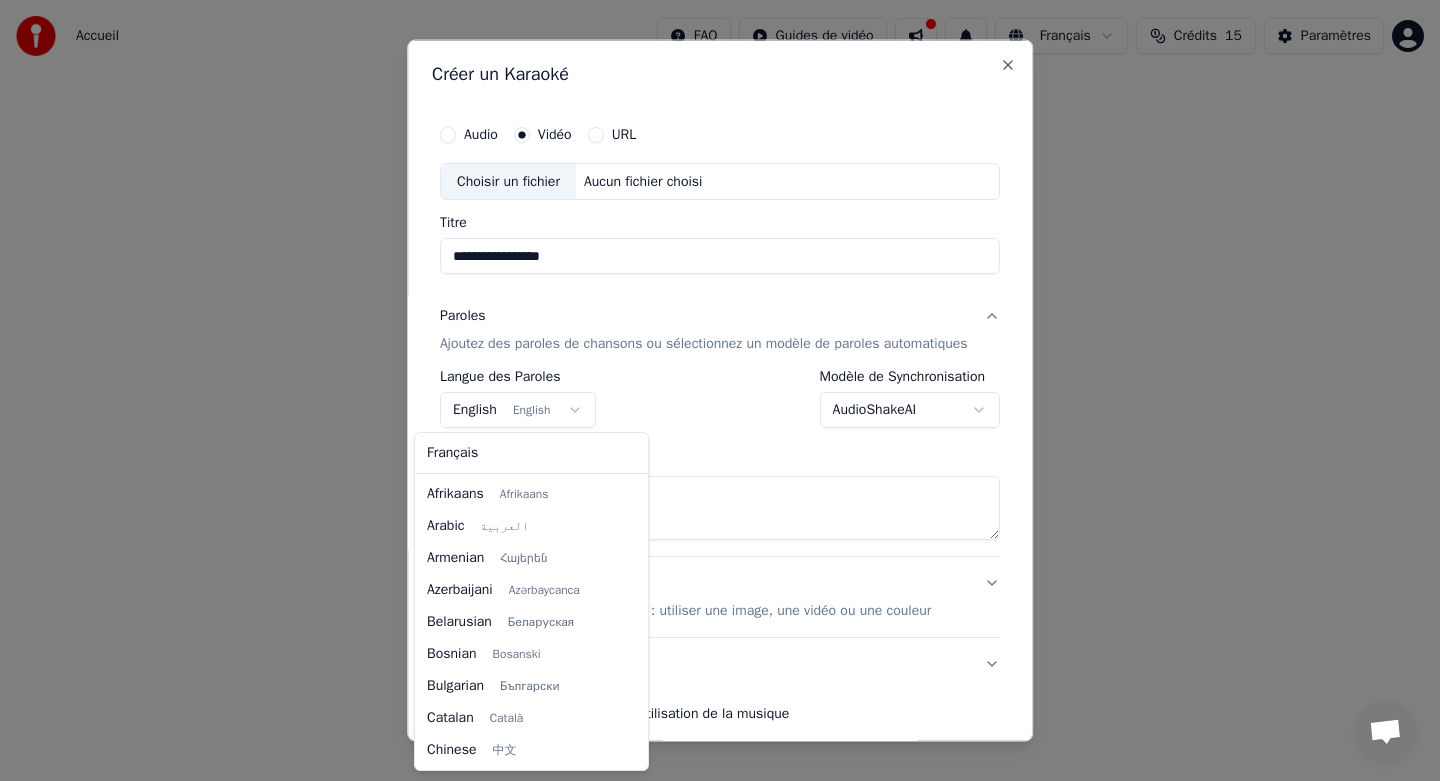 scroll, scrollTop: 160, scrollLeft: 0, axis: vertical 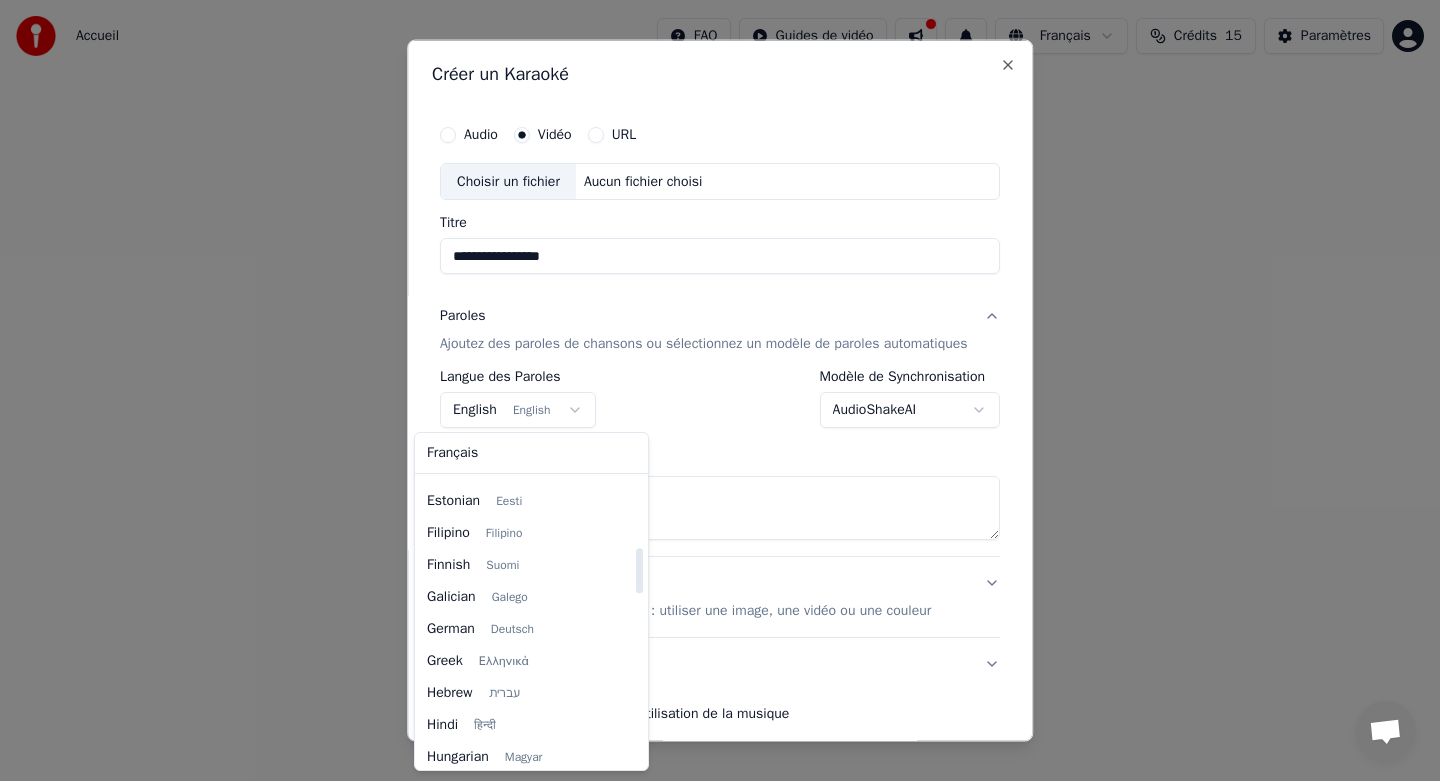 drag, startPoint x: 647, startPoint y: 528, endPoint x: 646, endPoint y: 572, distance: 44.011364 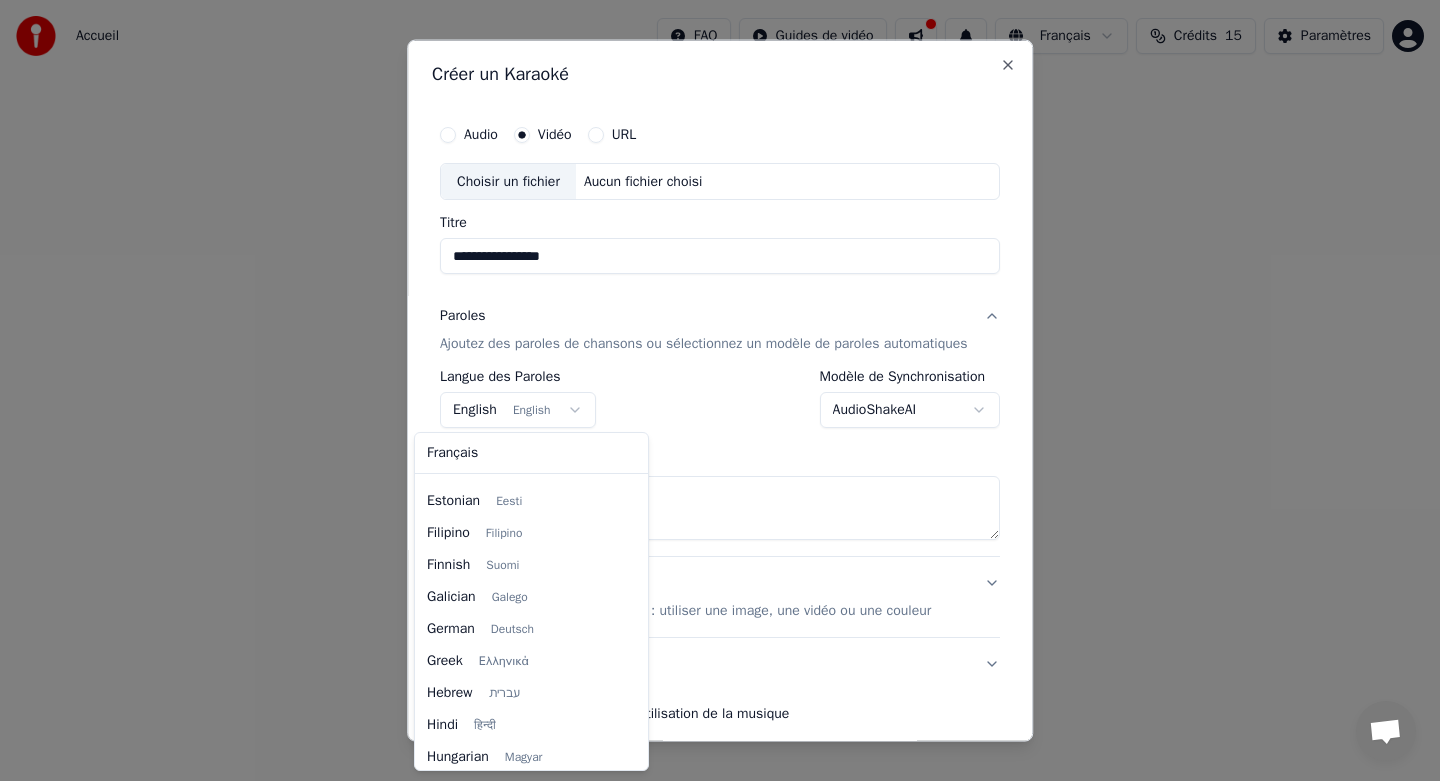 select on "**" 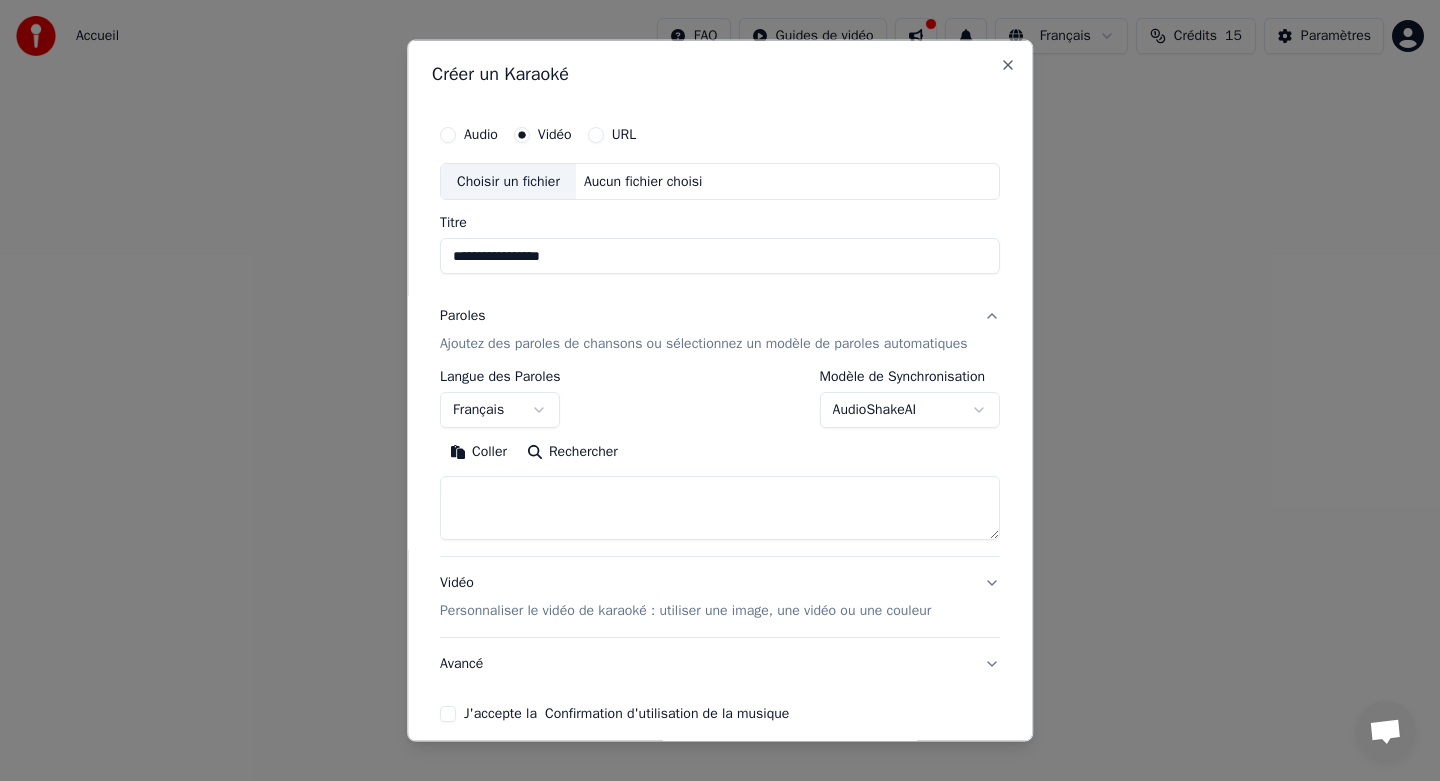 click at bounding box center (720, 508) 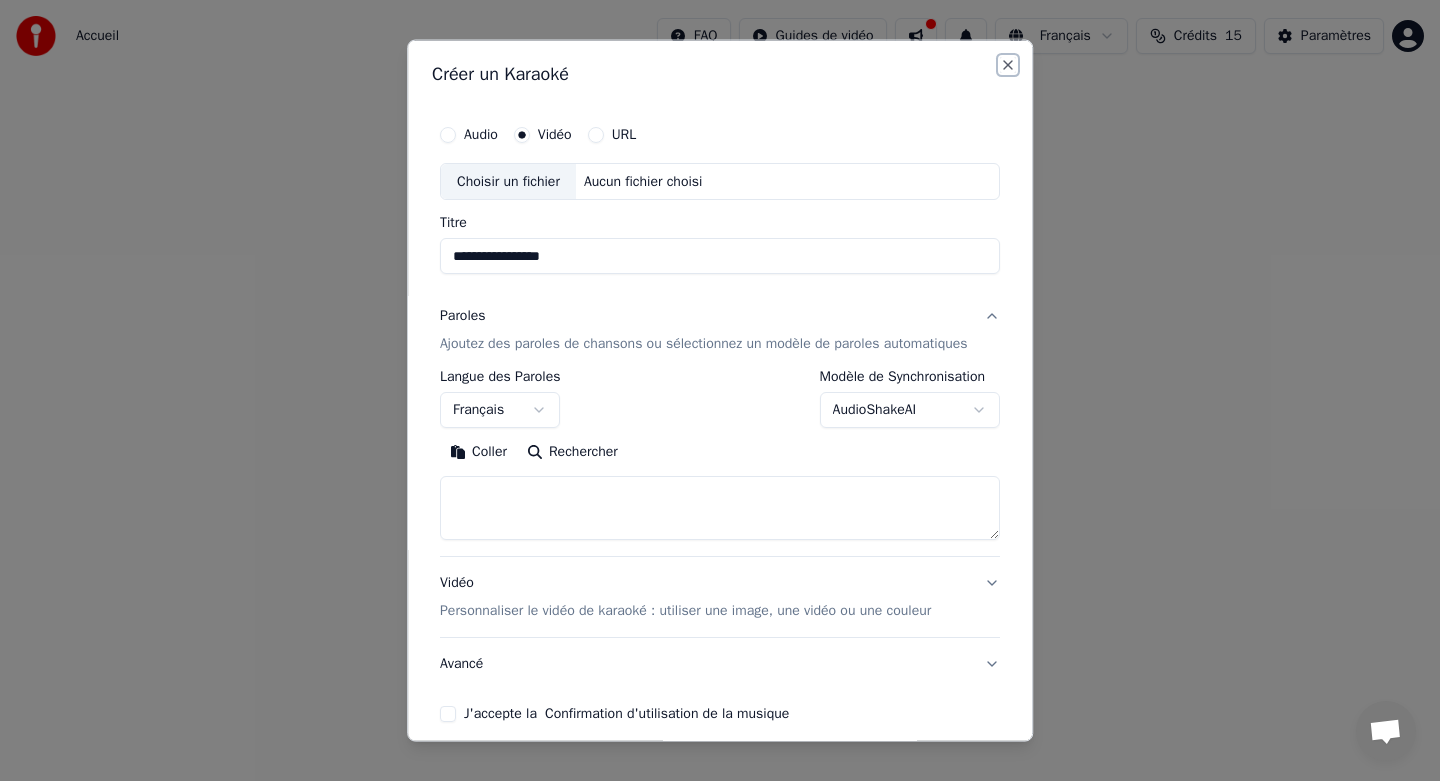 click on "Close" at bounding box center (1008, 64) 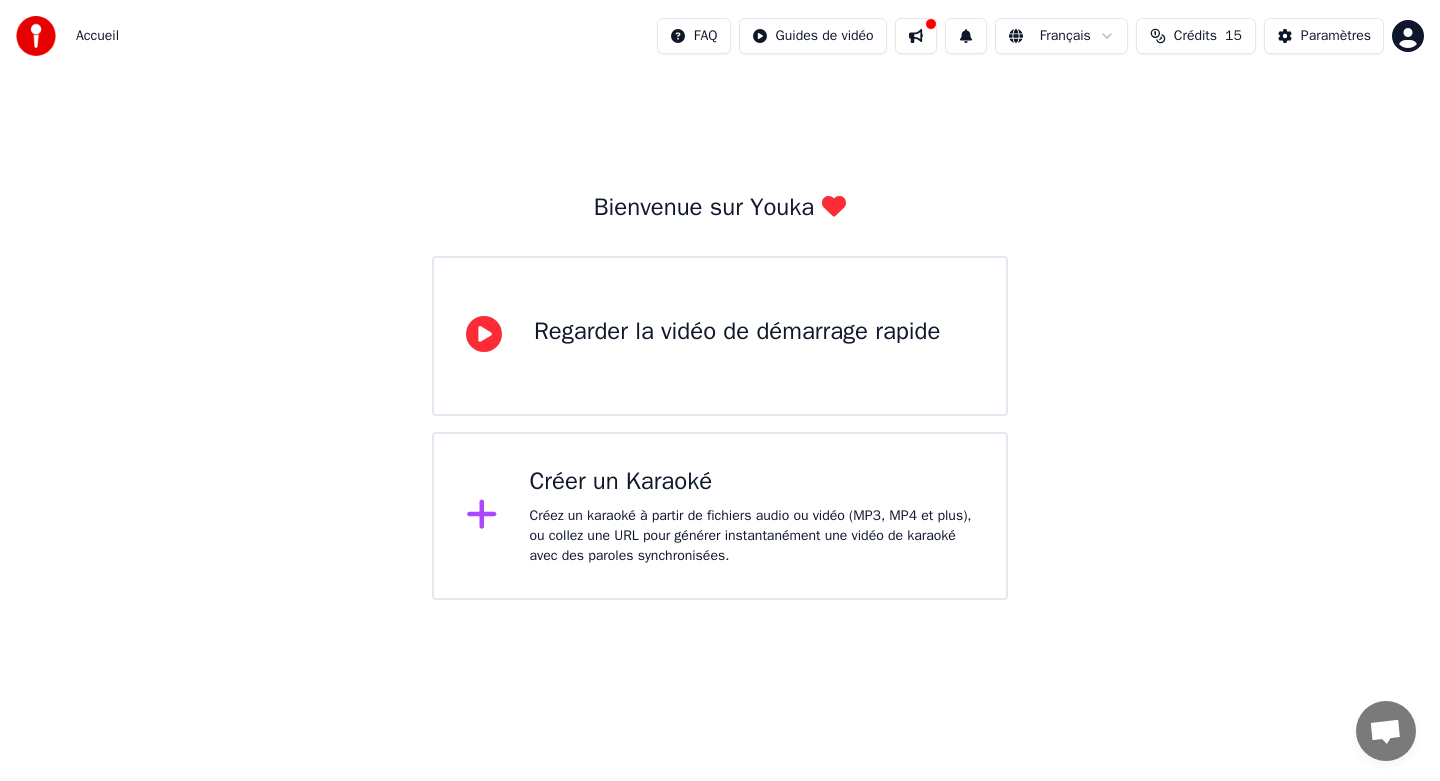 click on "Regarder la vidéo de démarrage rapide" at bounding box center [720, 336] 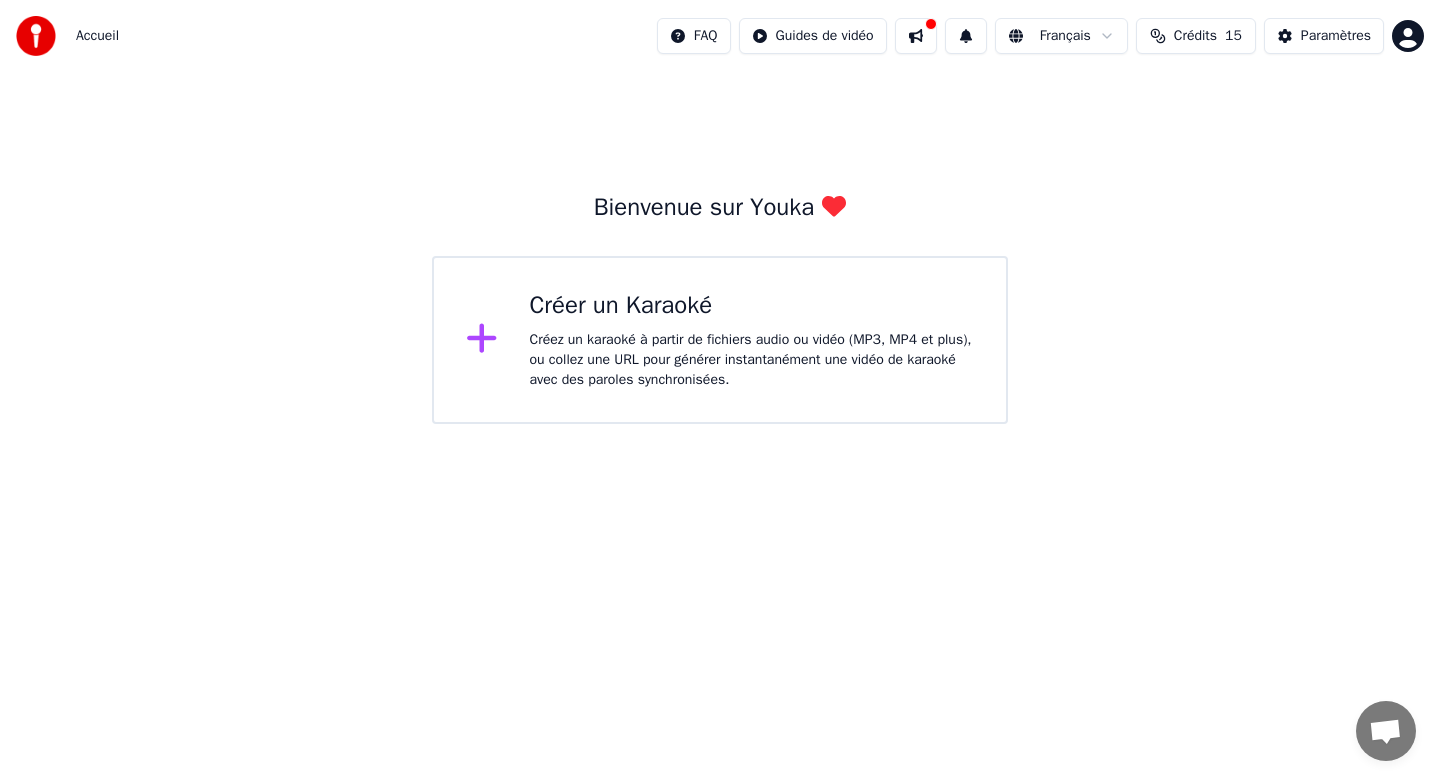 click 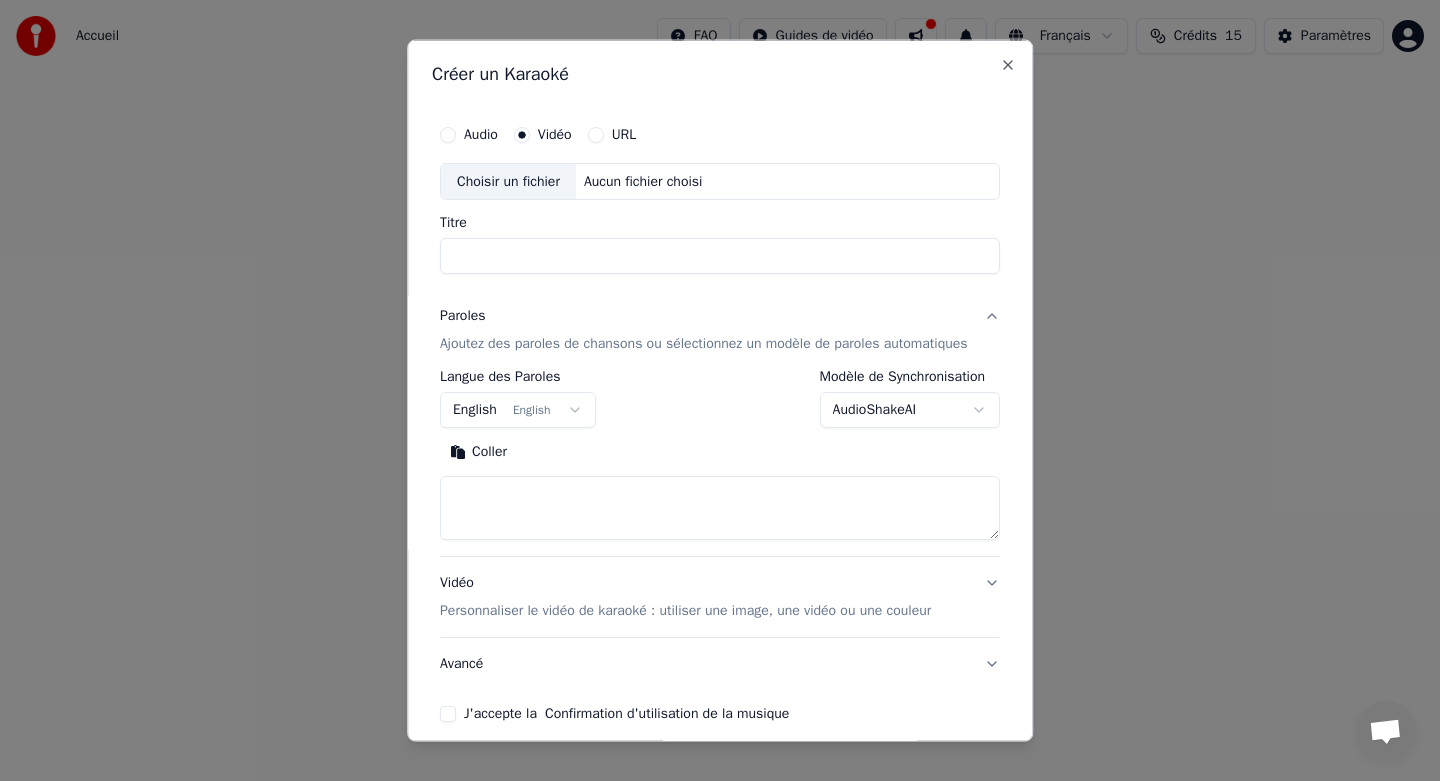 click on "Aucun fichier choisi" at bounding box center [643, 181] 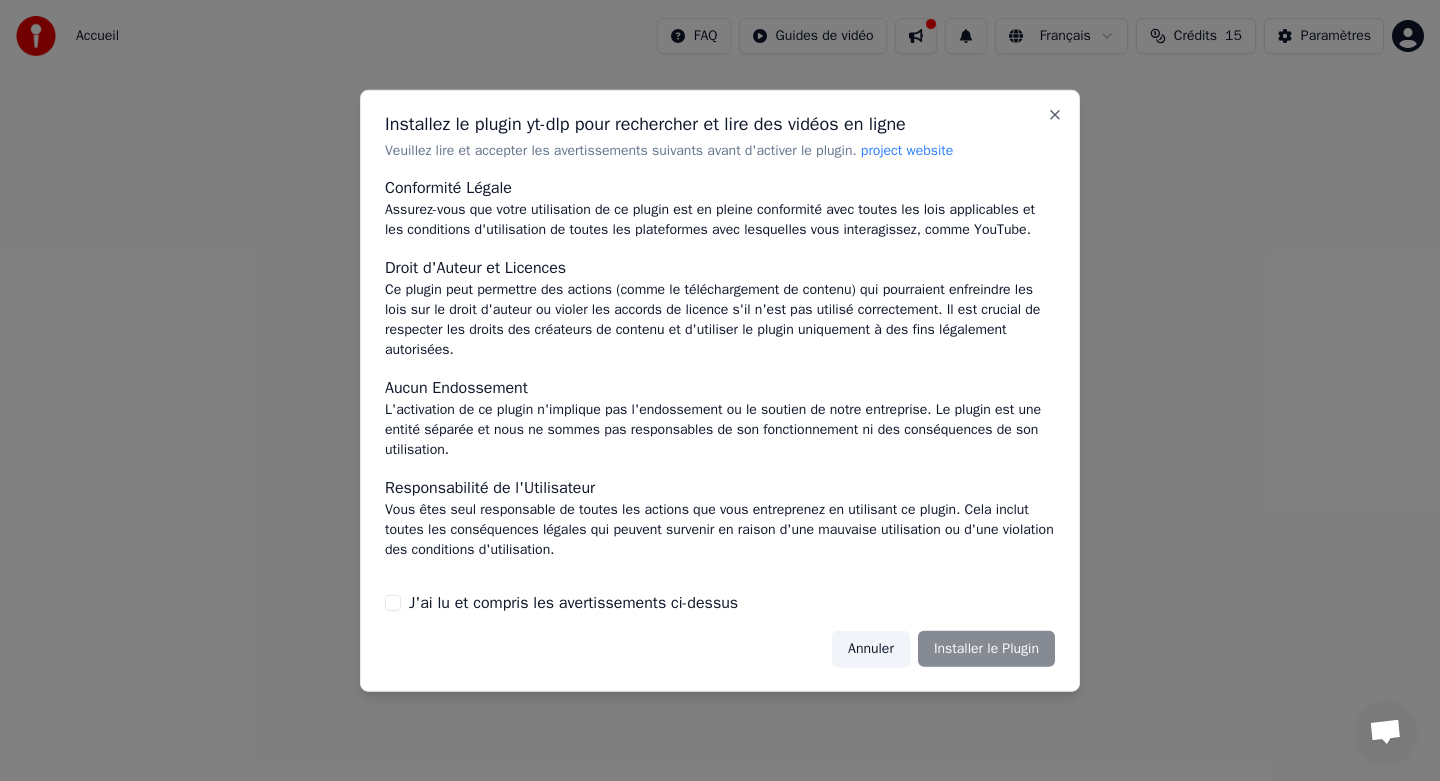 click on "Annuler Installer le Plugin" at bounding box center (943, 649) 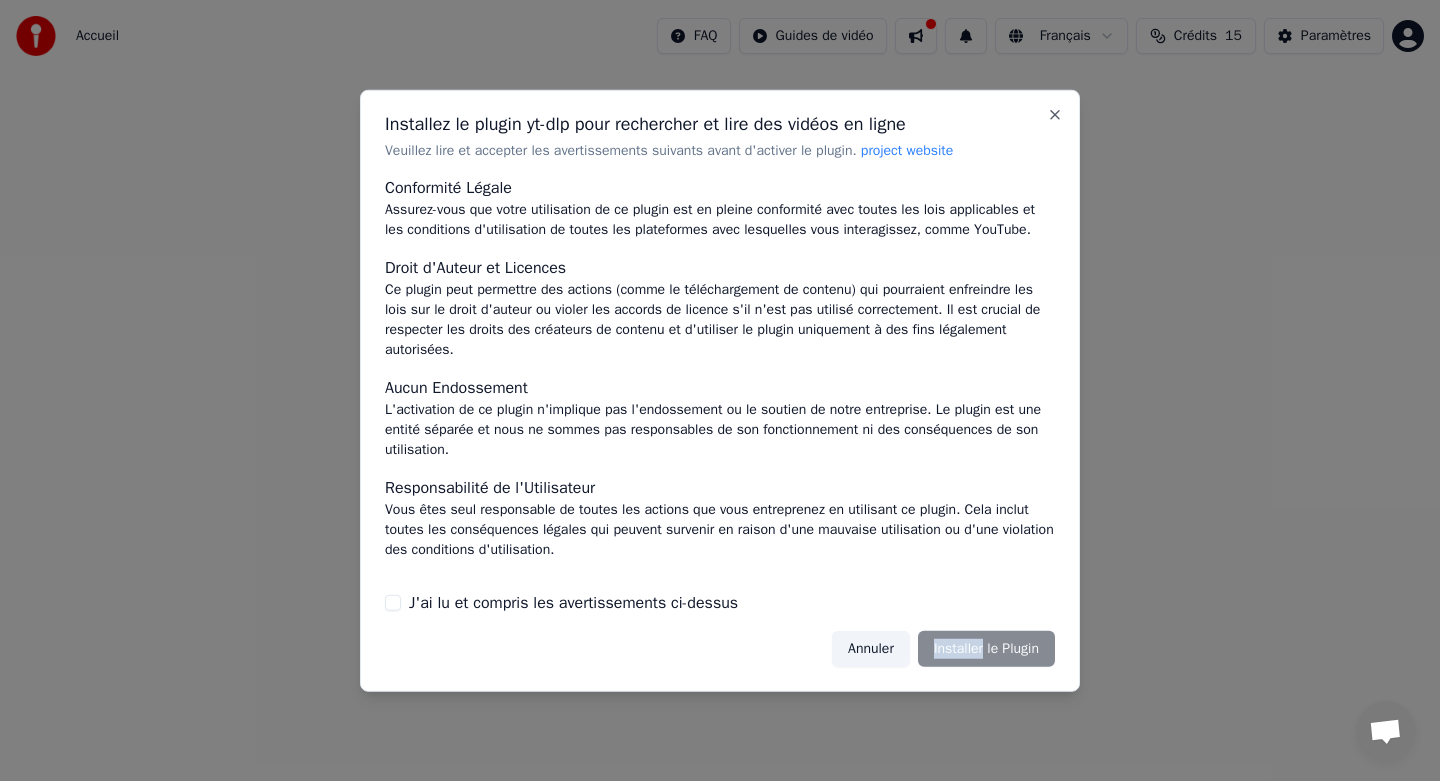 click on "Annuler Installer le Plugin" at bounding box center [943, 649] 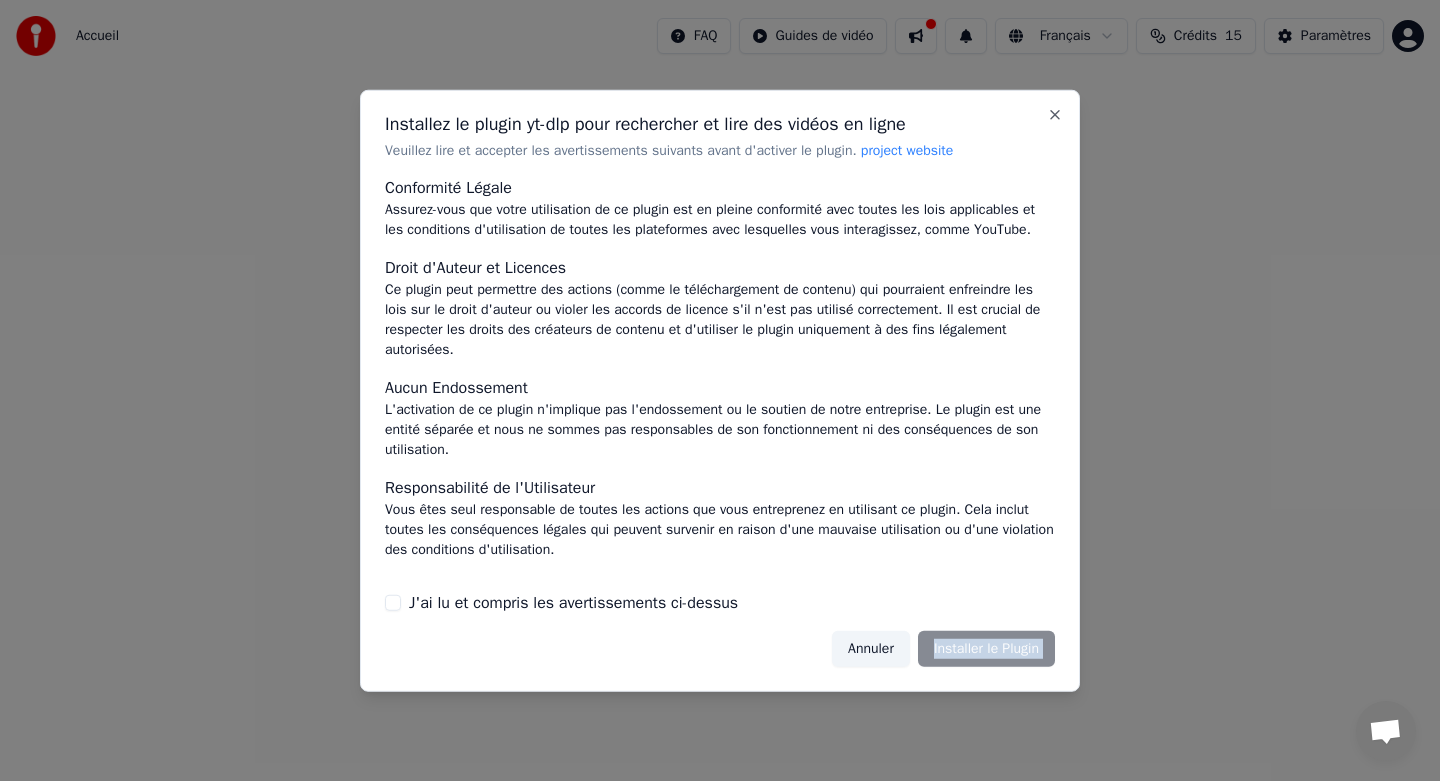 click on "Annuler Installer le Plugin" at bounding box center [943, 649] 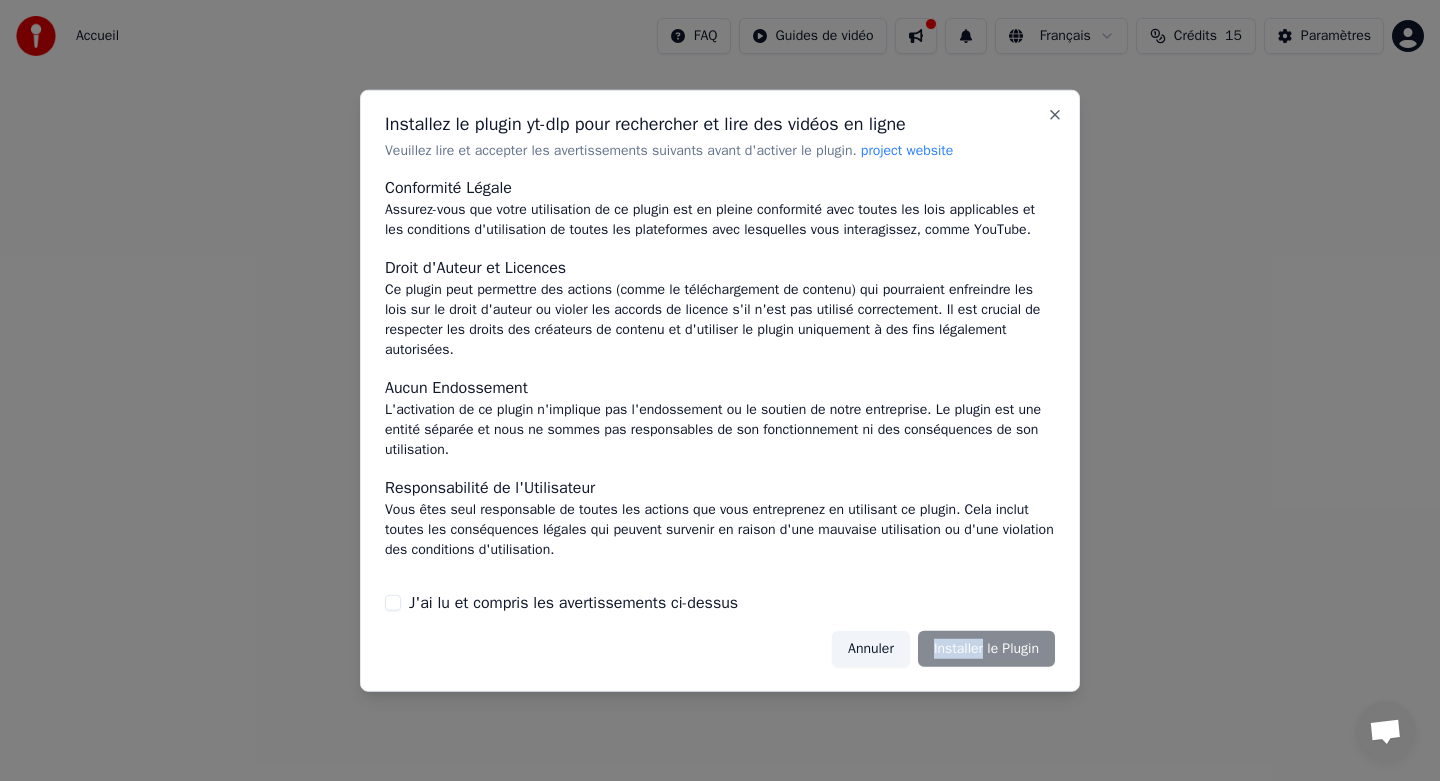click on "Annuler Installer le Plugin" at bounding box center (943, 649) 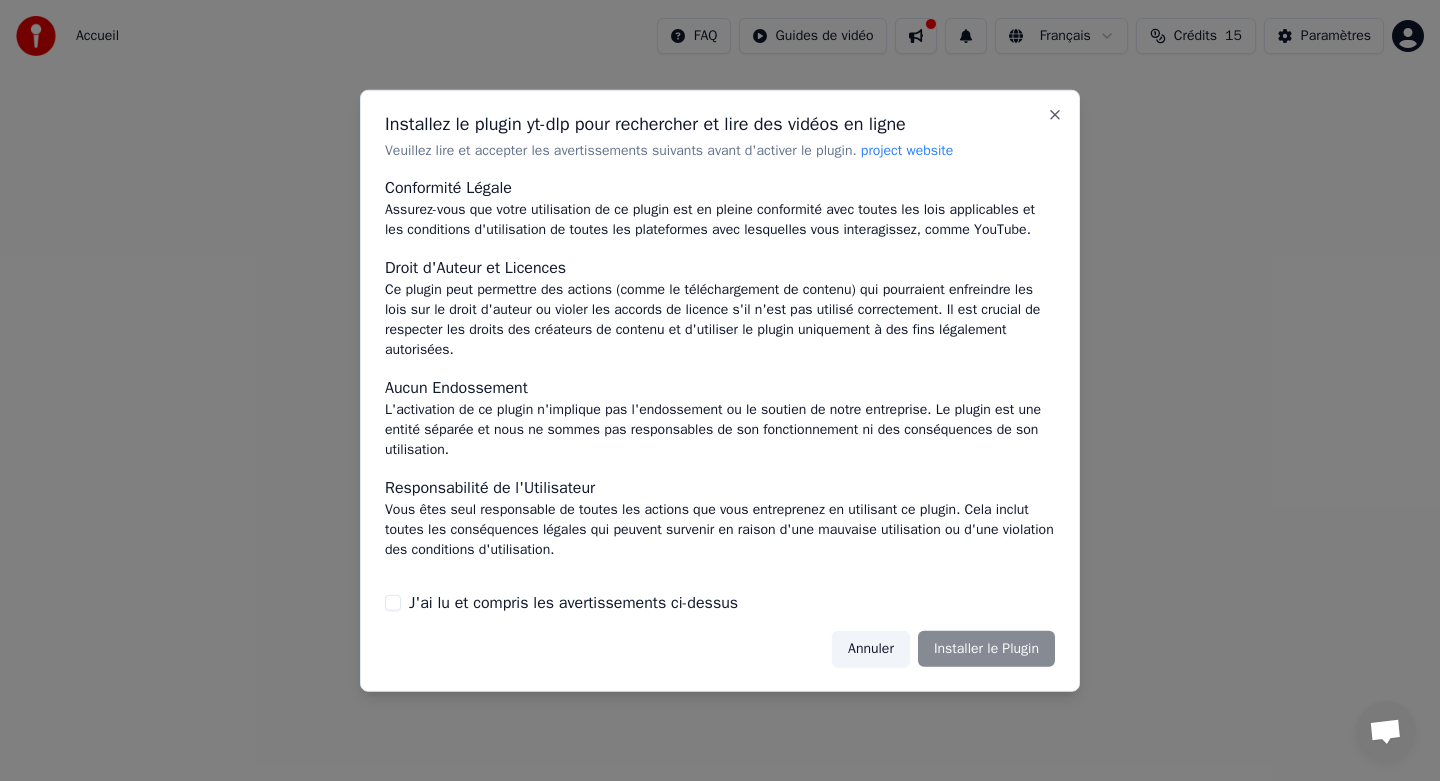 drag, startPoint x: 1055, startPoint y: 642, endPoint x: 1039, endPoint y: 640, distance: 16.124516 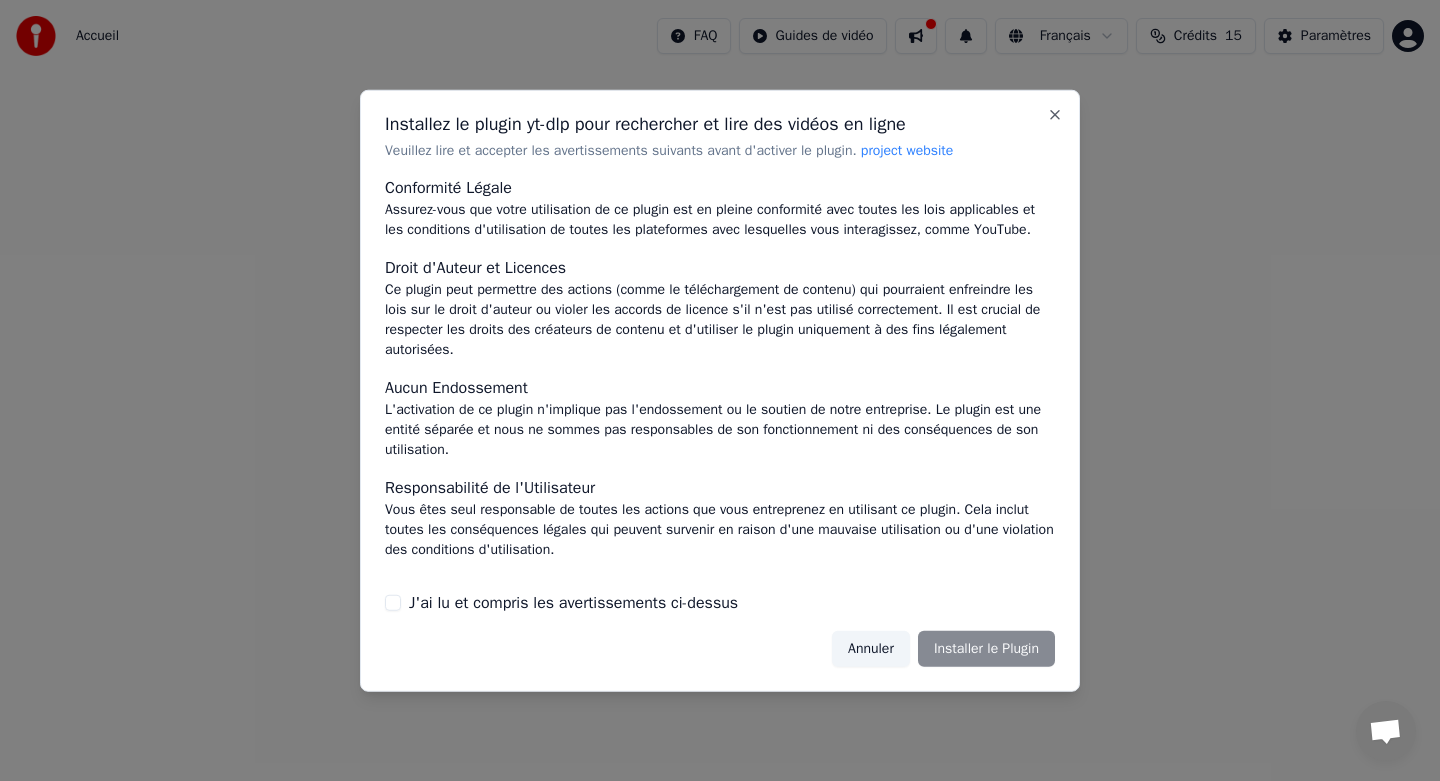 scroll, scrollTop: 173, scrollLeft: 0, axis: vertical 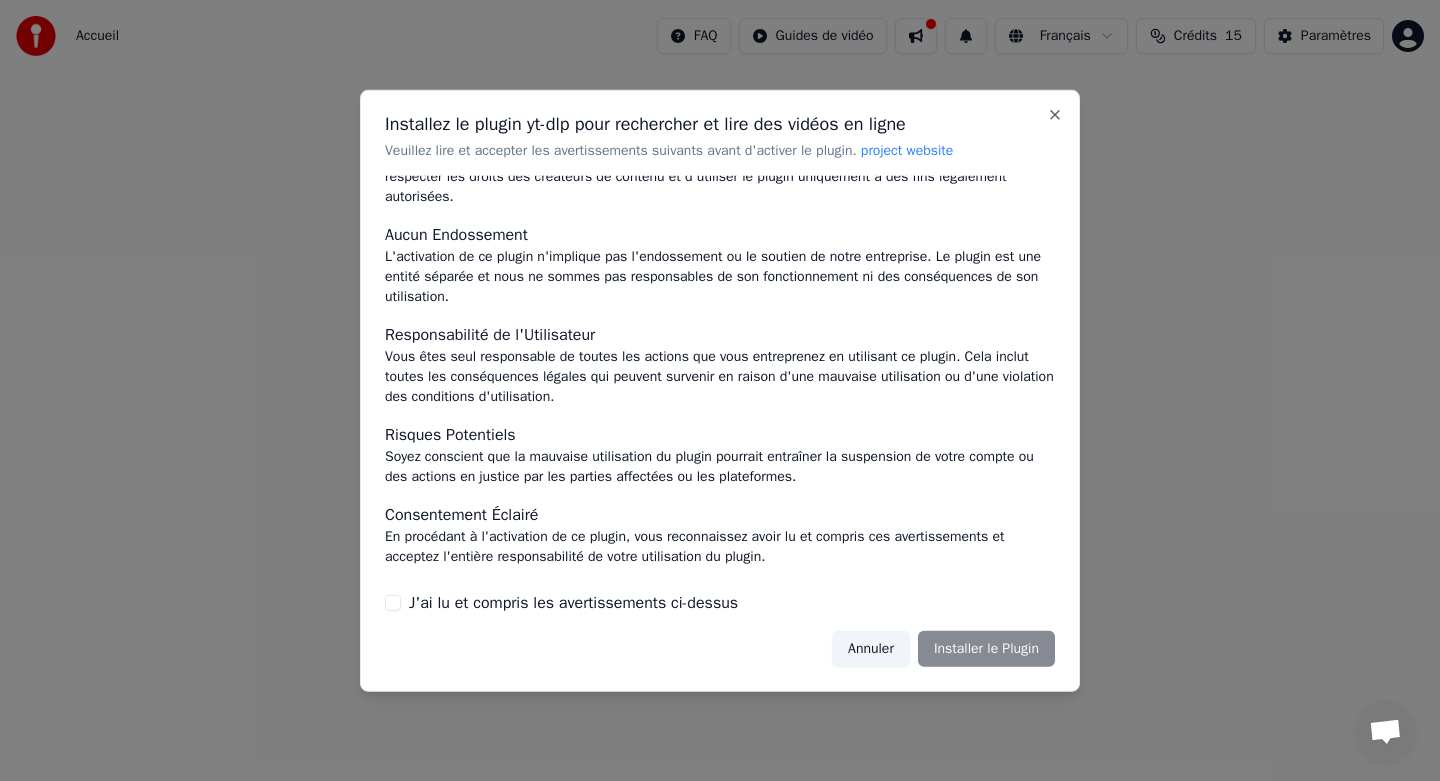 click on "J'ai lu et compris les avertissements ci-dessus" at bounding box center [720, 603] 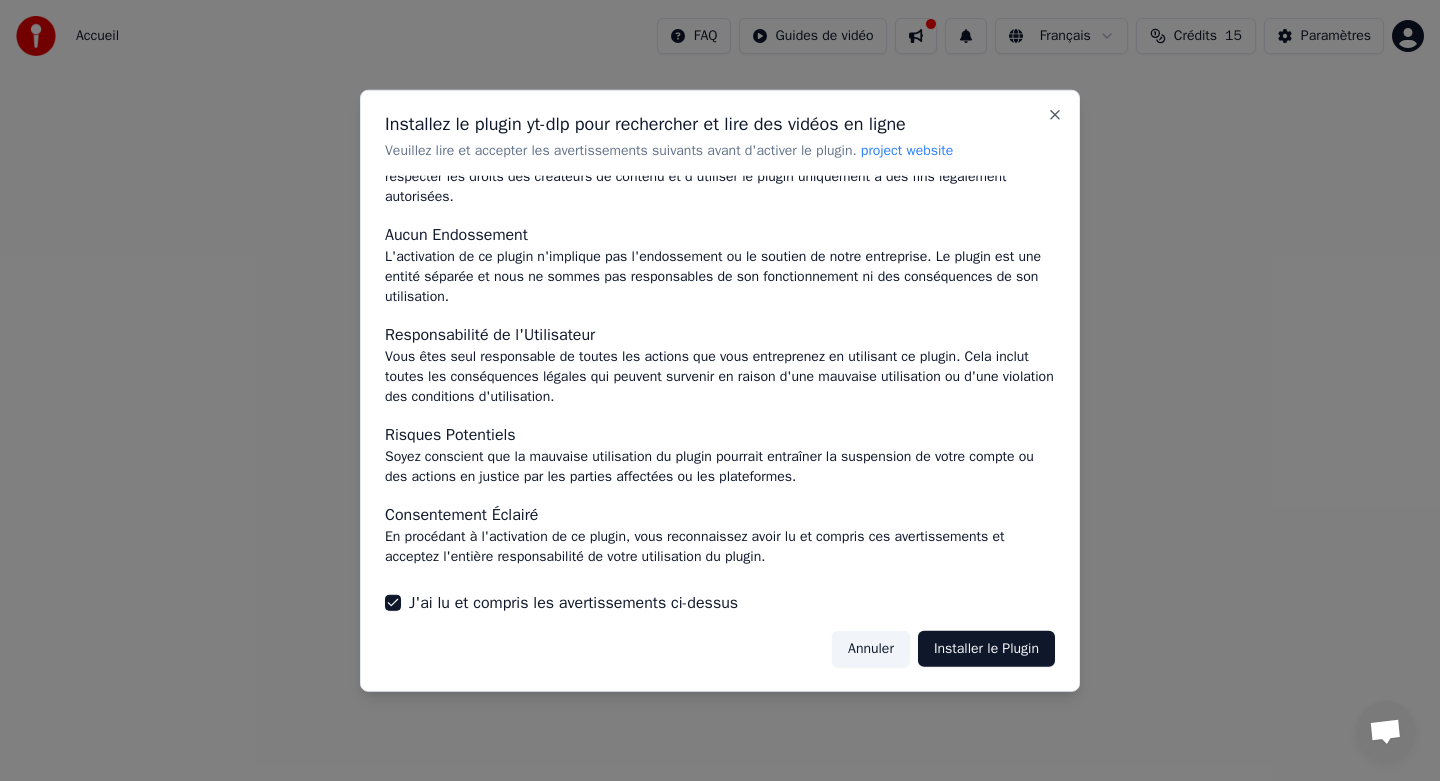 click on "J'ai lu et compris les avertissements ci-dessus" at bounding box center [393, 603] 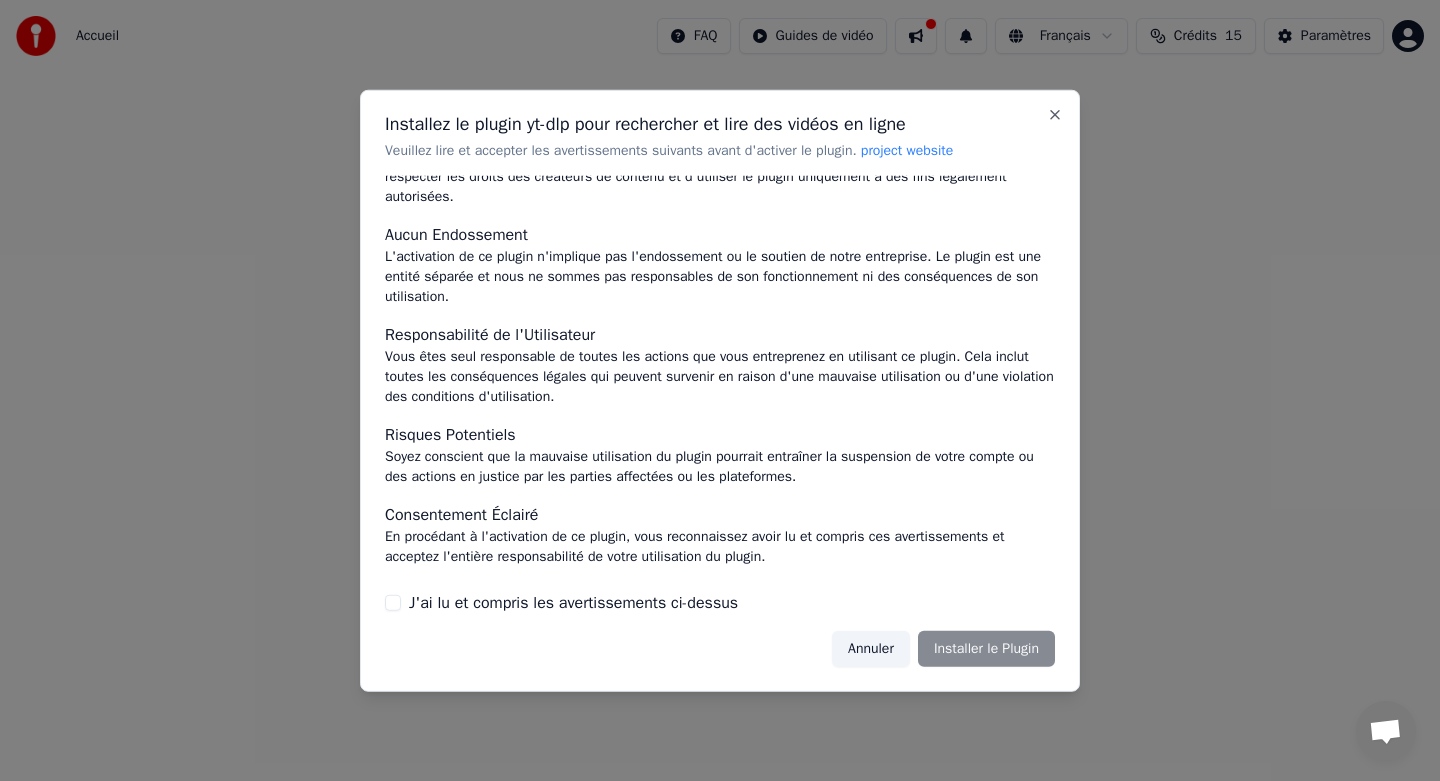 click on "Annuler Installer le Plugin" at bounding box center [943, 649] 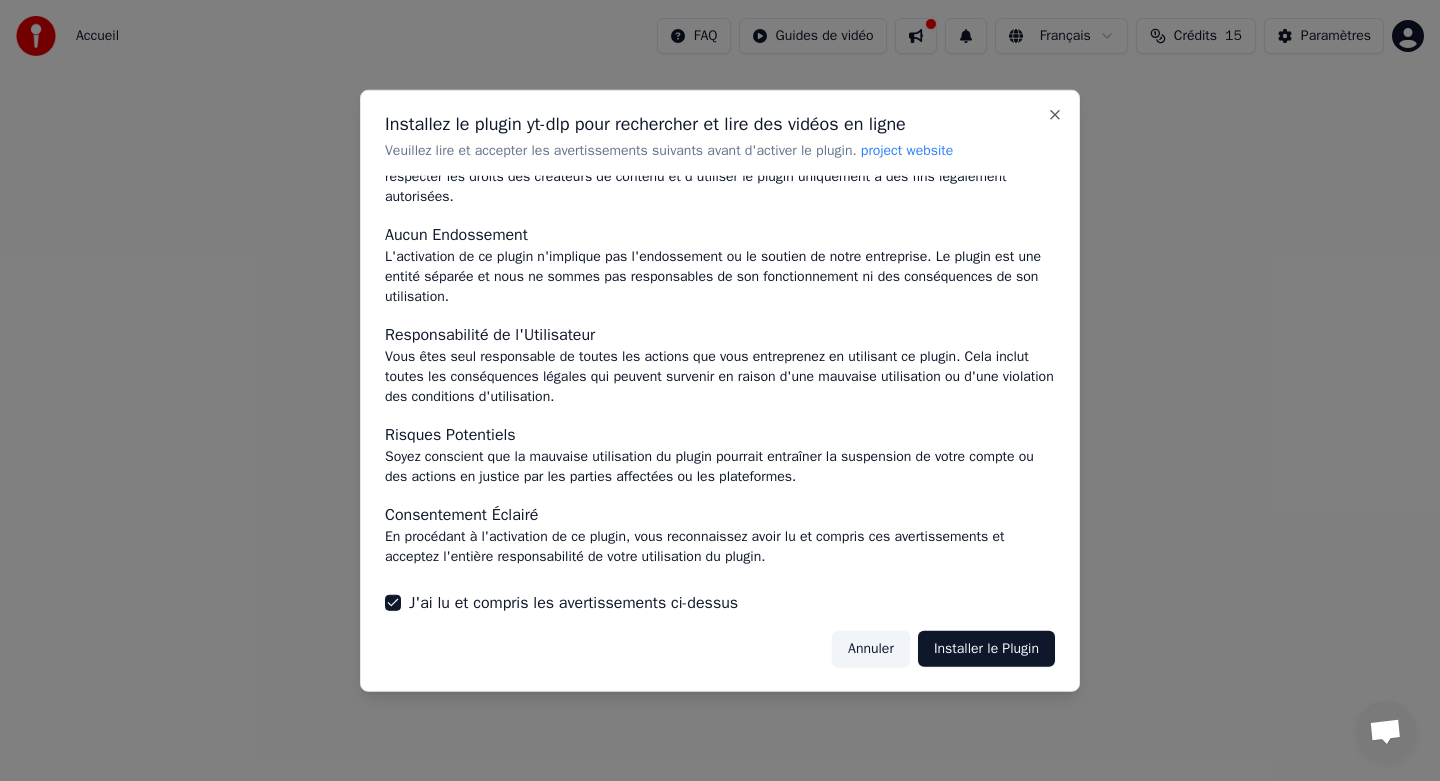 click on "Installer le Plugin" at bounding box center [986, 649] 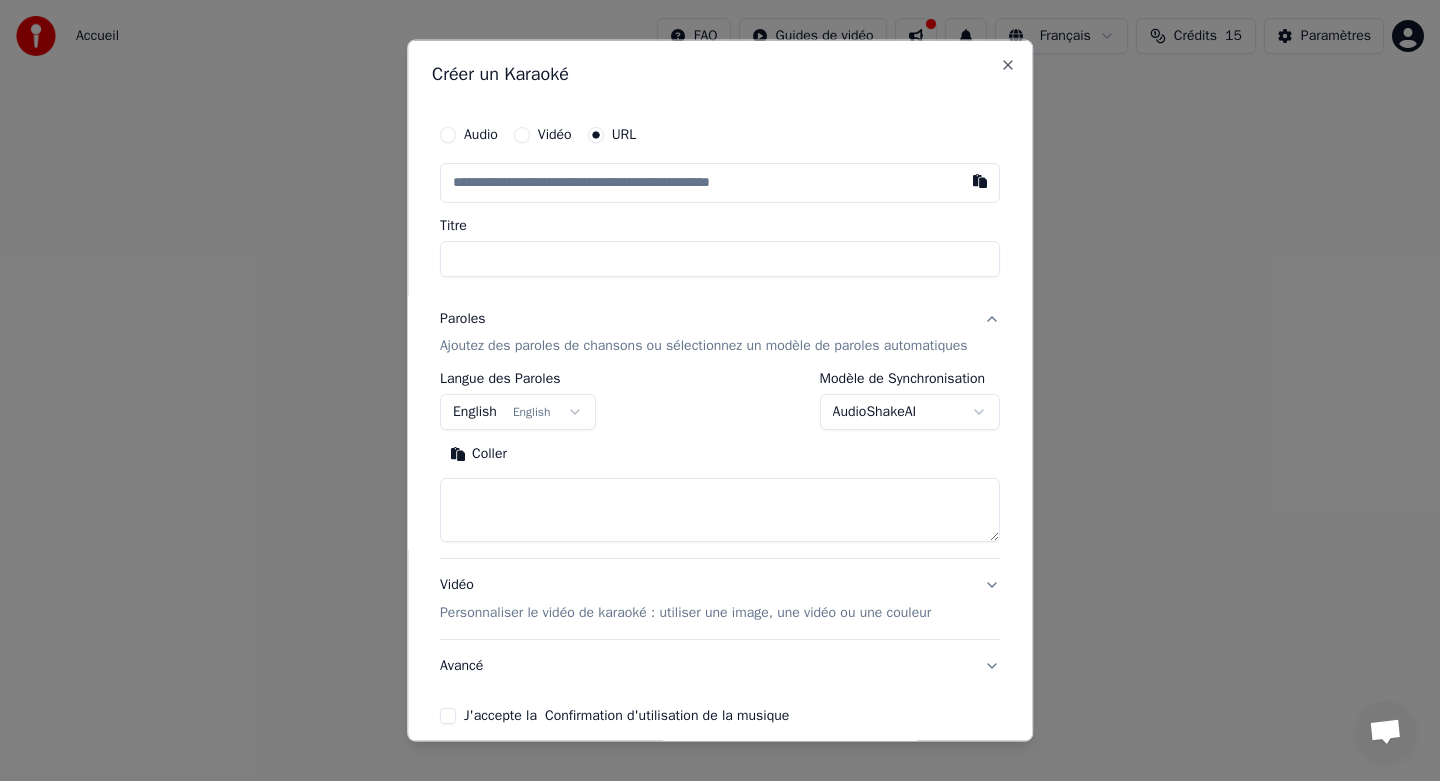 click on "Titre" at bounding box center [720, 258] 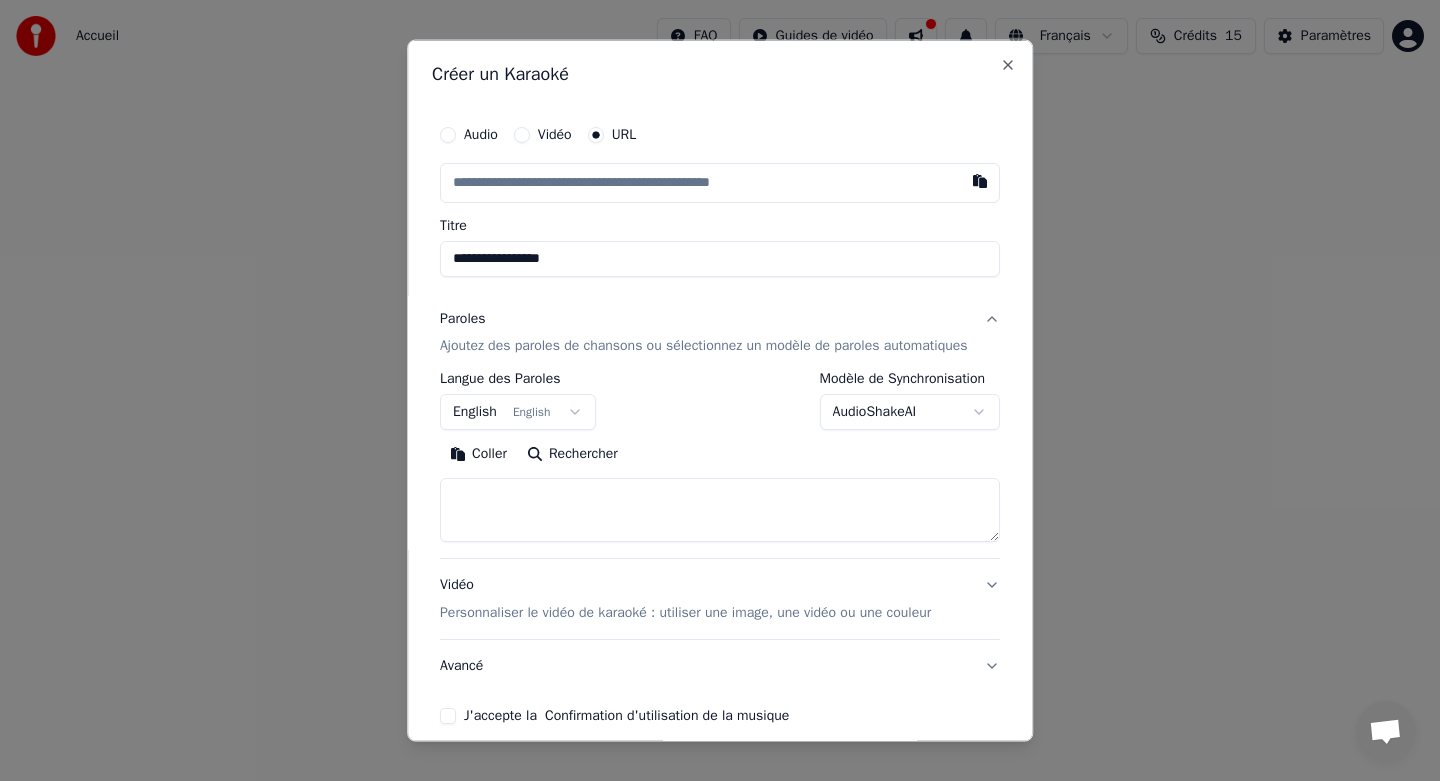 type on "**********" 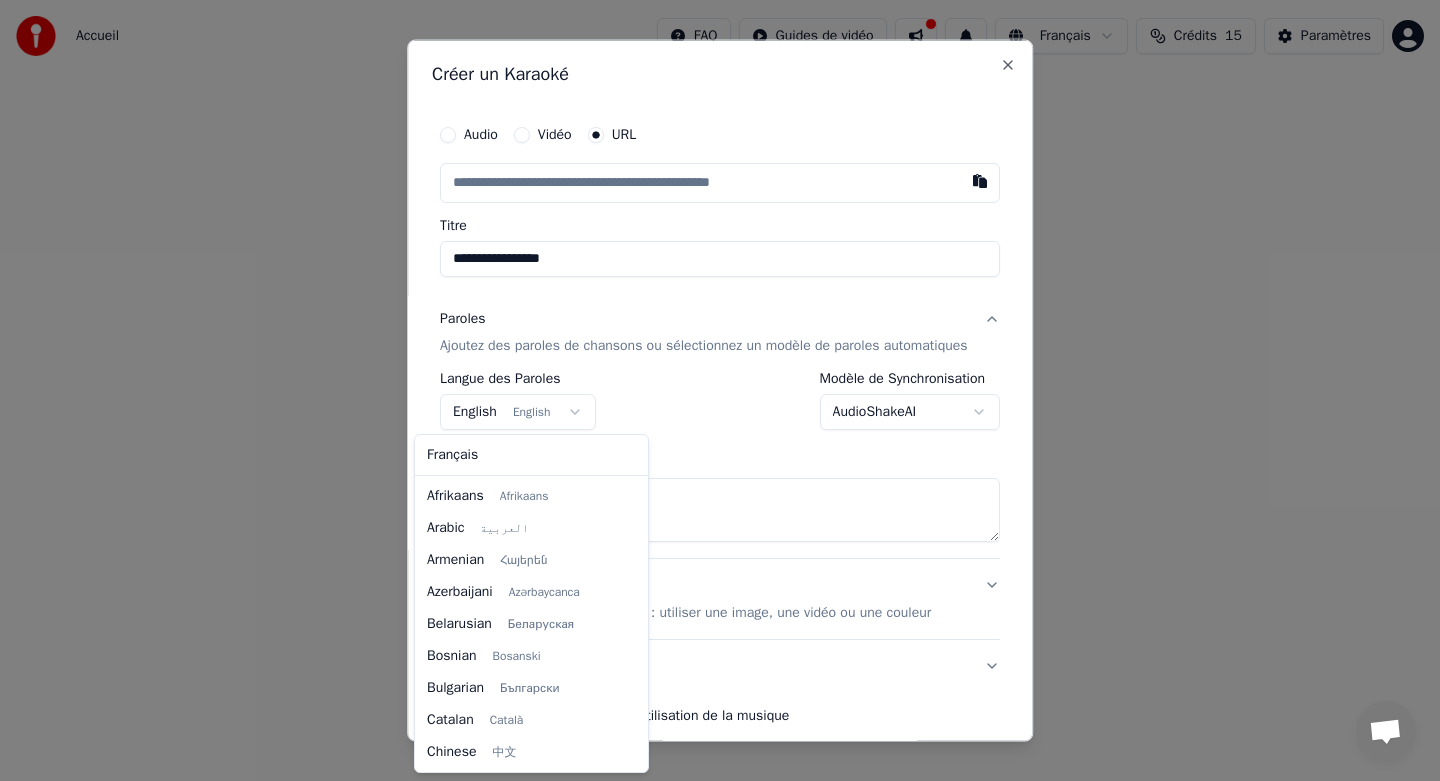 scroll, scrollTop: 160, scrollLeft: 0, axis: vertical 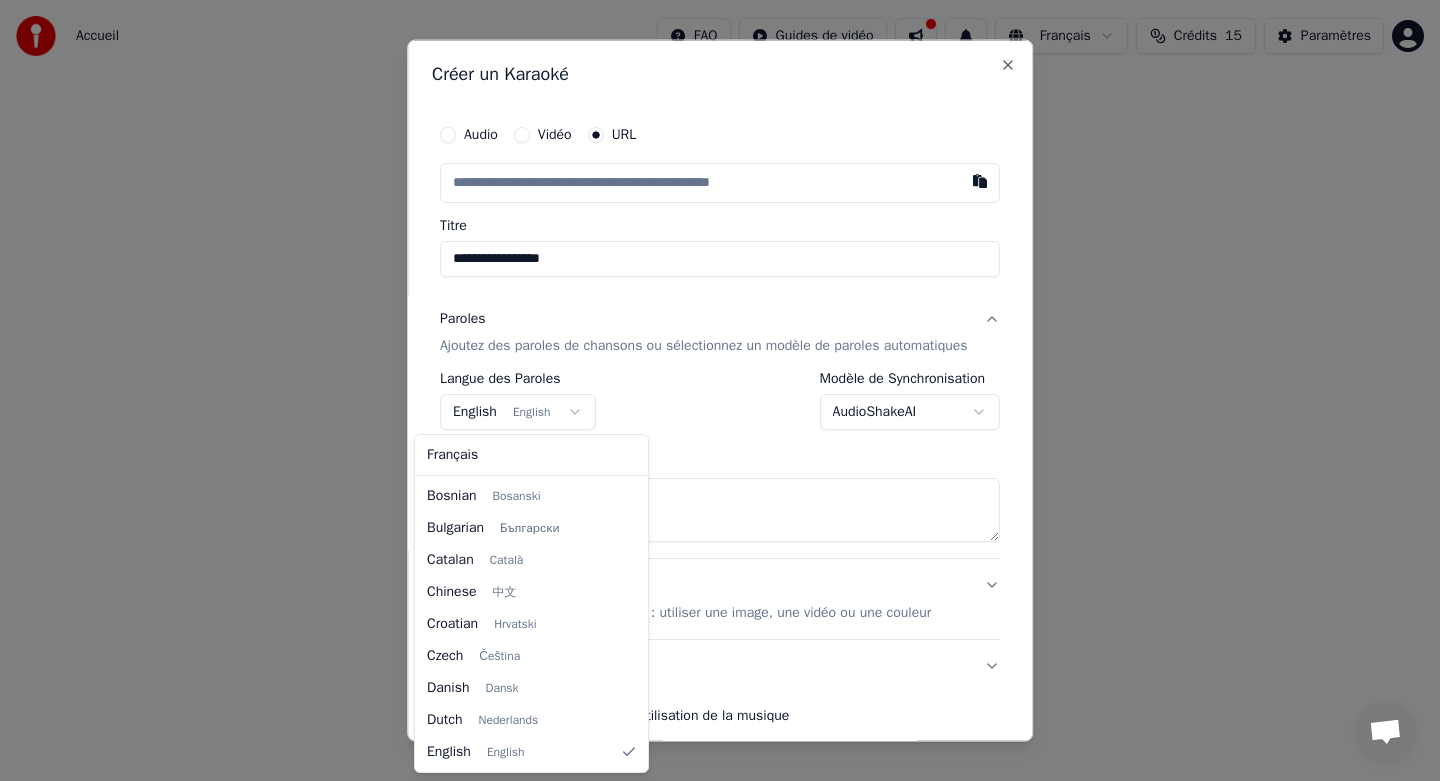 click on "**********" at bounding box center [720, 212] 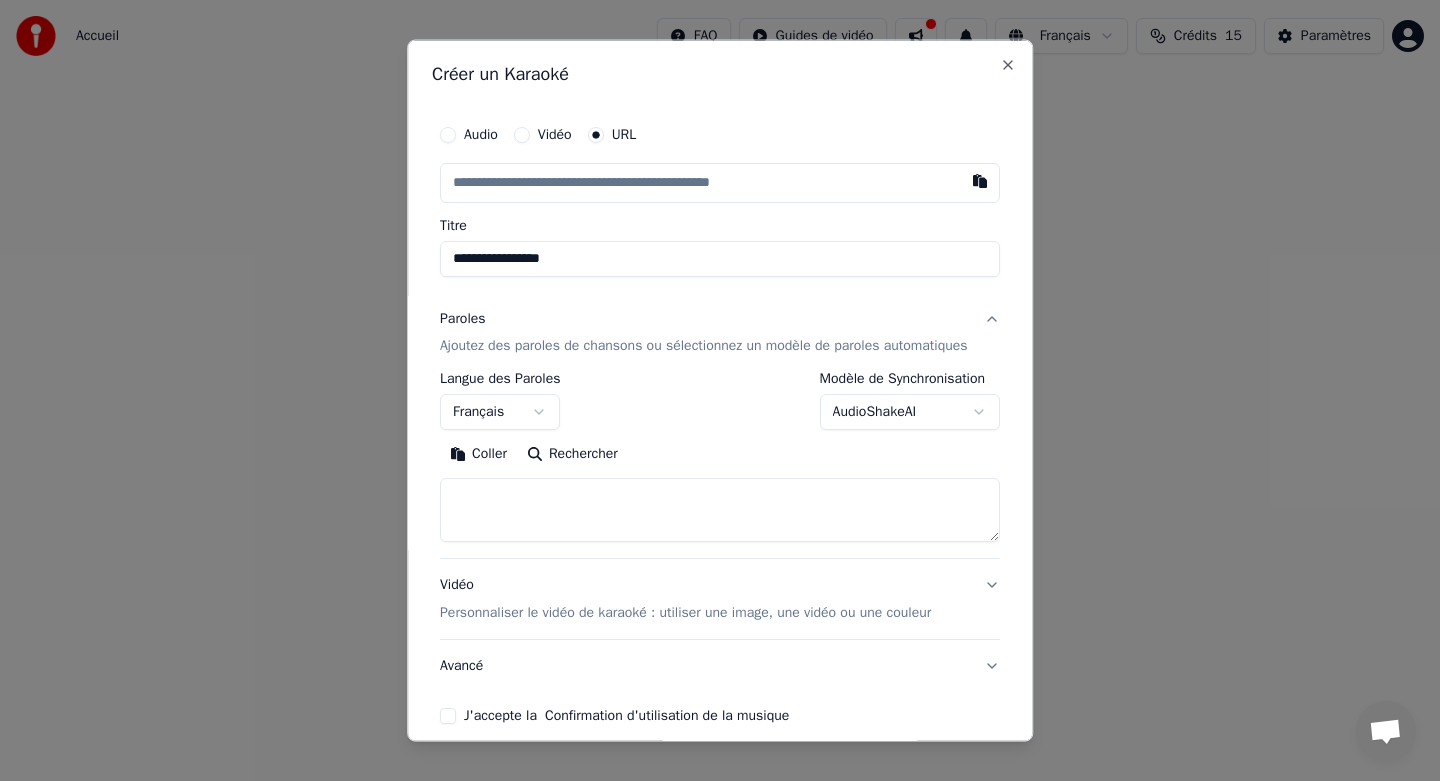 click on "**********" at bounding box center (720, 258) 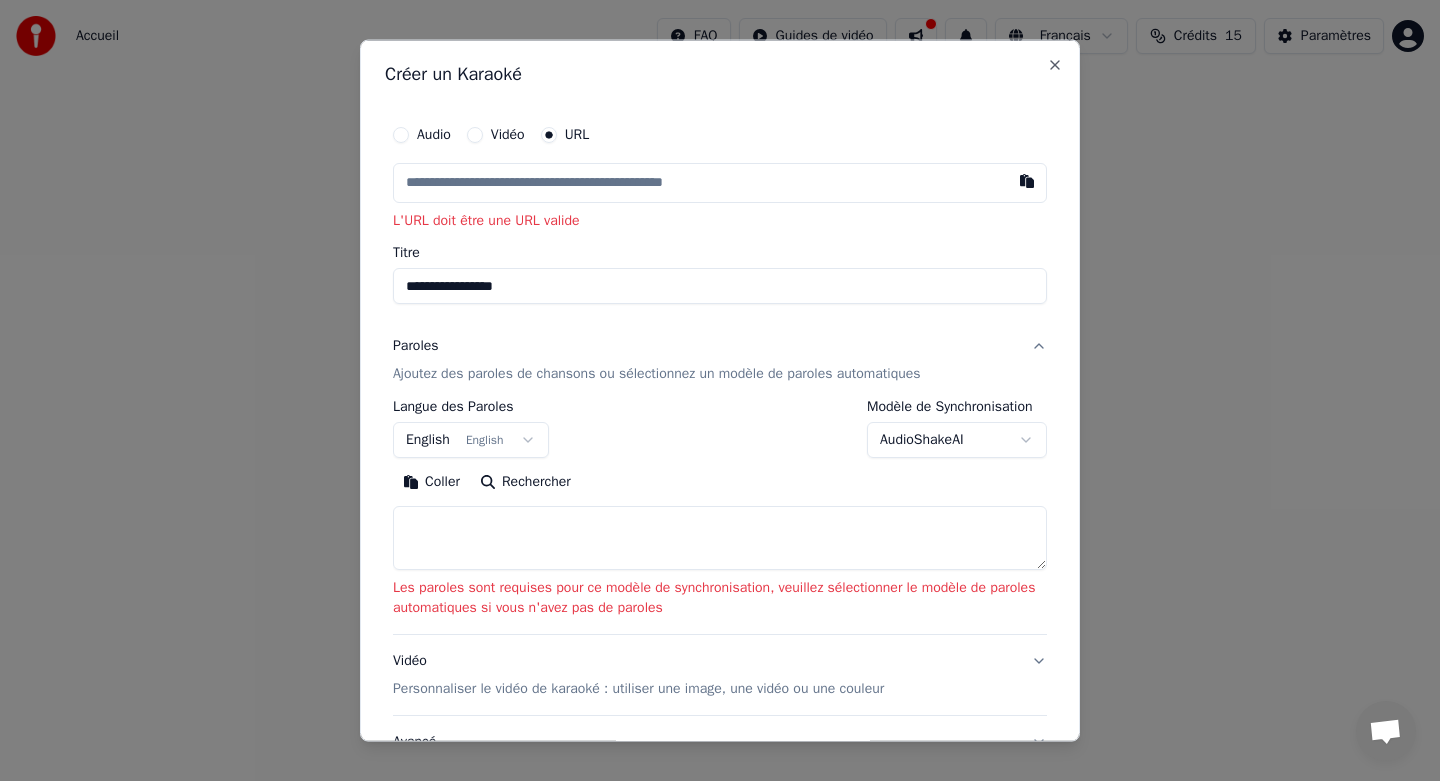 click on "Titre" at bounding box center [720, 253] 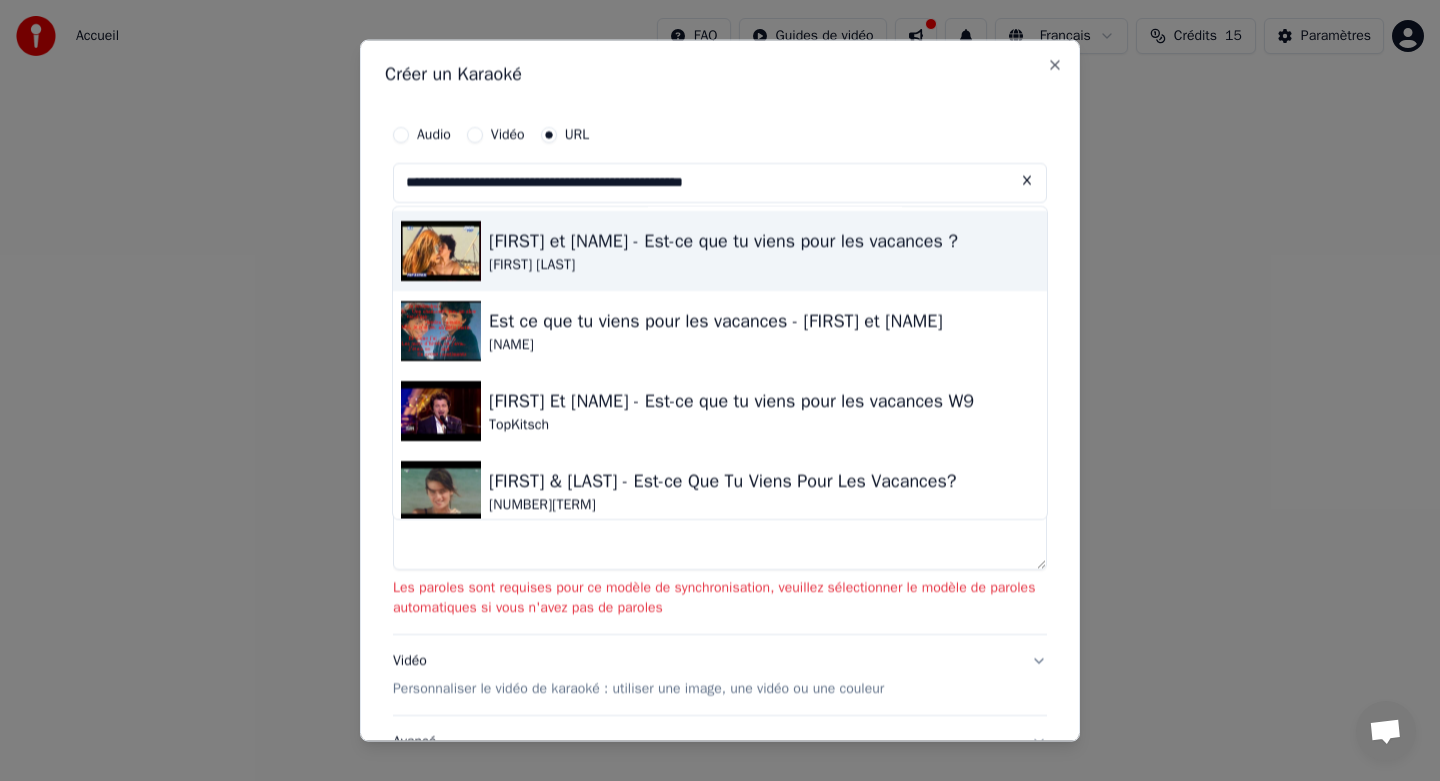 click on "[FIRST] et [LAST] - Est-ce que tu viens pour les vacances ?" at bounding box center [723, 240] 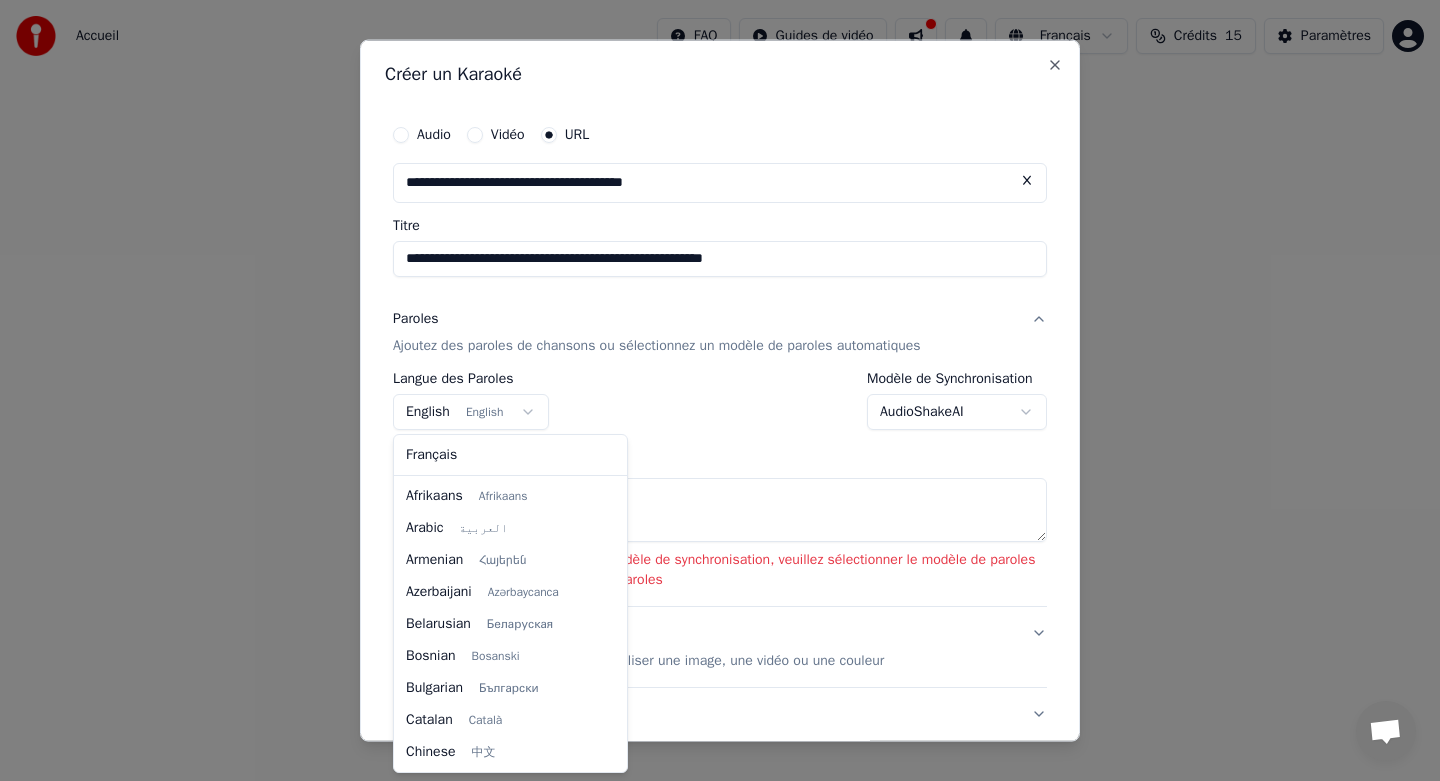 click on "**********" at bounding box center [720, 212] 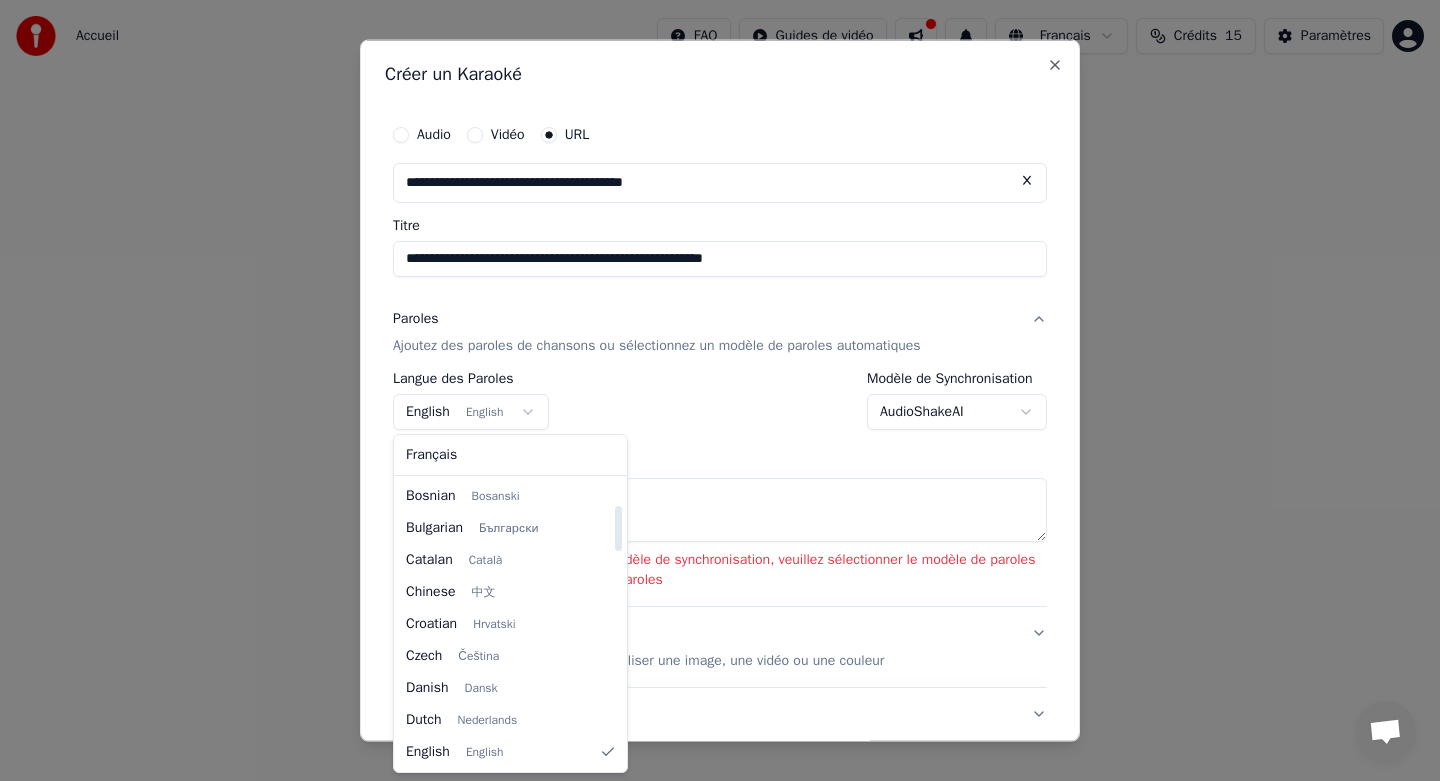 drag, startPoint x: 609, startPoint y: 738, endPoint x: 621, endPoint y: 535, distance: 203.35437 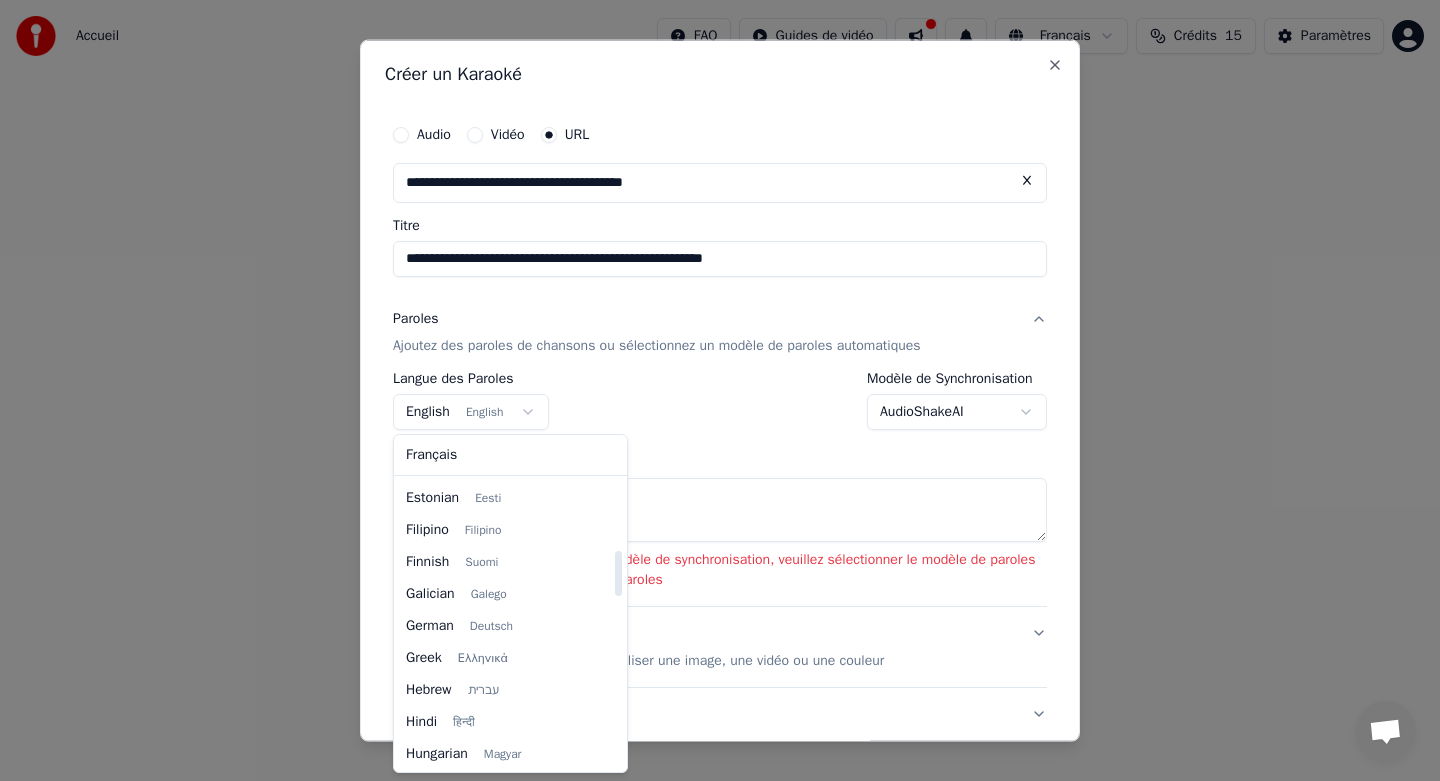 scroll, scrollTop: 382, scrollLeft: 0, axis: vertical 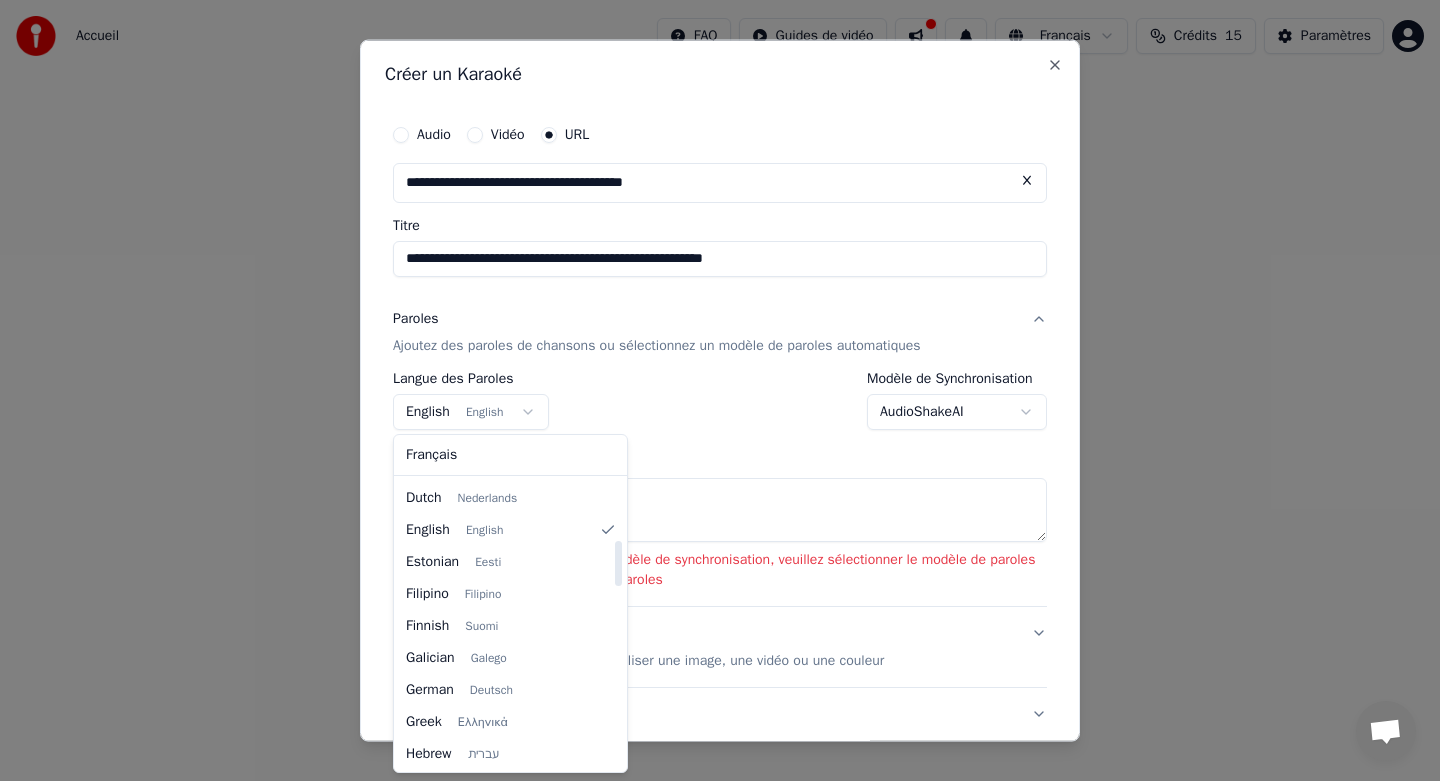drag, startPoint x: 629, startPoint y: 530, endPoint x: 623, endPoint y: 565, distance: 35.510563 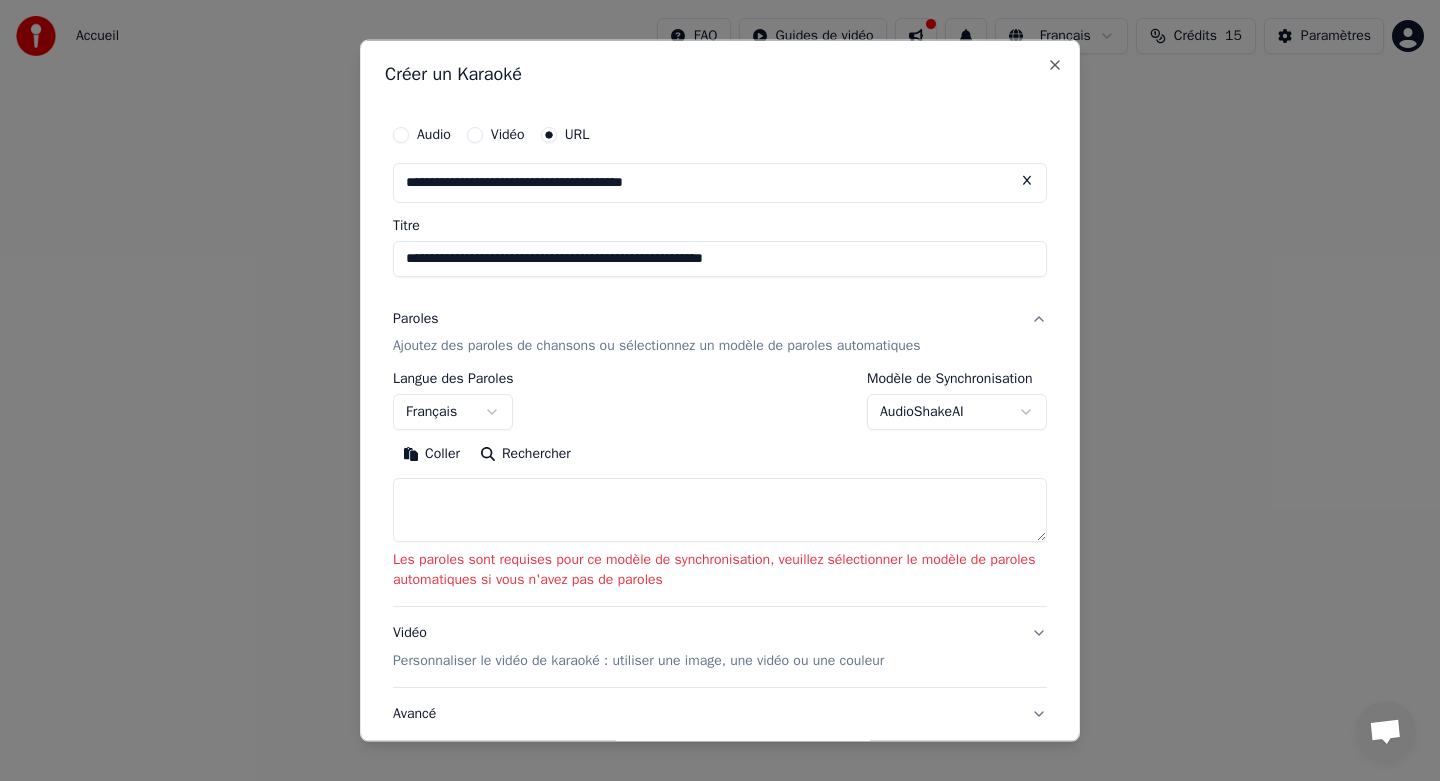 drag, startPoint x: 454, startPoint y: 497, endPoint x: 483, endPoint y: 504, distance: 29.832869 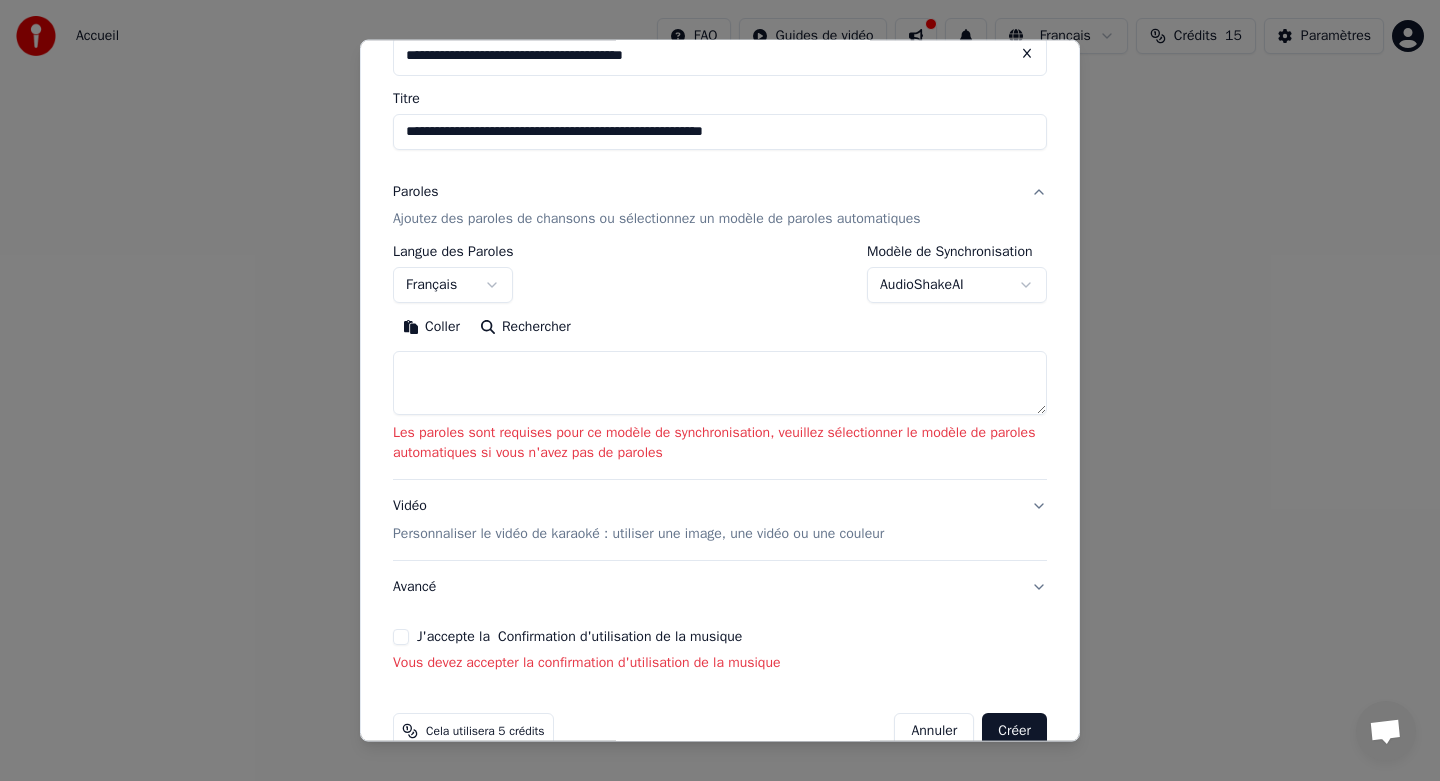 scroll, scrollTop: 129, scrollLeft: 0, axis: vertical 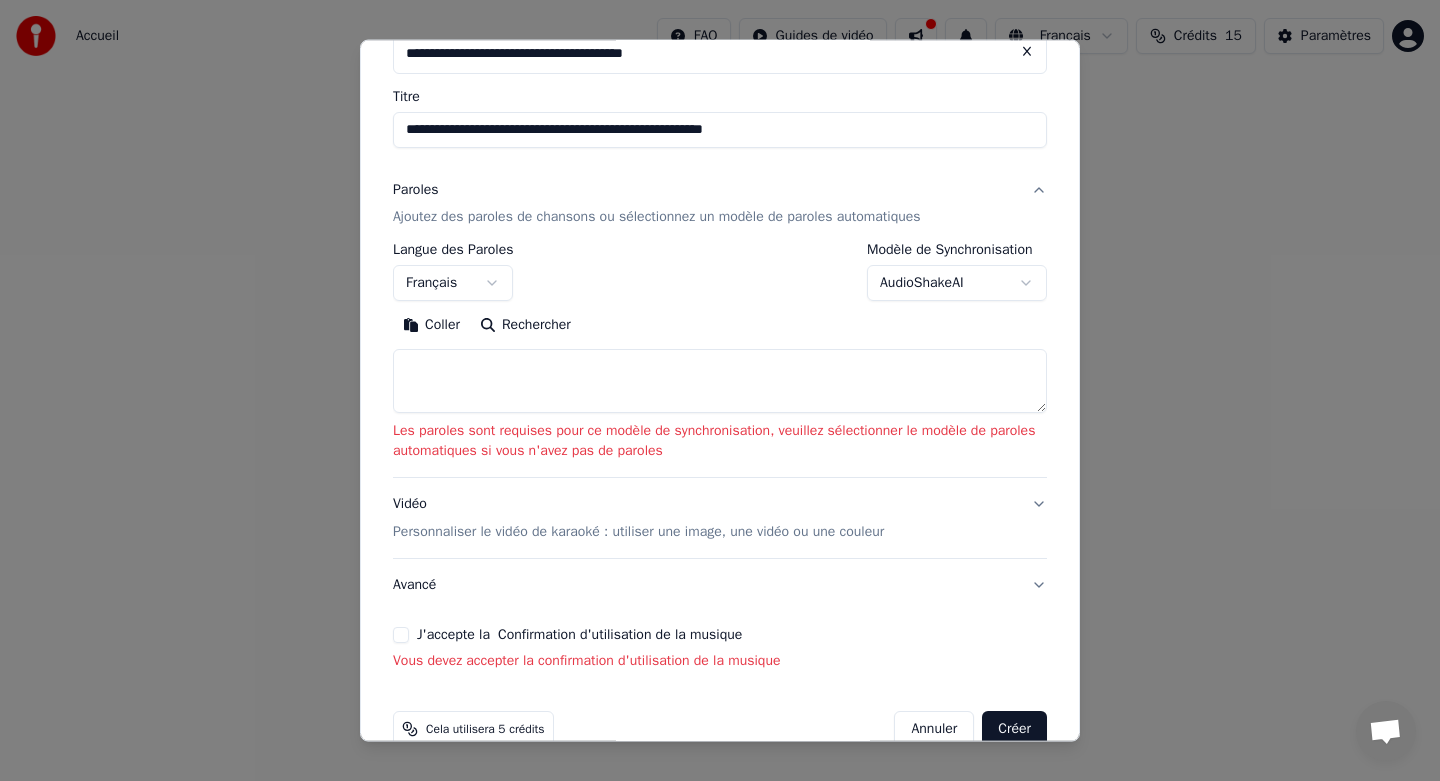 click at bounding box center [720, 381] 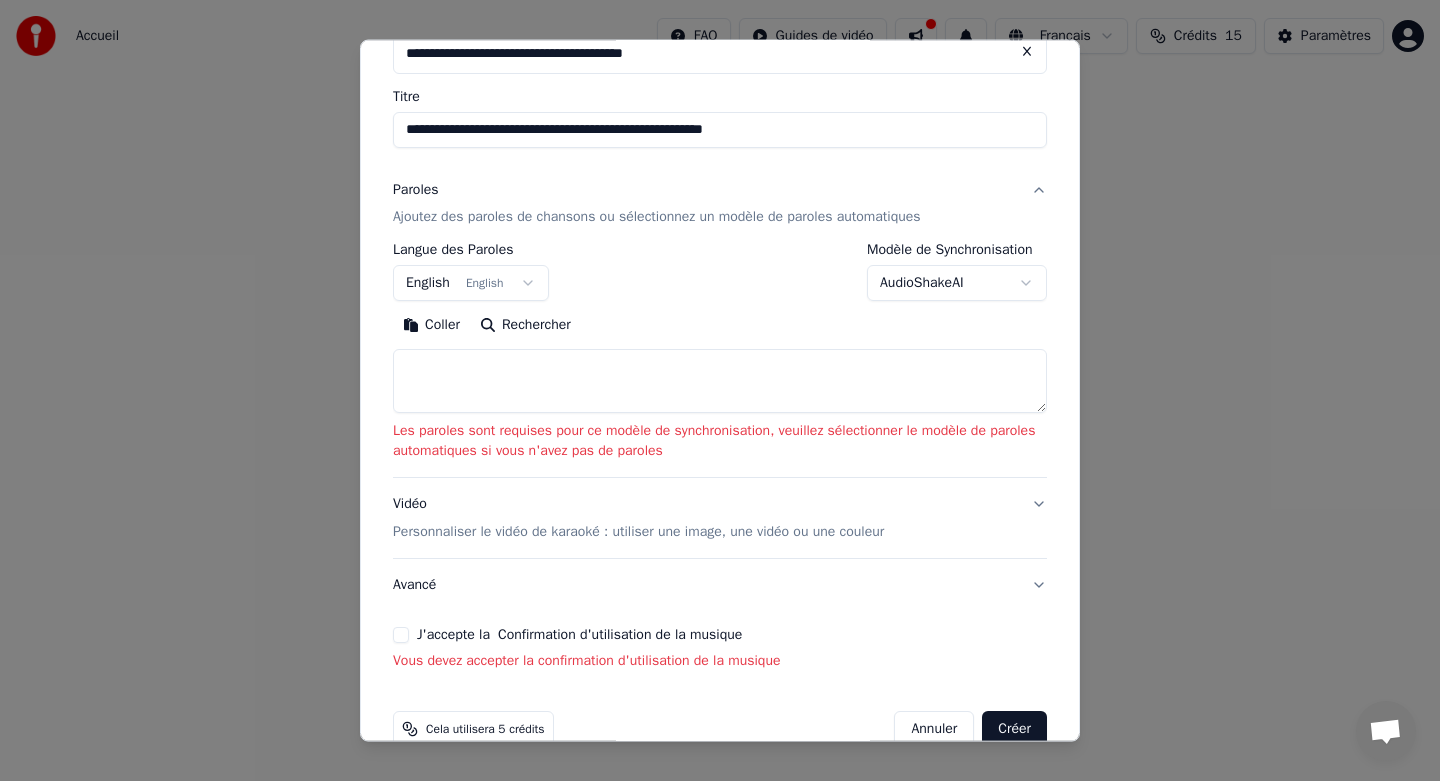 click at bounding box center [720, 381] 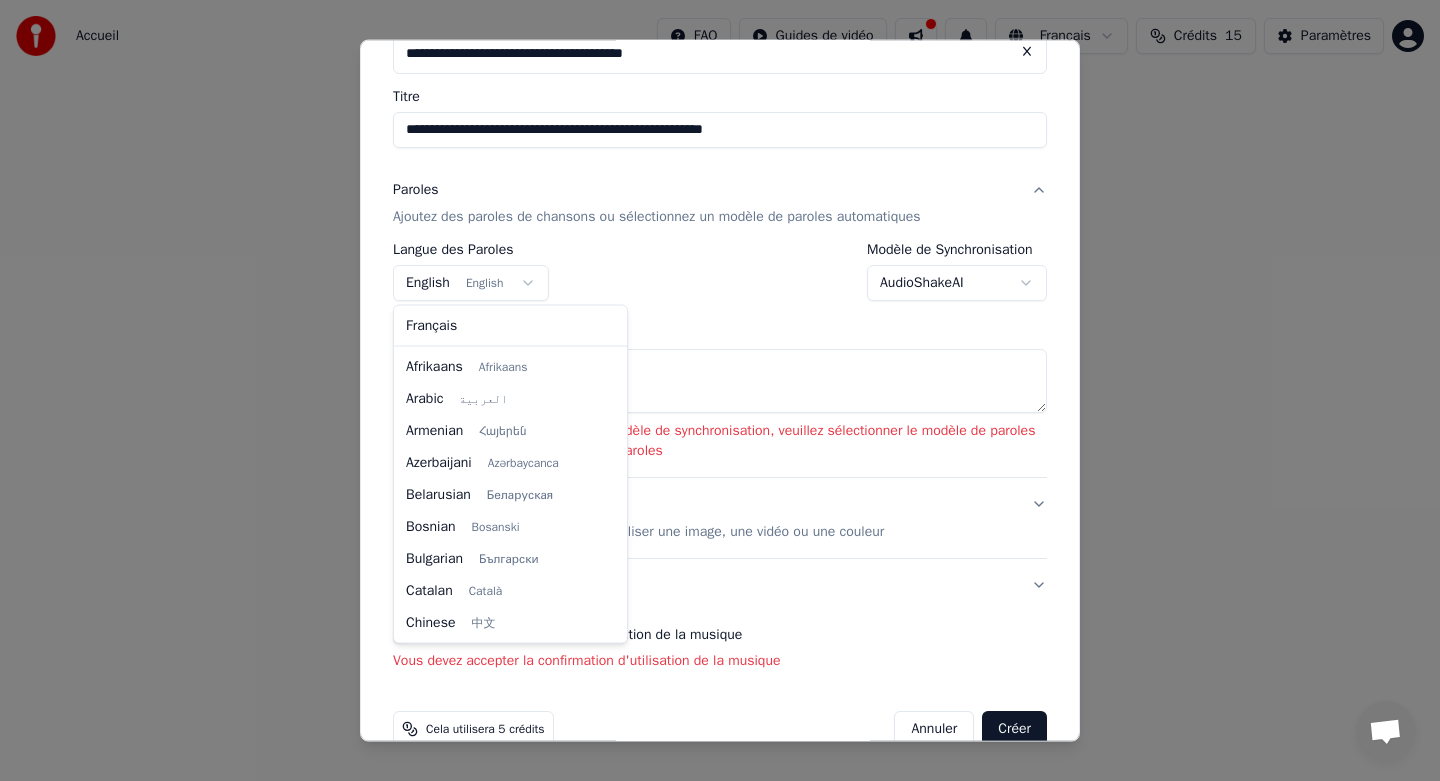 scroll, scrollTop: 160, scrollLeft: 0, axis: vertical 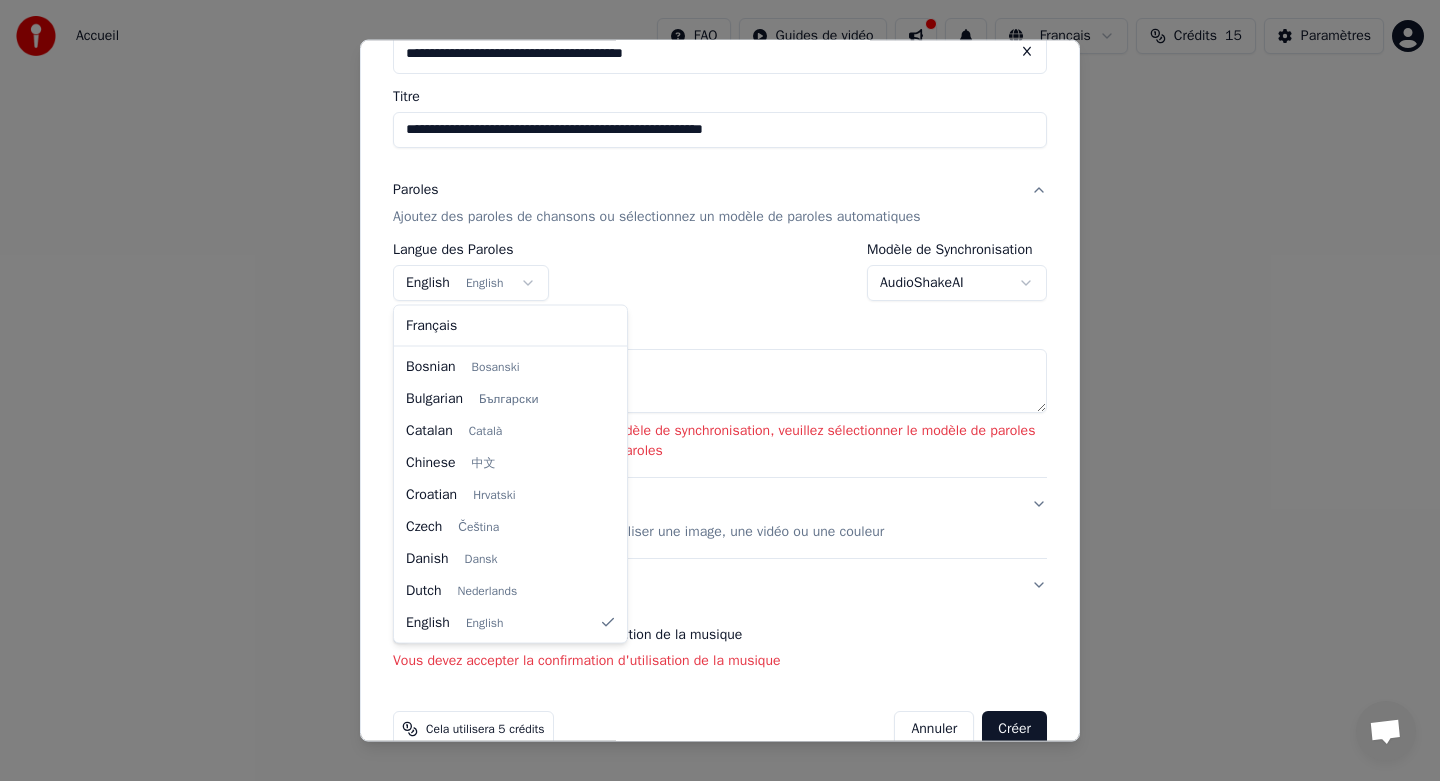 click on "**********" at bounding box center (720, 212) 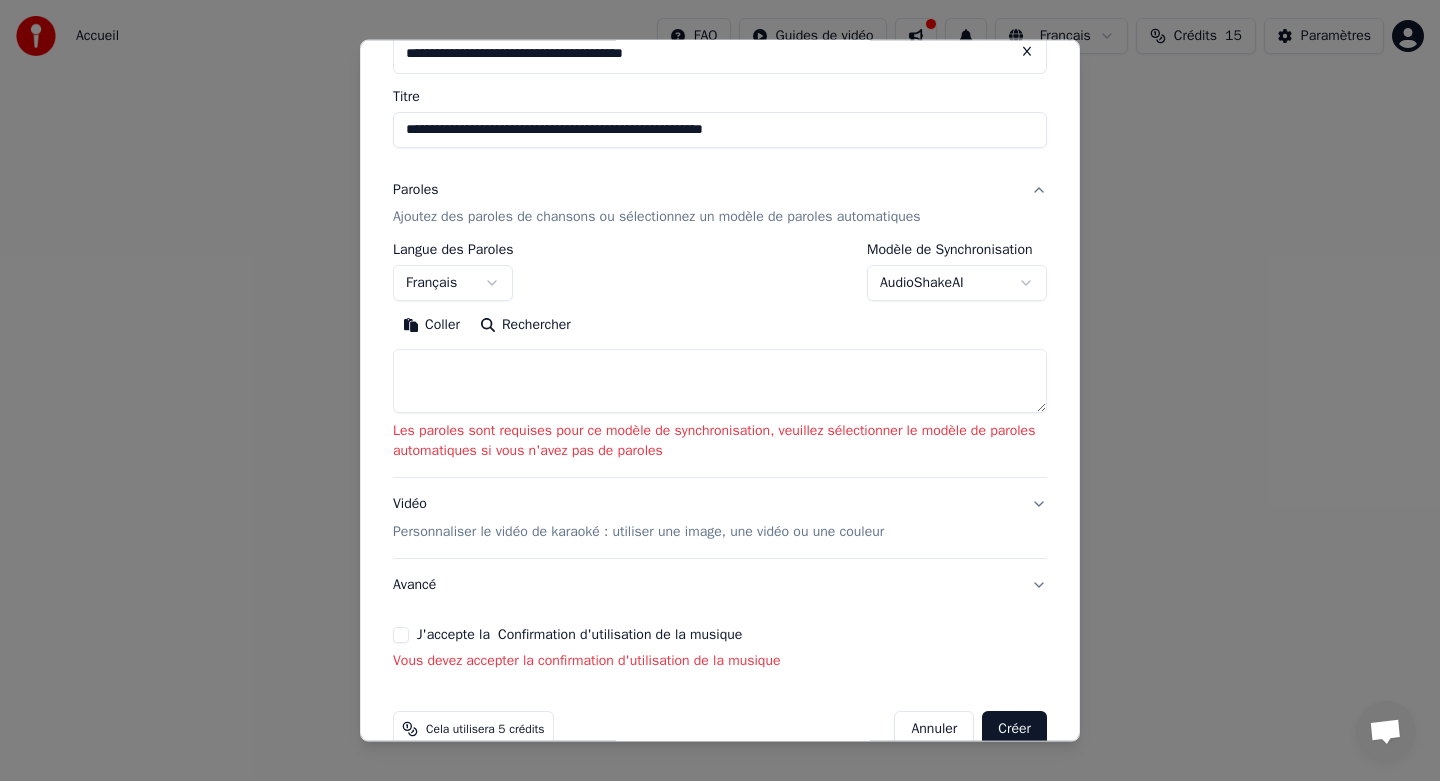 click at bounding box center [720, 381] 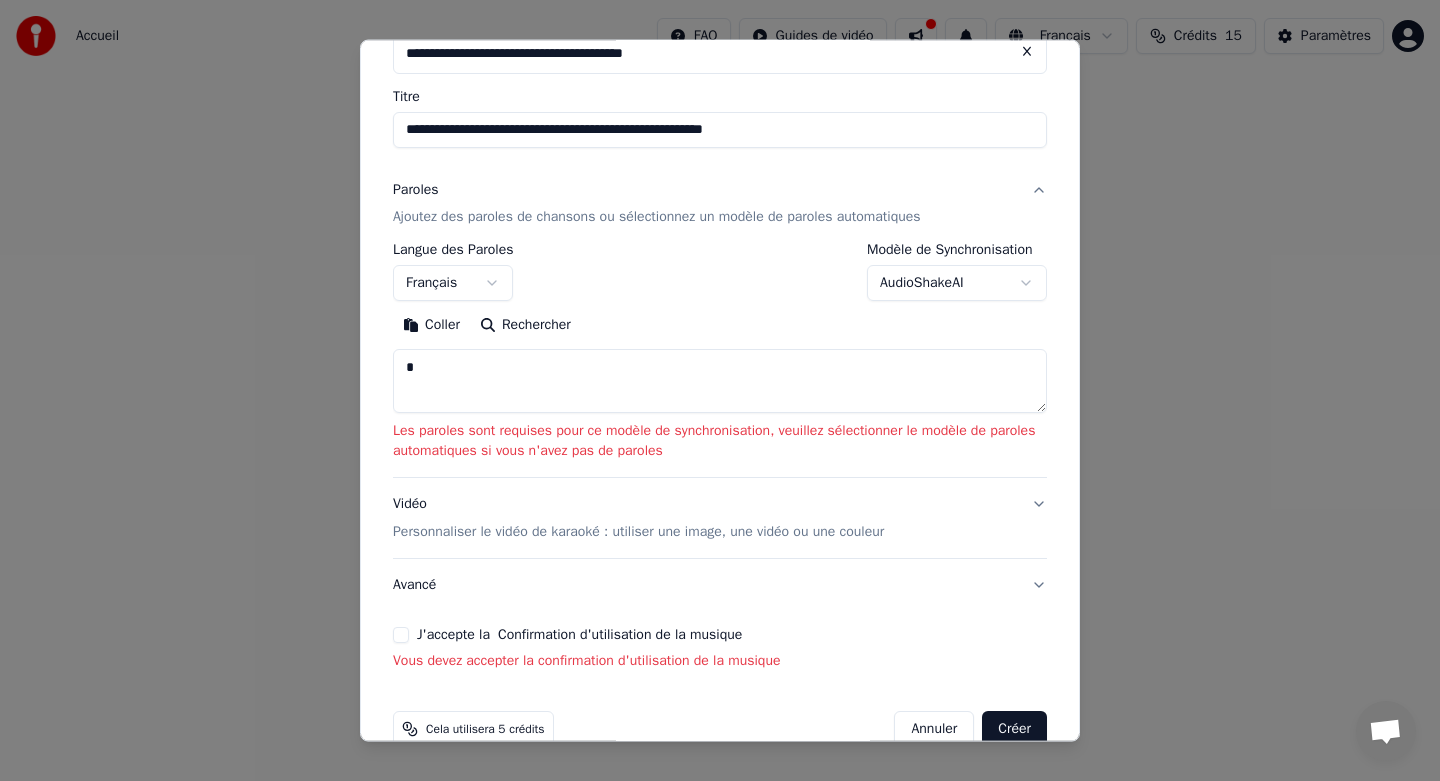 scroll, scrollTop: 119, scrollLeft: 0, axis: vertical 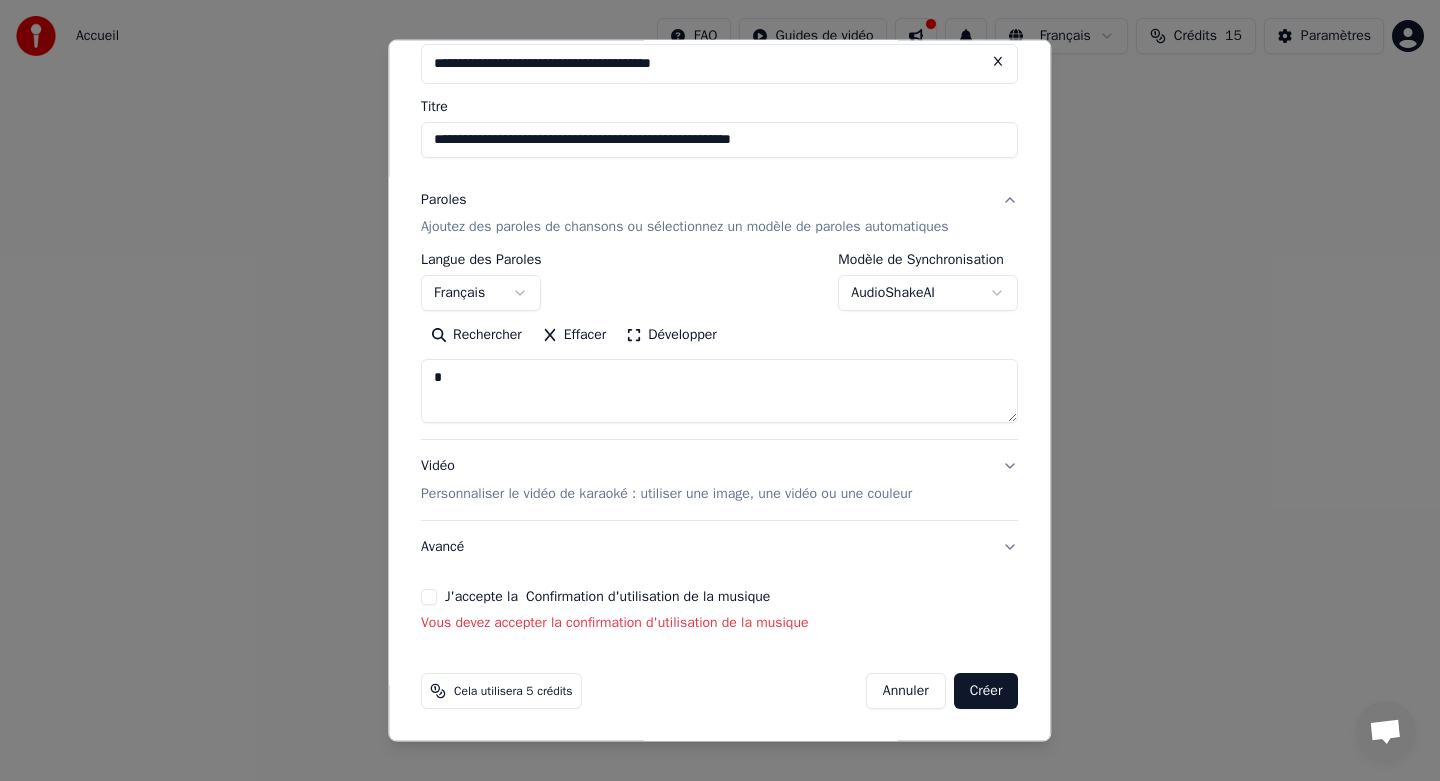 type 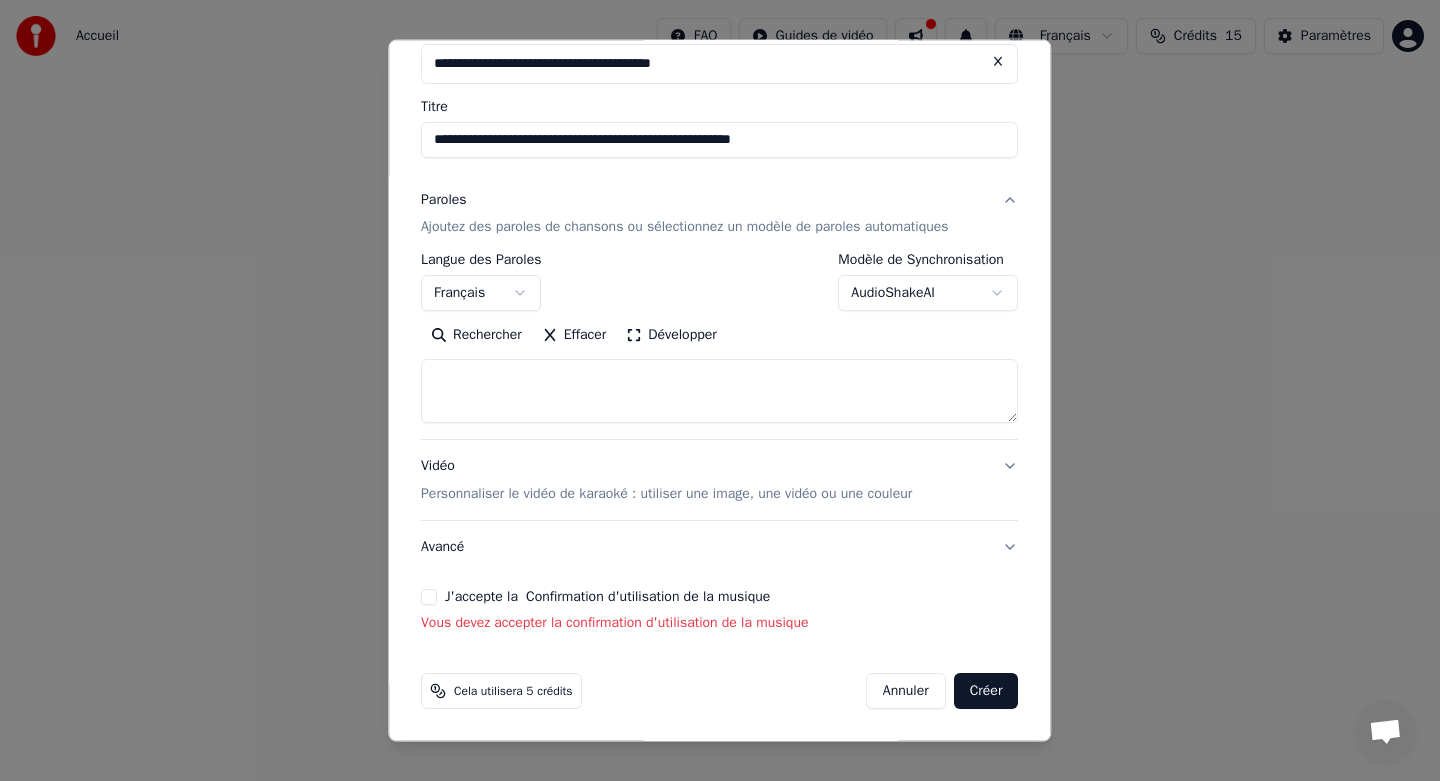 scroll, scrollTop: 129, scrollLeft: 0, axis: vertical 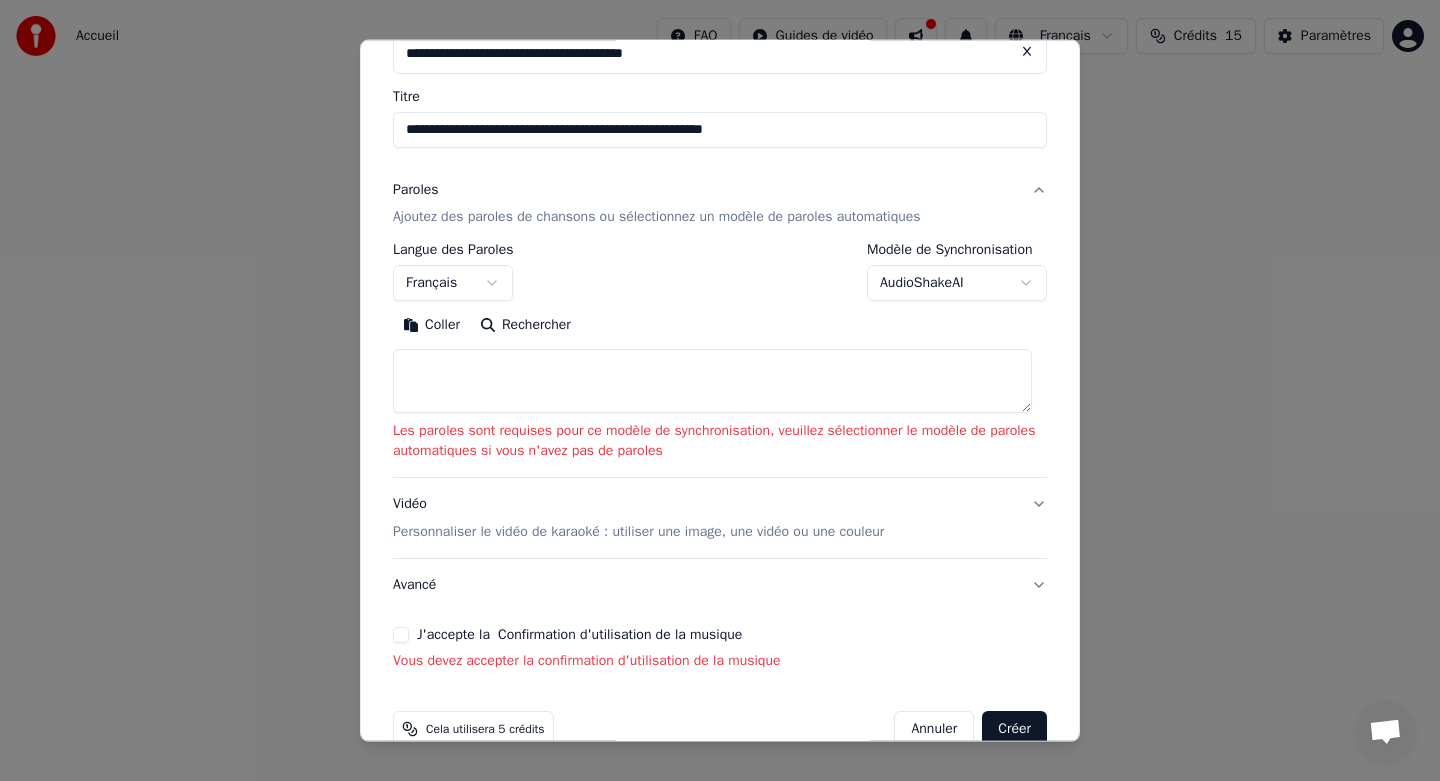click on "Coller" at bounding box center [431, 325] 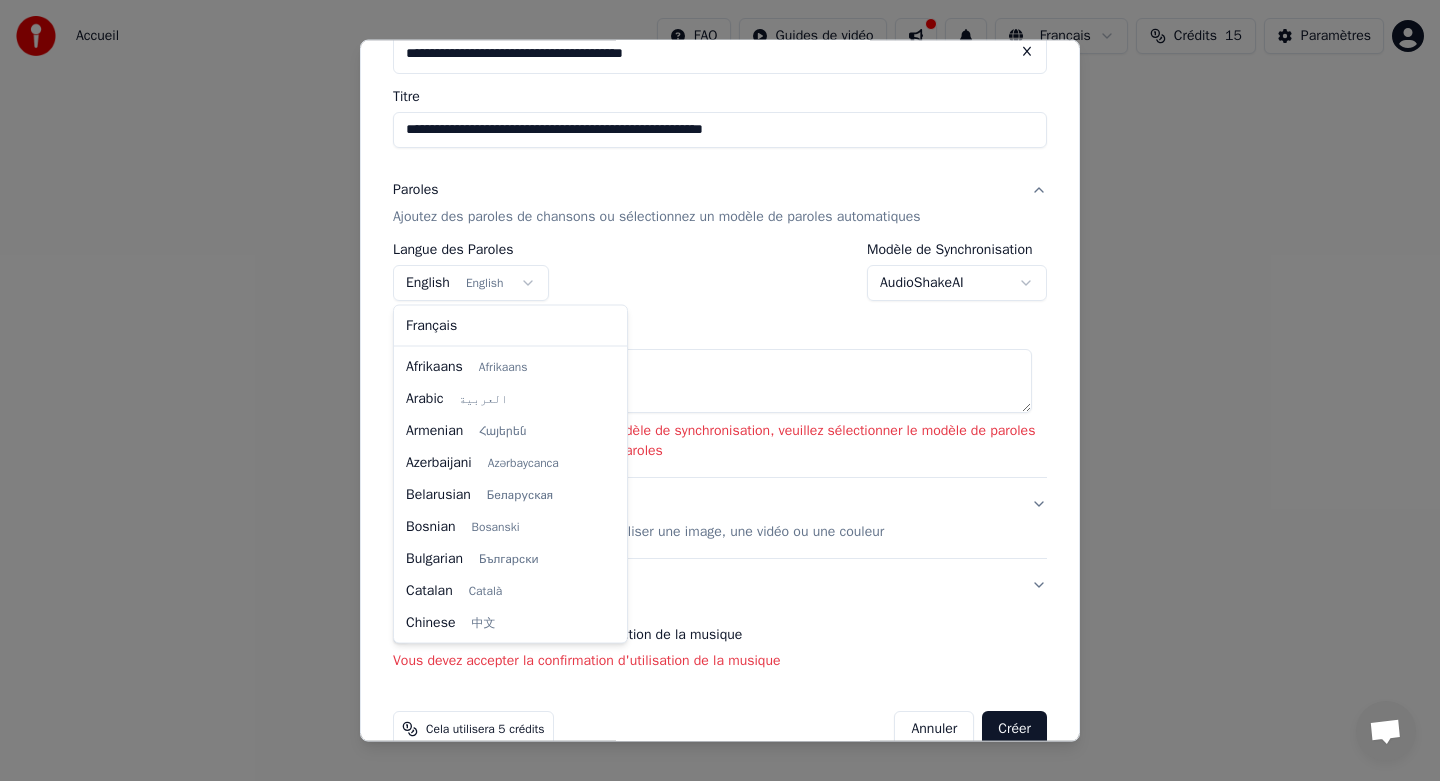 scroll, scrollTop: 160, scrollLeft: 0, axis: vertical 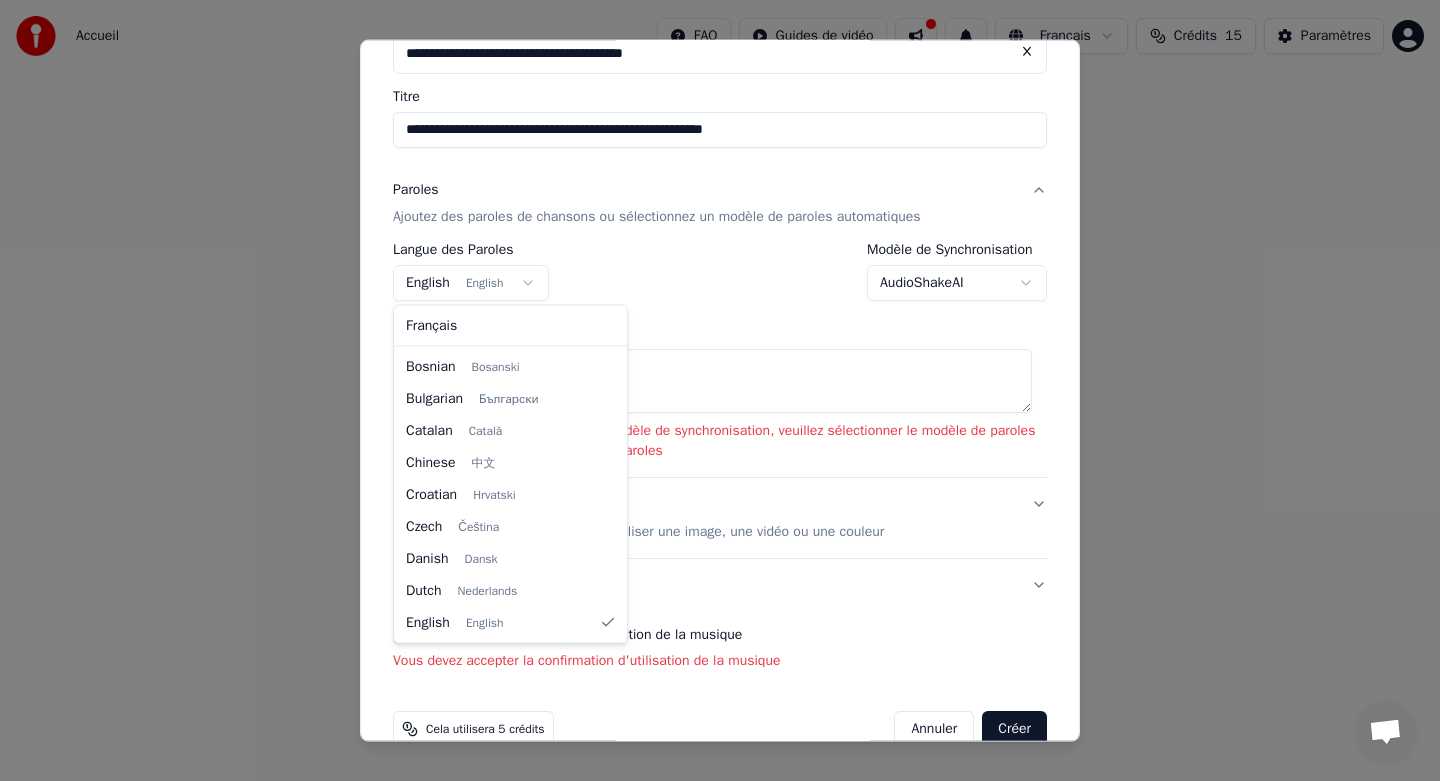 click on "**********" at bounding box center [720, 212] 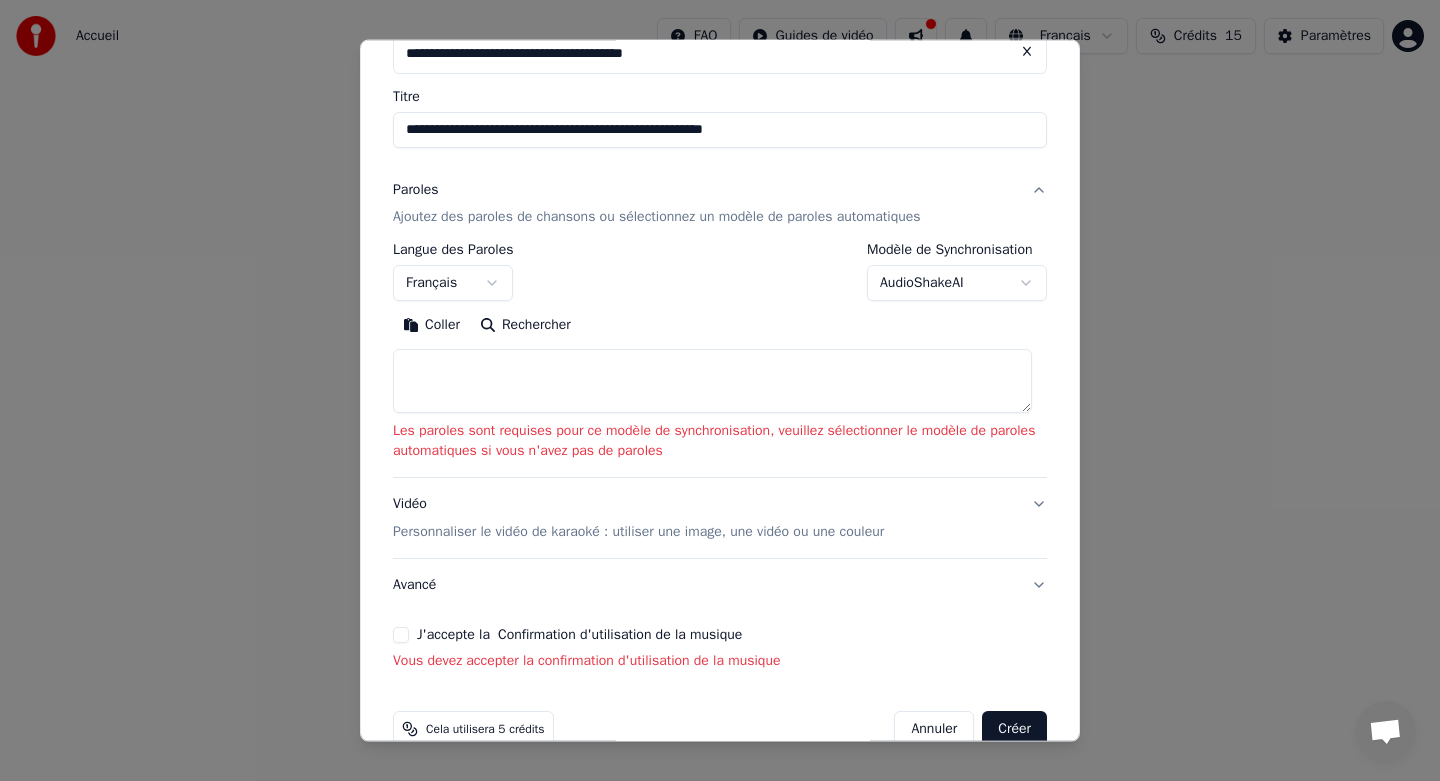 drag, startPoint x: 451, startPoint y: 339, endPoint x: 446, endPoint y: 379, distance: 40.311287 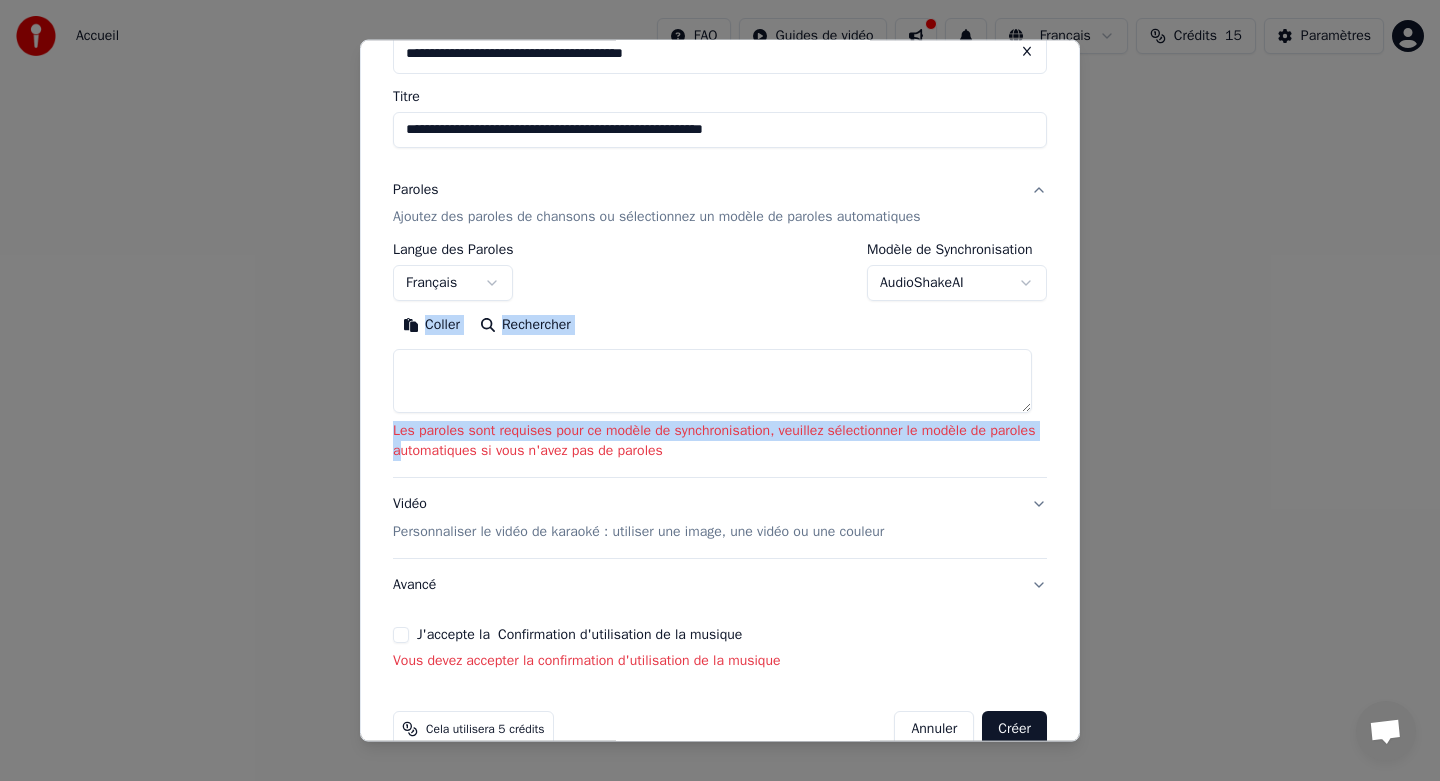 drag, startPoint x: 449, startPoint y: 441, endPoint x: 469, endPoint y: 402, distance: 43.829212 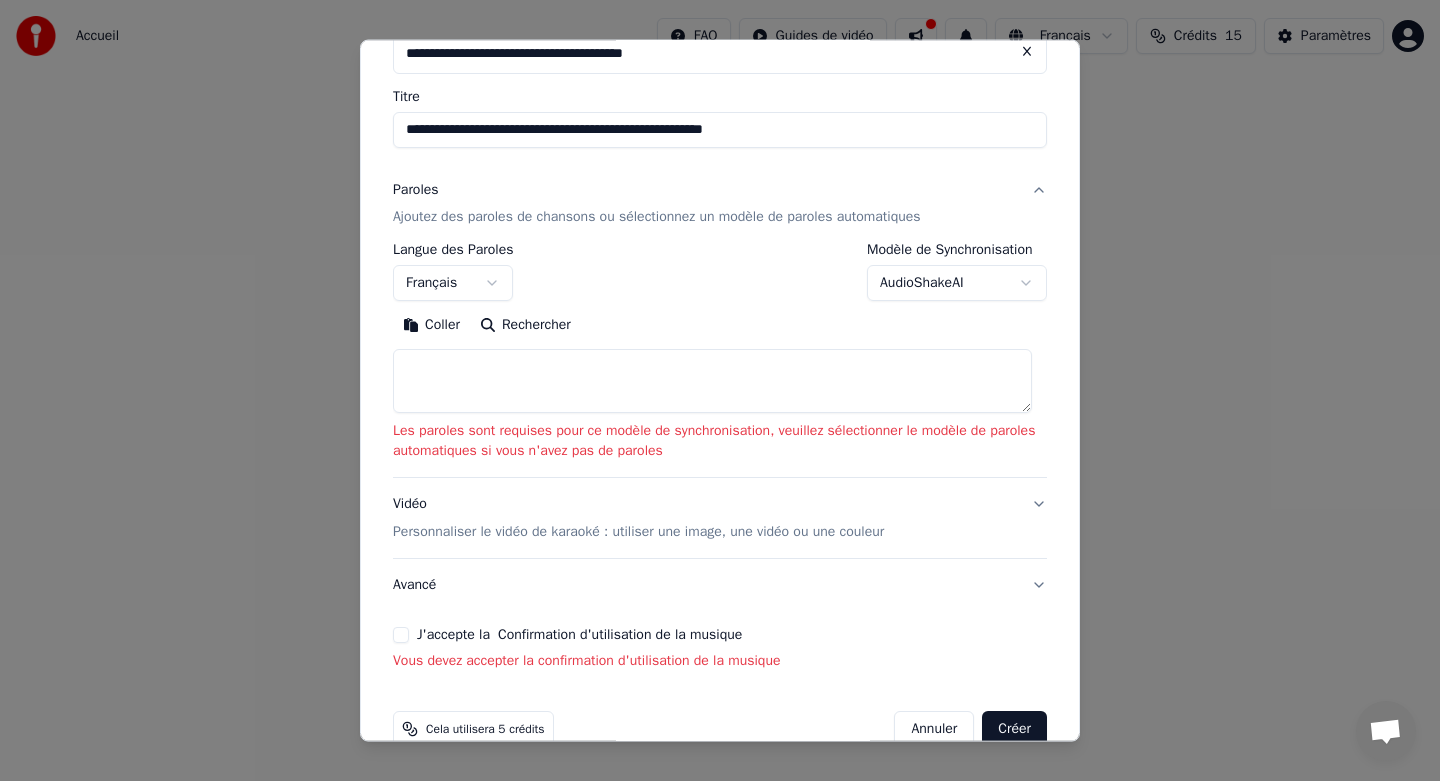 drag, startPoint x: 430, startPoint y: 337, endPoint x: 435, endPoint y: 322, distance: 15.811388 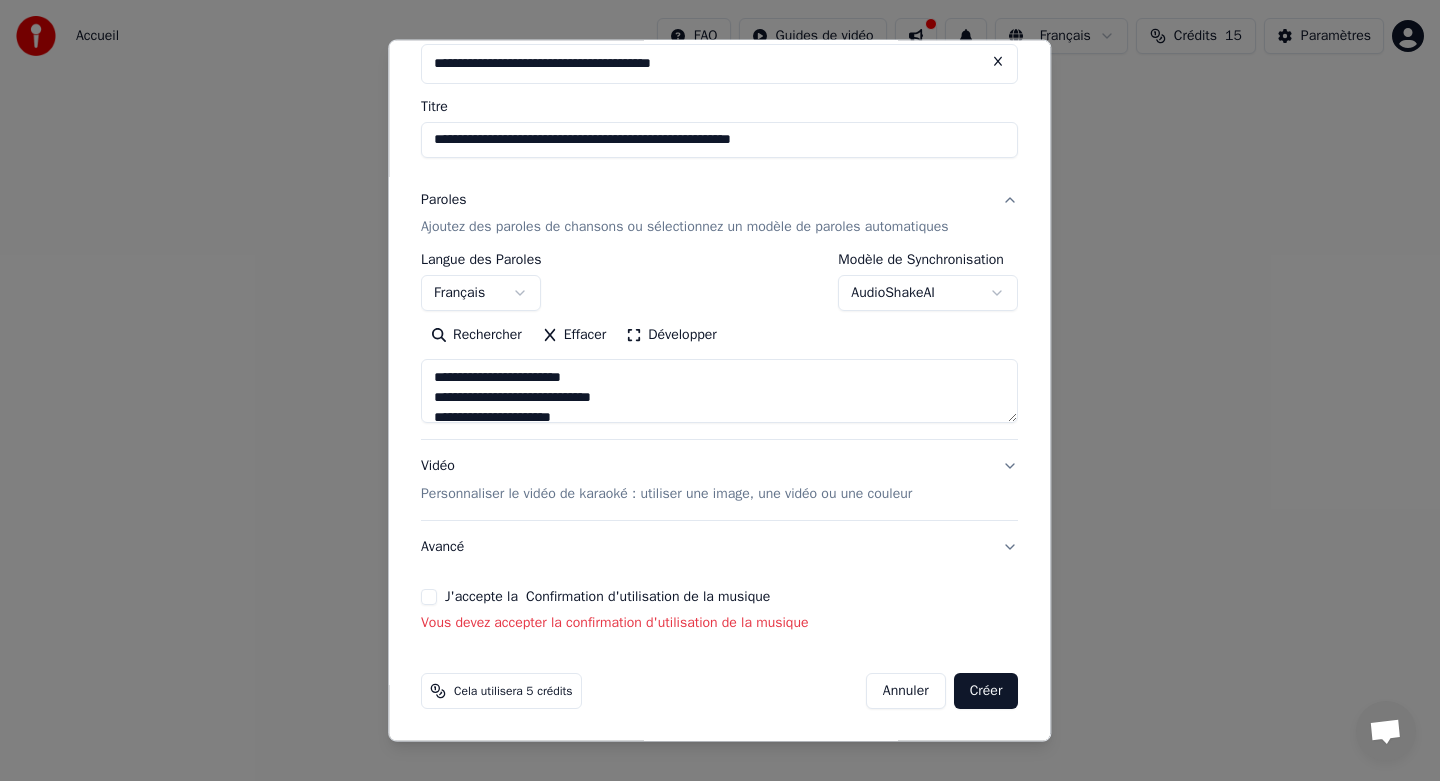 scroll, scrollTop: 119, scrollLeft: 0, axis: vertical 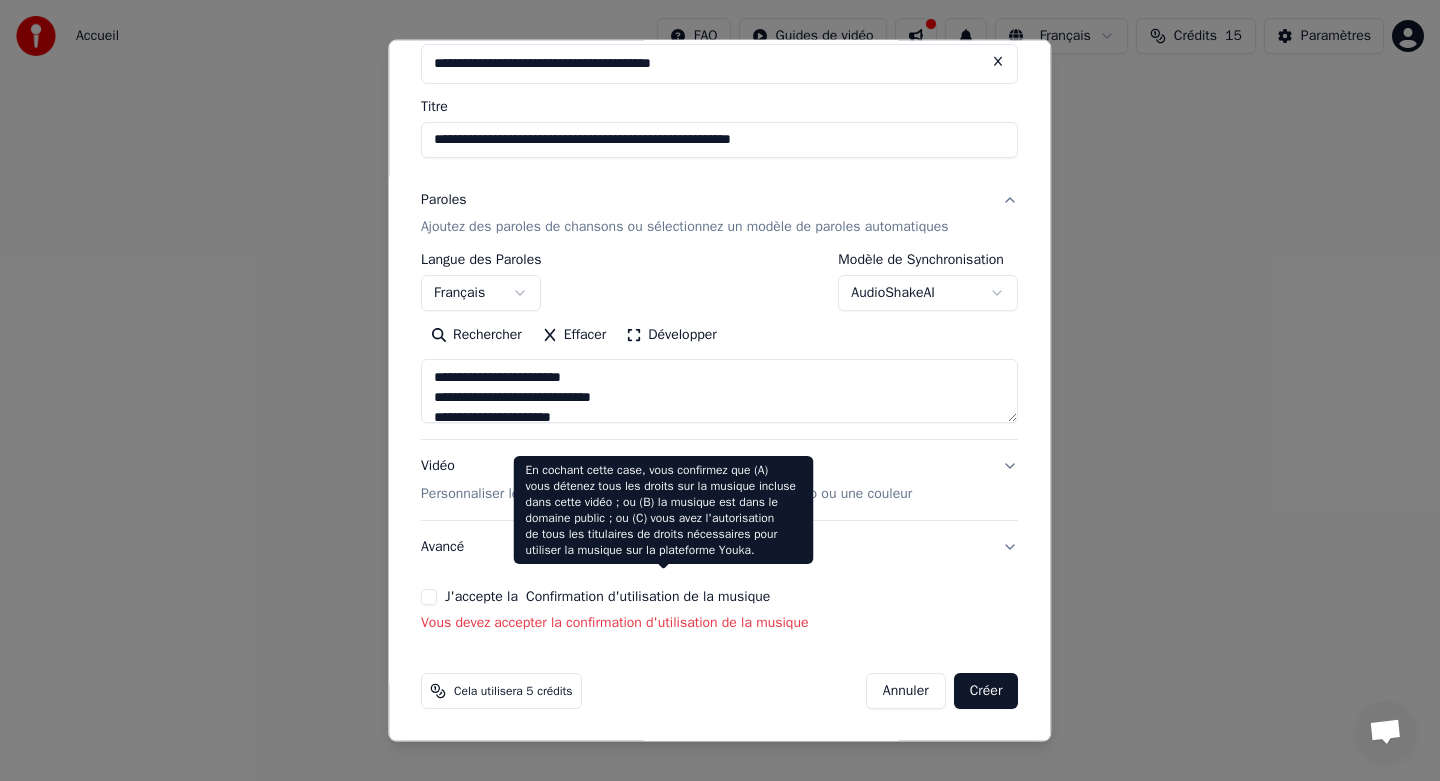 click on "En cochant cette case, vous confirmez que (A) vous détenez tous les droits sur la musique incluse dans cette vidéo ; ou (B) la musique est dans le domaine public ; ou (C) vous avez l'autorisation de tous les titulaires de droits nécessaires pour utiliser la musique sur la plateforme Youka. En cochant cette case, vous confirmez que (A) vous détenez tous les droits sur la musique incluse dans cette vidéo ; ou (B) la musique est dans le domaine public ; ou (C) vous avez l'autorisation de tous les titulaires de droits nécessaires pour utiliser la musique sur la plateforme Youka." at bounding box center (664, 510) 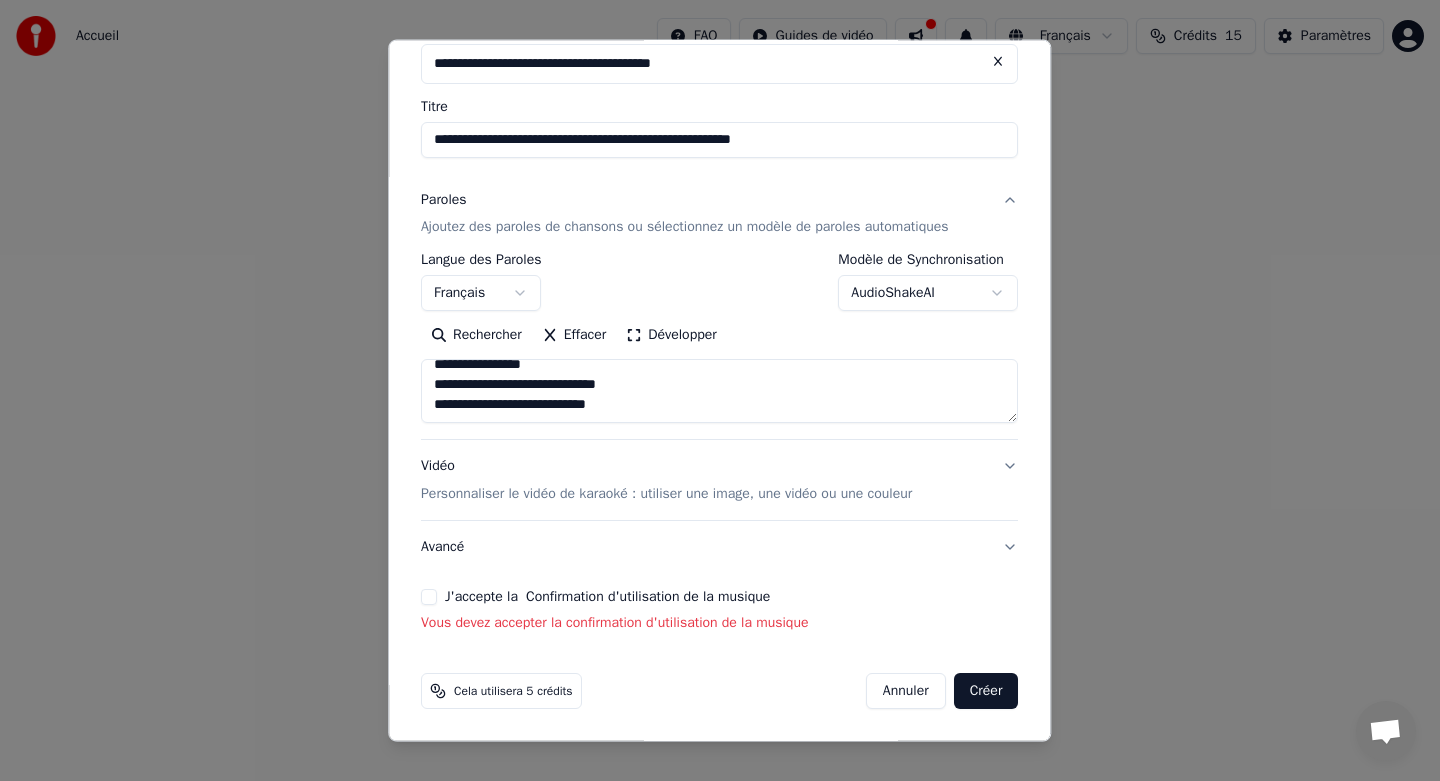 scroll, scrollTop: 0, scrollLeft: 0, axis: both 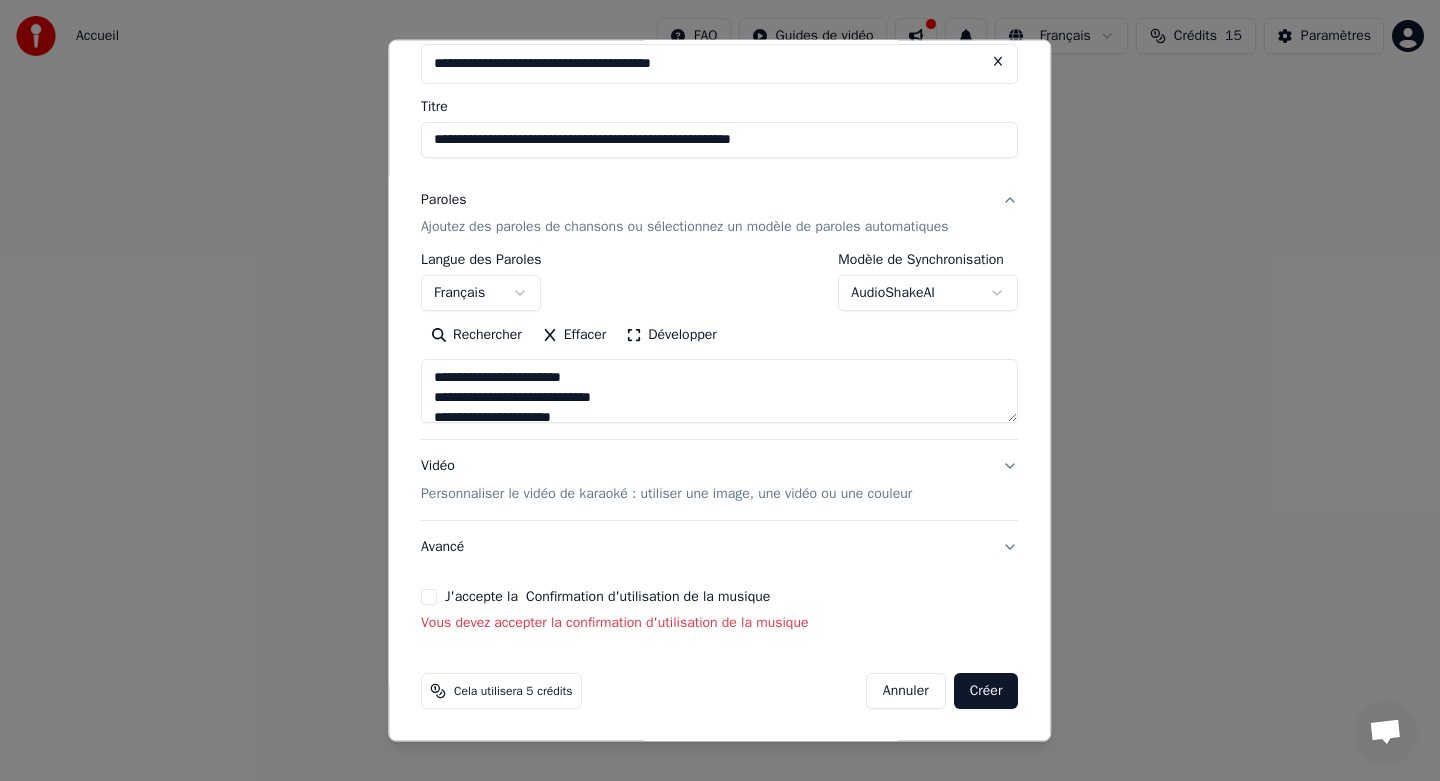 click on "Personnaliser le vidéo de karaoké : utiliser une image, une vidéo ou une couleur" at bounding box center (666, 494) 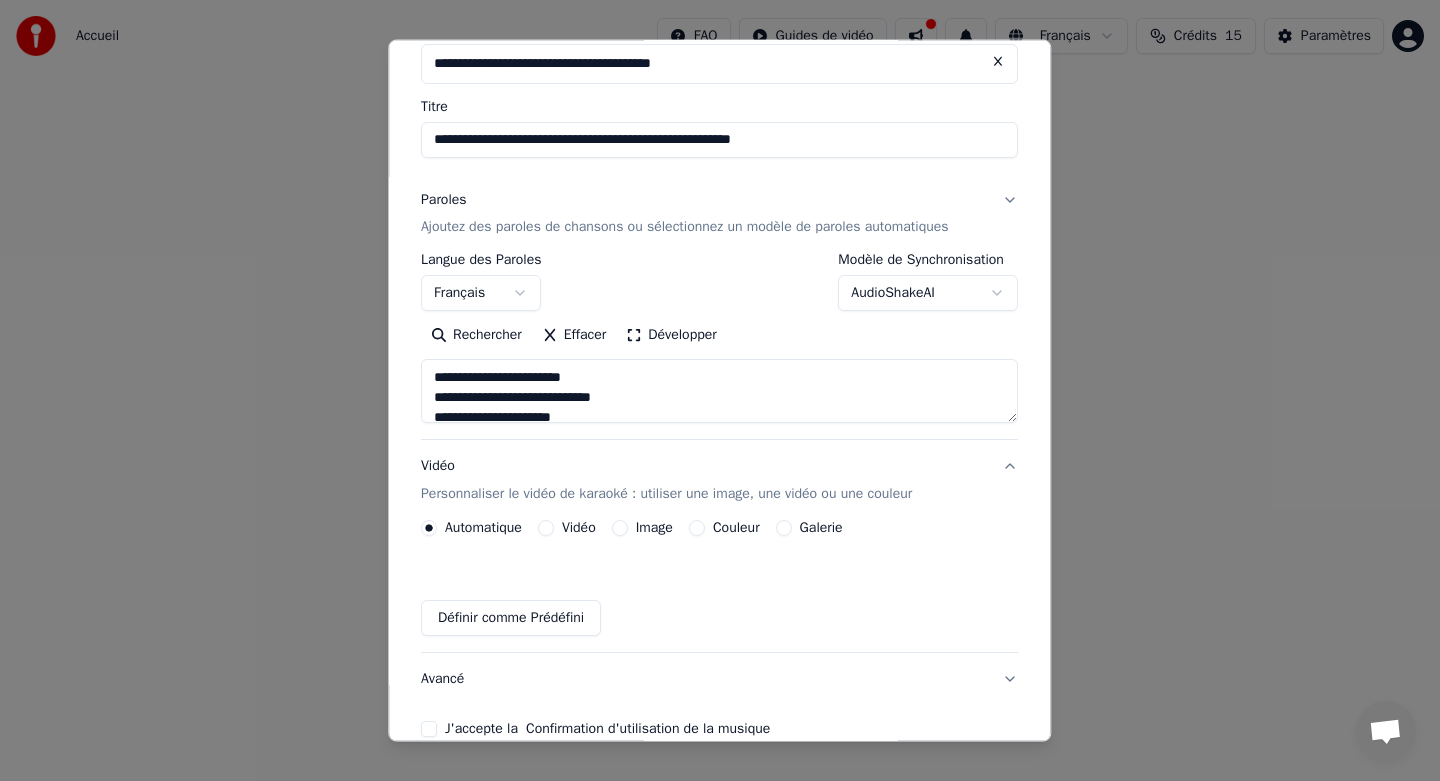 scroll, scrollTop: 65, scrollLeft: 0, axis: vertical 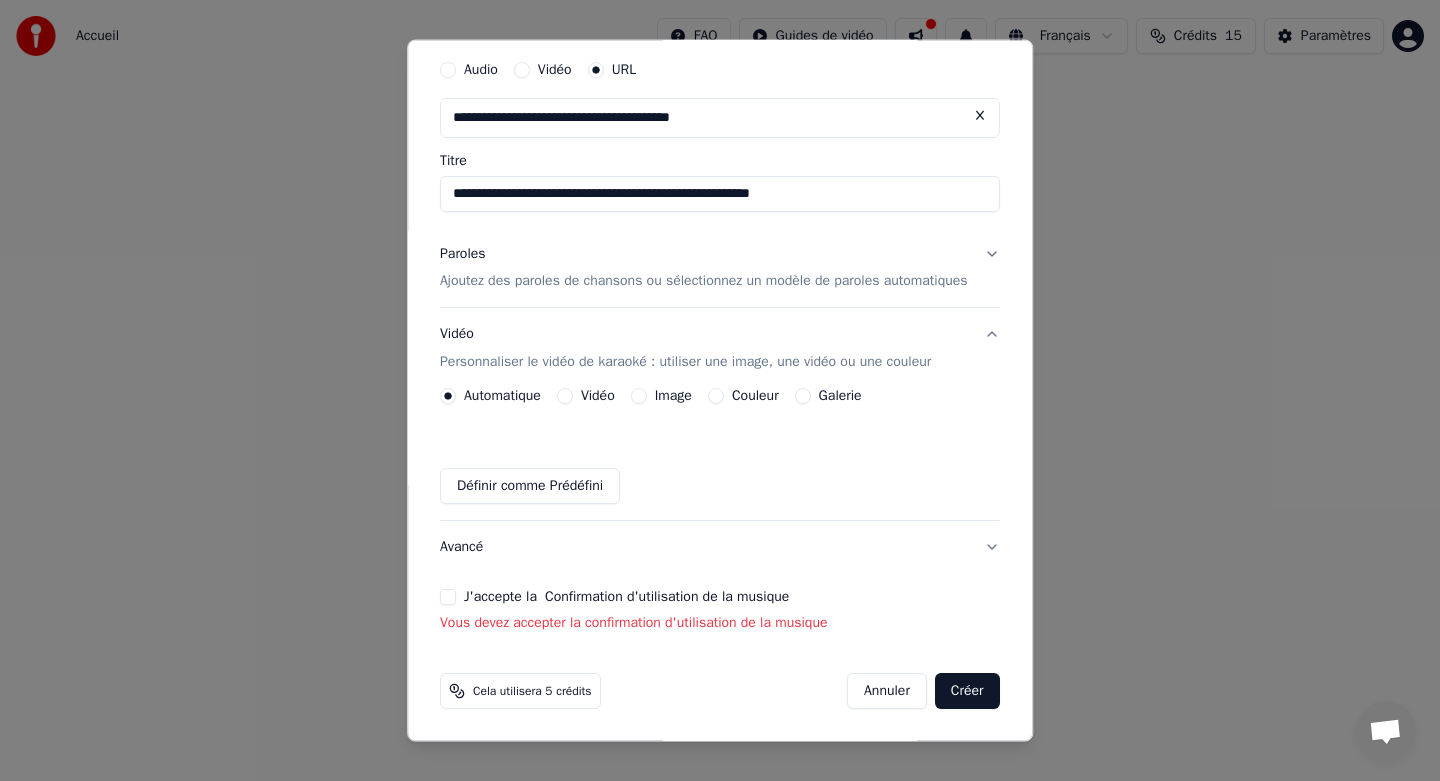 click on "Image" at bounding box center [661, 396] 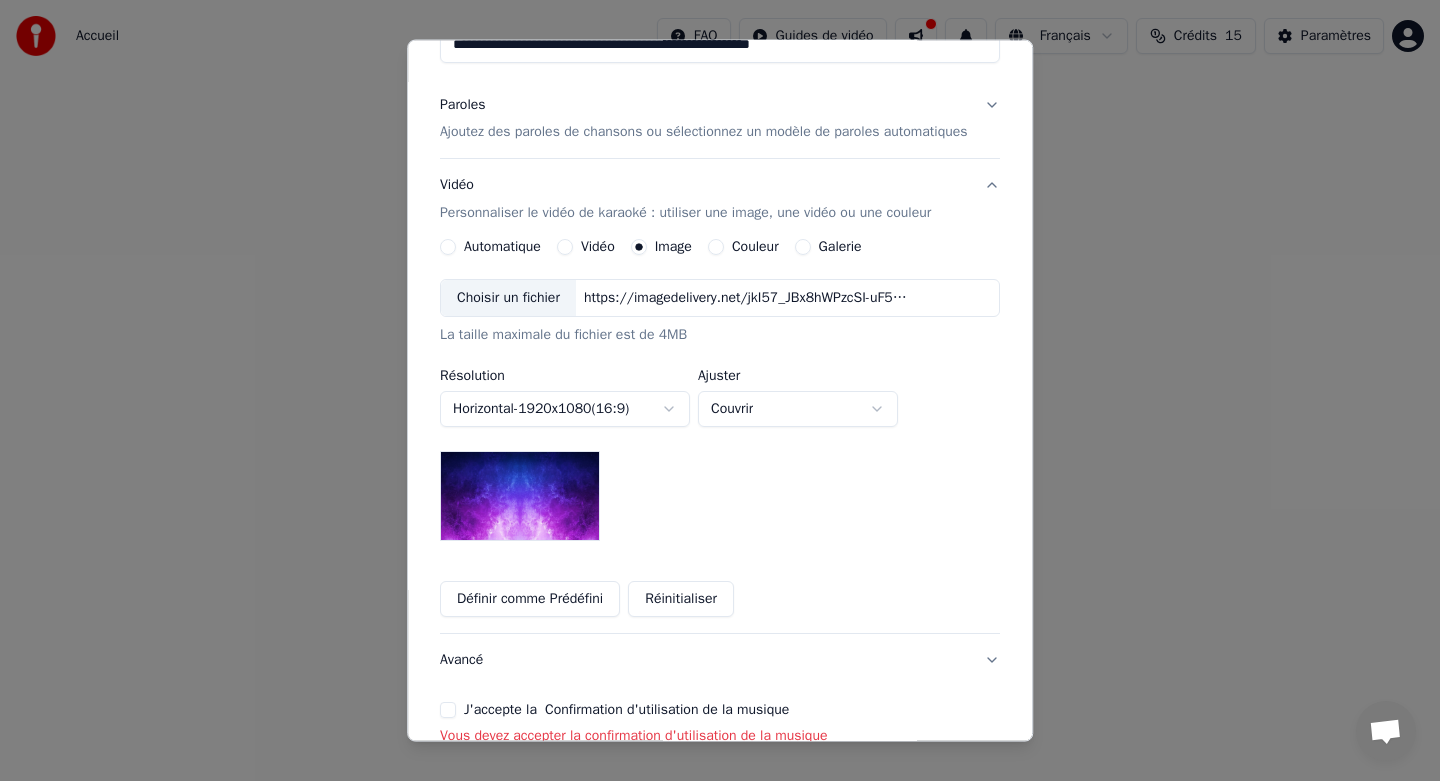scroll, scrollTop: 230, scrollLeft: 0, axis: vertical 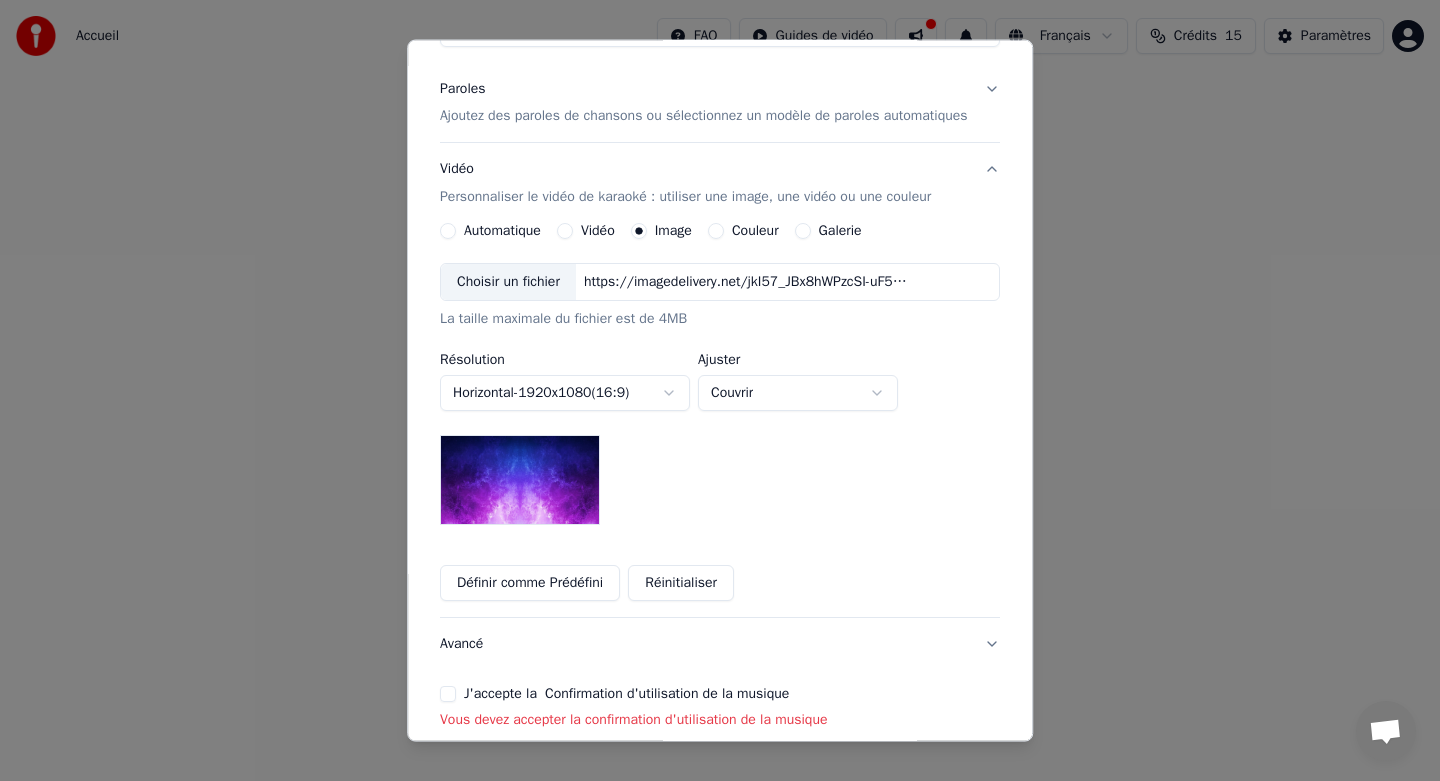 click on "Choisir un fichier" at bounding box center (508, 282) 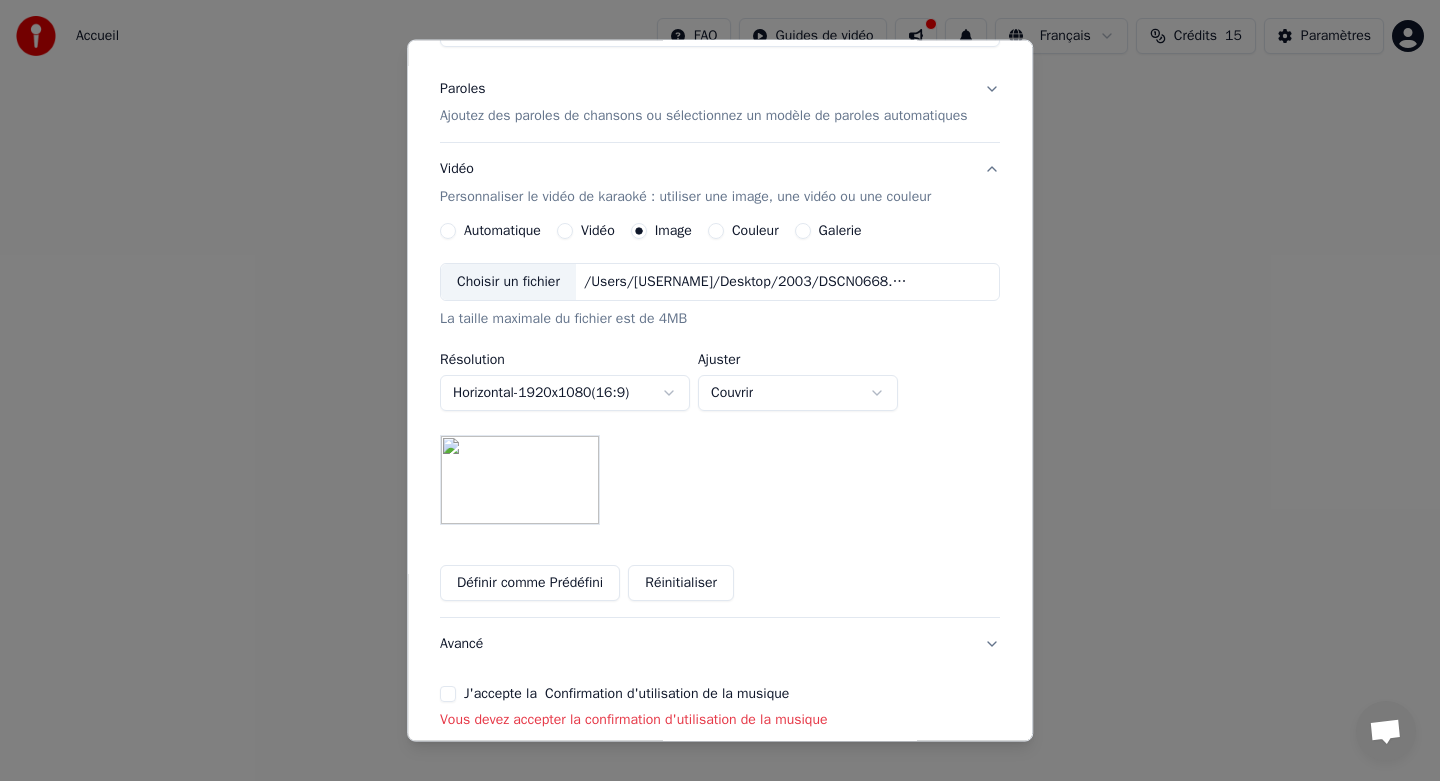 click on "Réinitialiser" at bounding box center [681, 583] 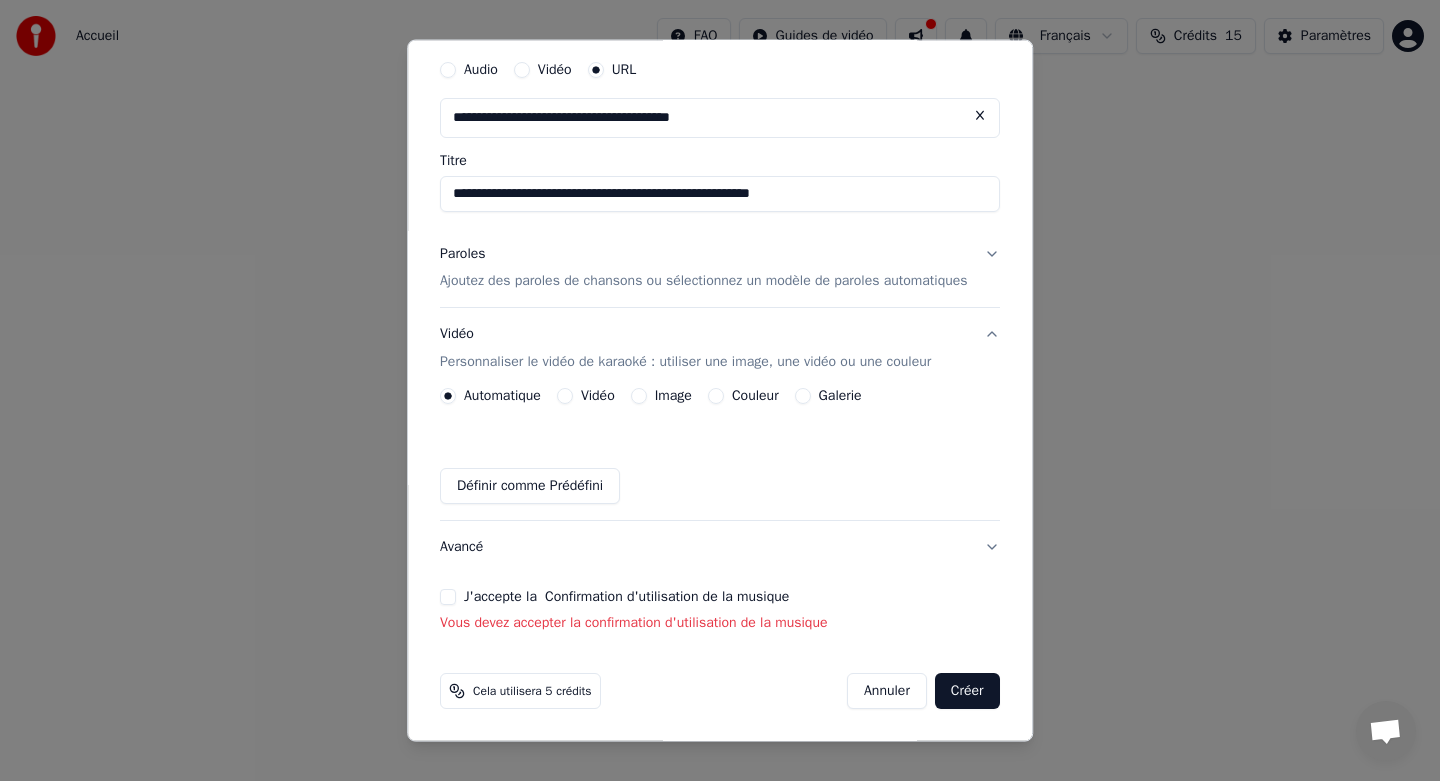 click on "Image" at bounding box center (661, 396) 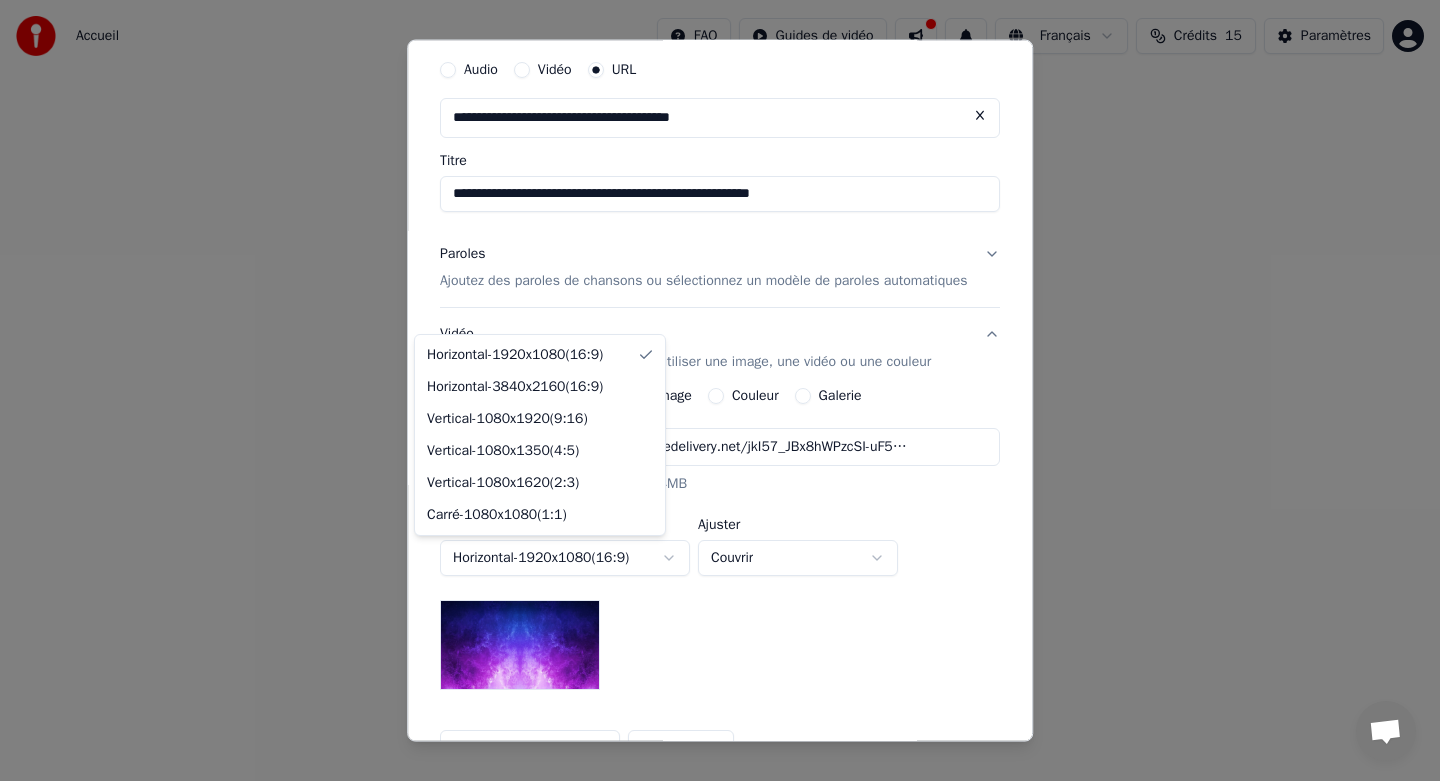 click on "**********" at bounding box center [720, 212] 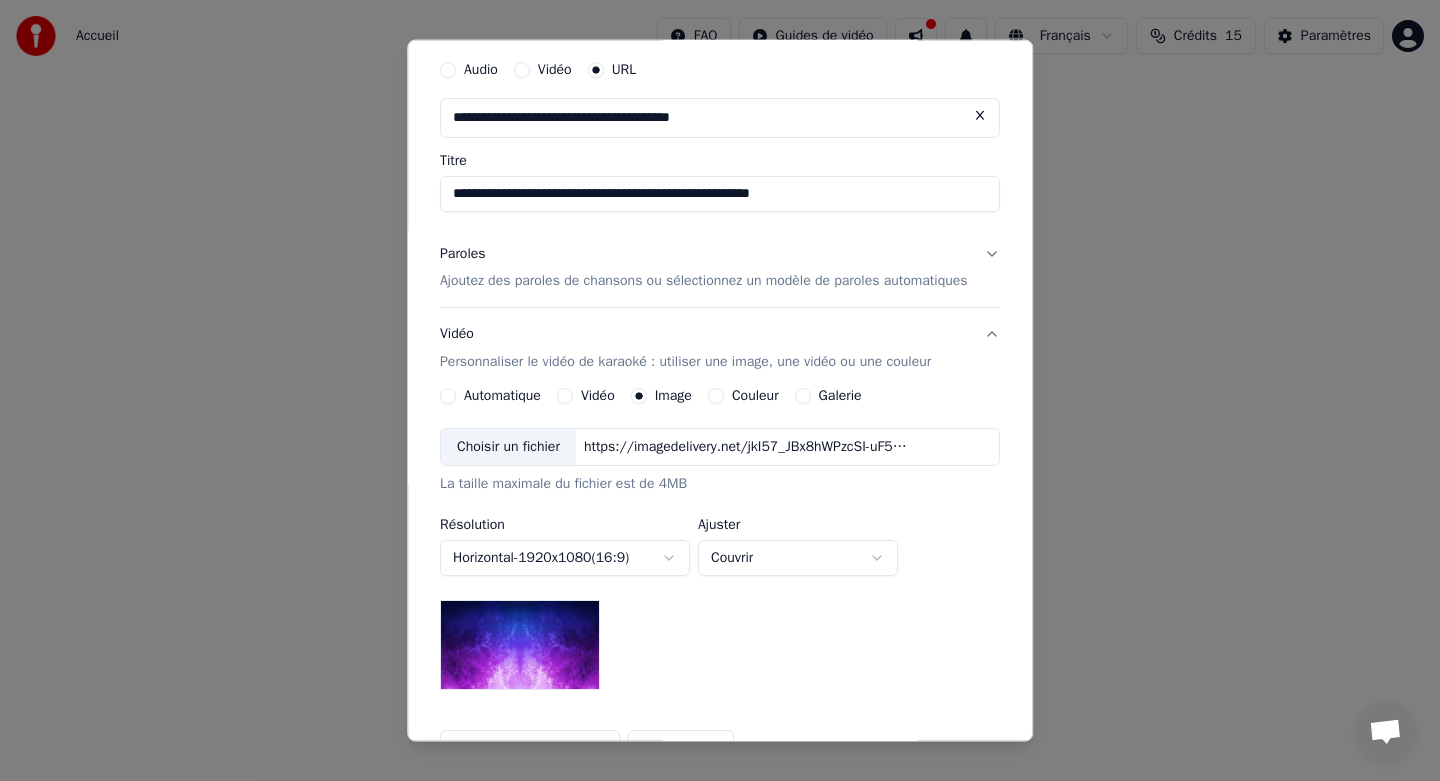 click on "**********" at bounding box center [720, 212] 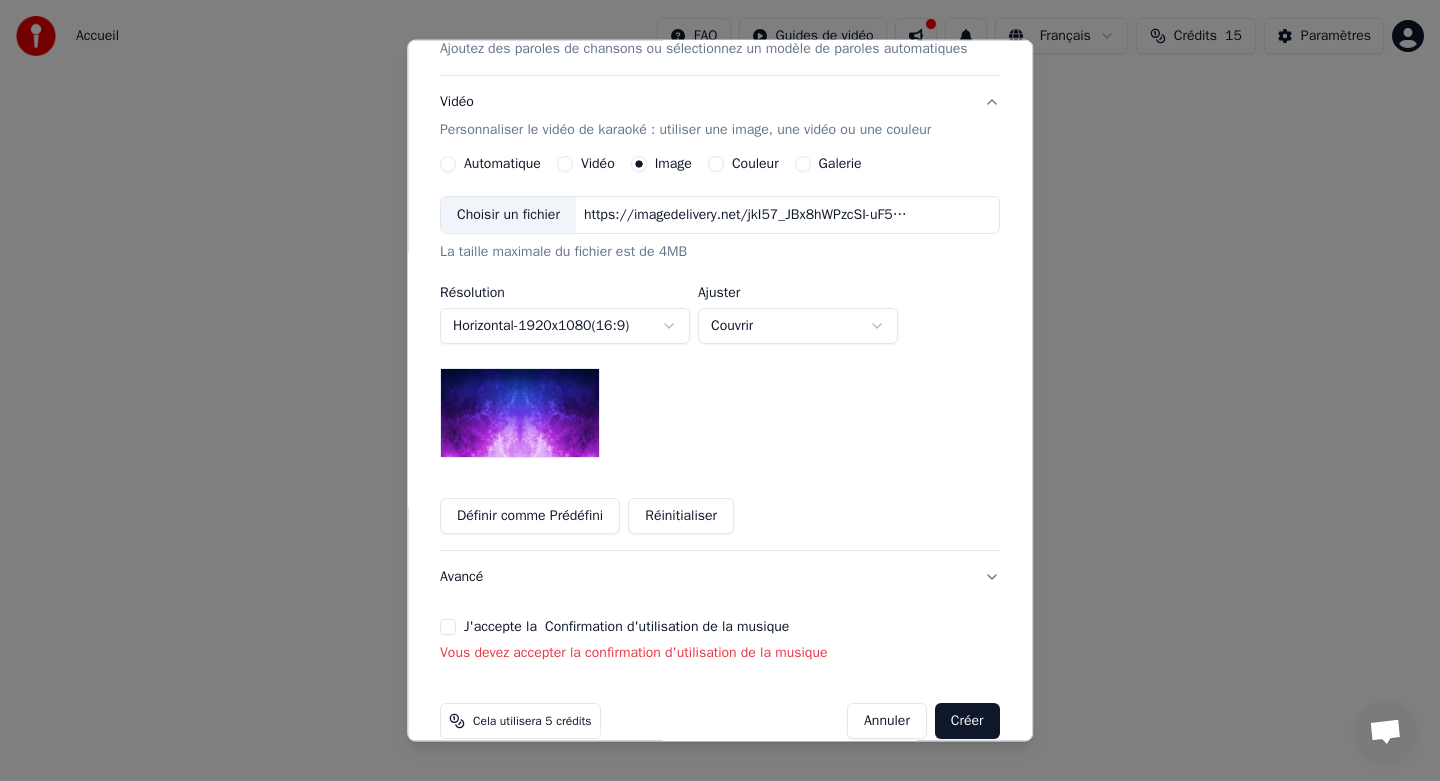 scroll, scrollTop: 298, scrollLeft: 0, axis: vertical 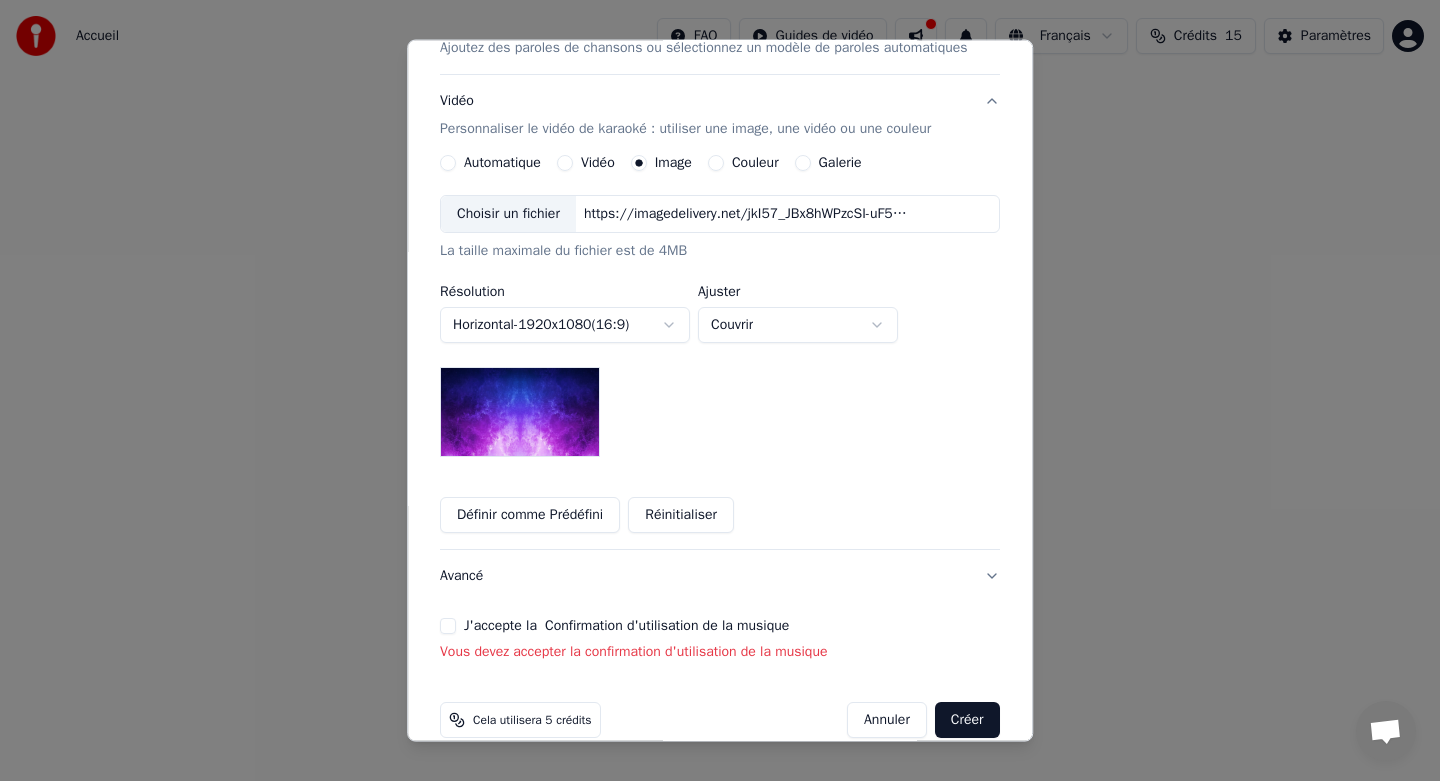 click on "J'accepte la   Confirmation d'utilisation de la musique" at bounding box center [448, 626] 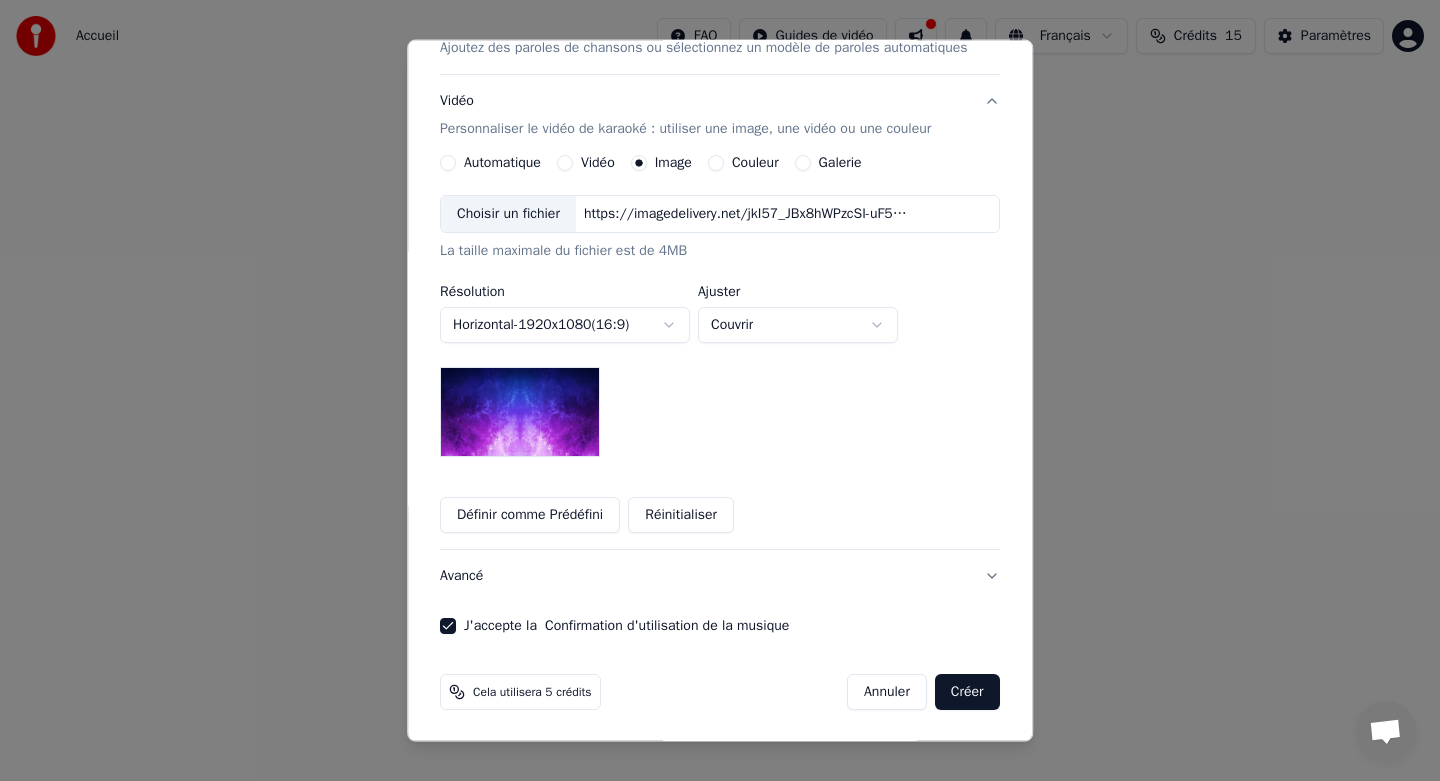 click on "Galerie" at bounding box center [803, 163] 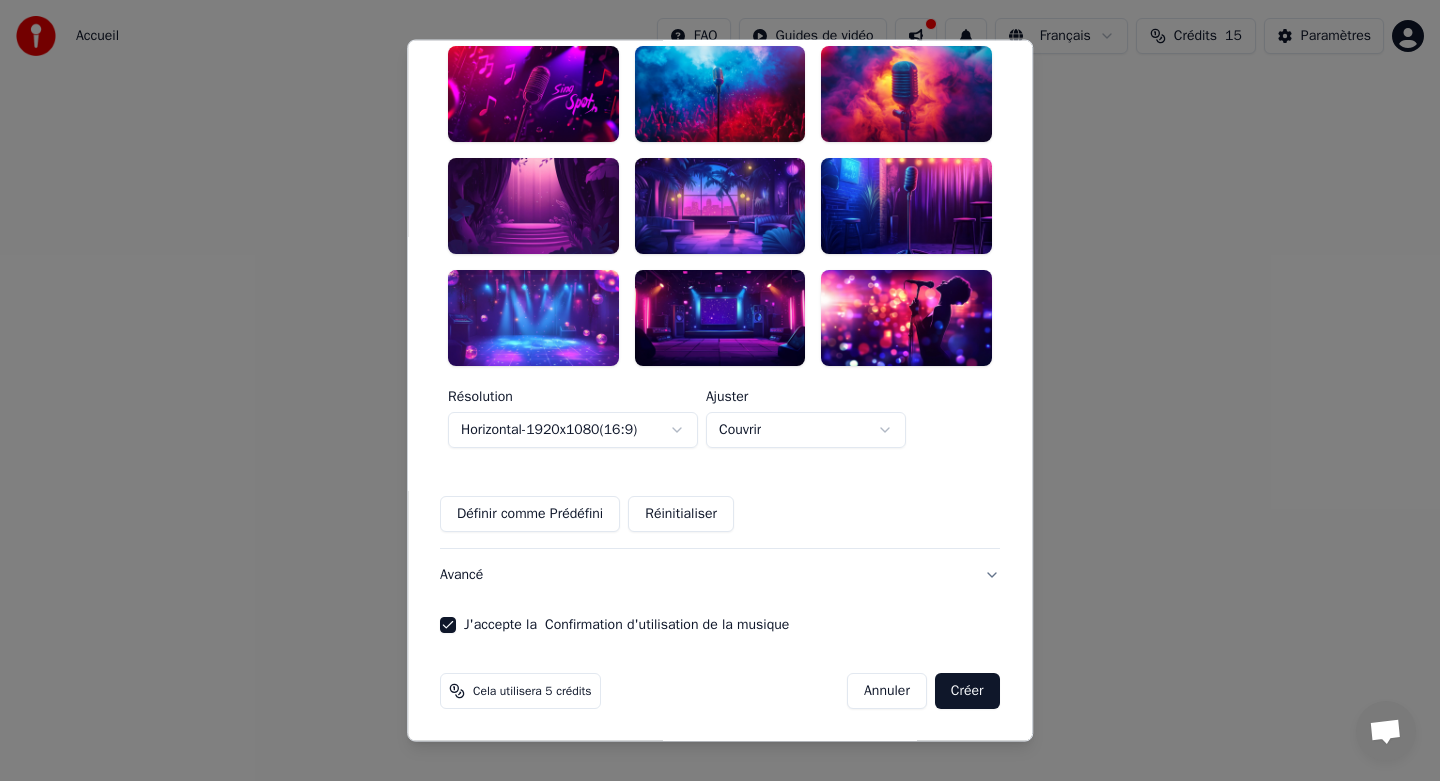 scroll, scrollTop: 468, scrollLeft: 0, axis: vertical 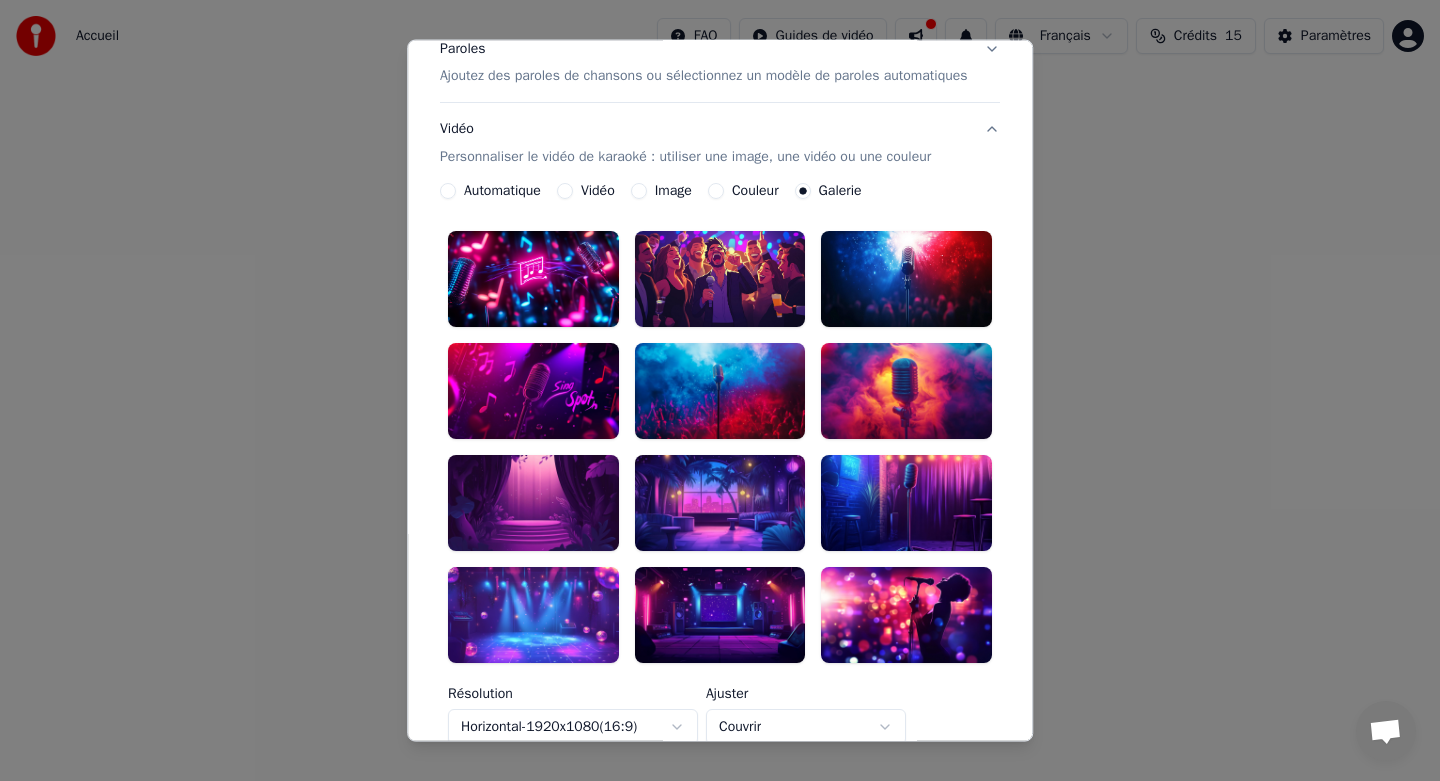 click at bounding box center [906, 615] 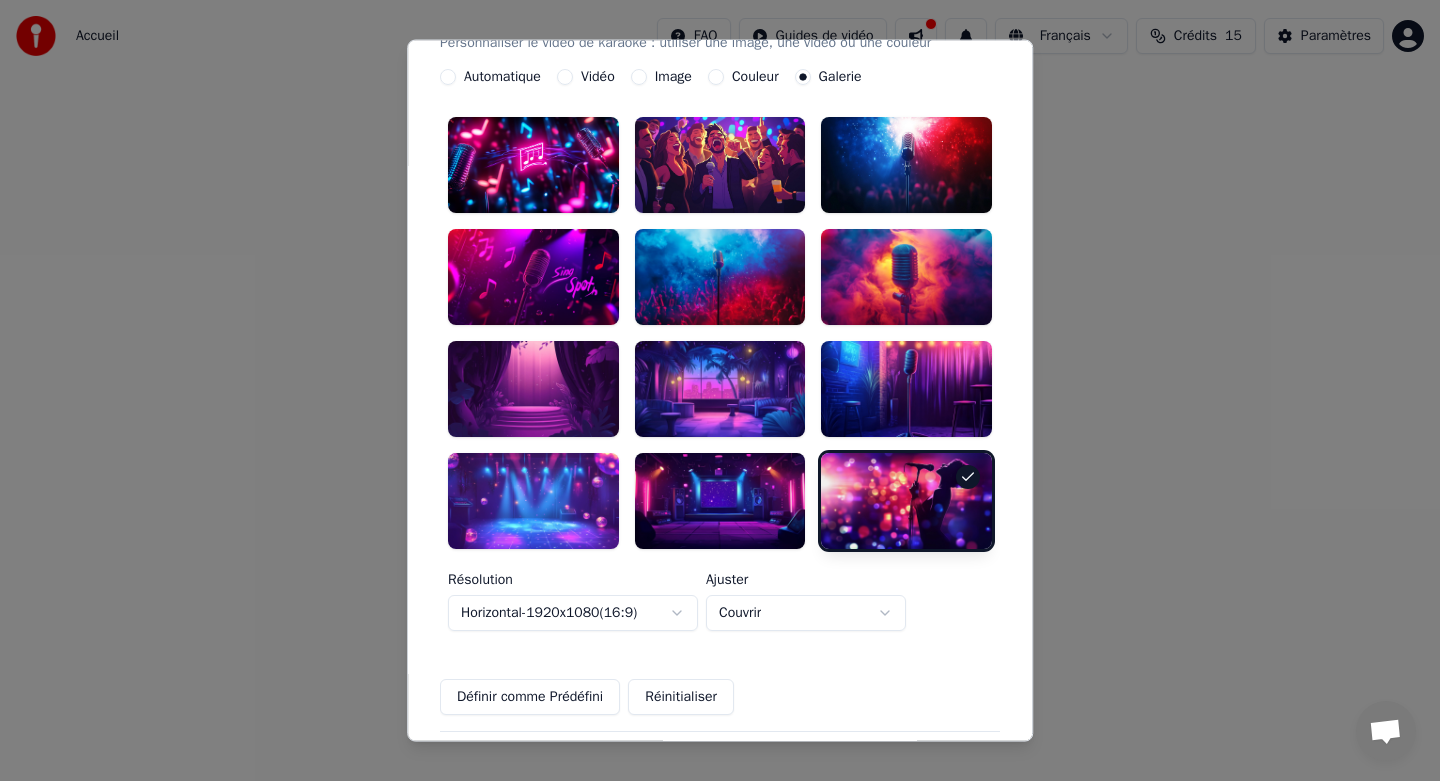 scroll, scrollTop: 595, scrollLeft: 0, axis: vertical 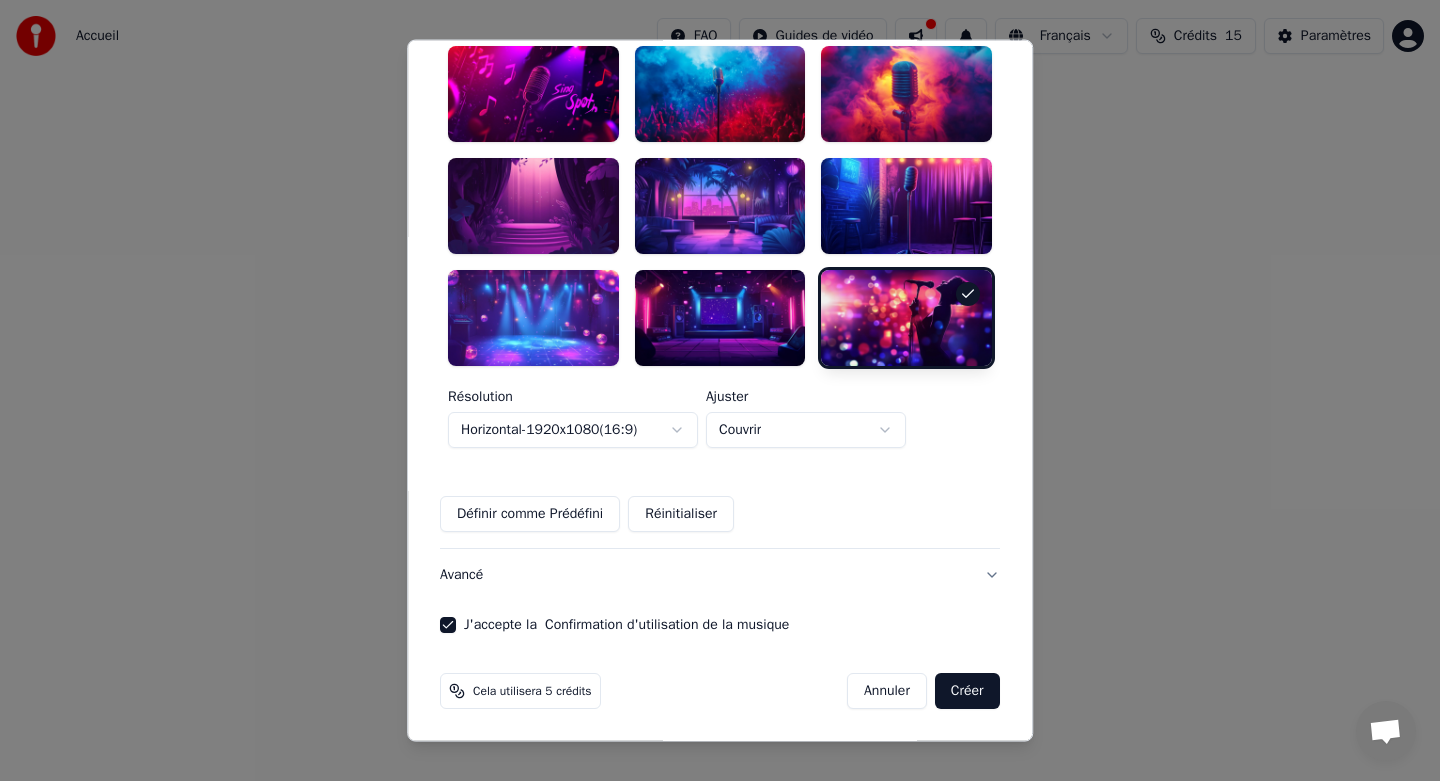 click on "Créer" at bounding box center [967, 691] 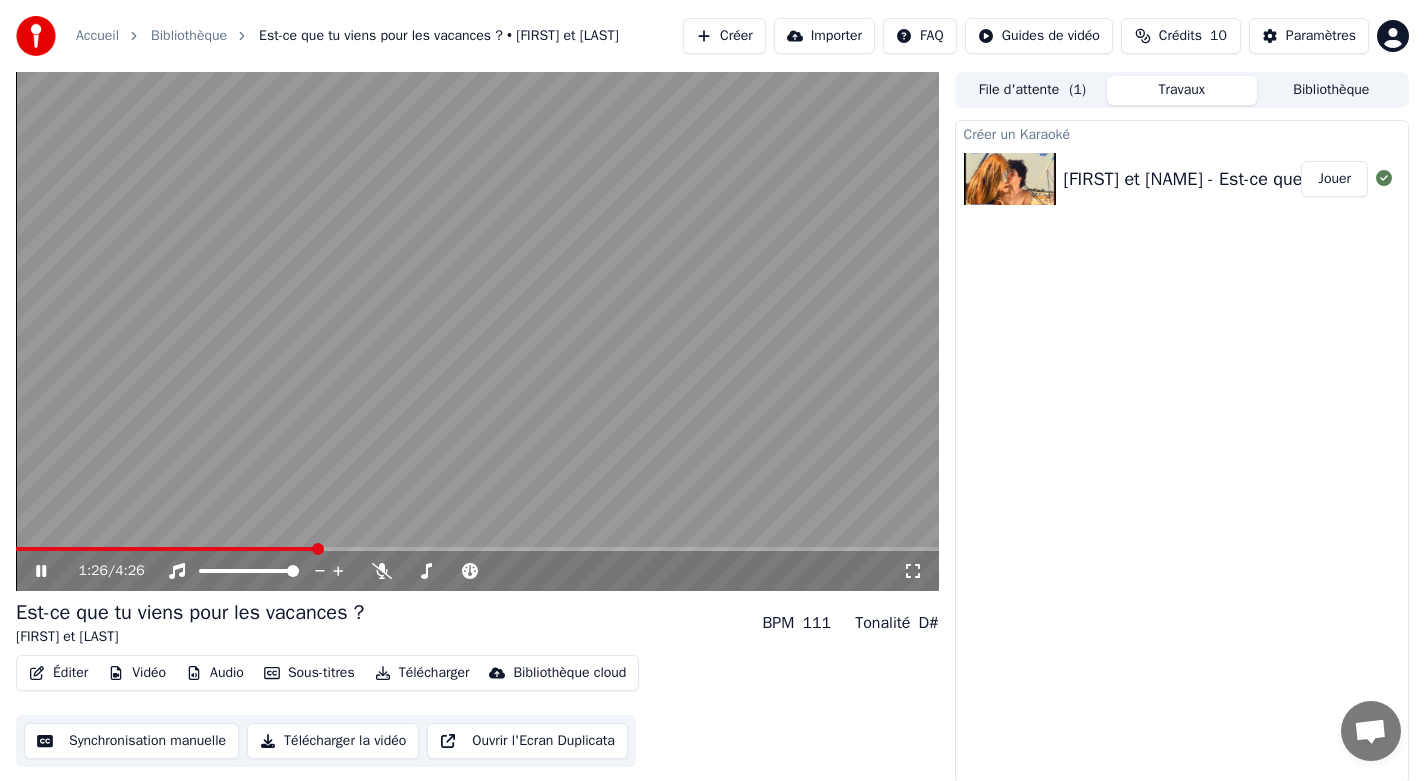click 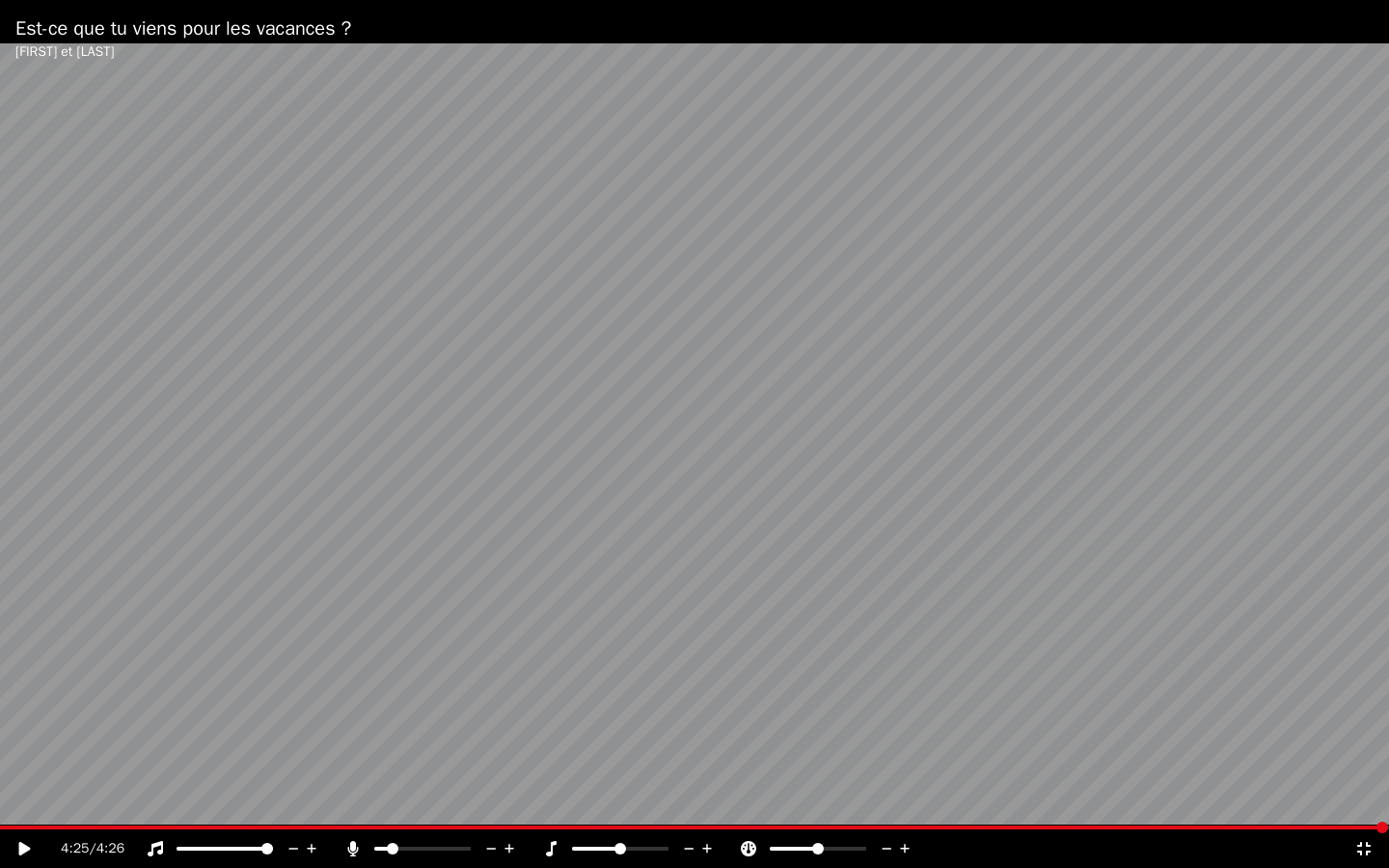 click at bounding box center [393, 849] 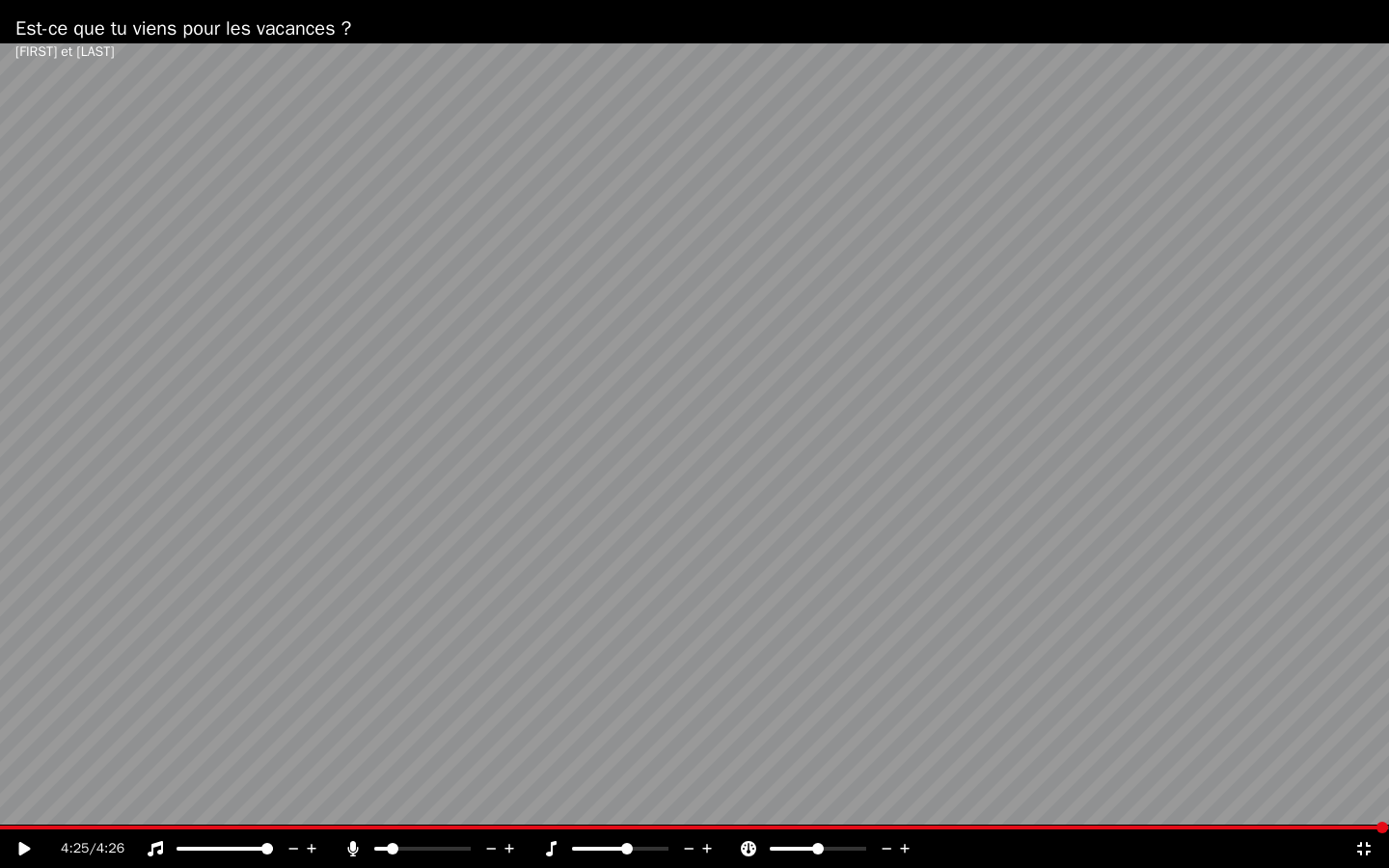 click at bounding box center [627, 849] 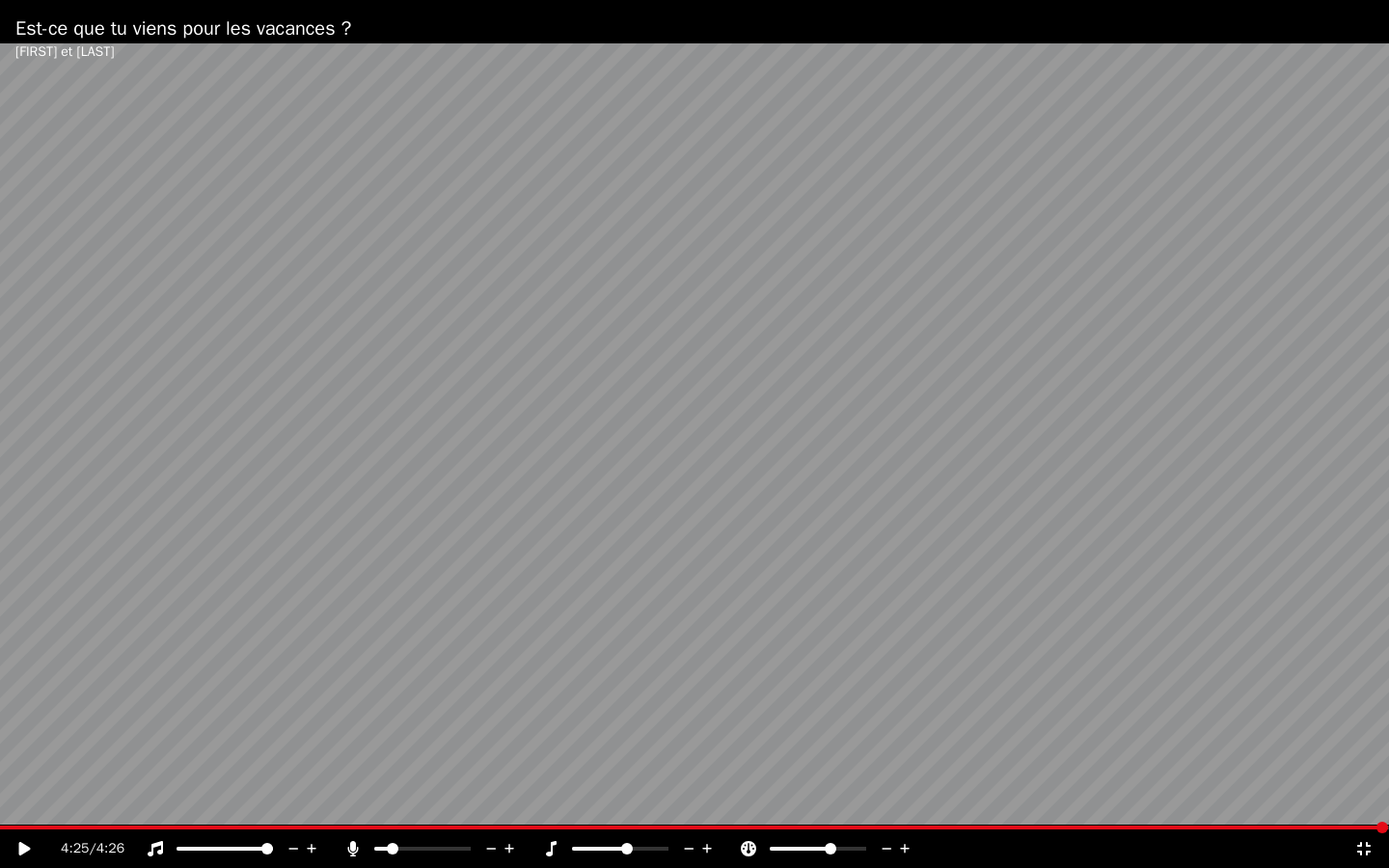 click at bounding box center (831, 849) 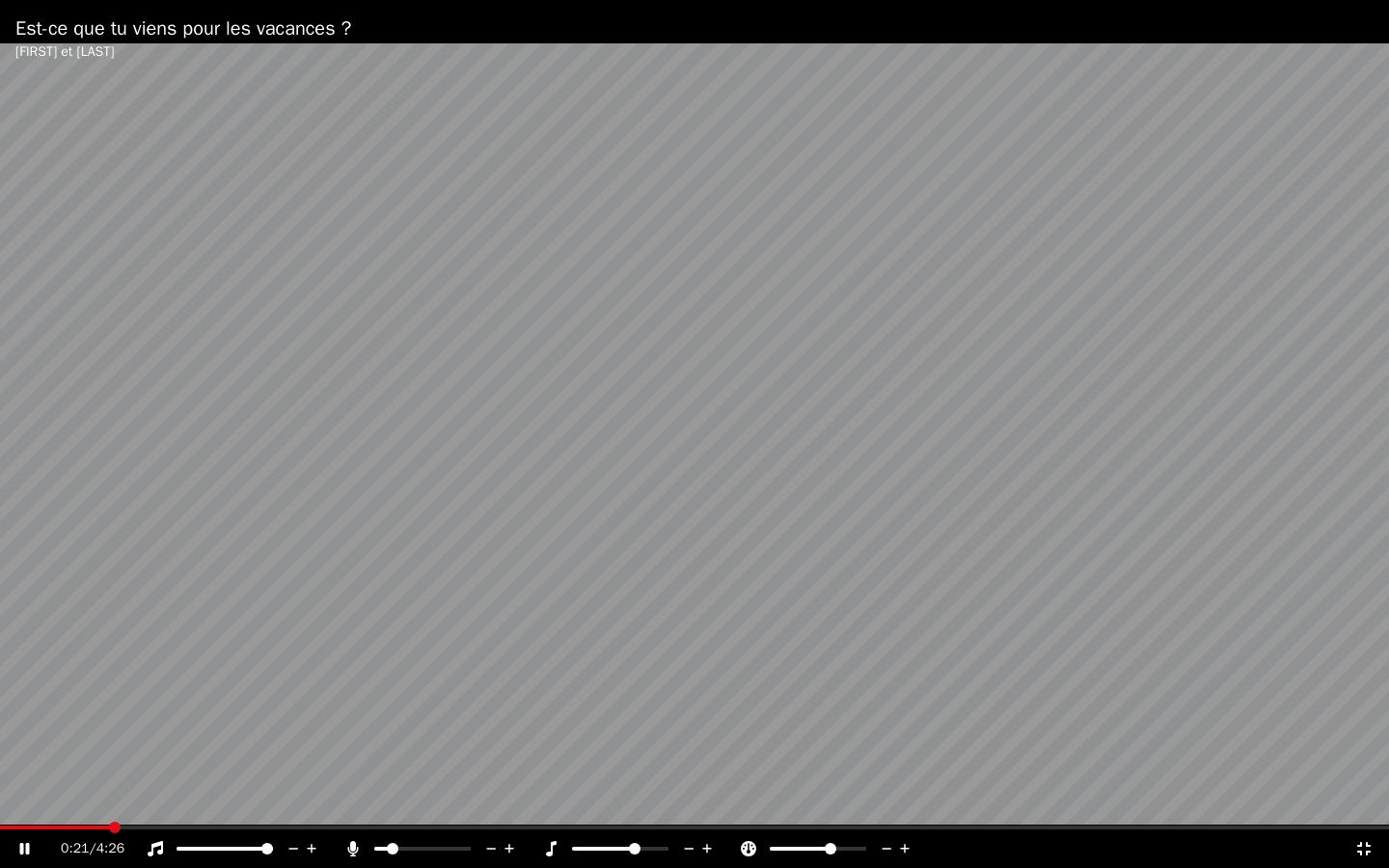 click at bounding box center (635, 849) 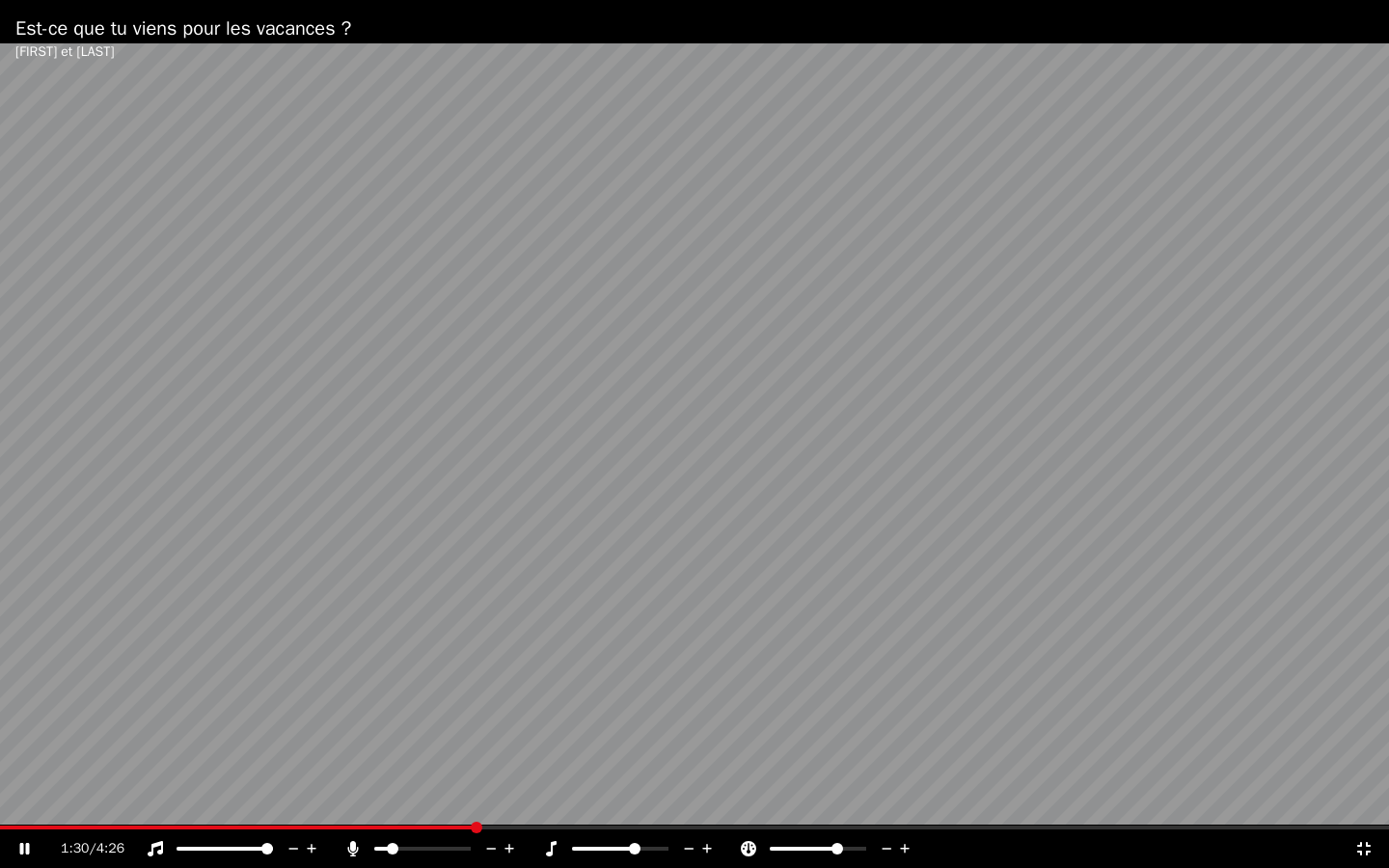 click at bounding box center [837, 849] 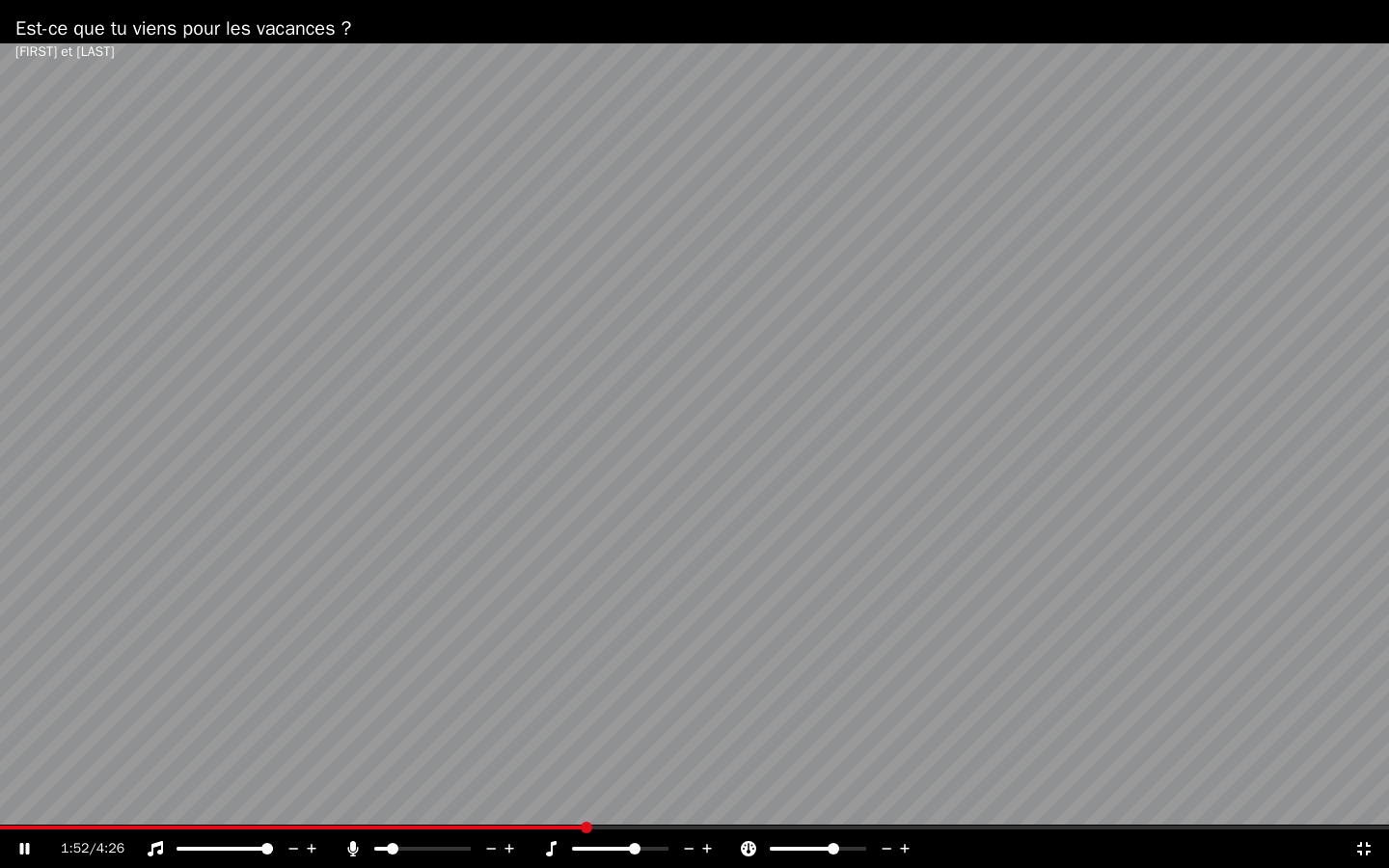 click at bounding box center [833, 849] 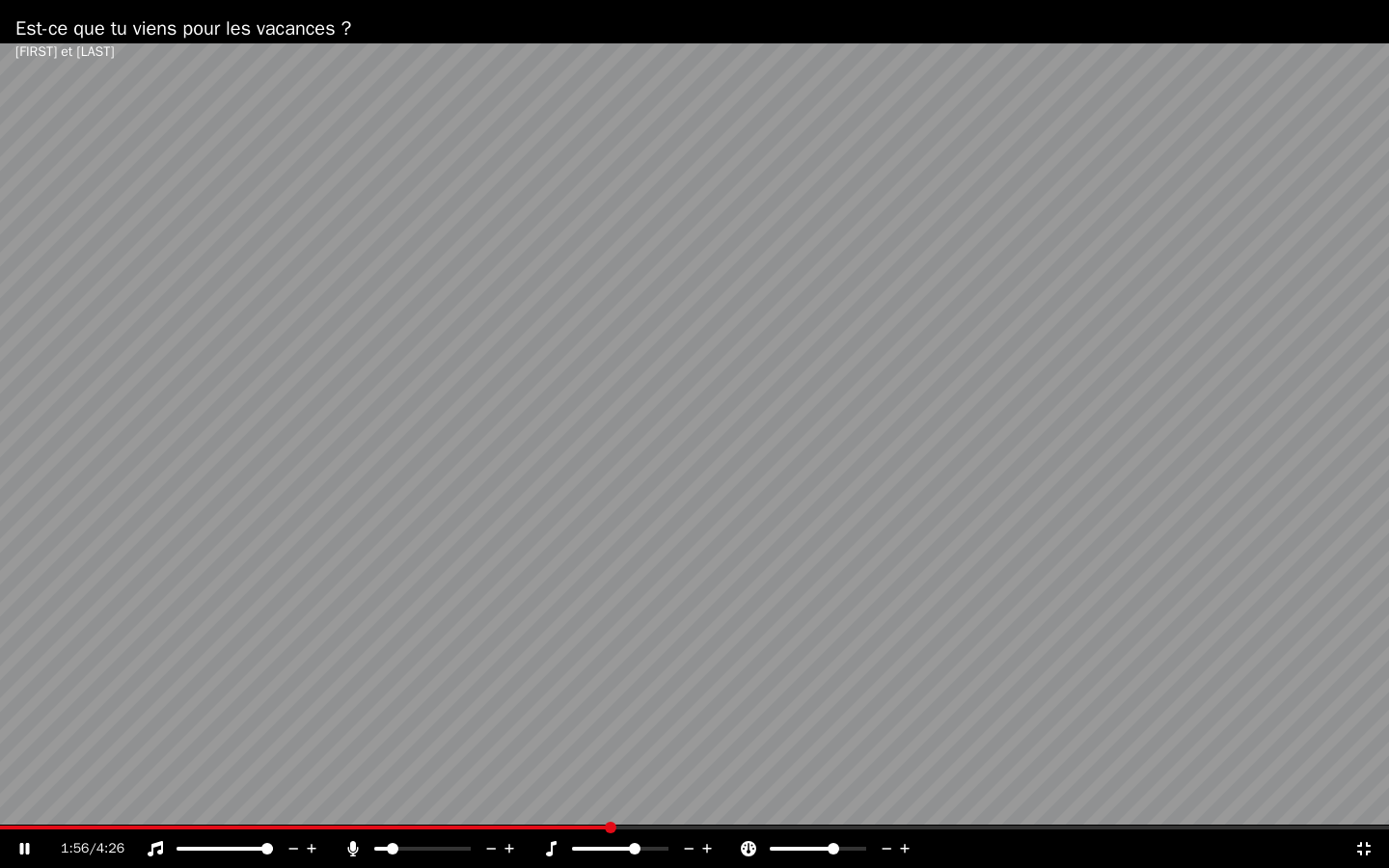 click 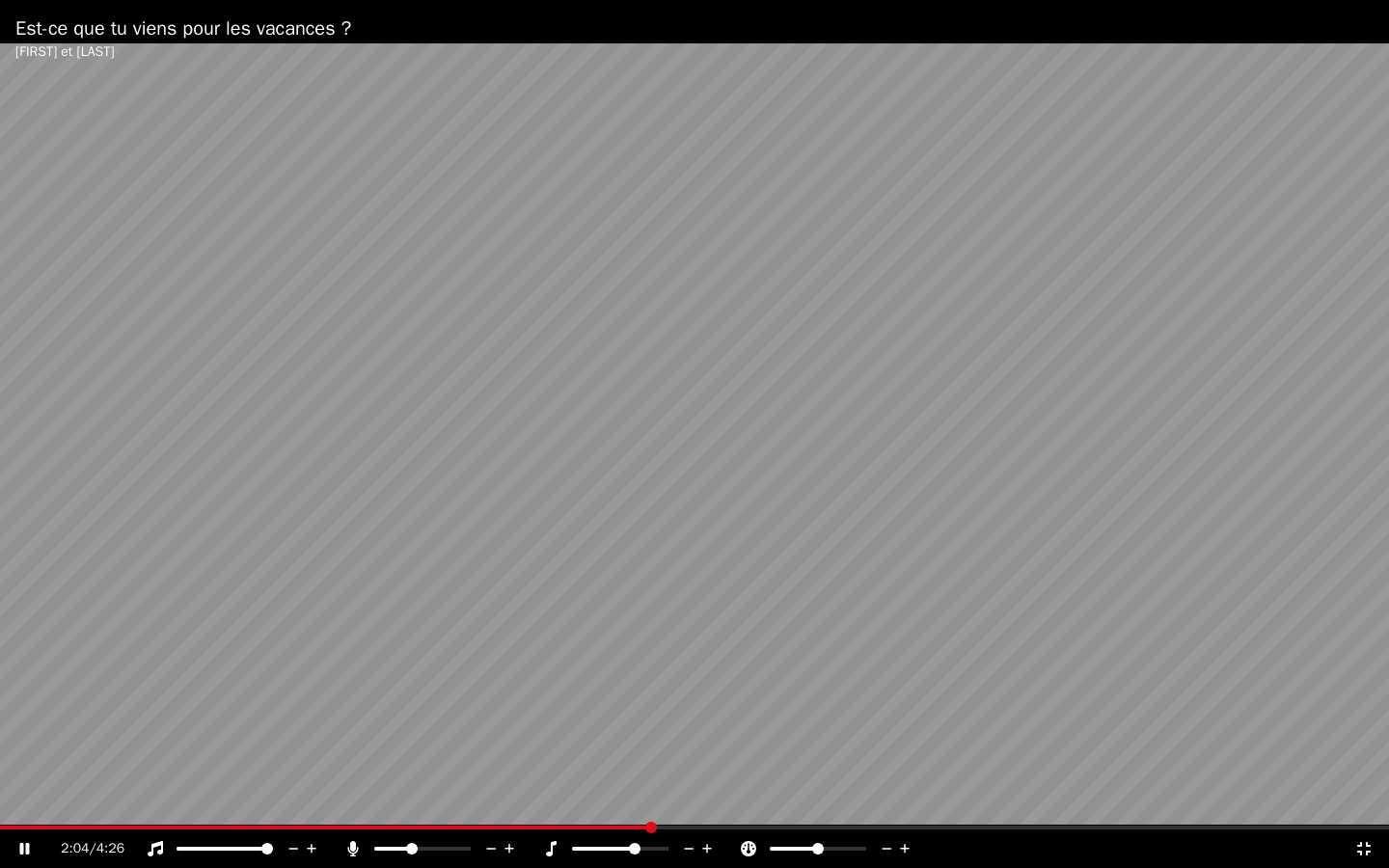 click at bounding box center [412, 849] 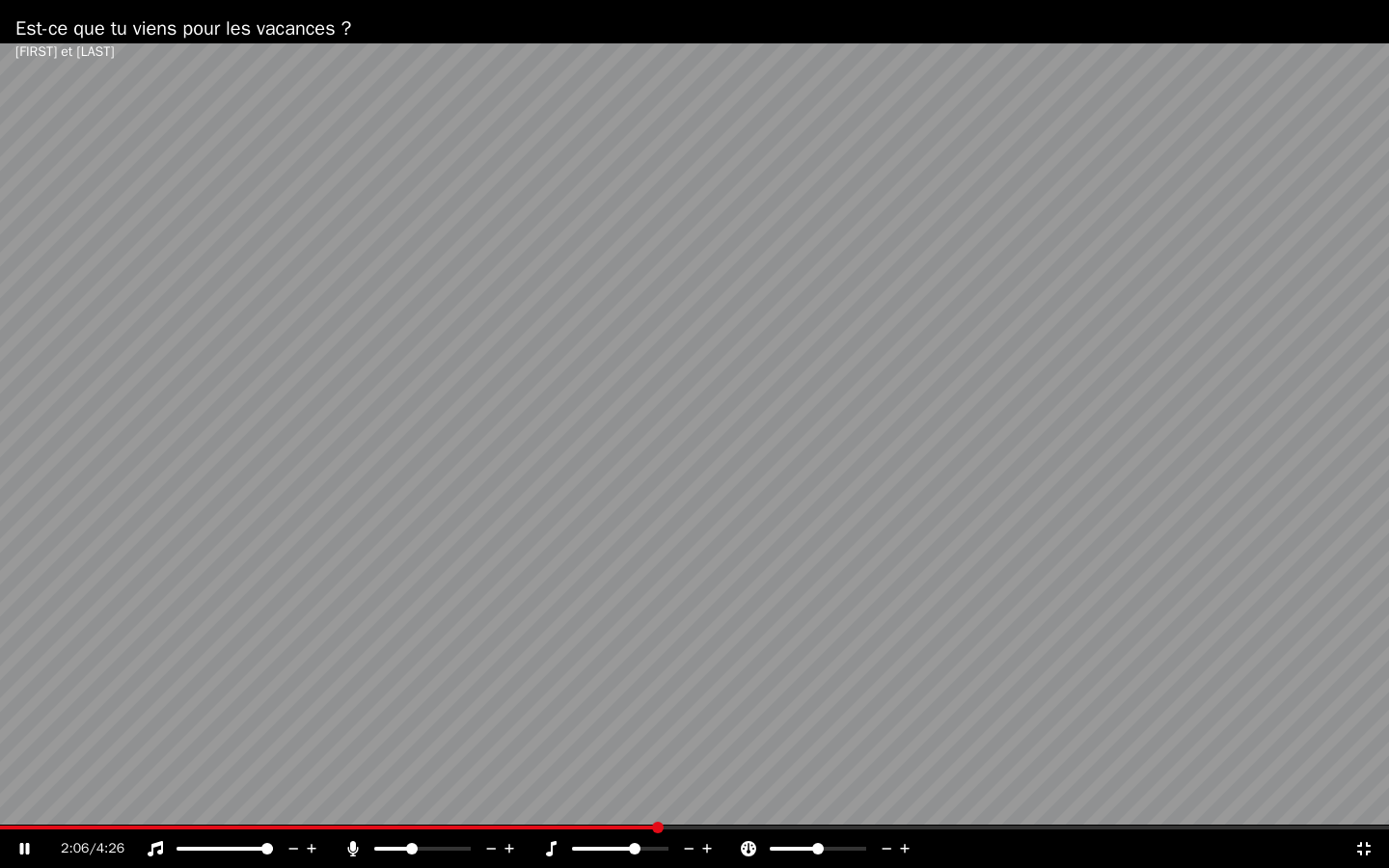 click at bounding box center [658, 827] 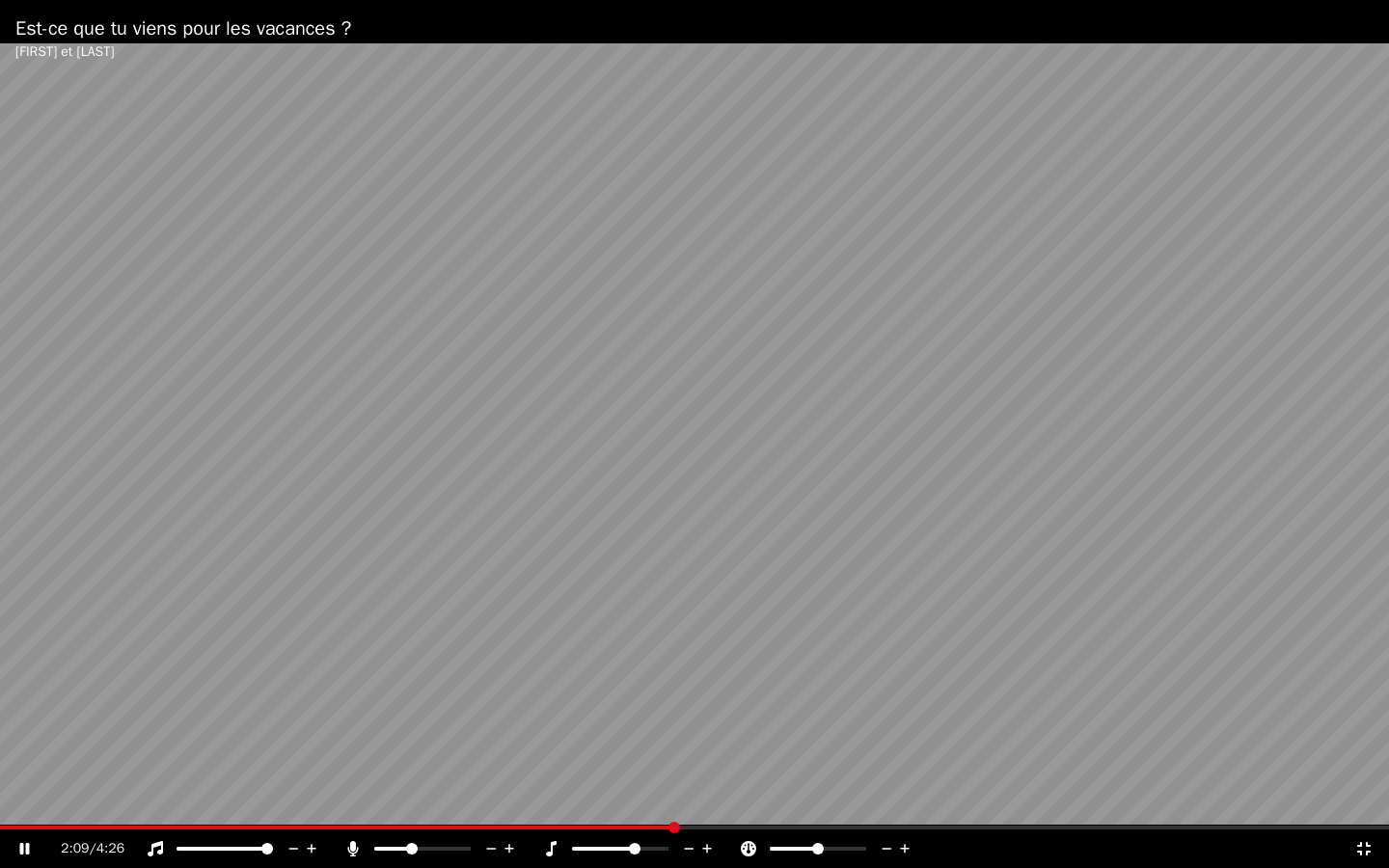 click 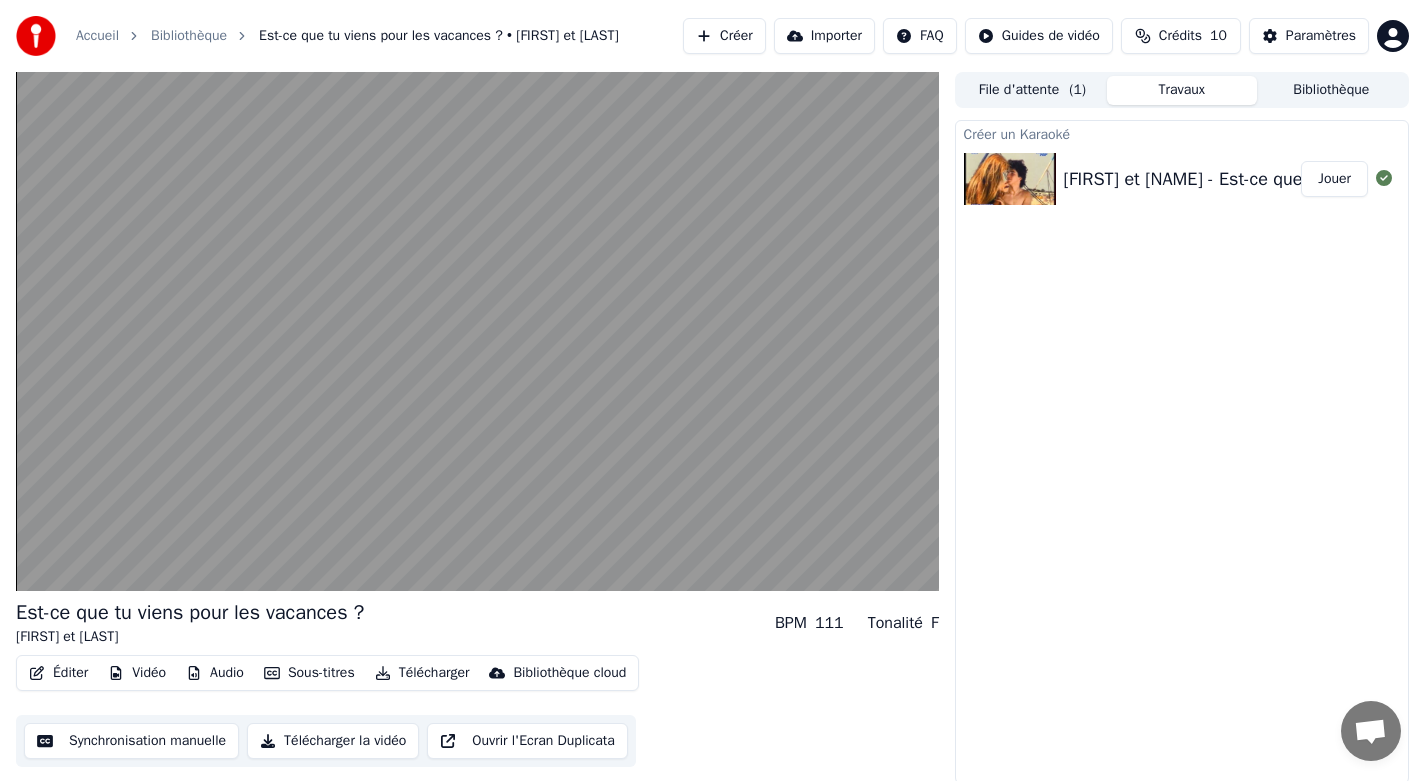 click on "Travaux" at bounding box center [1181, 90] 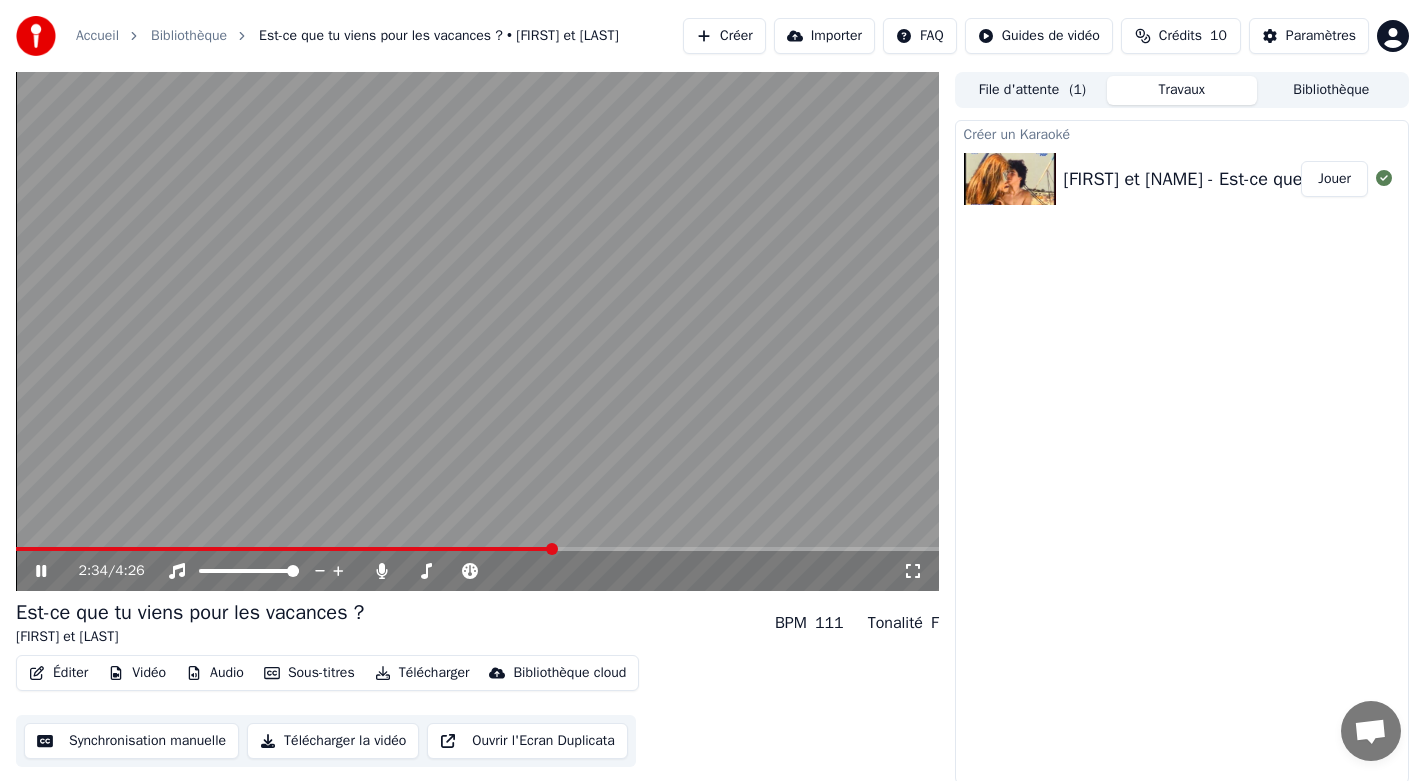 click 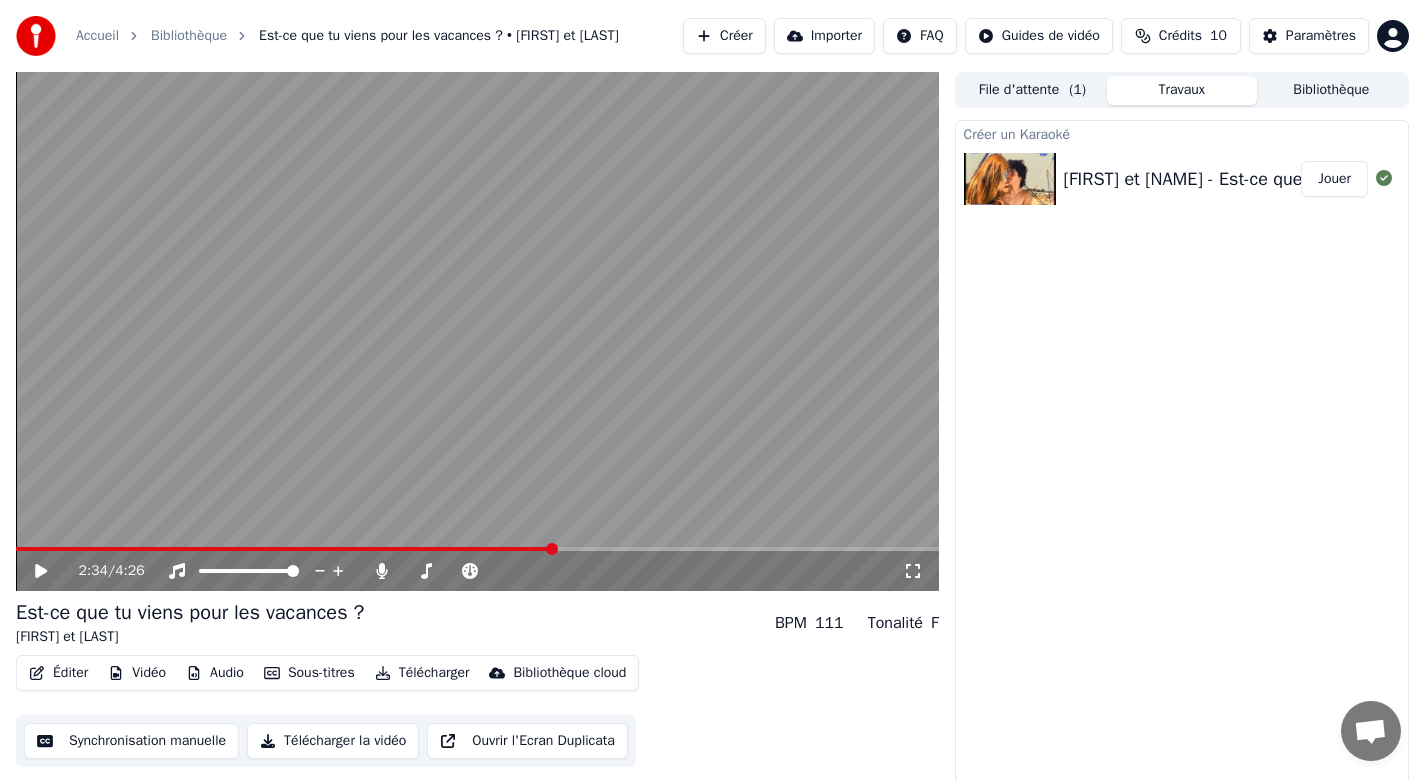 click on "Travaux" at bounding box center [1181, 90] 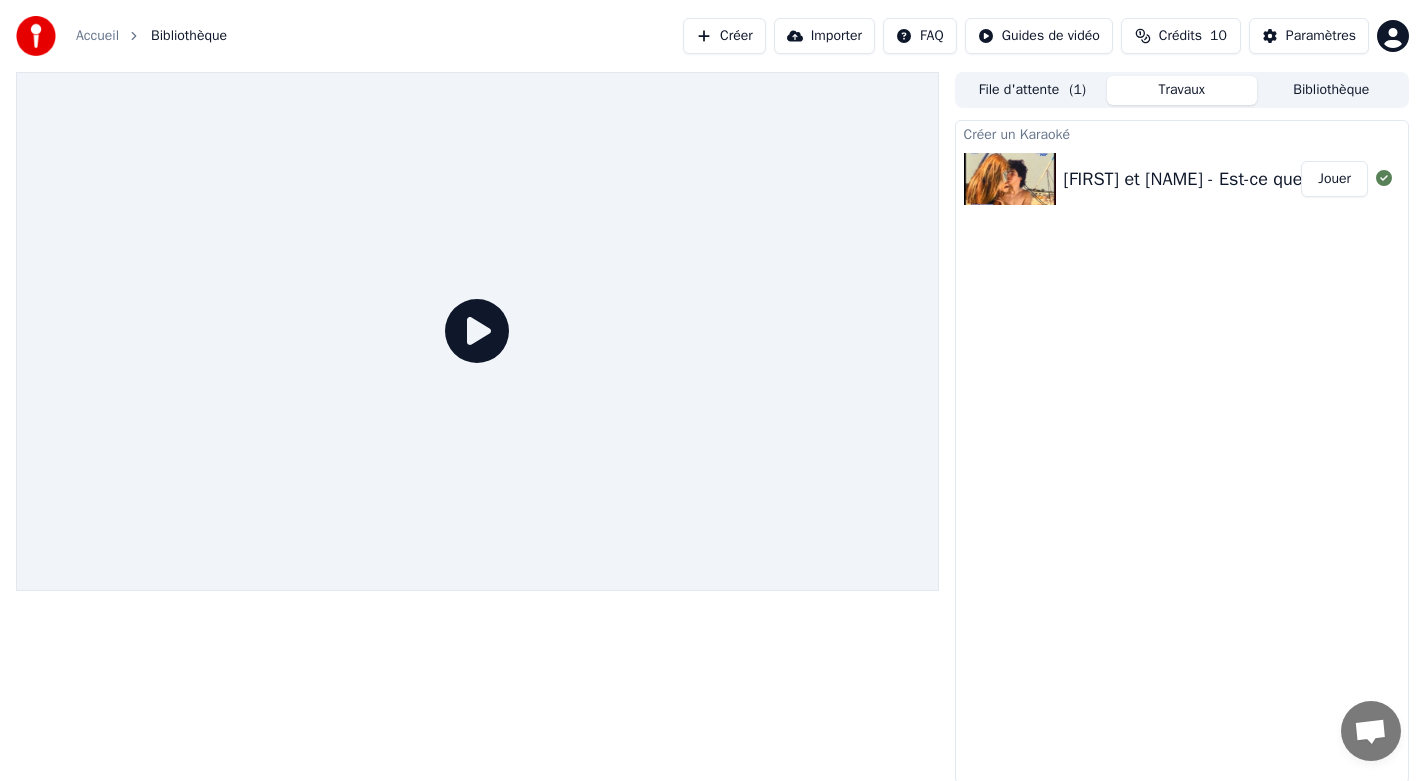 click on "Accueil" at bounding box center [97, 36] 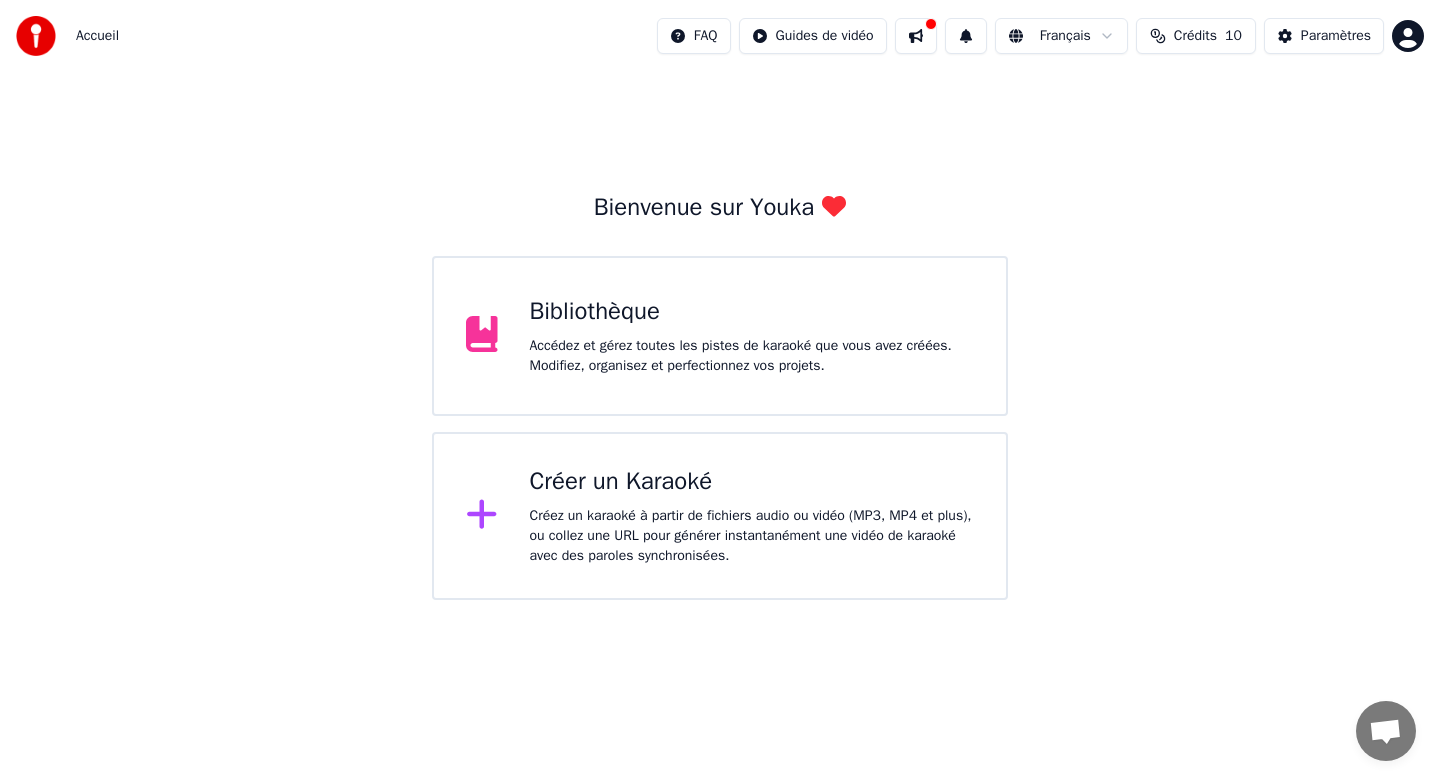 click at bounding box center [916, 36] 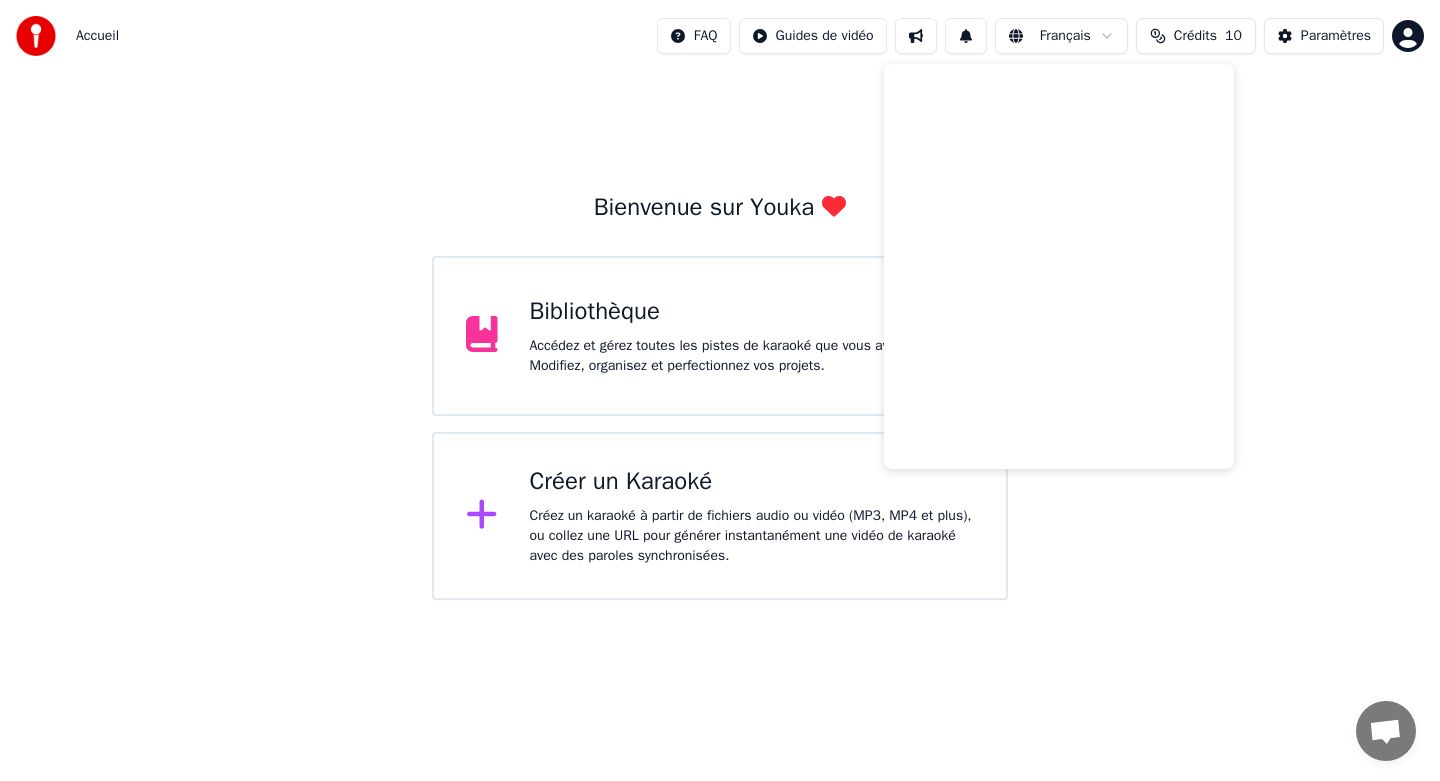 click on "Bienvenue sur Youka Bibliothèque Accédez et gérez toutes les pistes de karaoké que vous avez créées. Modifiez, organisez et perfectionnez vos projets. Créer un Karaoké Créez un karaoké à partir de fichiers audio ou vidéo (MP3, MP4 et plus), ou collez une URL pour générer instantanément une vidéo de karaoké avec des paroles synchronisées." at bounding box center [720, 336] 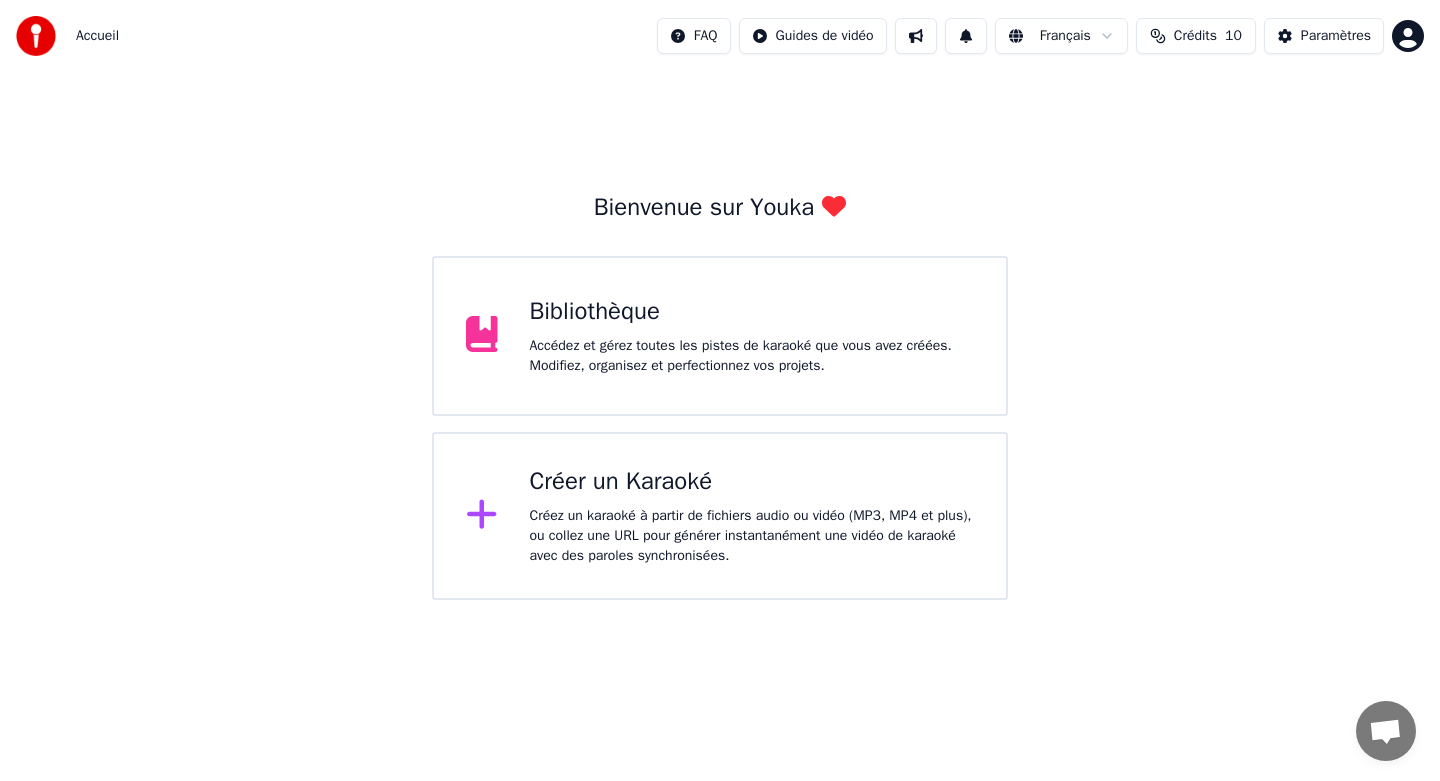 click on "Créez un karaoké à partir de fichiers audio ou vidéo (MP3, MP4 et plus), ou collez une URL pour générer instantanément une vidéo de karaoké avec des paroles synchronisées." at bounding box center [752, 536] 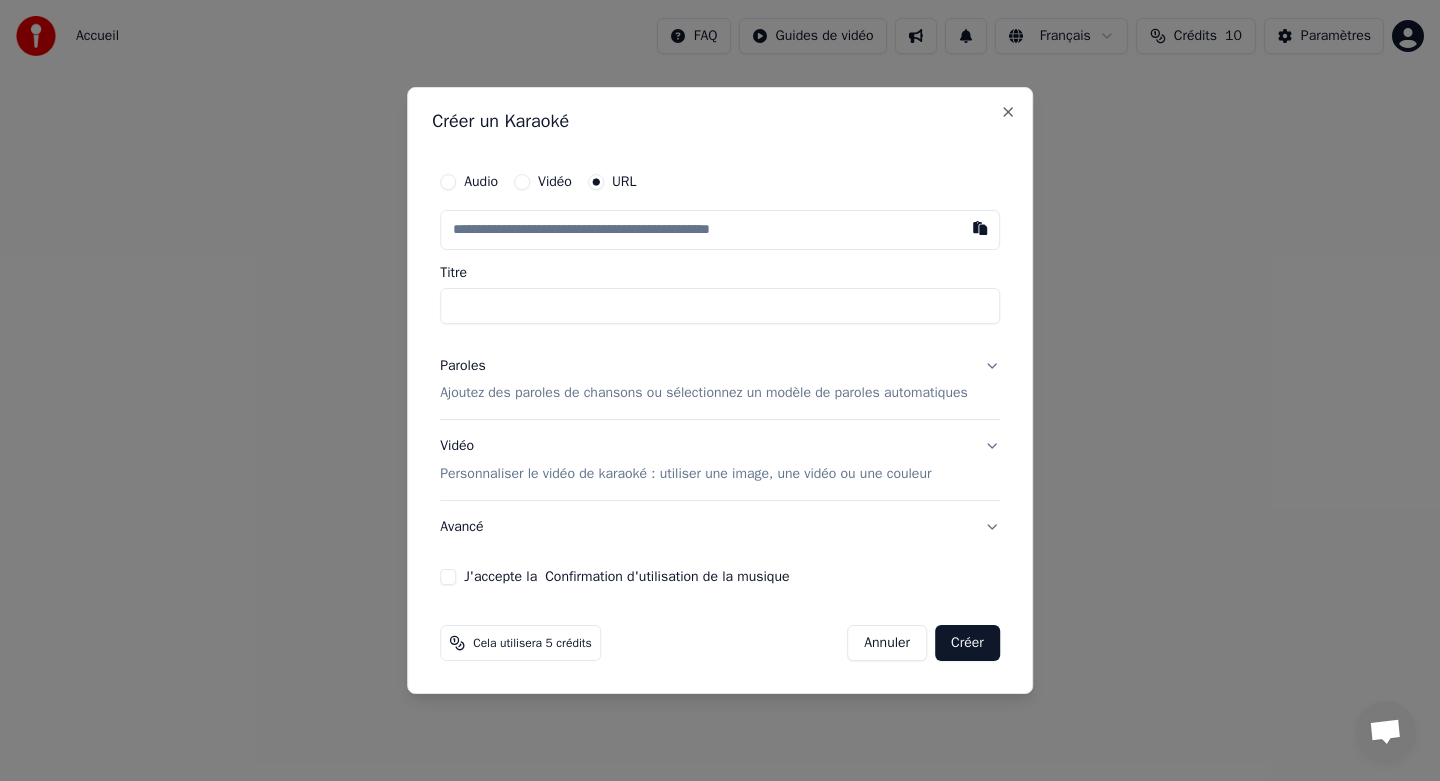 click at bounding box center (720, 230) 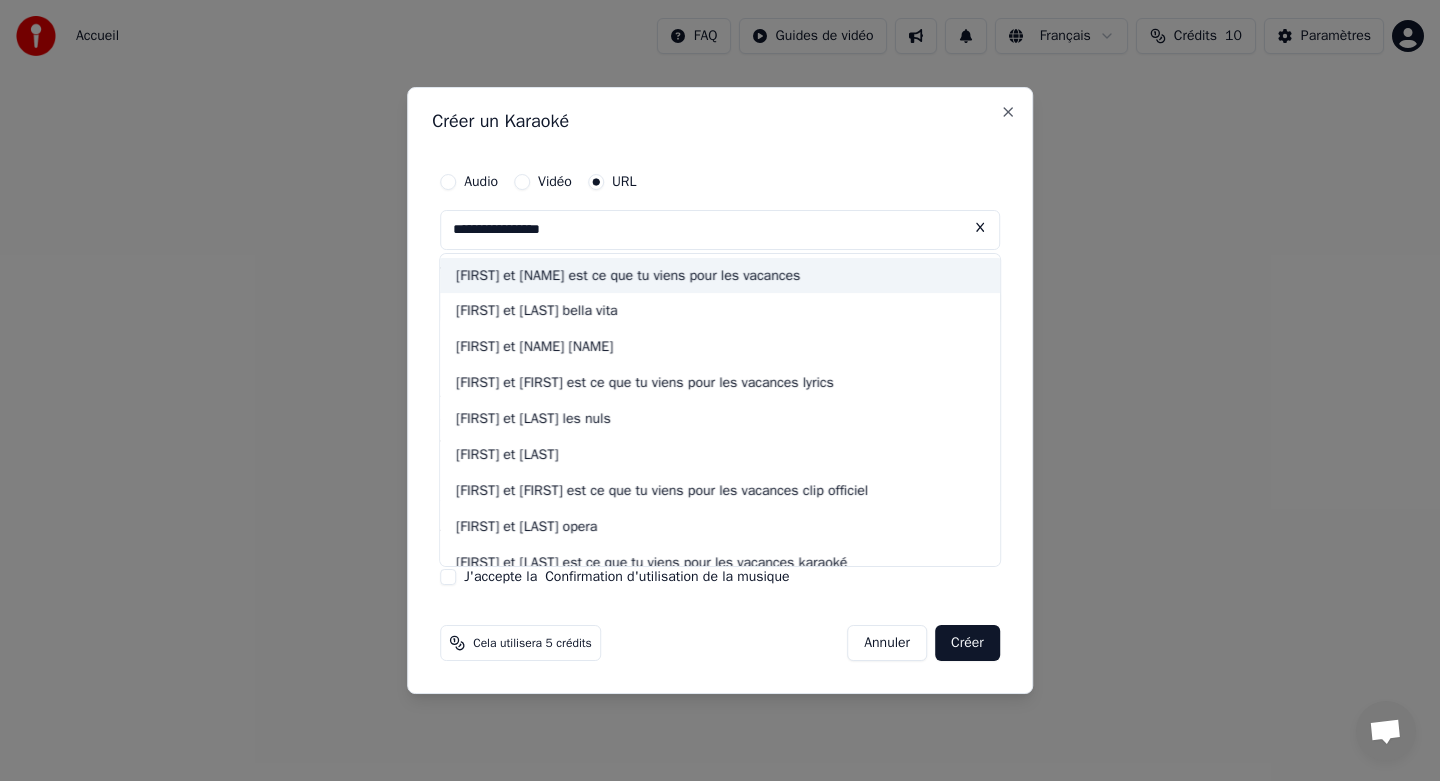 click on "[FIRST] et [FIRST] est ce que tu viens pour les vacances" at bounding box center [720, 276] 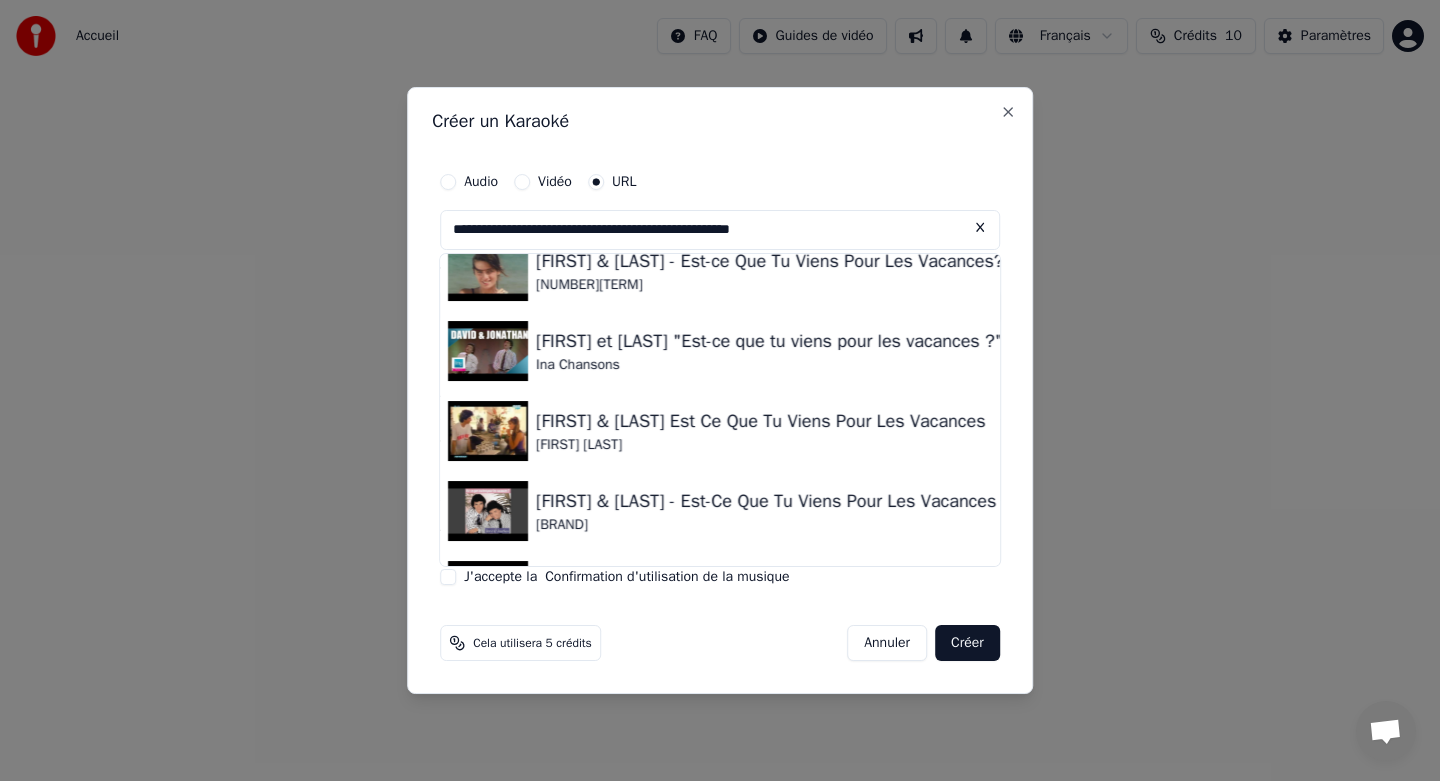 scroll, scrollTop: 279, scrollLeft: 0, axis: vertical 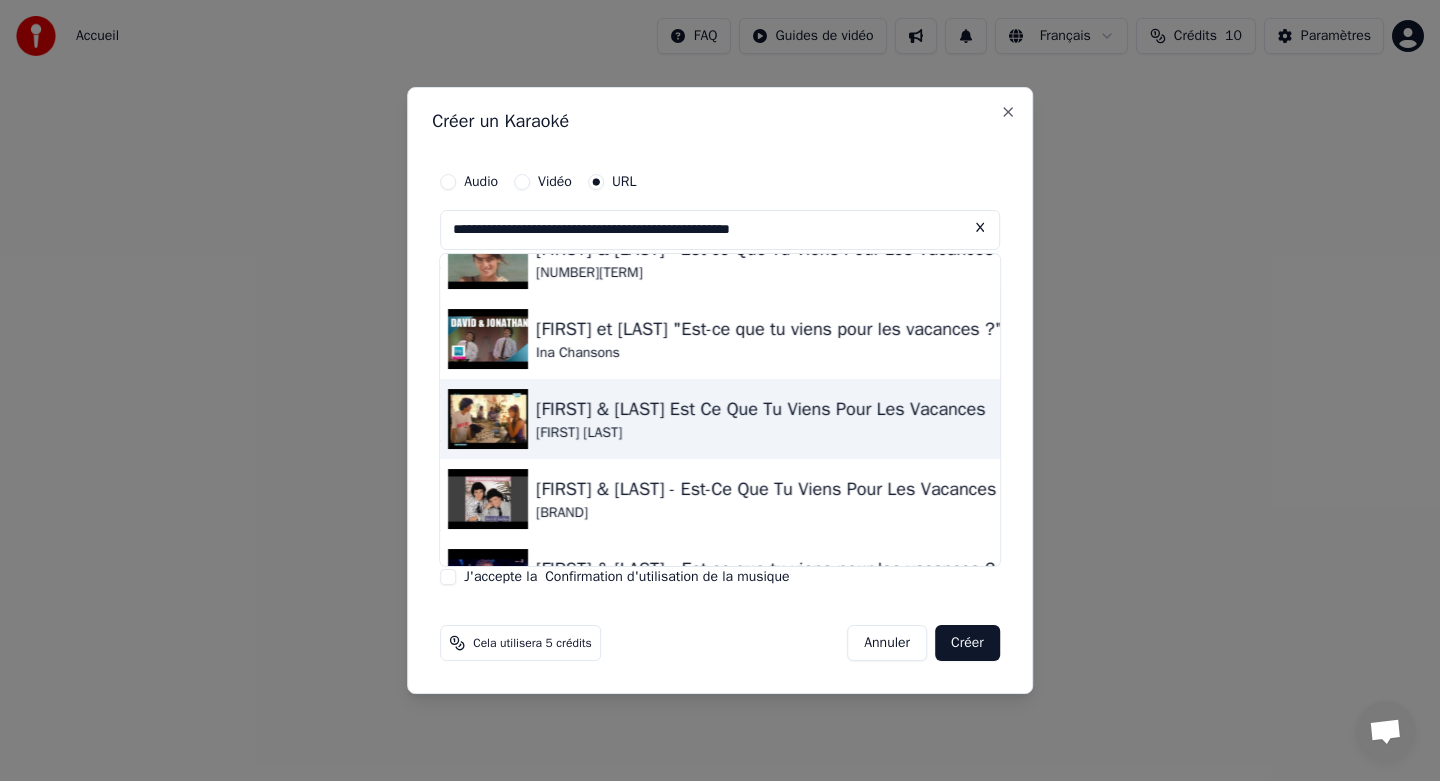 click on "[FIRST] & [FIRST] Est Ce Que Tu Viens Pour Les Vacances" at bounding box center [761, 409] 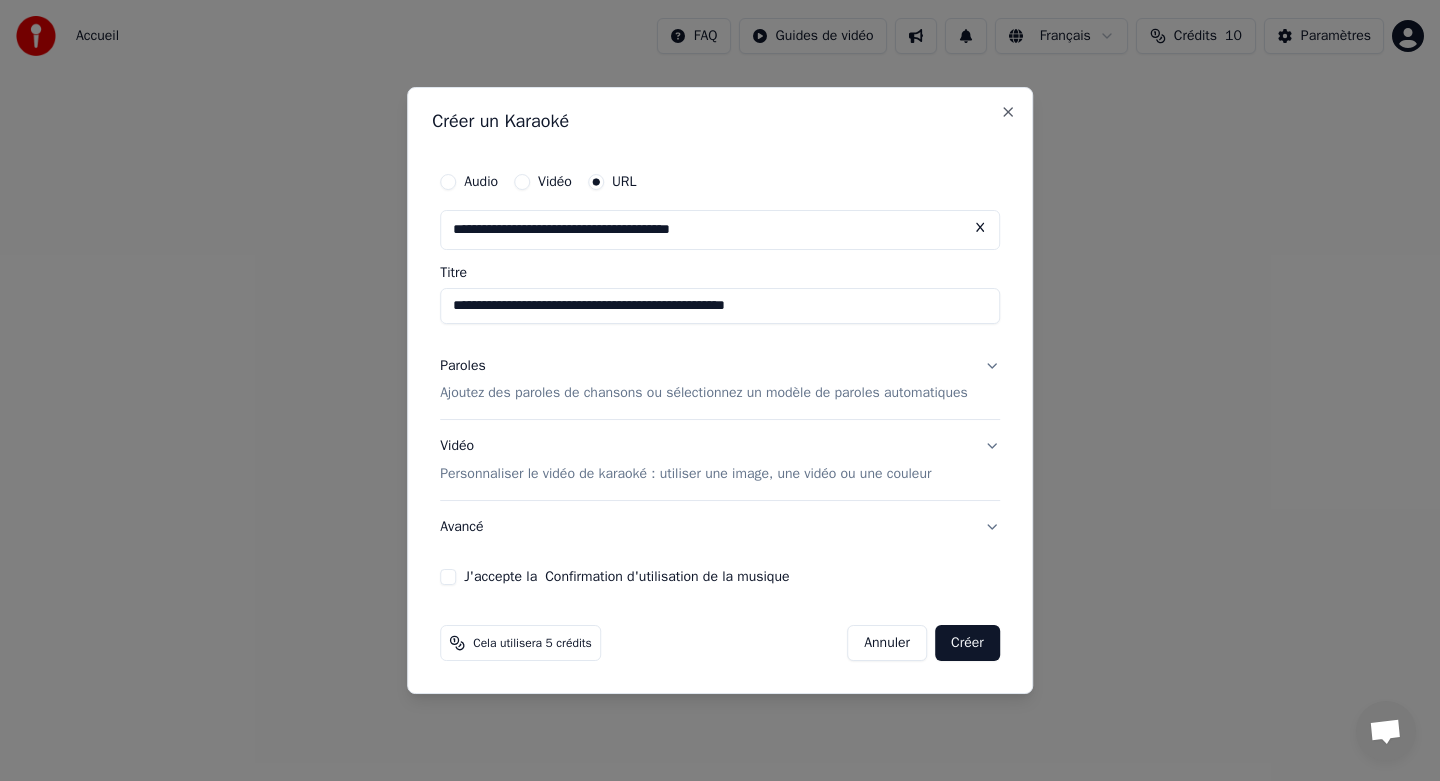click on "Paroles Ajoutez des paroles de chansons ou sélectionnez un modèle de paroles automatiques" at bounding box center (720, 380) 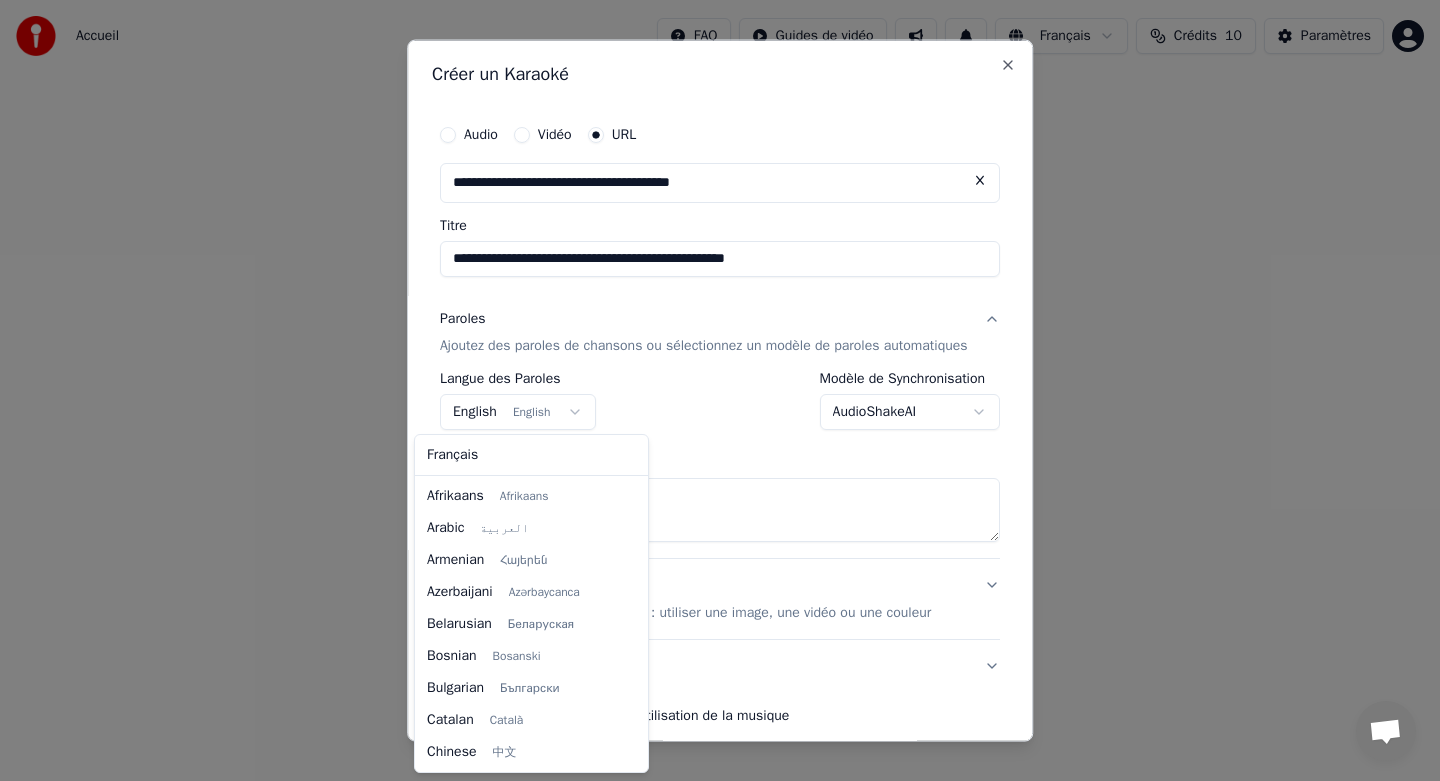 scroll, scrollTop: 160, scrollLeft: 0, axis: vertical 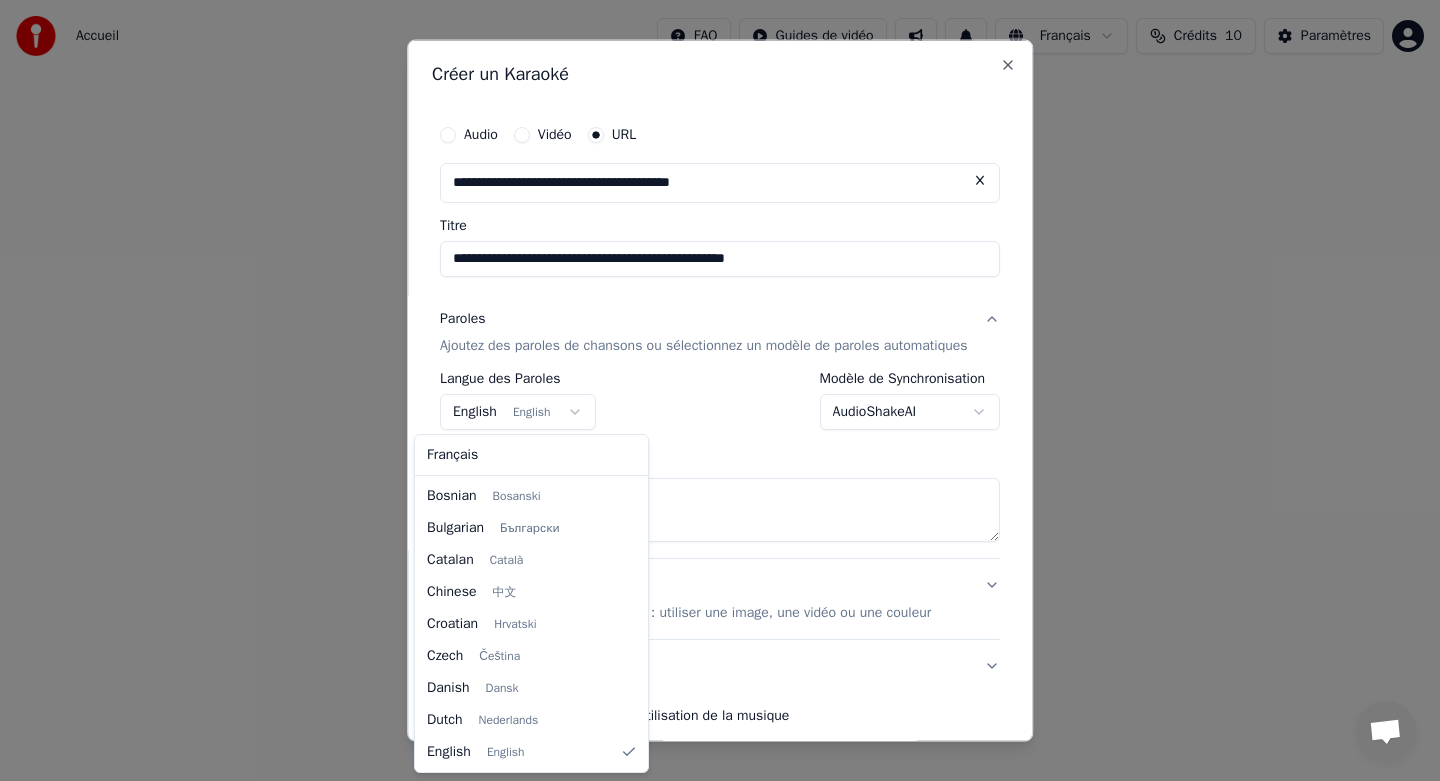 click on "**********" at bounding box center [720, 300] 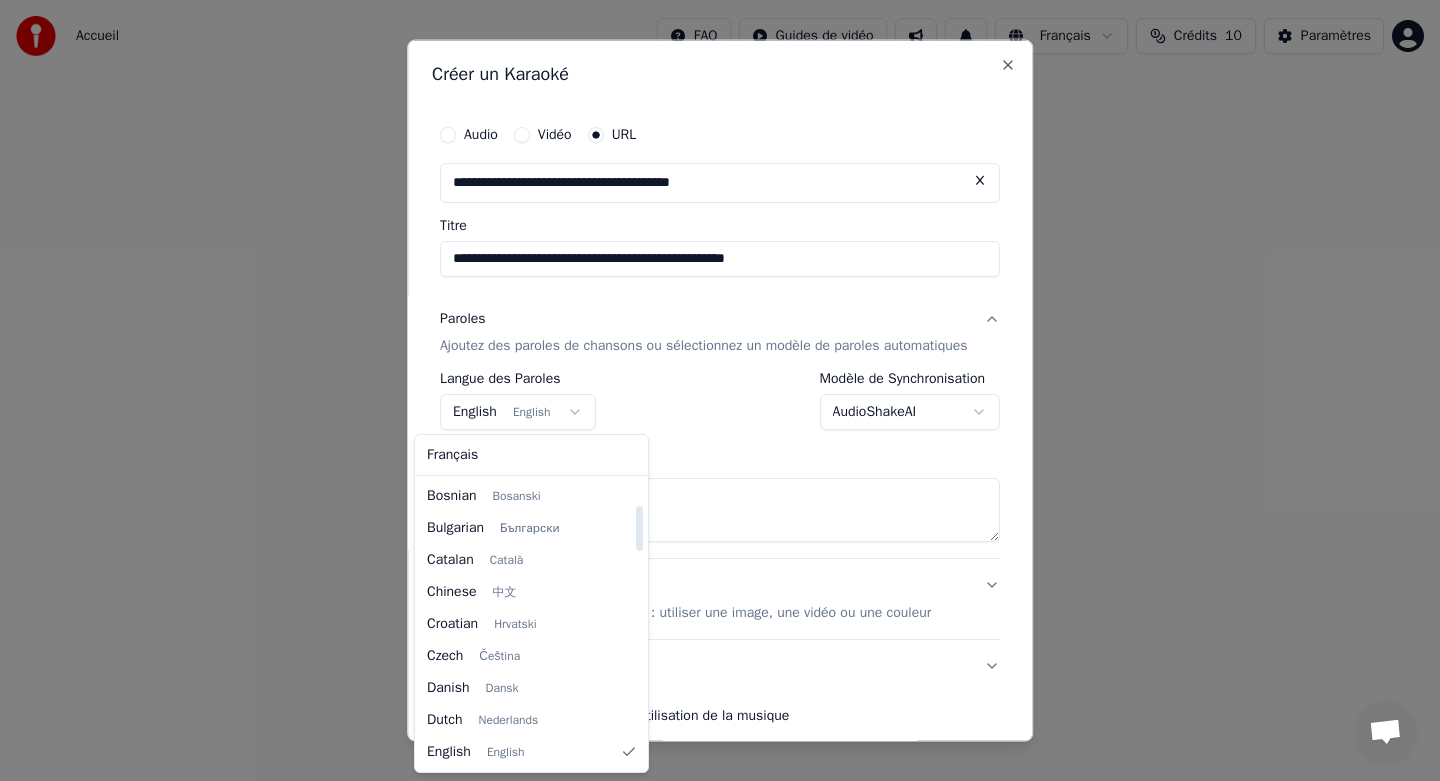 click on "Français Afrikaans Afrikaans Arabic العربية Armenian Հայերեն Azerbaijani Azərbaycanca Belarusian Беларуская Bosnian Bosanski Bulgarian Български Catalan Català Chinese 中文 Croatian Hrvatski Czech Čeština Danish Dansk Dutch Nederlands English English Estonian Eesti Filipino Filipino Finnish Suomi Galician Galego German Deutsch Greek Ελληνικά Hebrew עברית Hindi हिन्दी Hungarian Magyar Icelandic Íslenska Indonesian Bahasa Indonesia Italian Italiano Japanese 日本語 Kannada ಕನ್ನಡ Kazakh Қазақша Korean 한국어 Kurdish Kurmanji Latvian Latviešu Lithuanian Lietuvių Macedonian Македонски Maori Māori Malay Bahasa Melayu Marathi मराठी Nepali नेपाली Norwegian Norsk Persian فارسی Polish Polski Portuguese Português Romanian Română Russian Русский Serbian Српски Slovak Slovenčina Slovenian Slovenščina Spanish Español Swahili Kiswahili Swedish Svenska Tamil தமிழ் Thai" at bounding box center [531, 603] 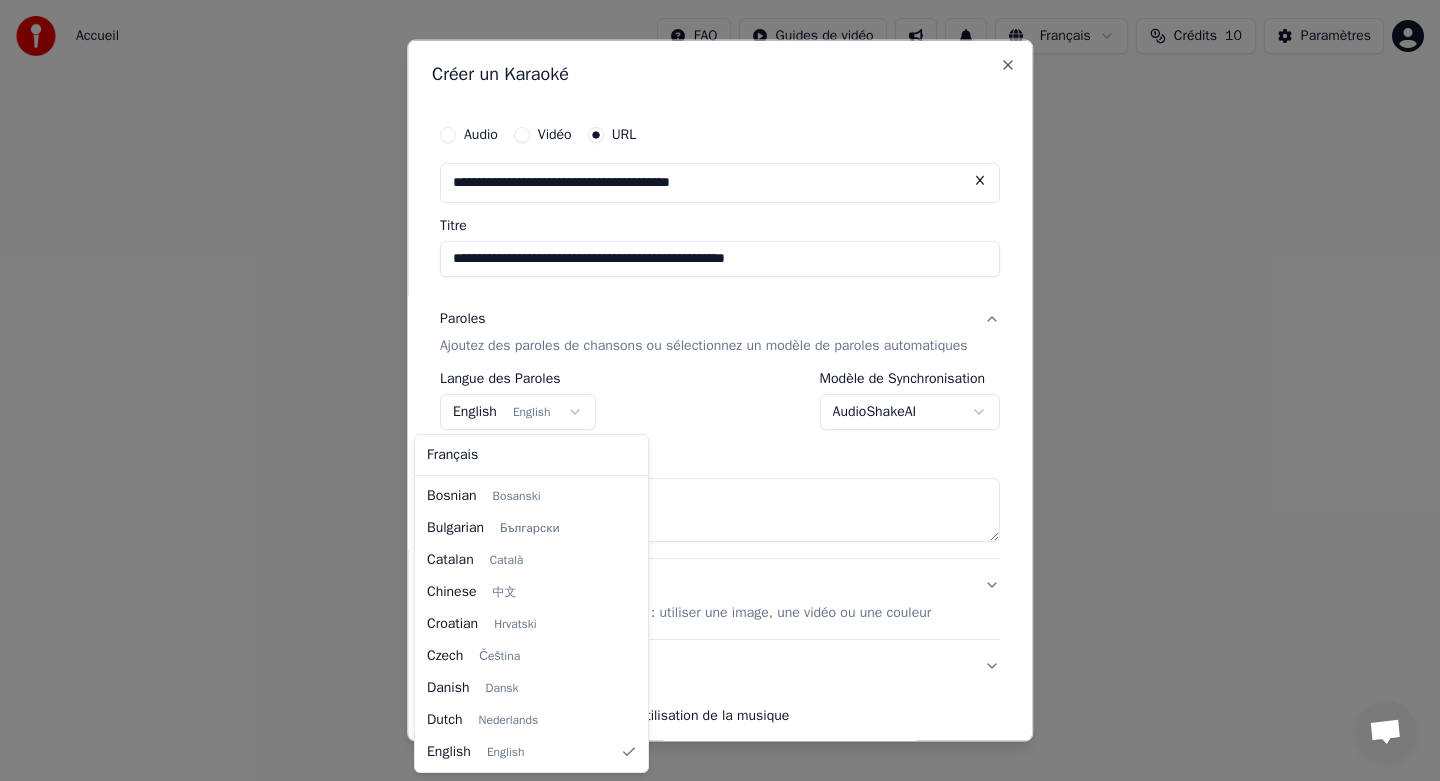 select on "**" 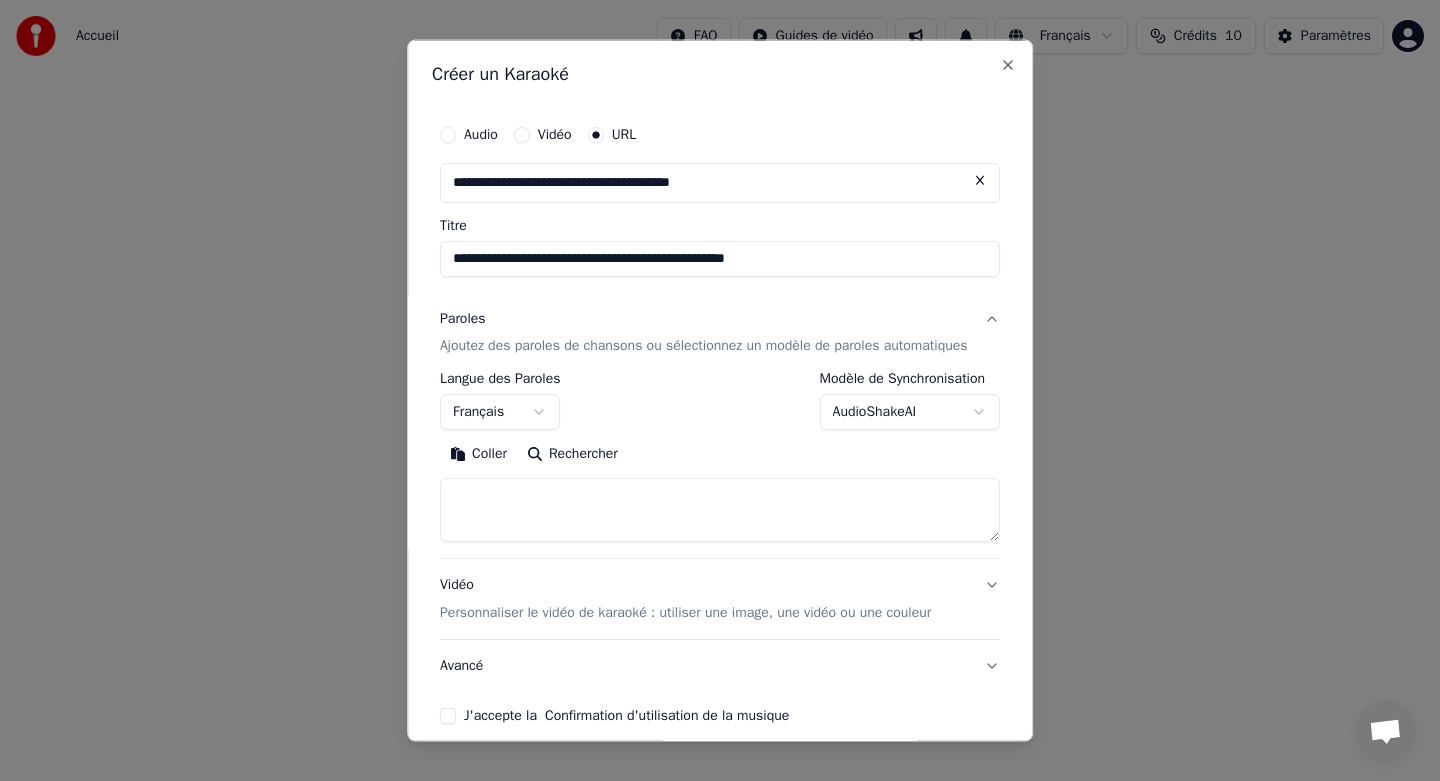 click at bounding box center [720, 510] 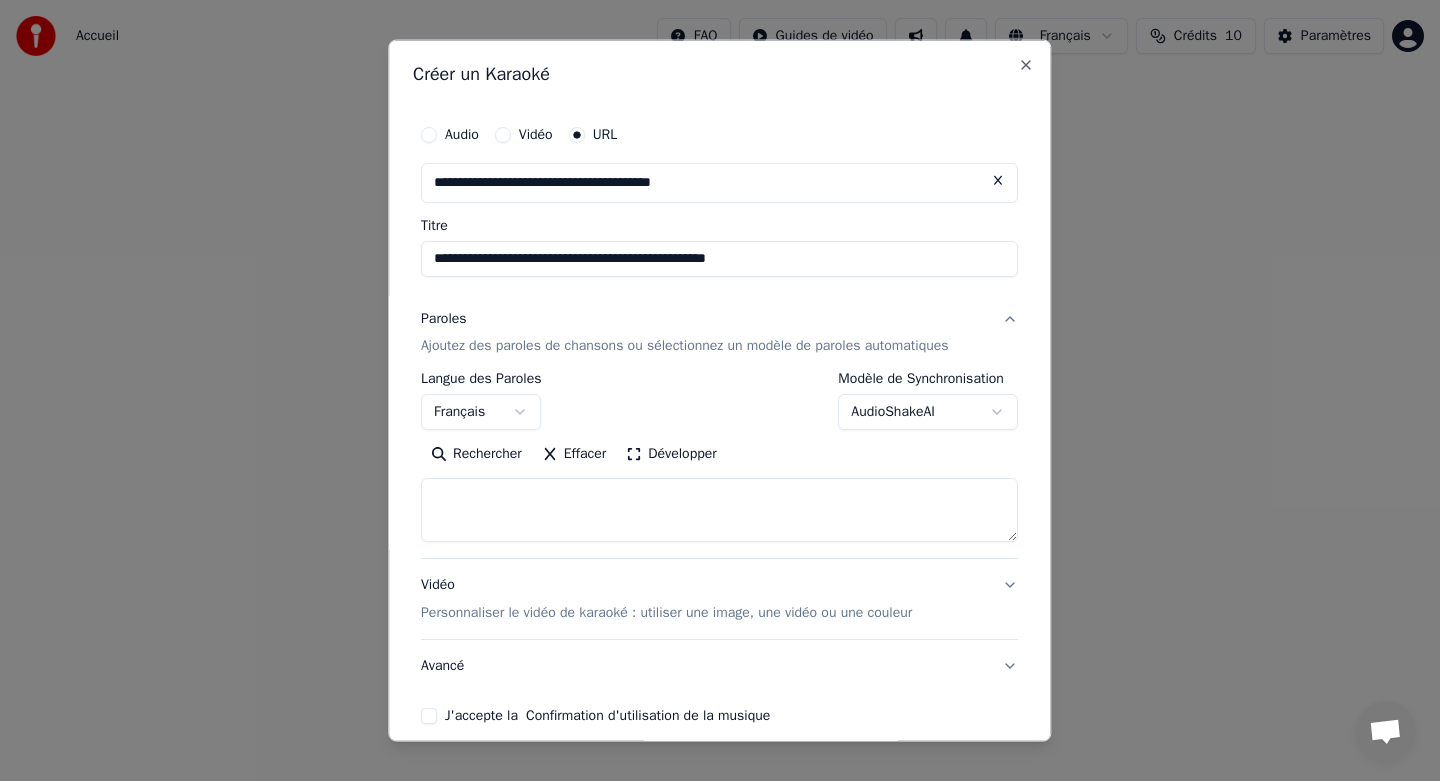 click on "Rechercher" at bounding box center (476, 454) 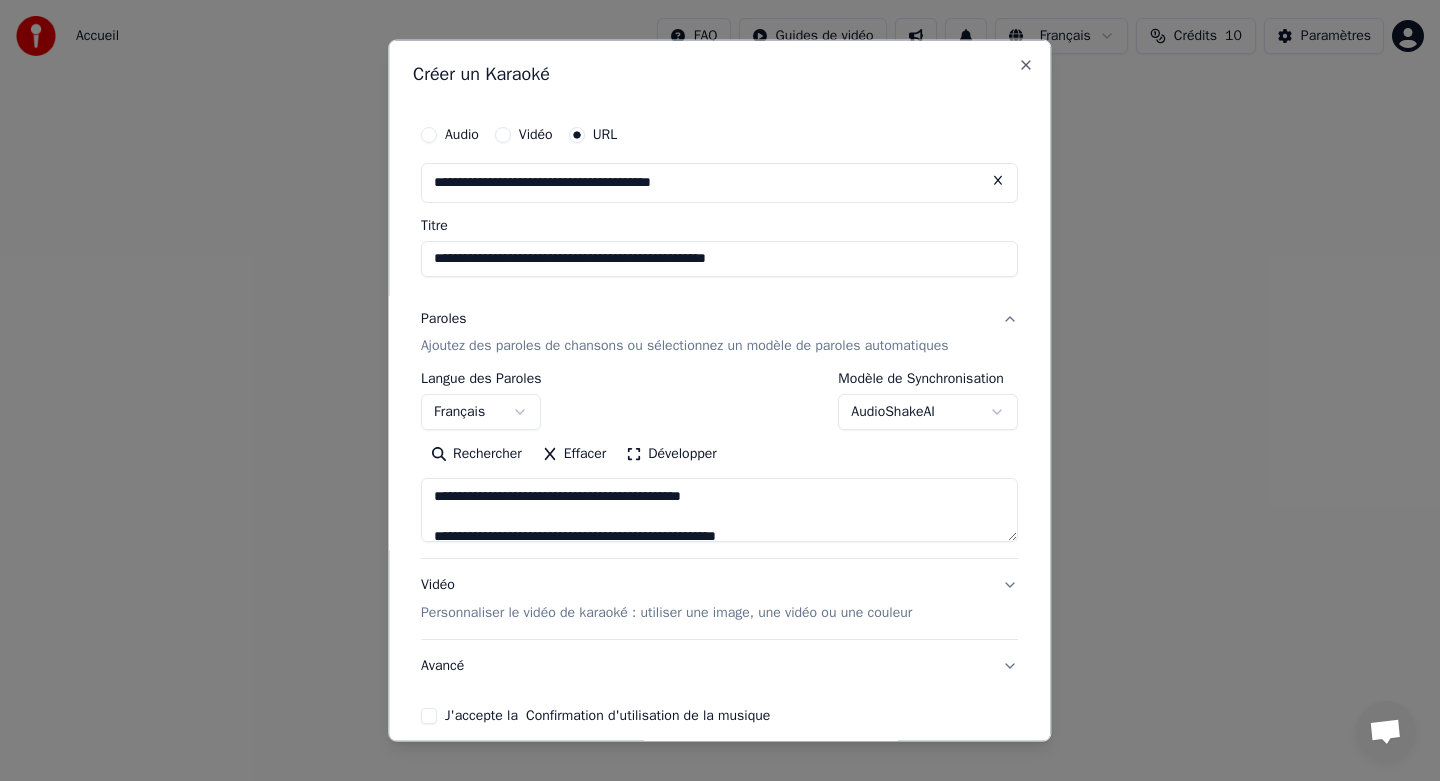 click at bounding box center (719, 510) 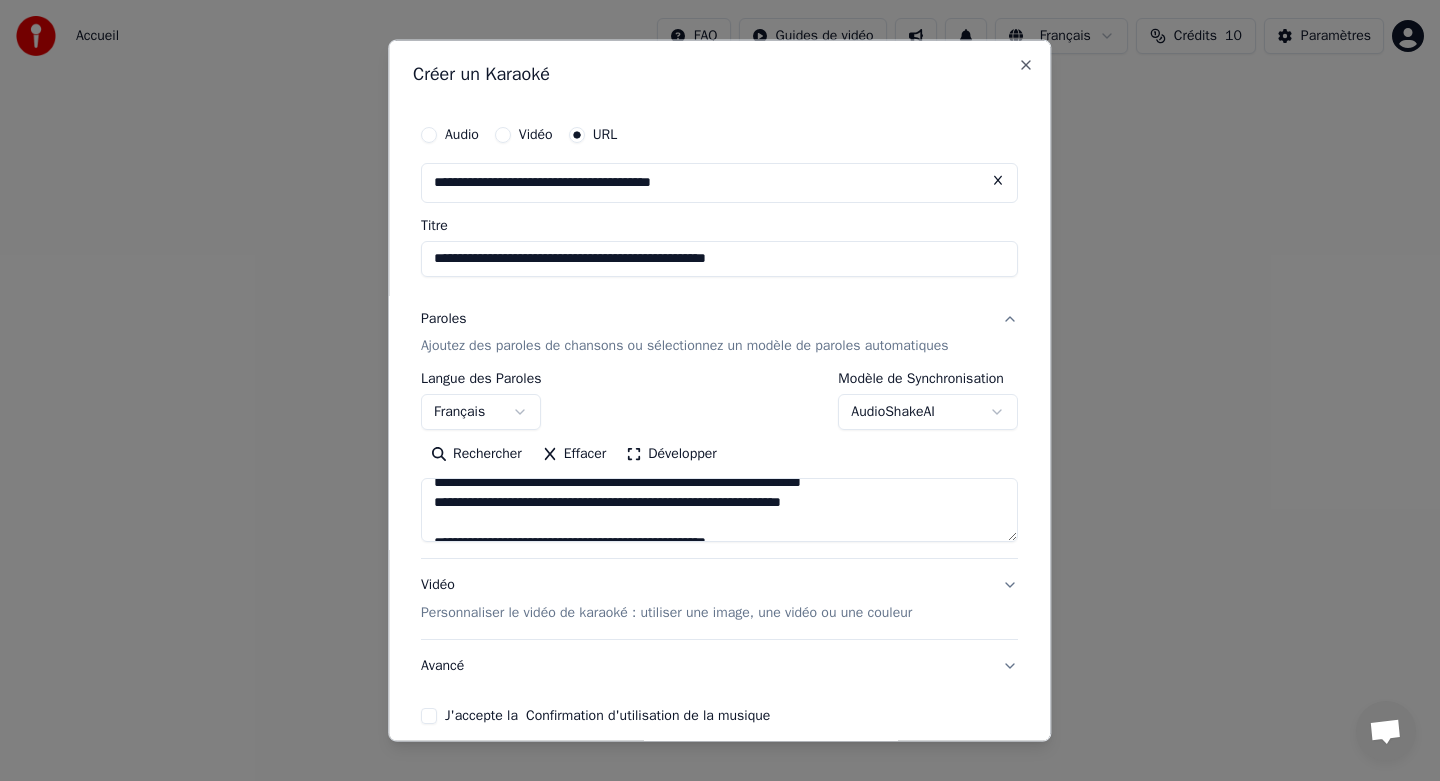 scroll, scrollTop: 0, scrollLeft: 0, axis: both 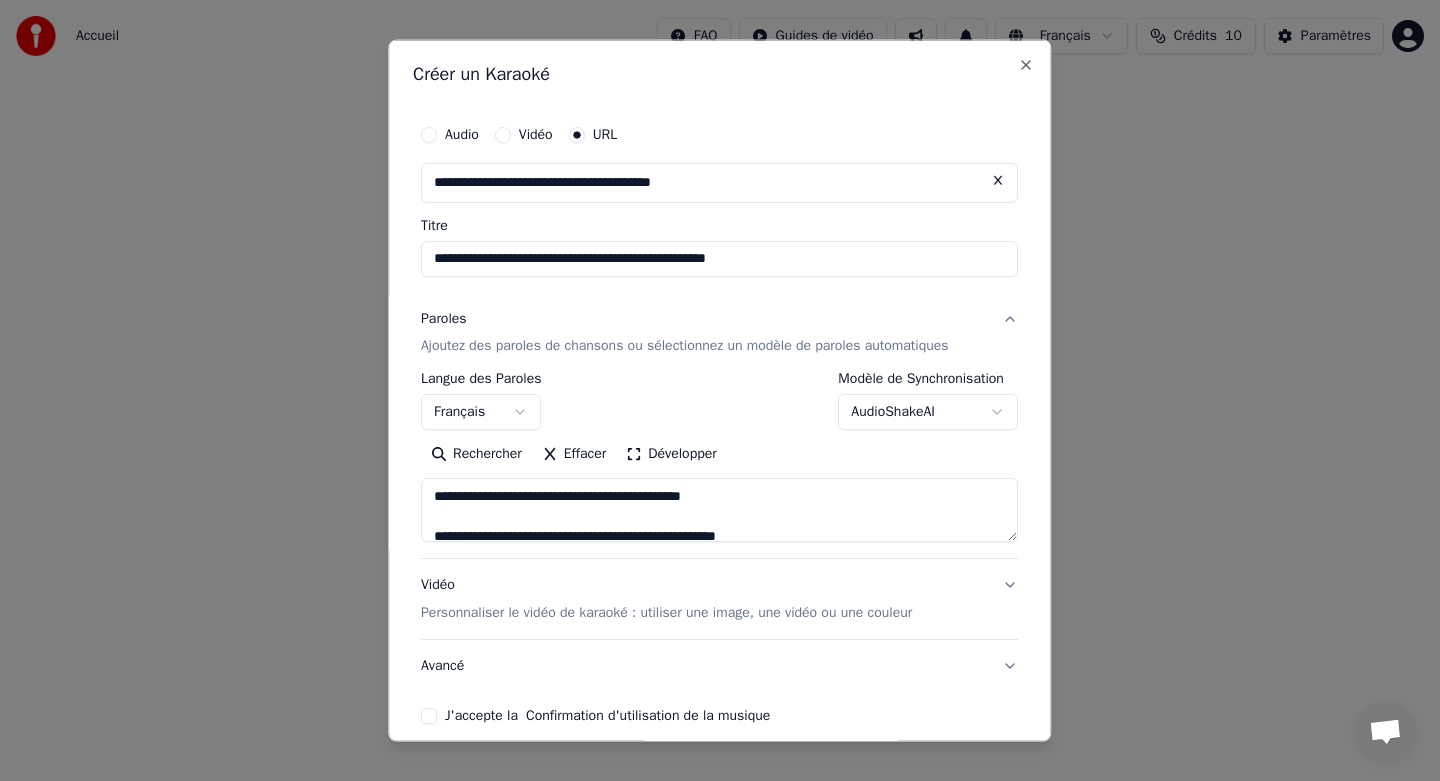 drag, startPoint x: 751, startPoint y: 506, endPoint x: 436, endPoint y: 480, distance: 316.0712 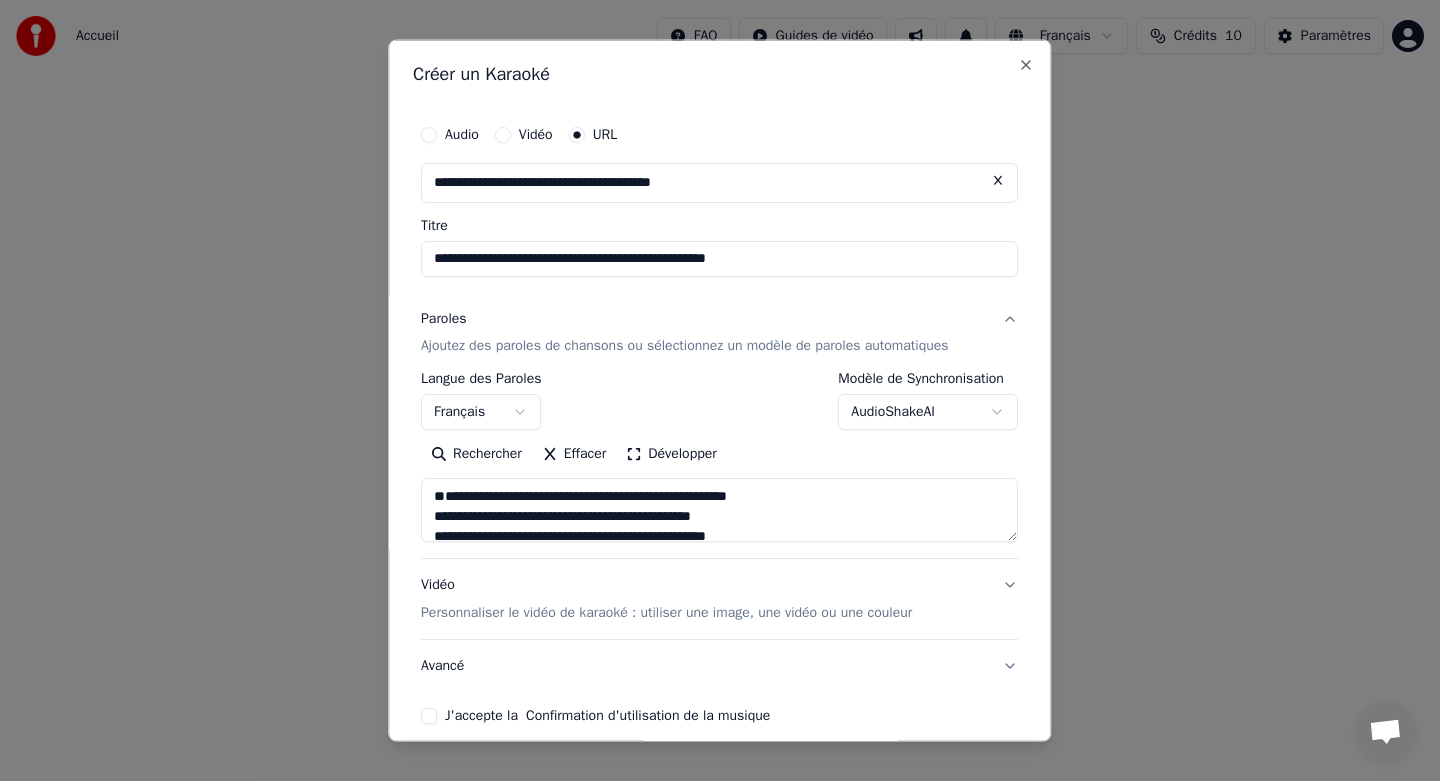 click at bounding box center [719, 510] 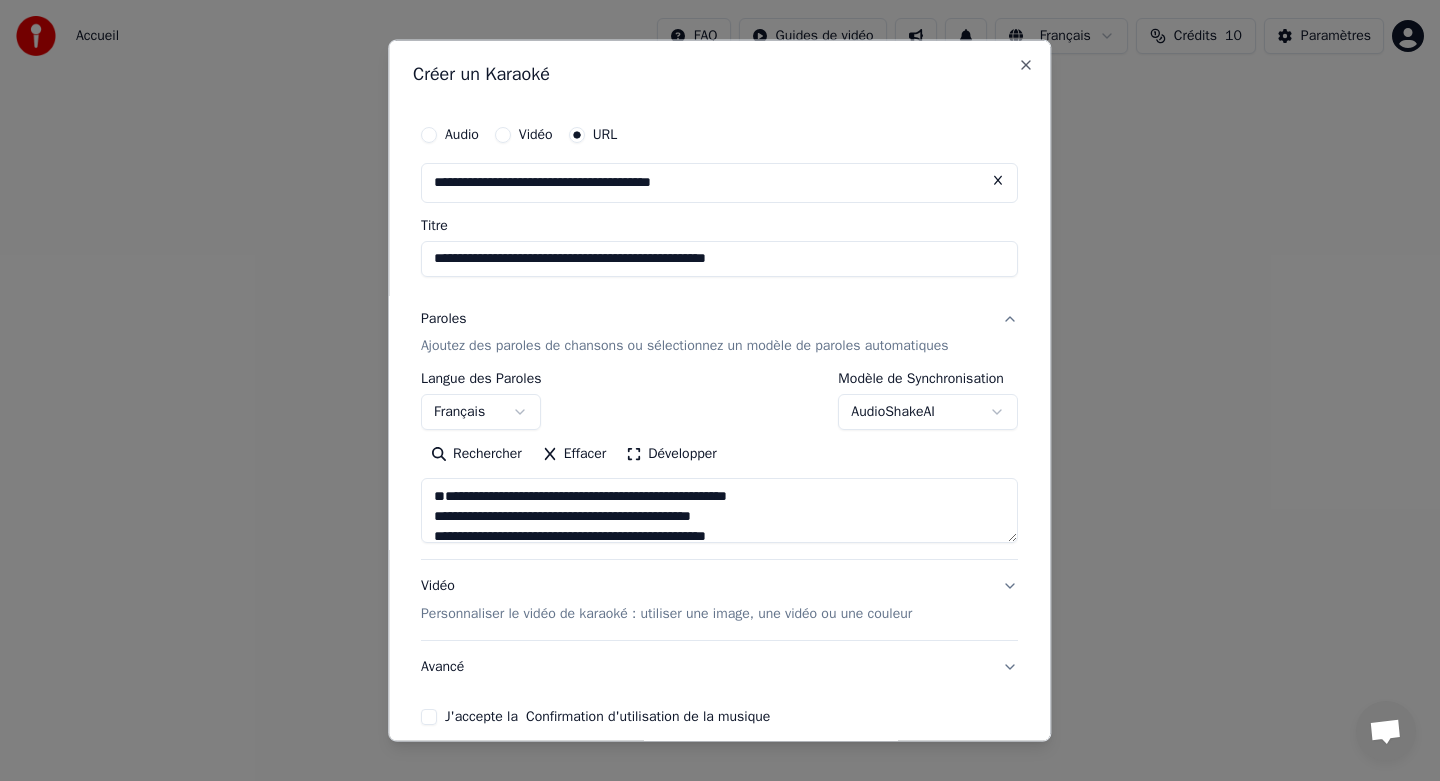 click at bounding box center [719, 510] 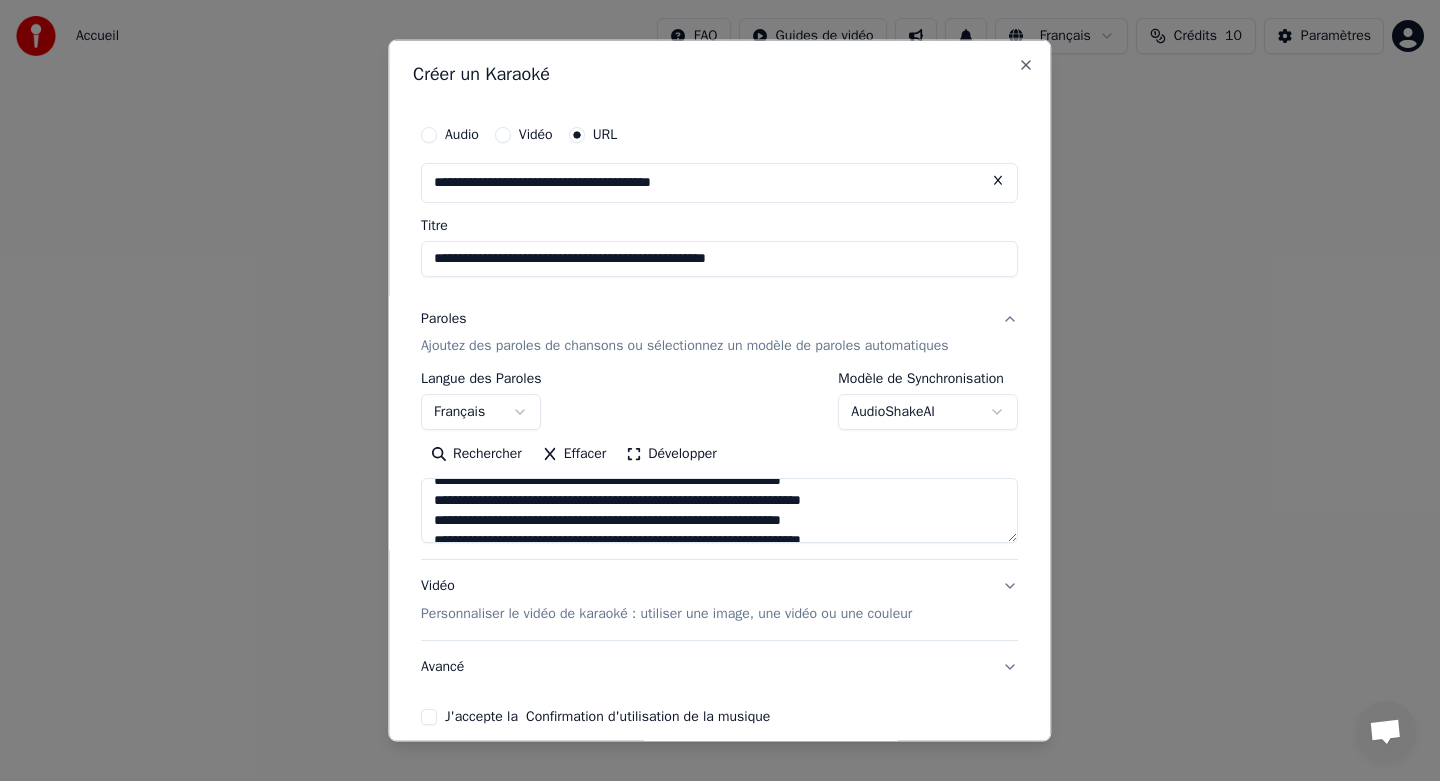 scroll, scrollTop: 533, scrollLeft: 0, axis: vertical 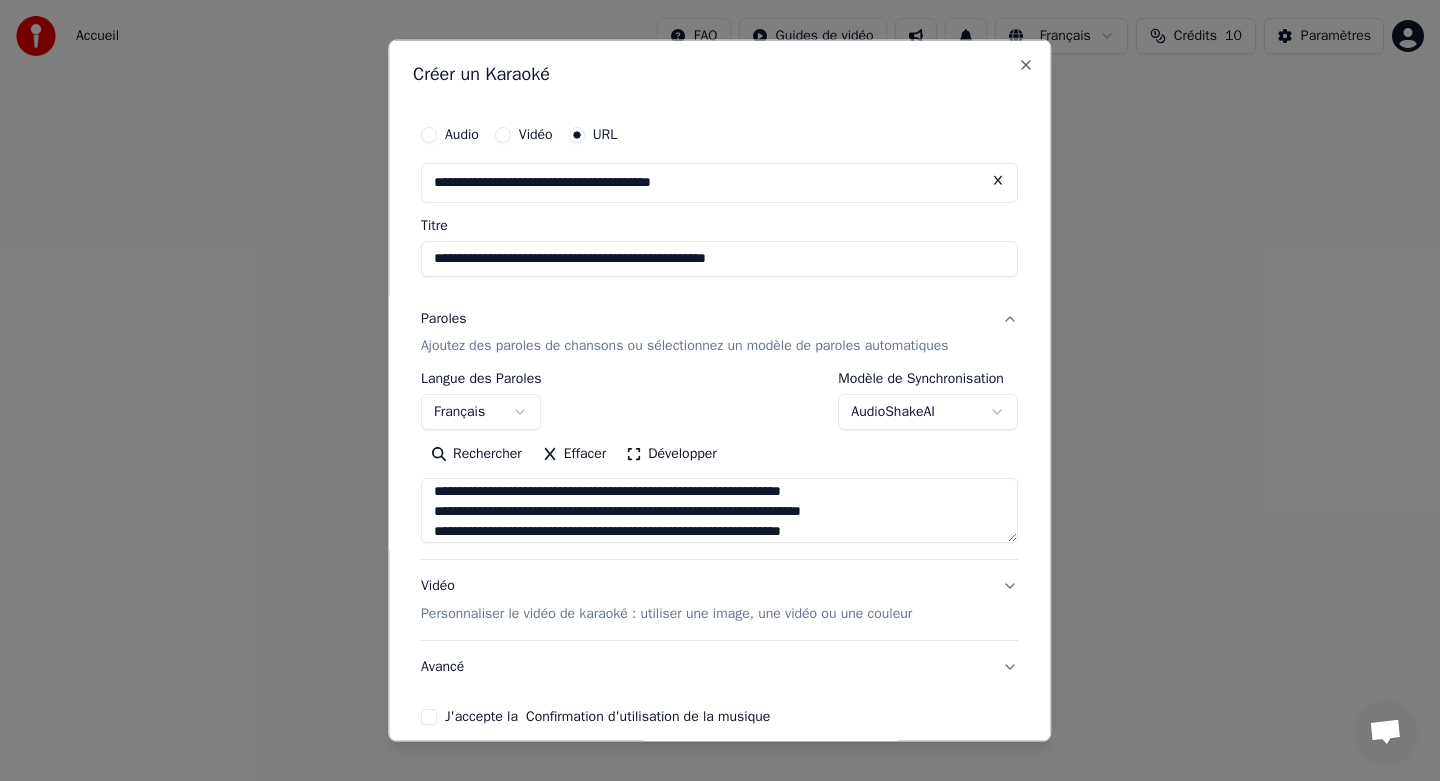type on "**********" 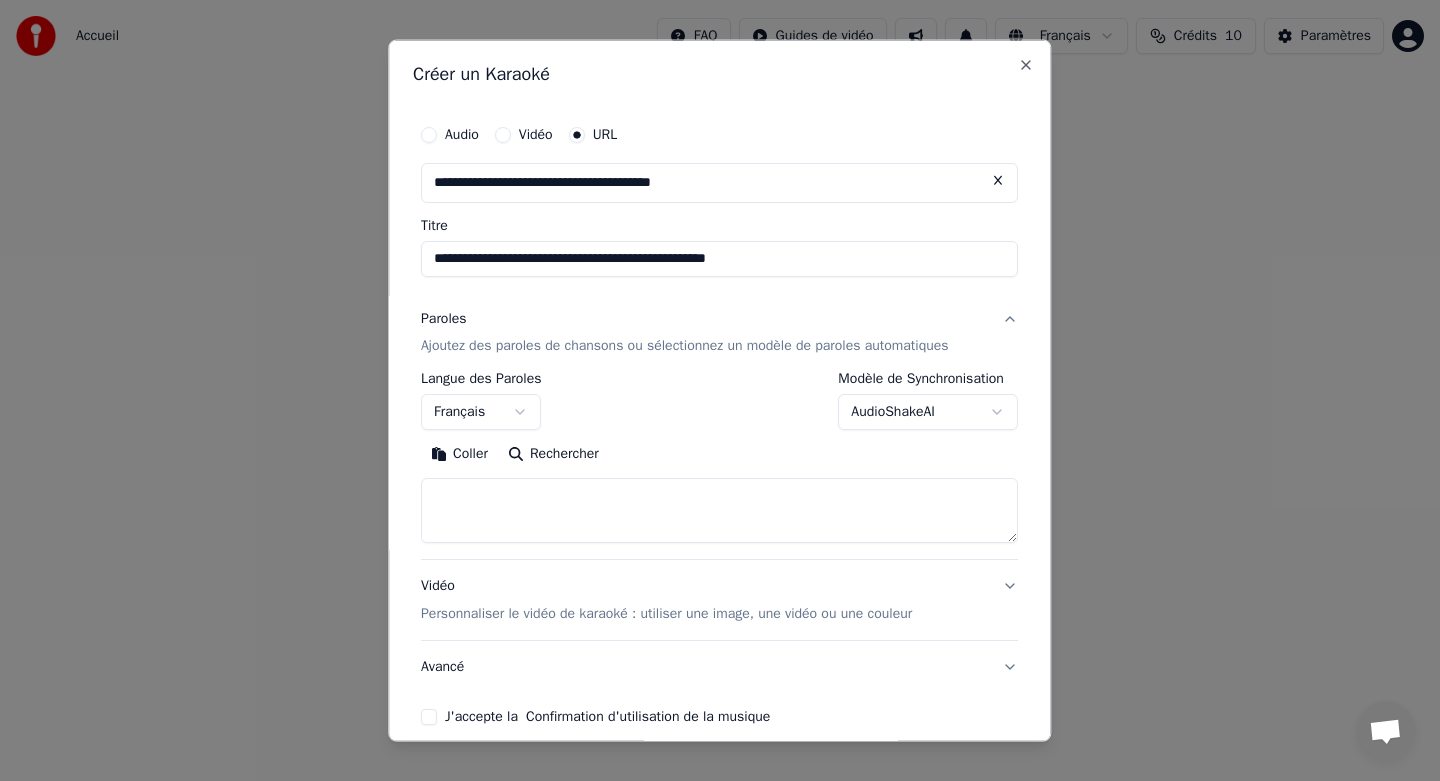 scroll, scrollTop: 0, scrollLeft: 0, axis: both 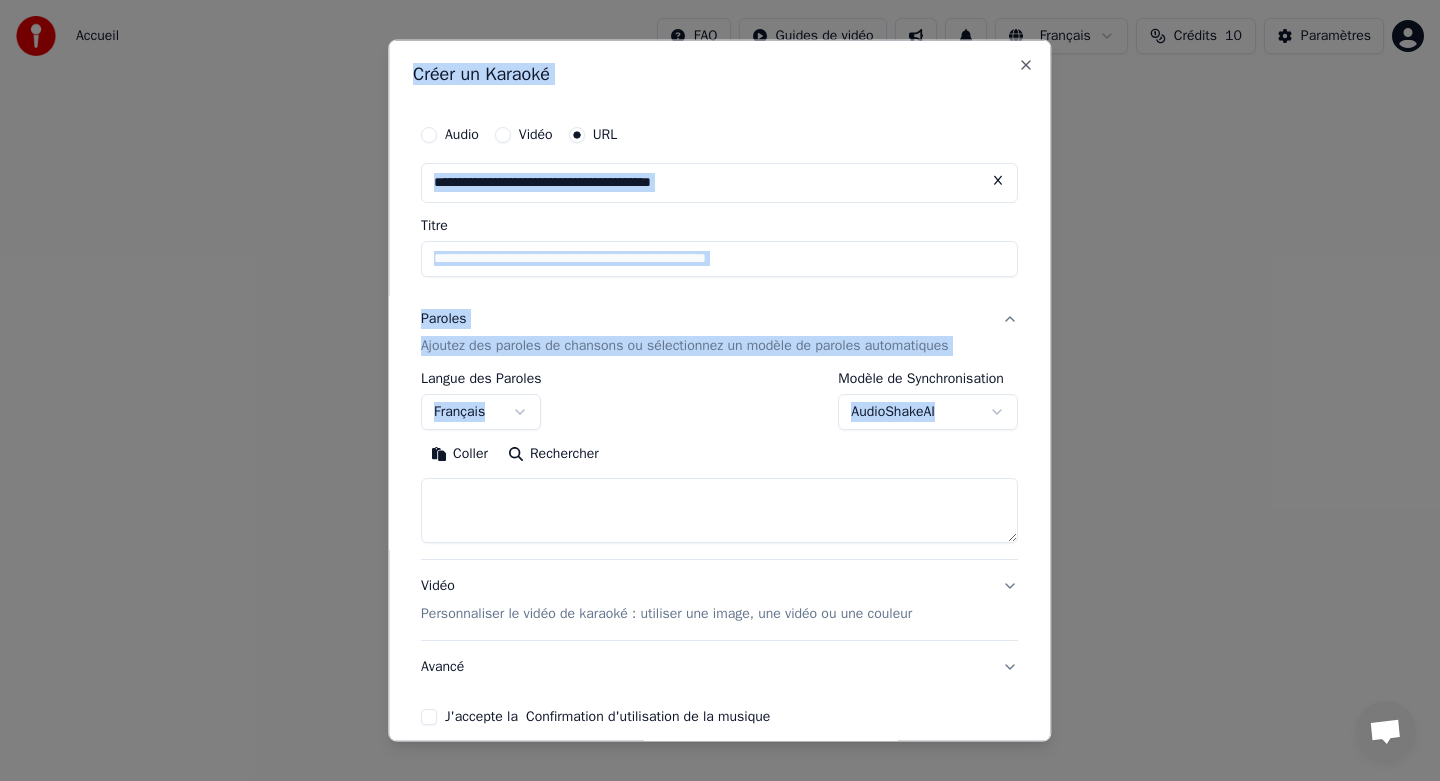 drag, startPoint x: 458, startPoint y: 476, endPoint x: 188, endPoint y: 24, distance: 526.50165 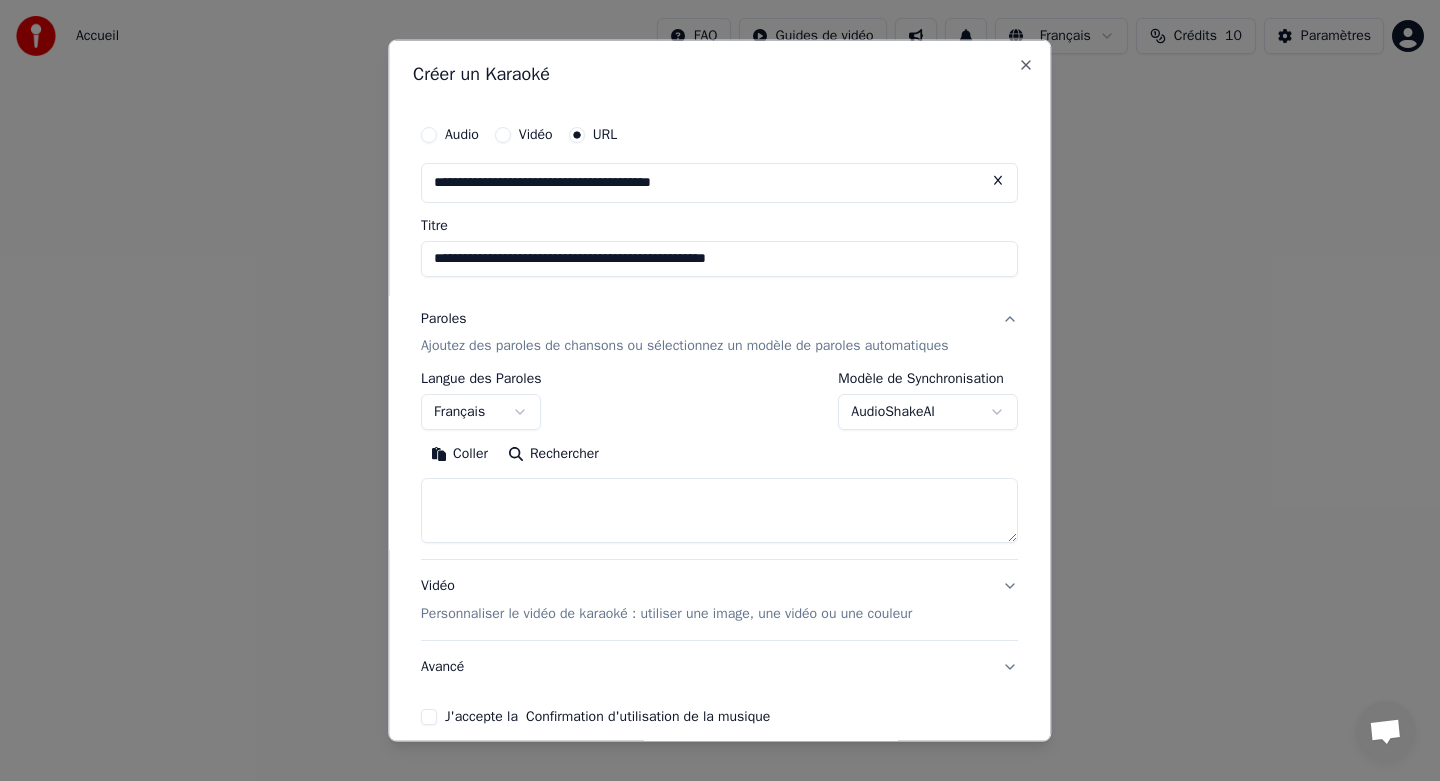 click at bounding box center [719, 510] 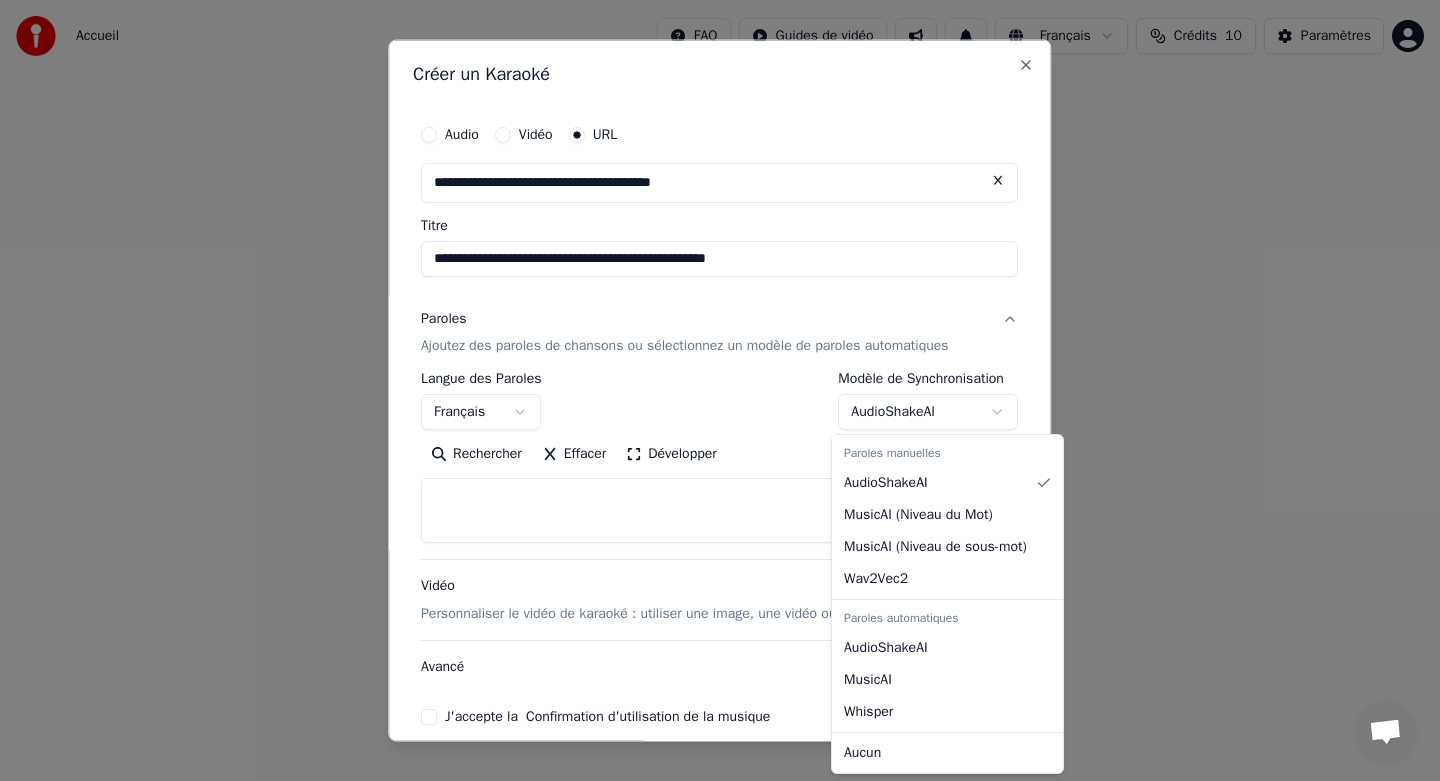 click on "**********" at bounding box center [720, 300] 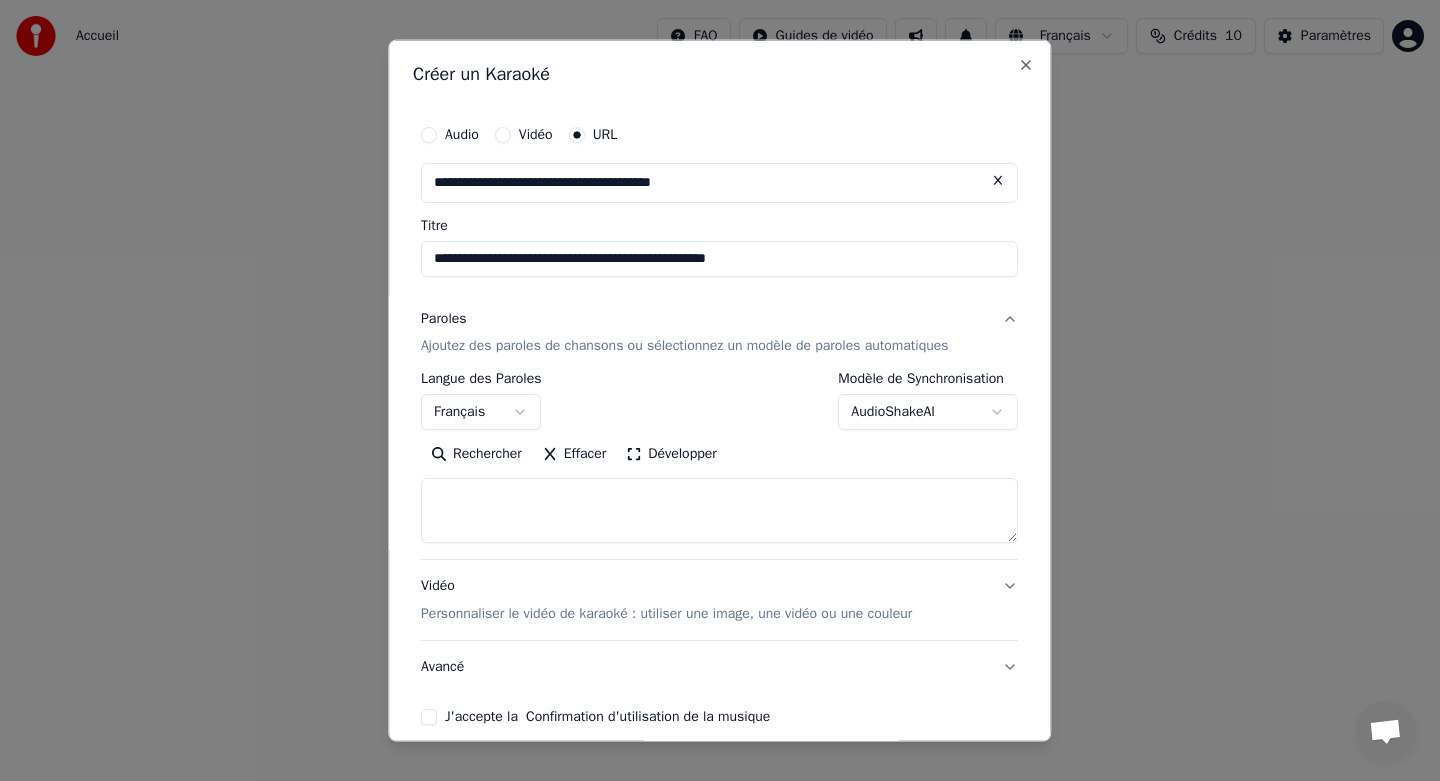 click on "**********" at bounding box center (720, 300) 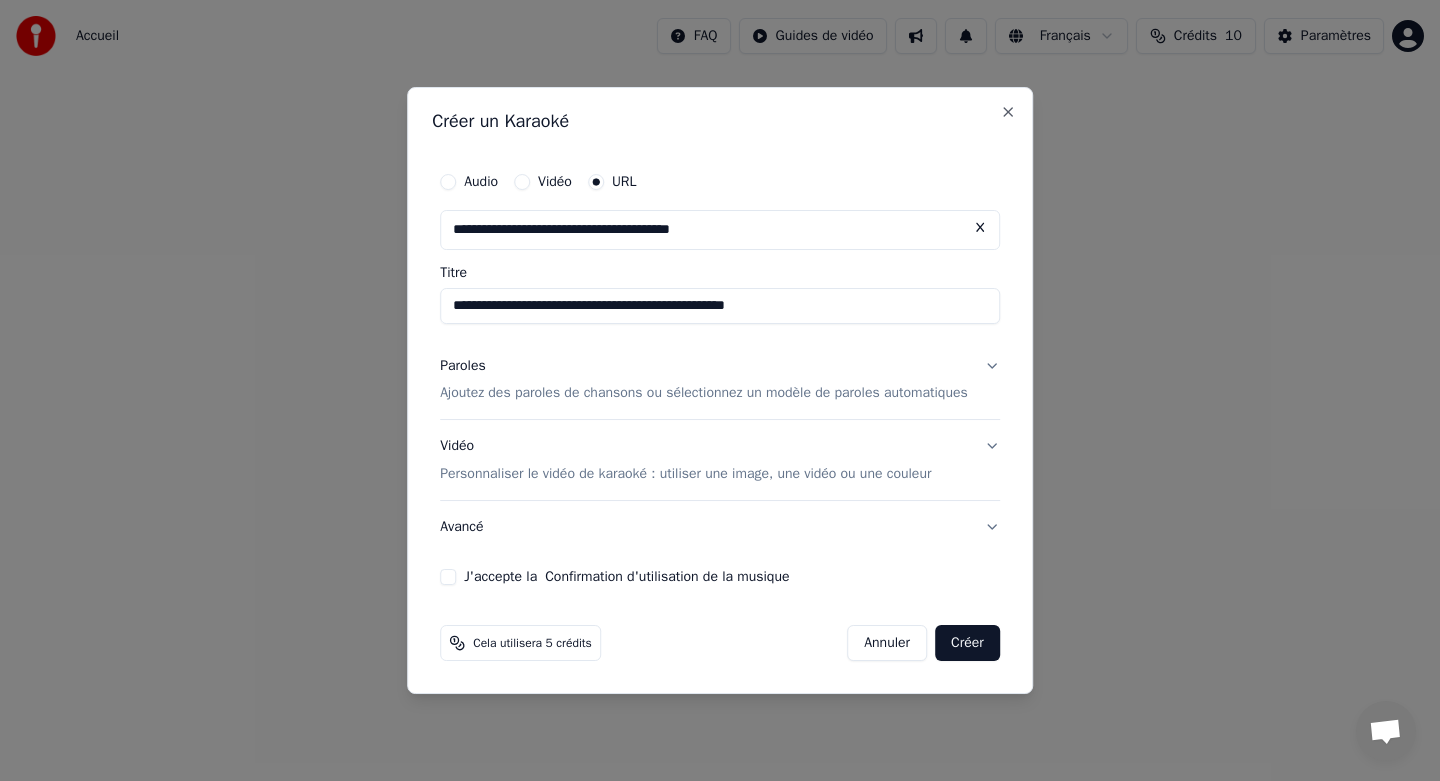 click on "Ajoutez des paroles de chansons ou sélectionnez un modèle de paroles automatiques" at bounding box center [704, 394] 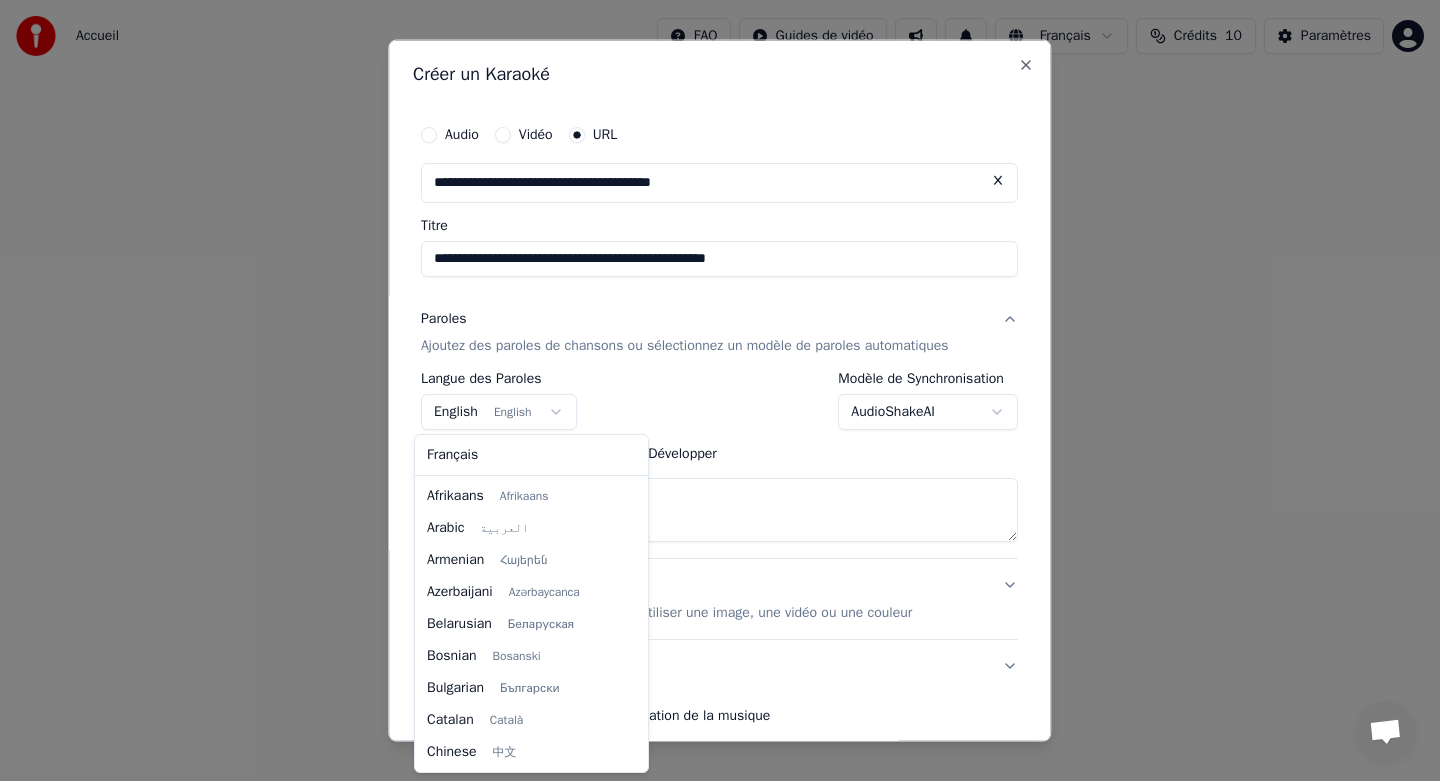 click on "**********" at bounding box center [720, 300] 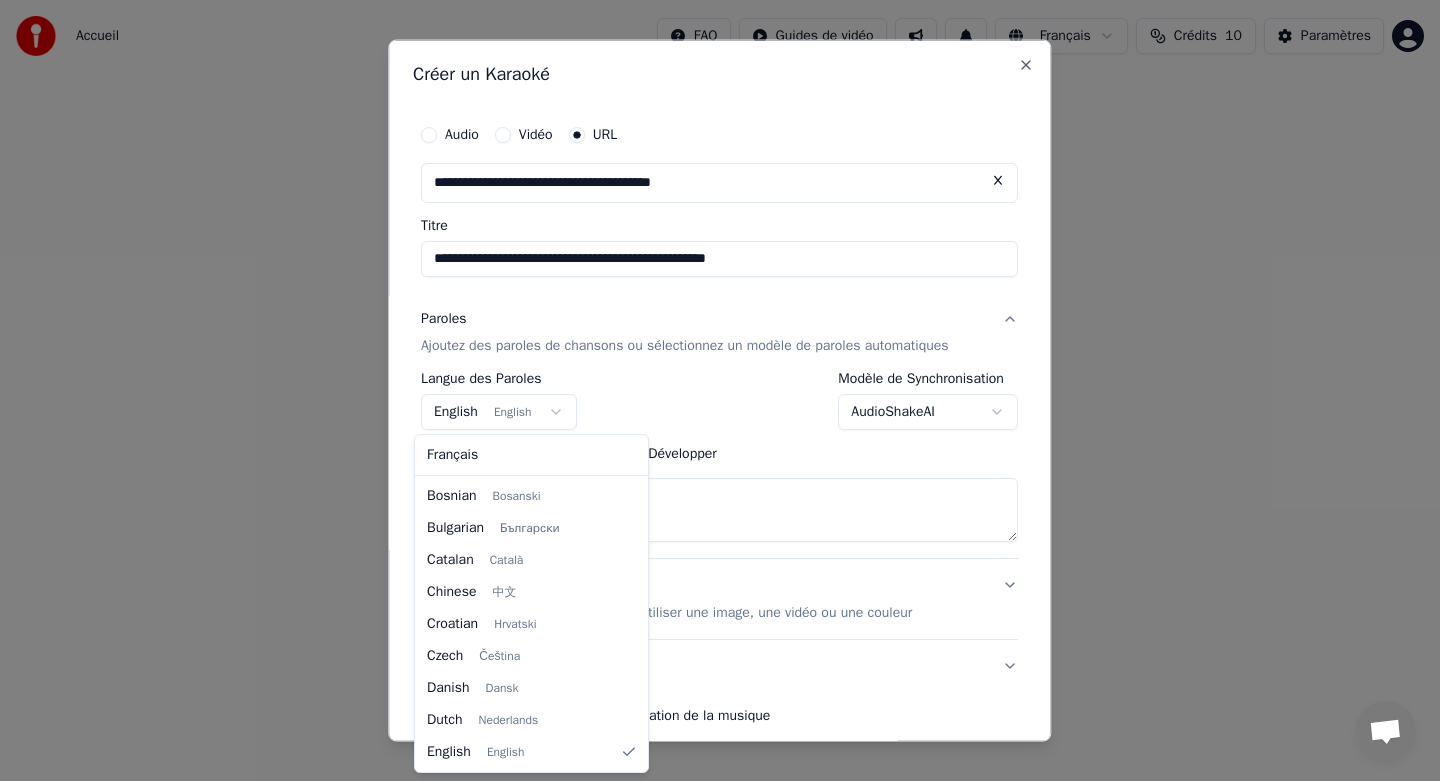 select on "**" 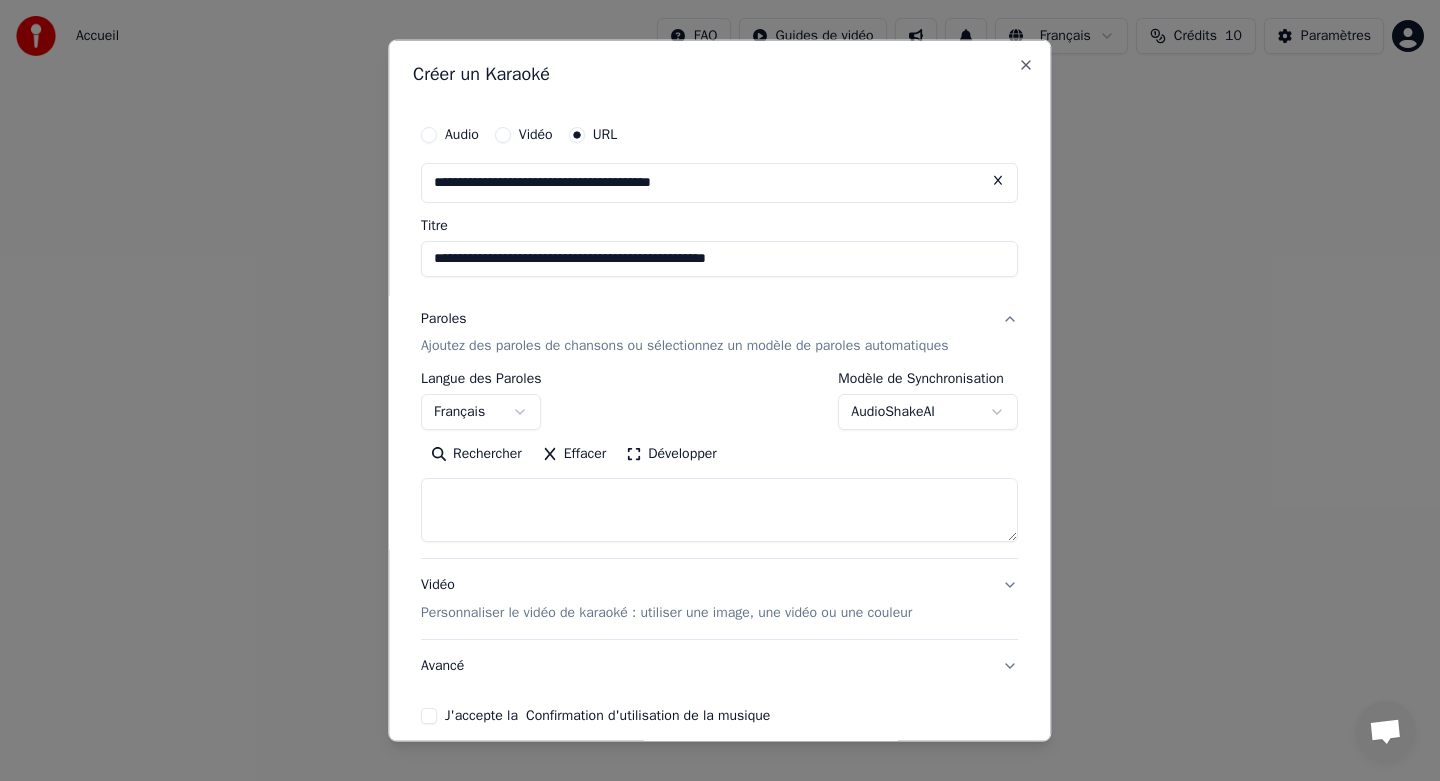 click at bounding box center [719, 510] 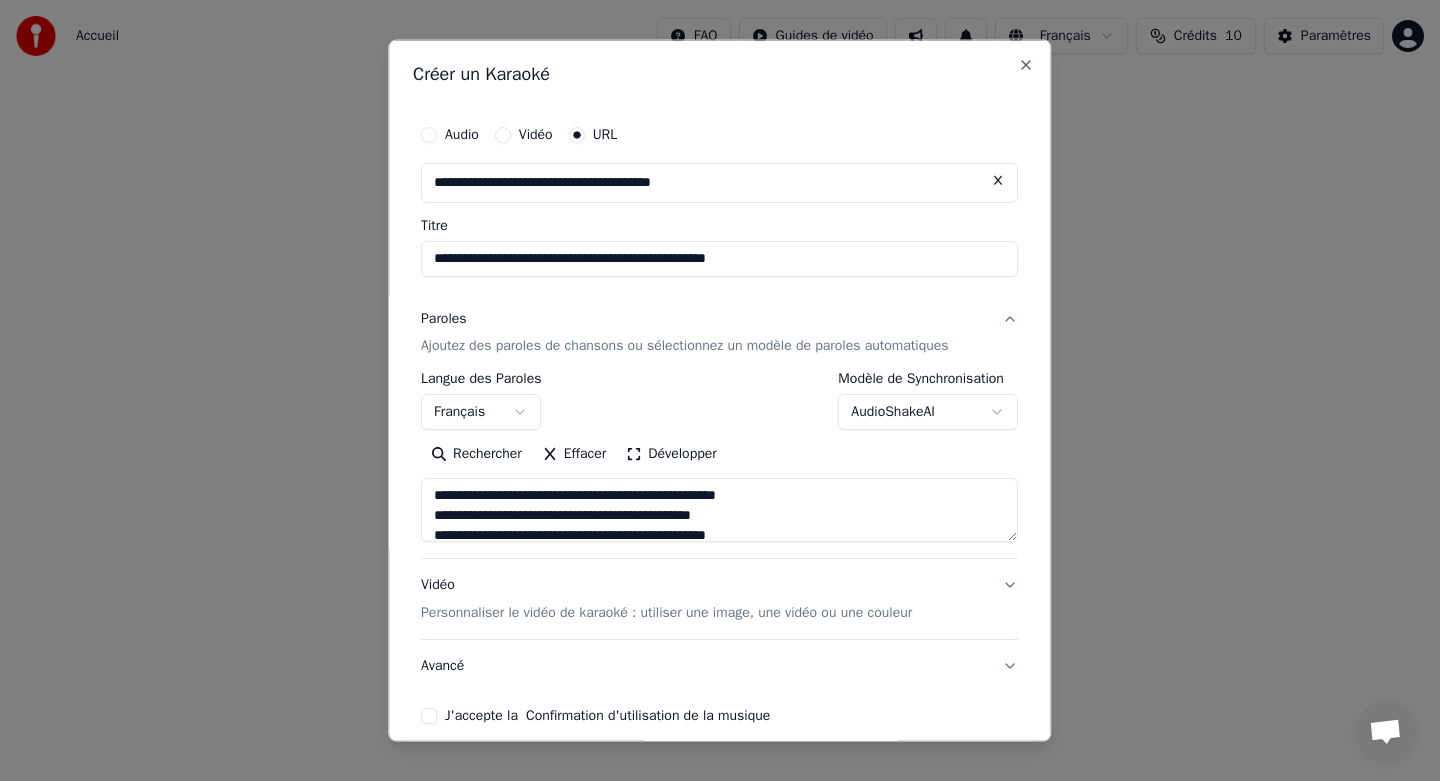 scroll, scrollTop: 33, scrollLeft: 0, axis: vertical 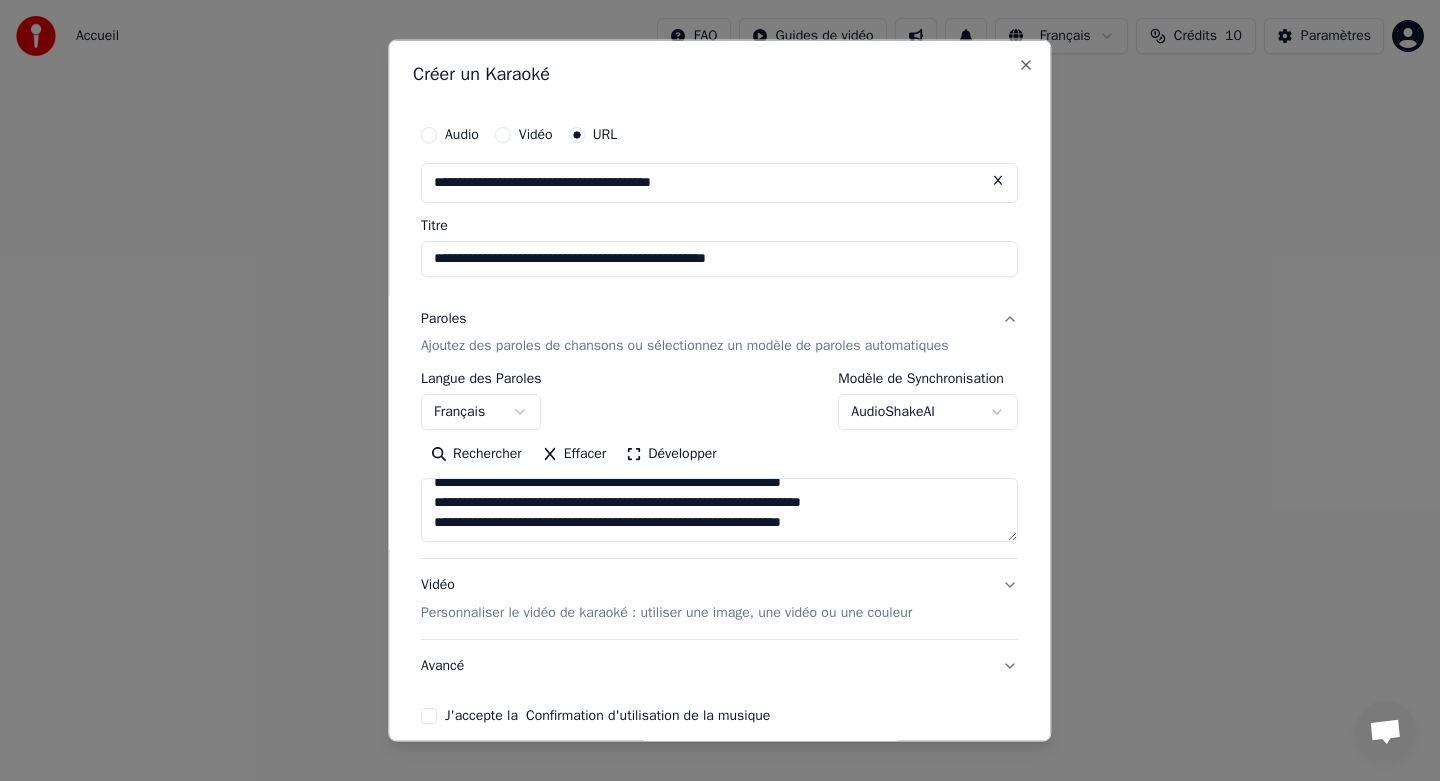drag, startPoint x: 428, startPoint y: 504, endPoint x: 893, endPoint y: 581, distance: 471.33215 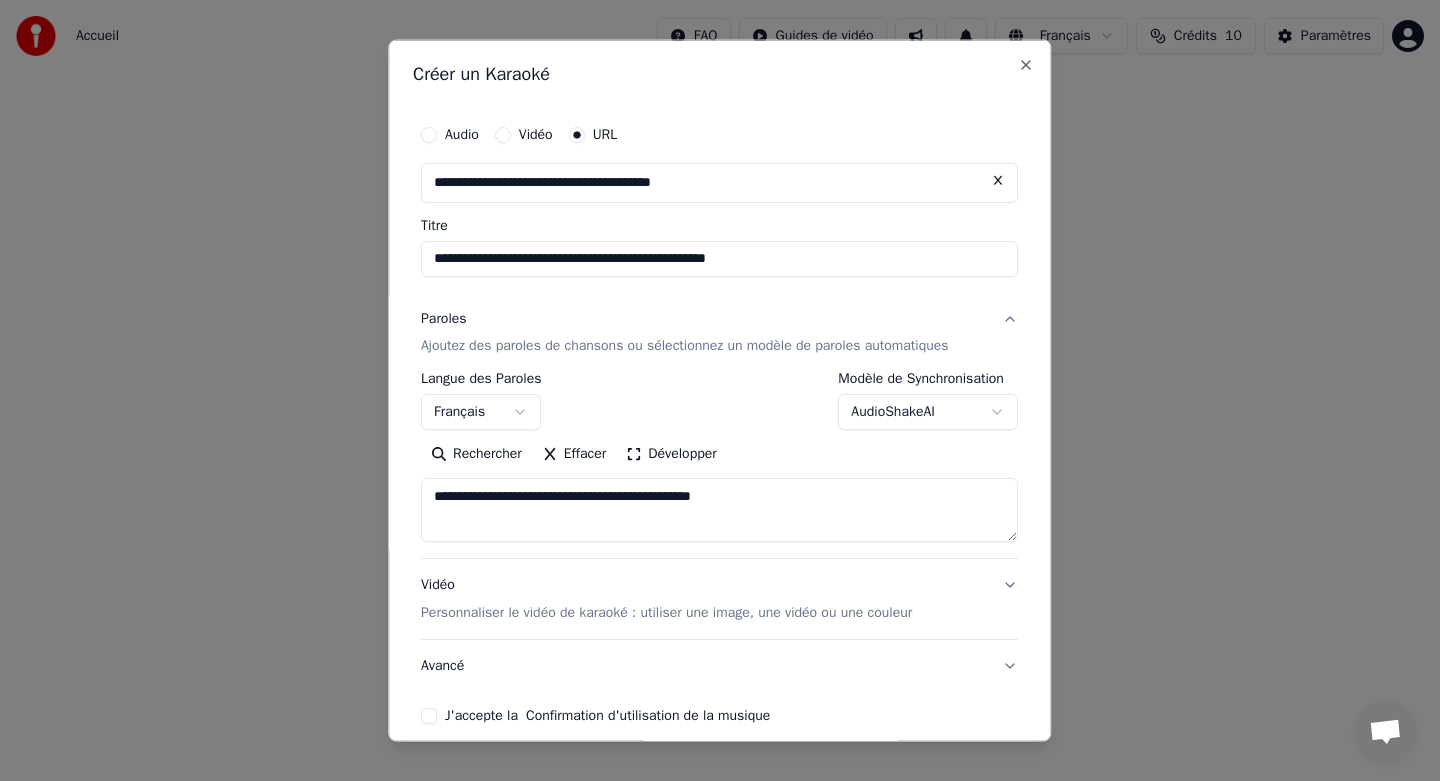 scroll, scrollTop: 4, scrollLeft: 0, axis: vertical 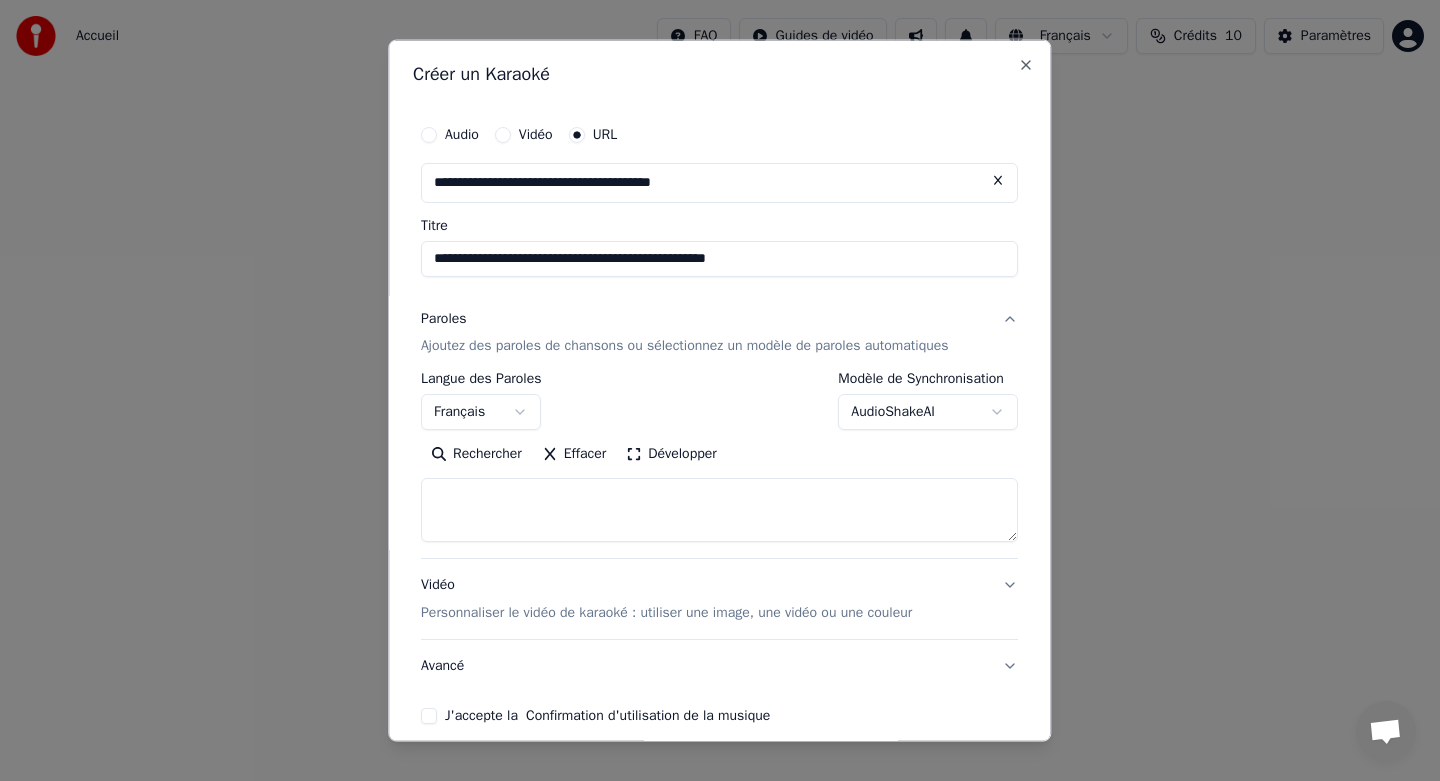 type 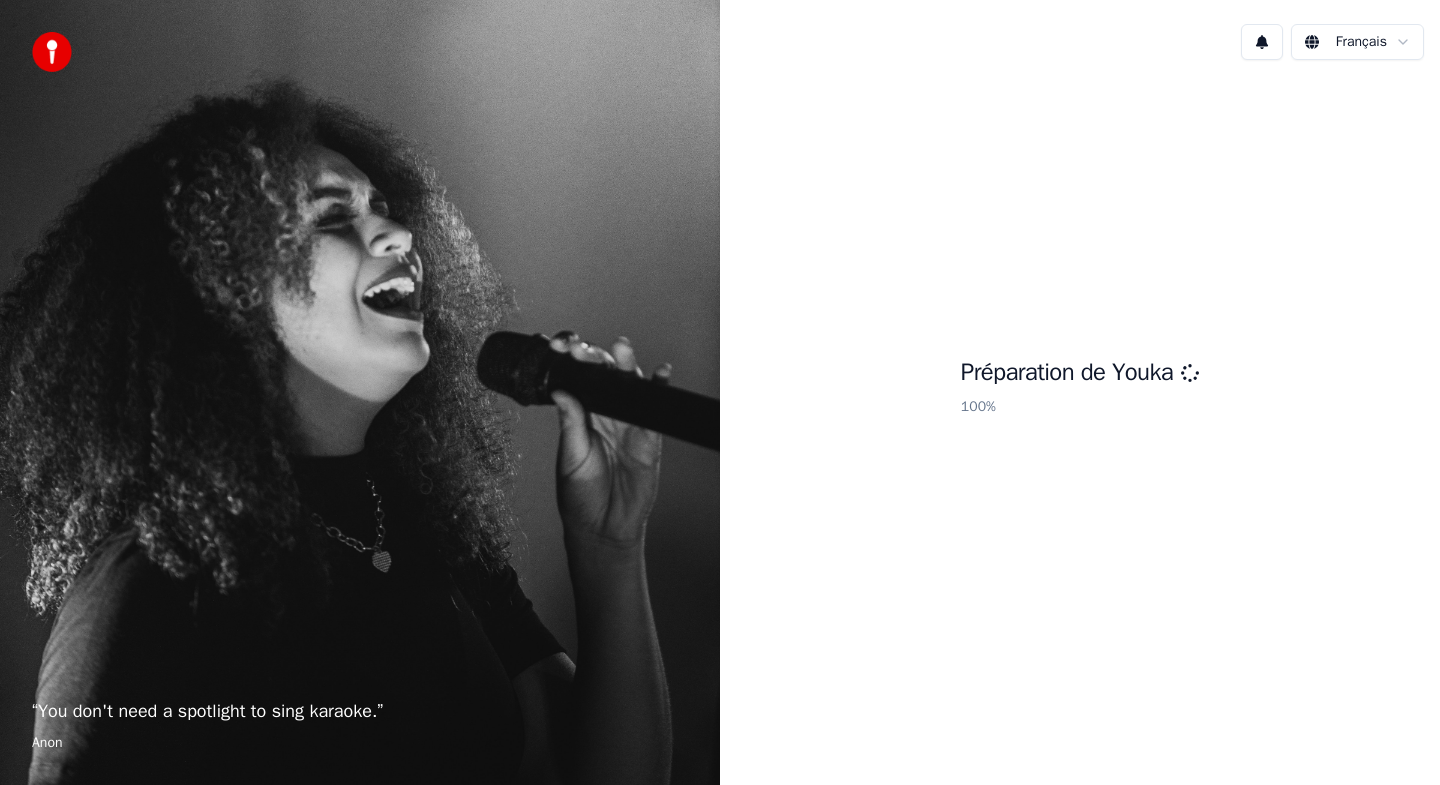 scroll, scrollTop: 0, scrollLeft: 0, axis: both 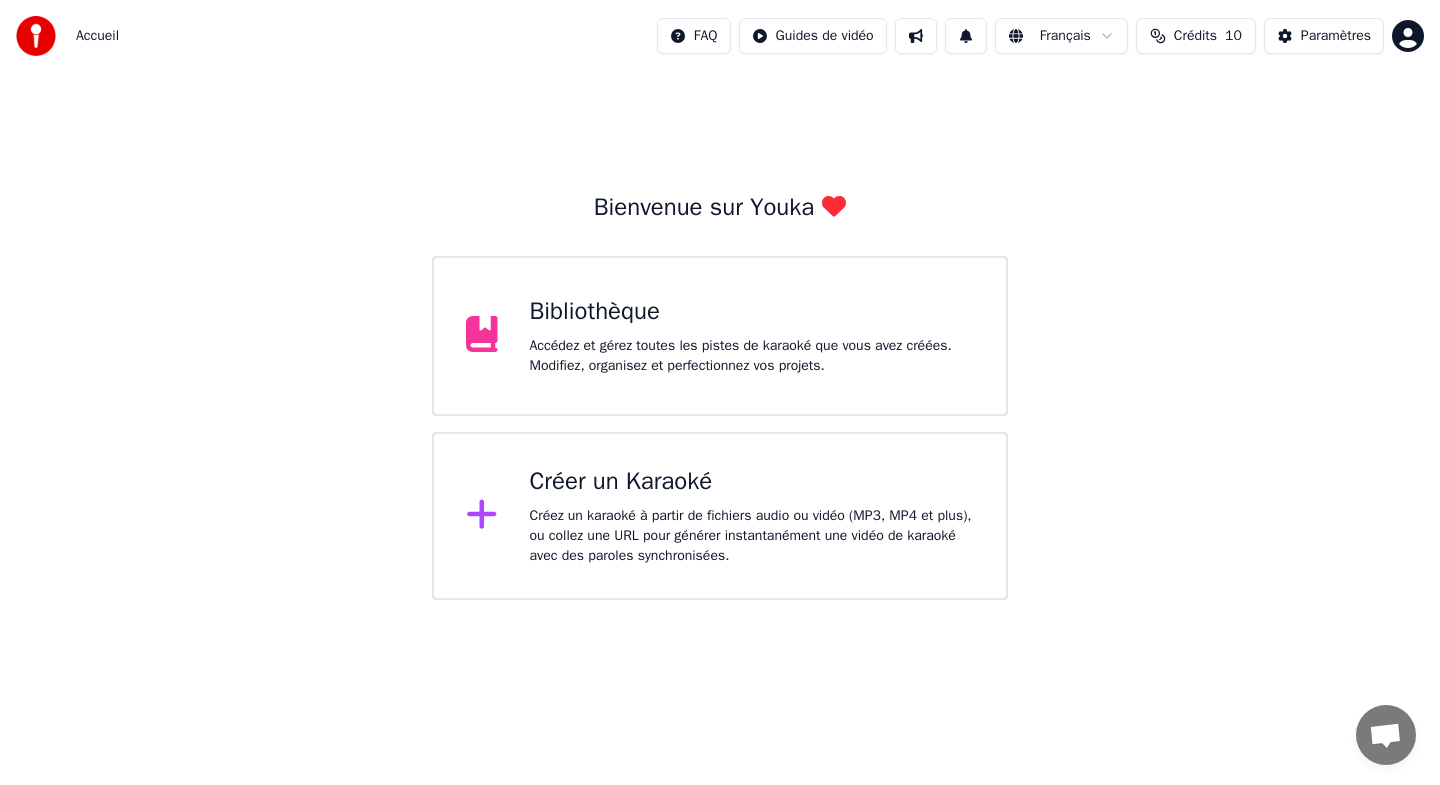 click on "Créez un karaoké à partir de fichiers audio ou vidéo (MP3, MP4 et plus), ou collez une URL pour générer instantanément une vidéo de karaoké avec des paroles synchronisées." at bounding box center (752, 536) 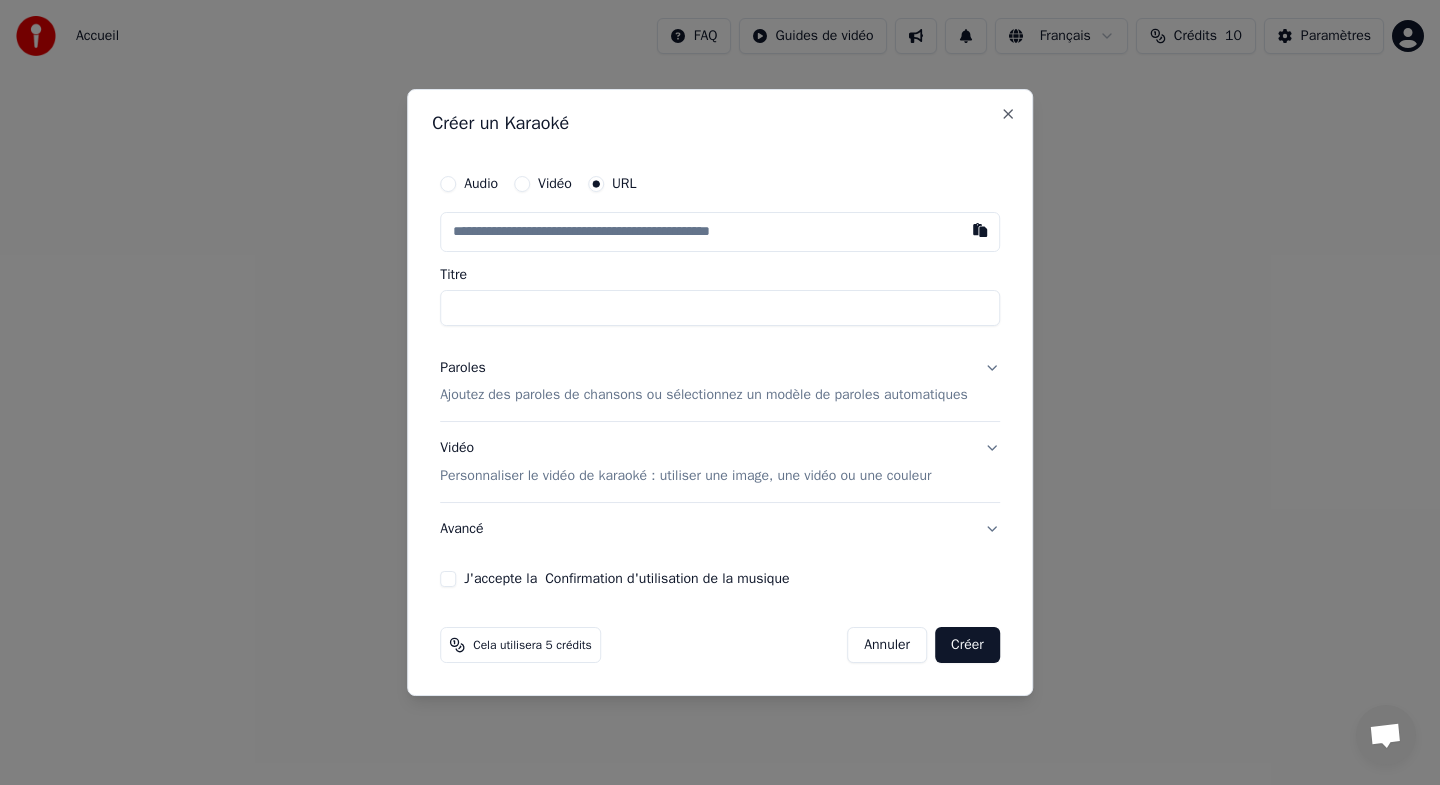 click on "Titre" at bounding box center (720, 308) 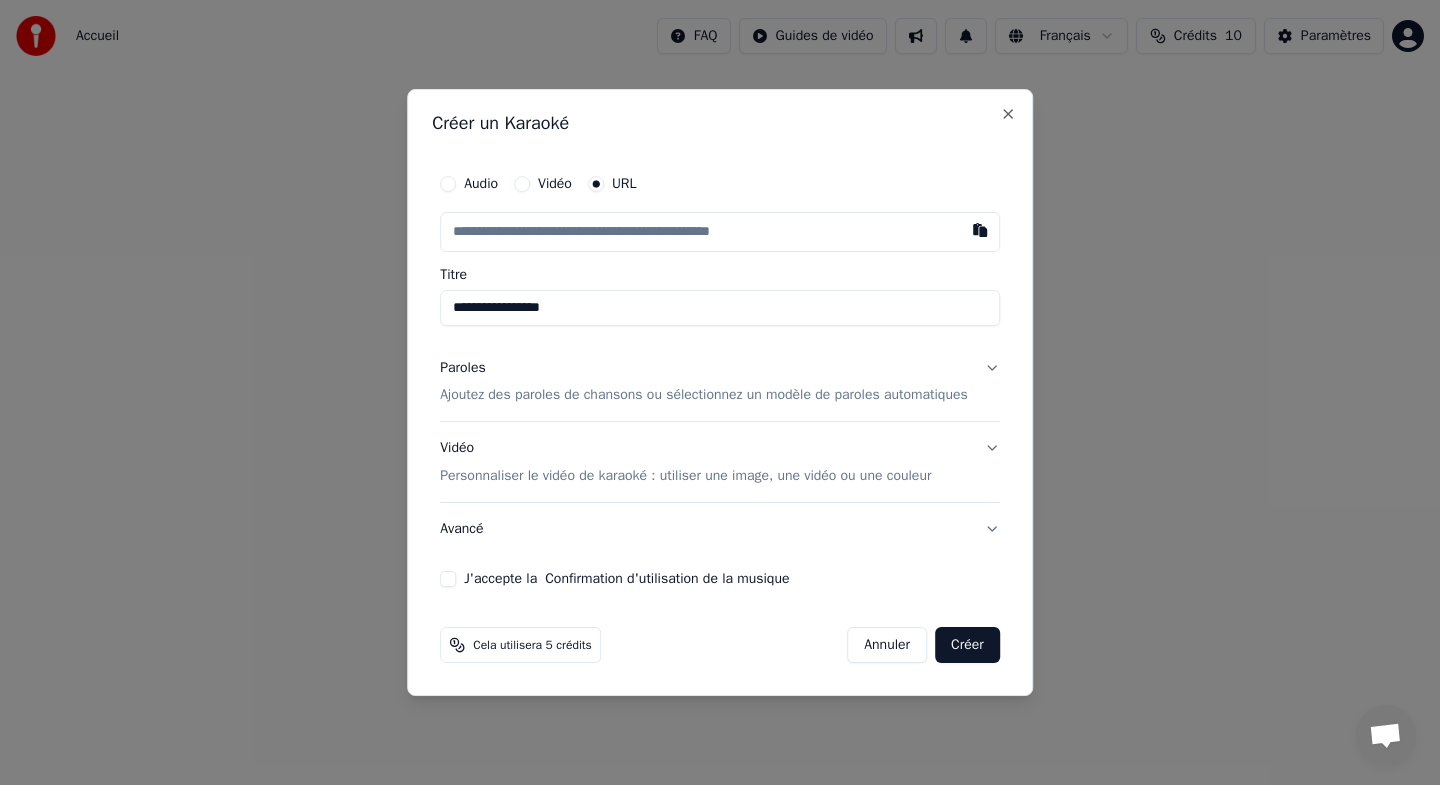 type on "**********" 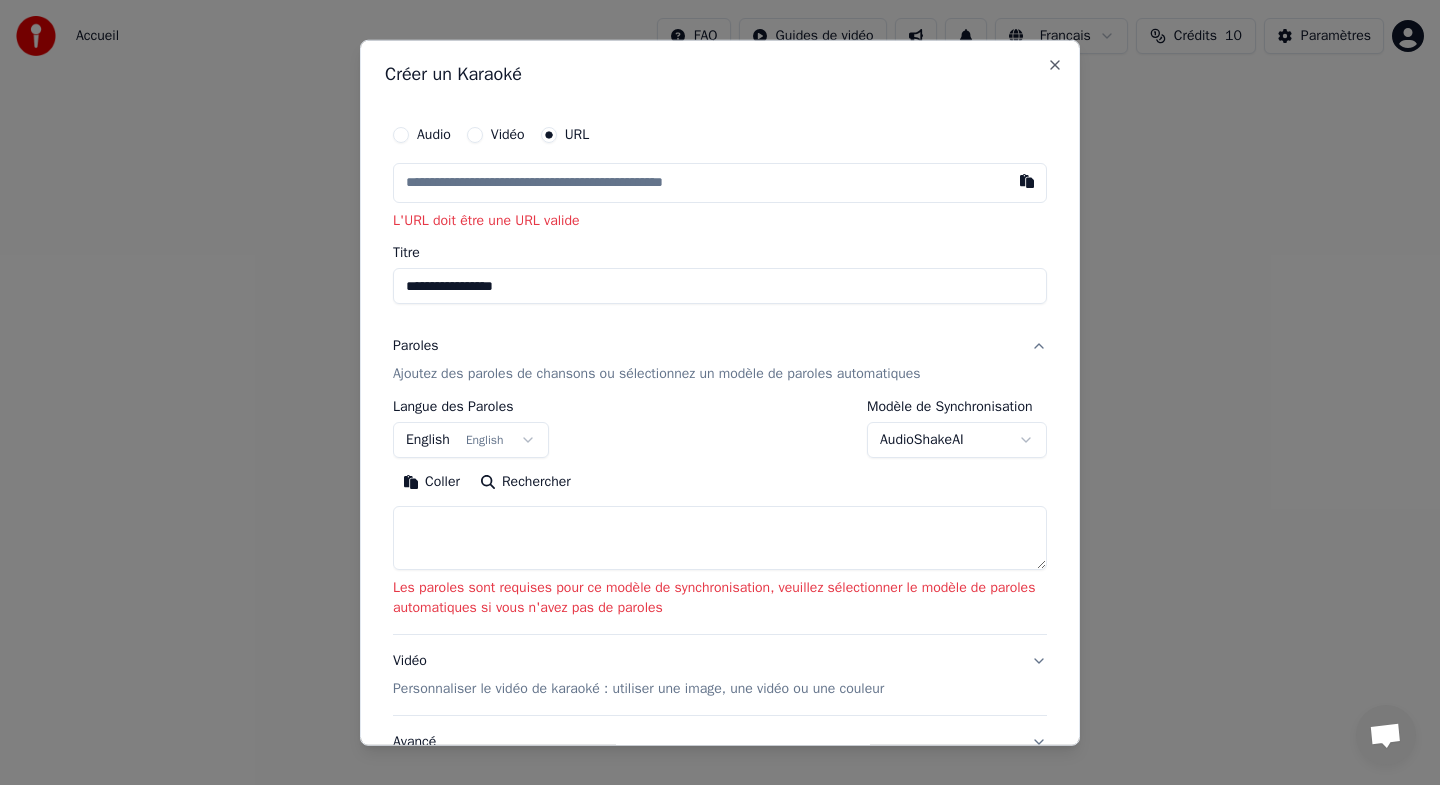drag, startPoint x: 563, startPoint y: 294, endPoint x: 377, endPoint y: 265, distance: 188.24718 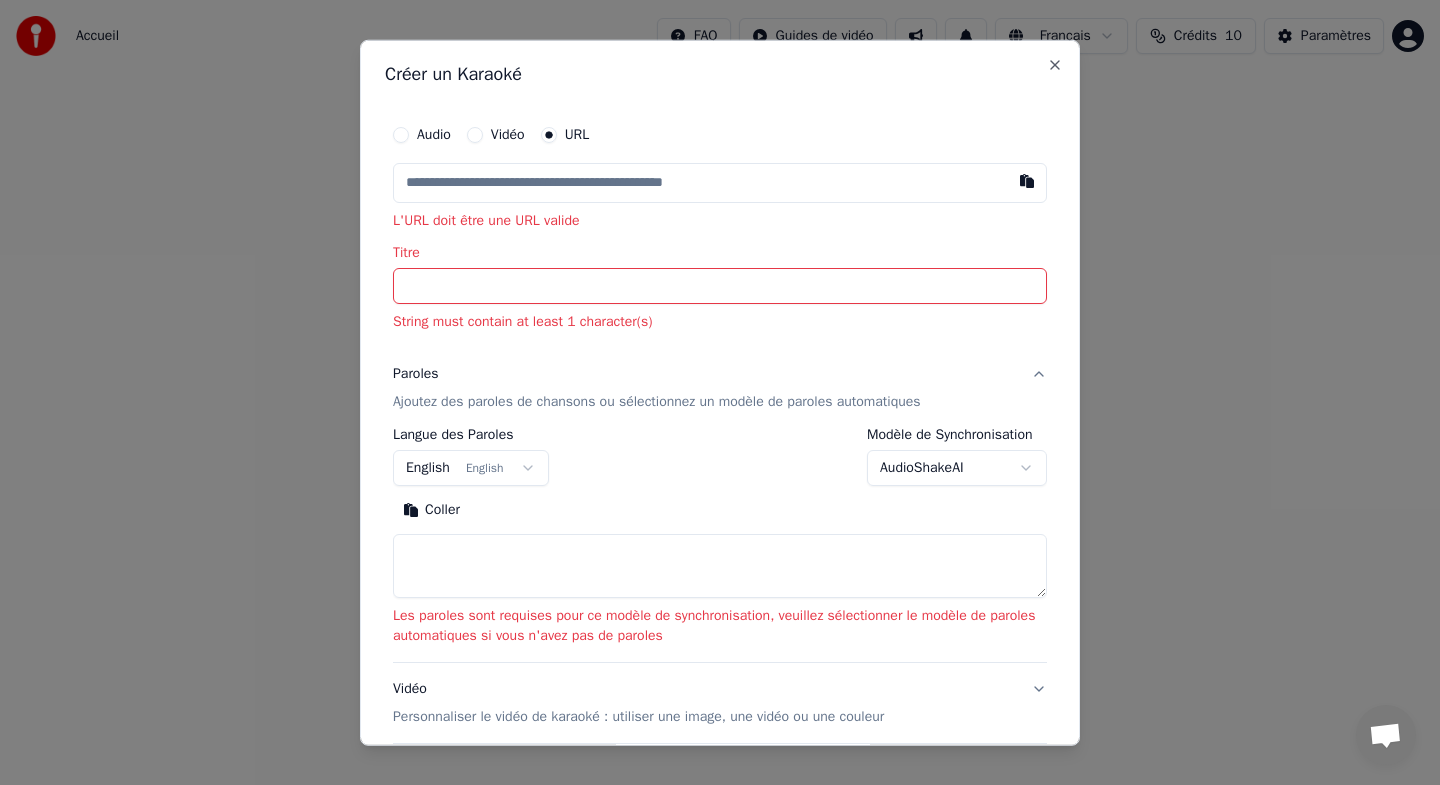 type 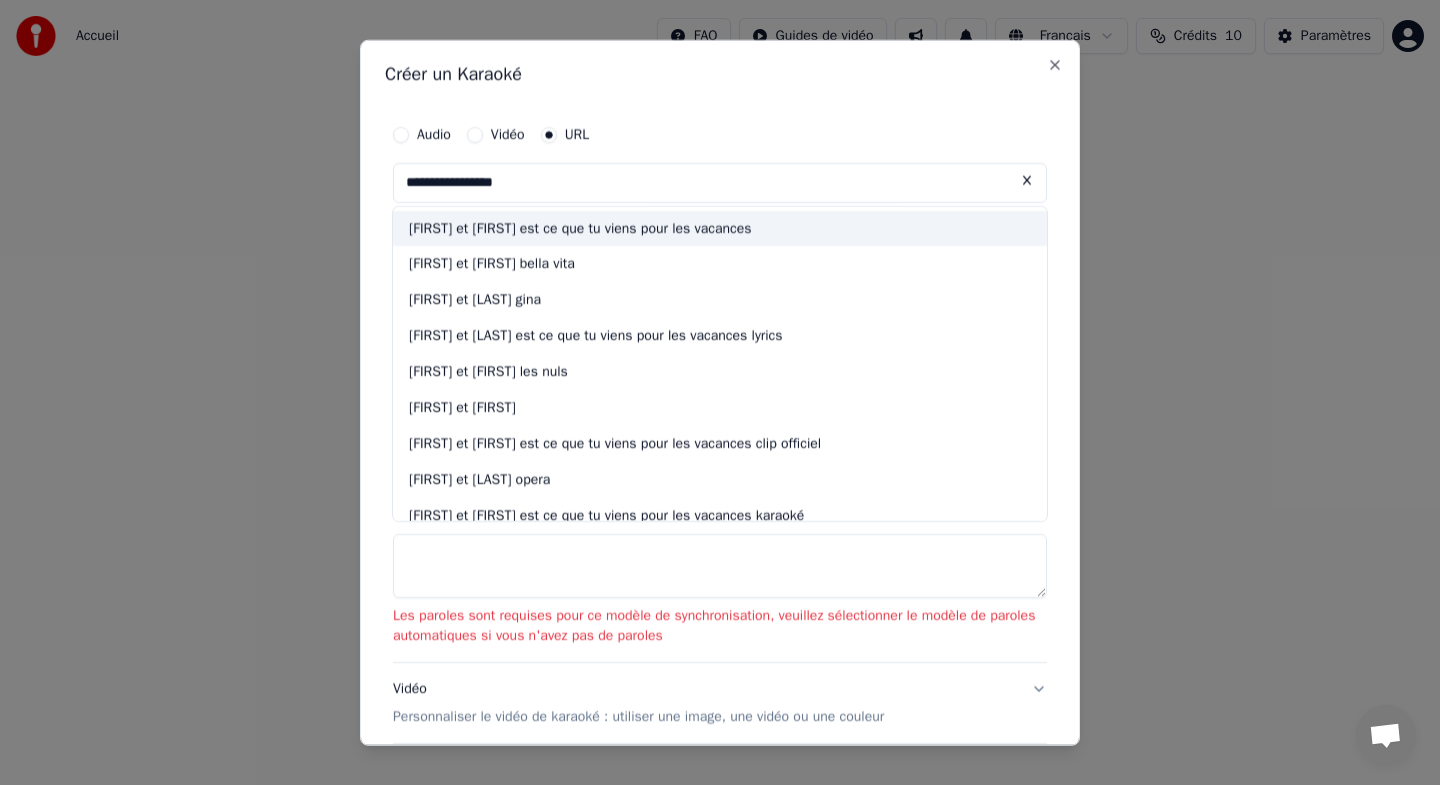 click on "[FIRST] et [FIRST] est ce que tu viens pour les vacances" at bounding box center [720, 228] 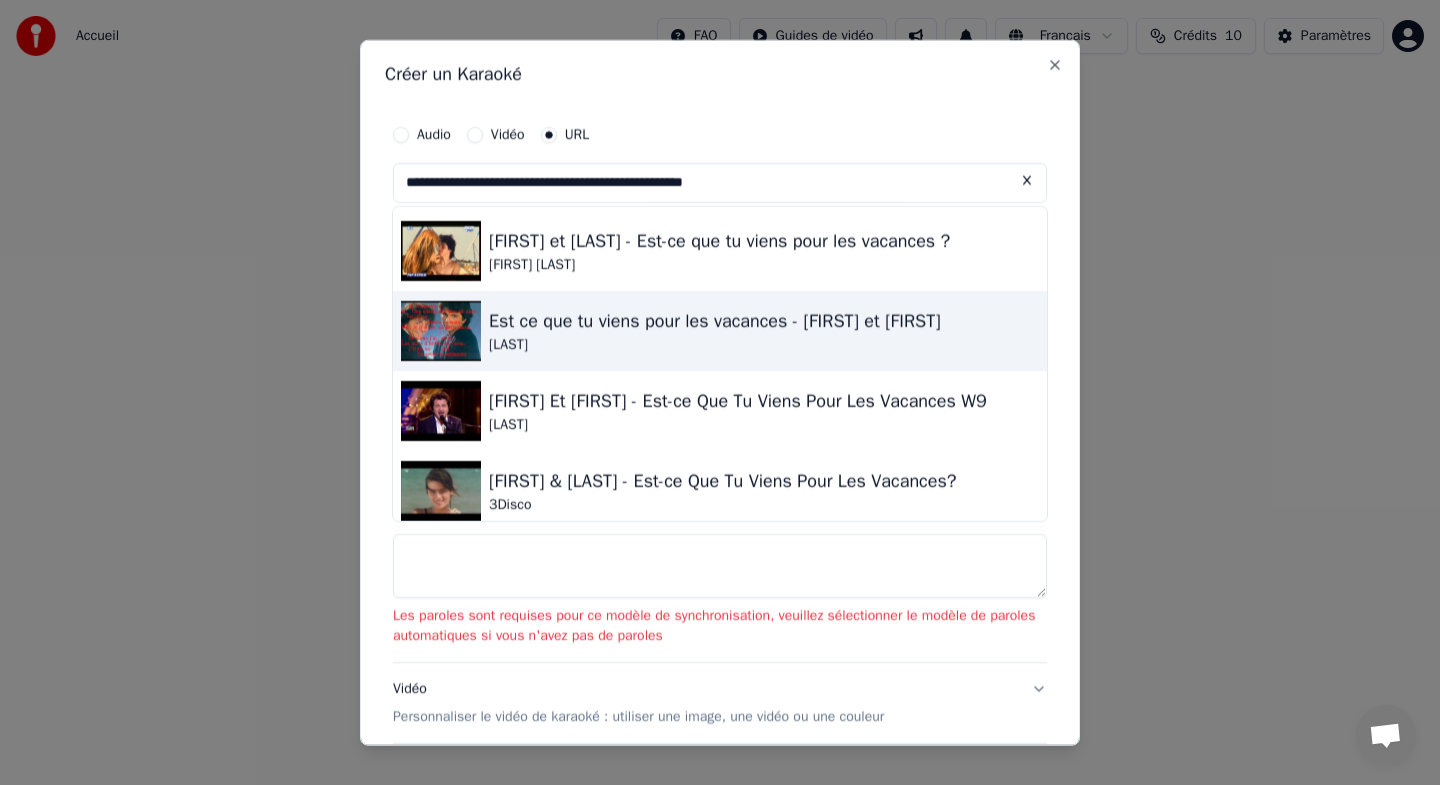 click on "Est ce que tu viens pour les vacances - [FIRST] et [FIRST] [LAST]" at bounding box center (720, 330) 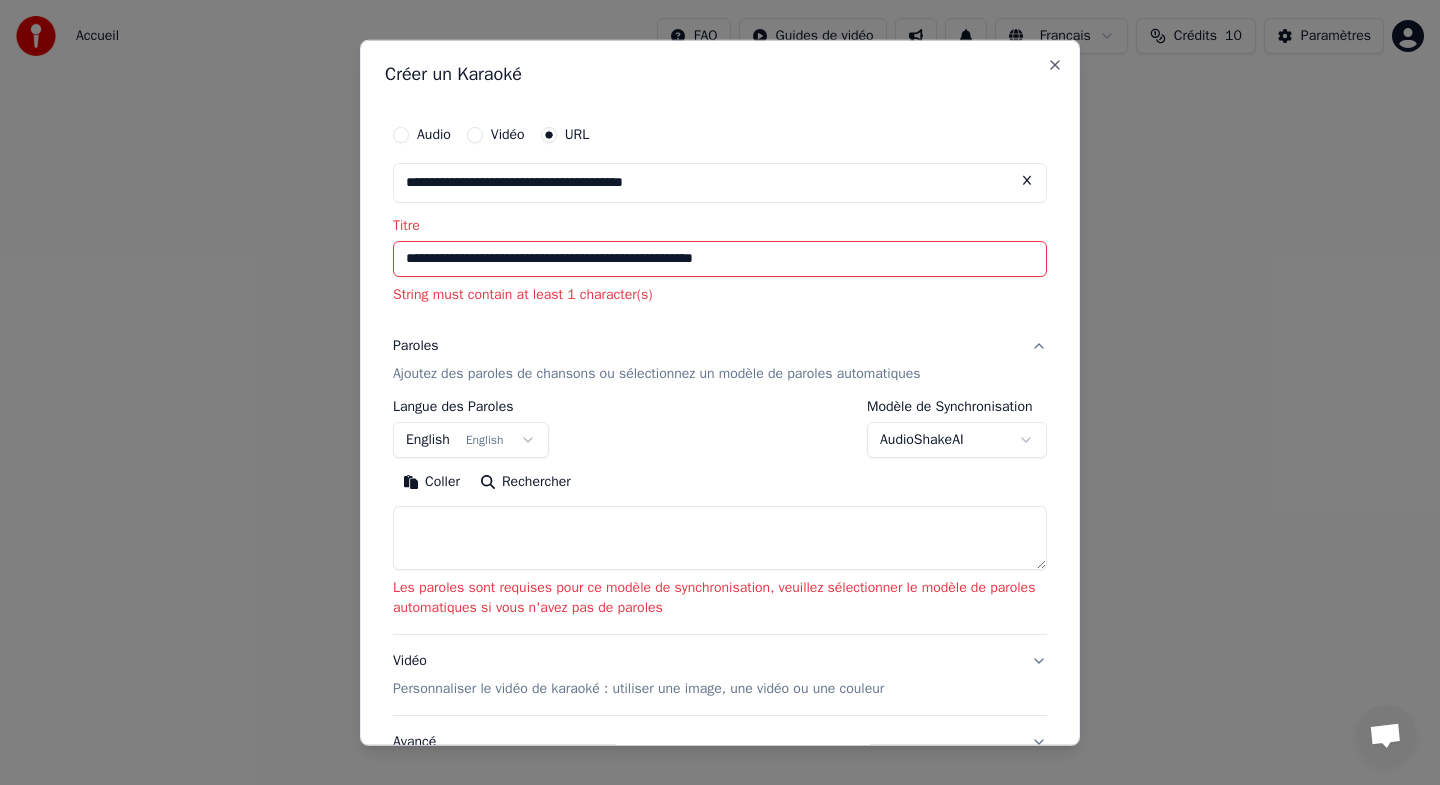 click on "**********" at bounding box center [720, 258] 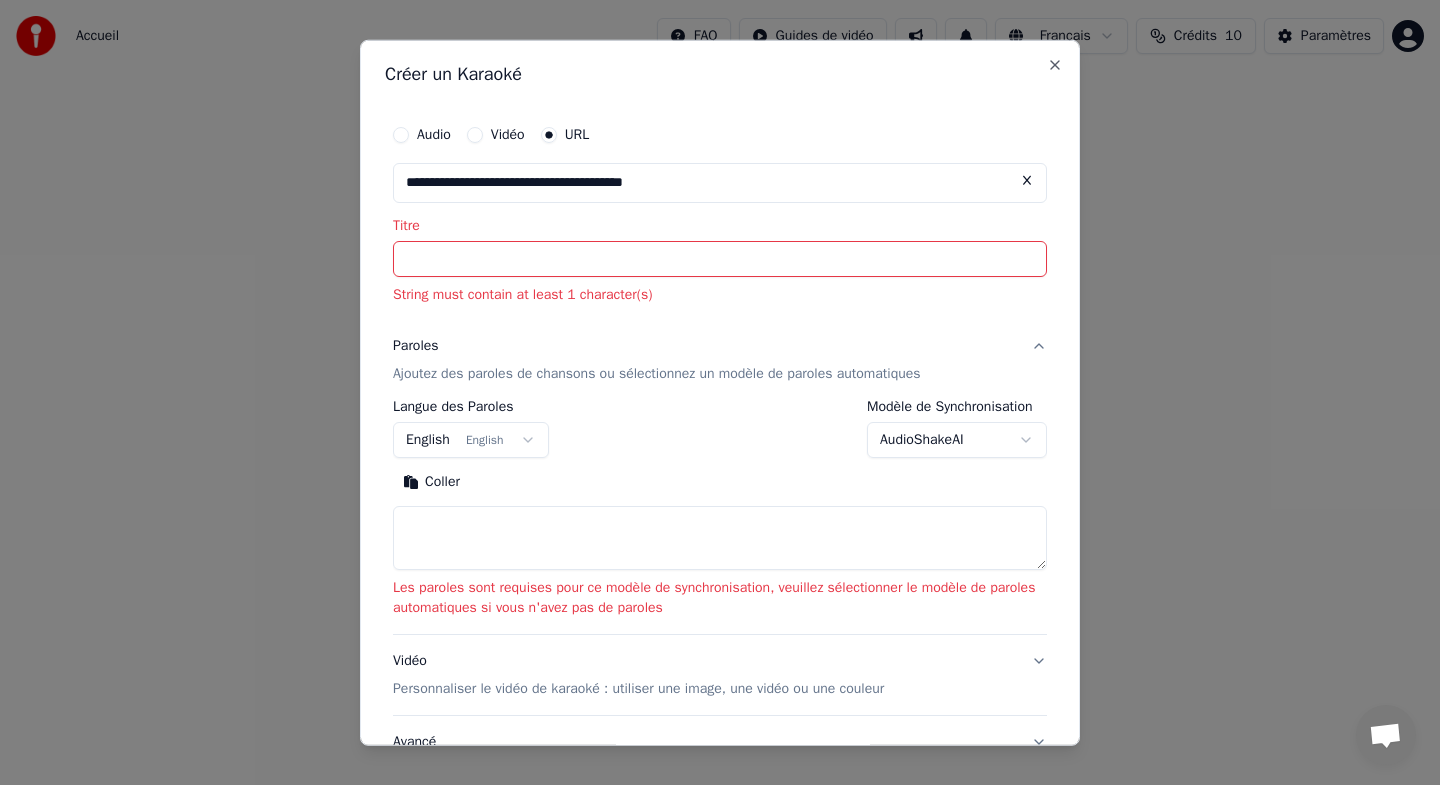 type 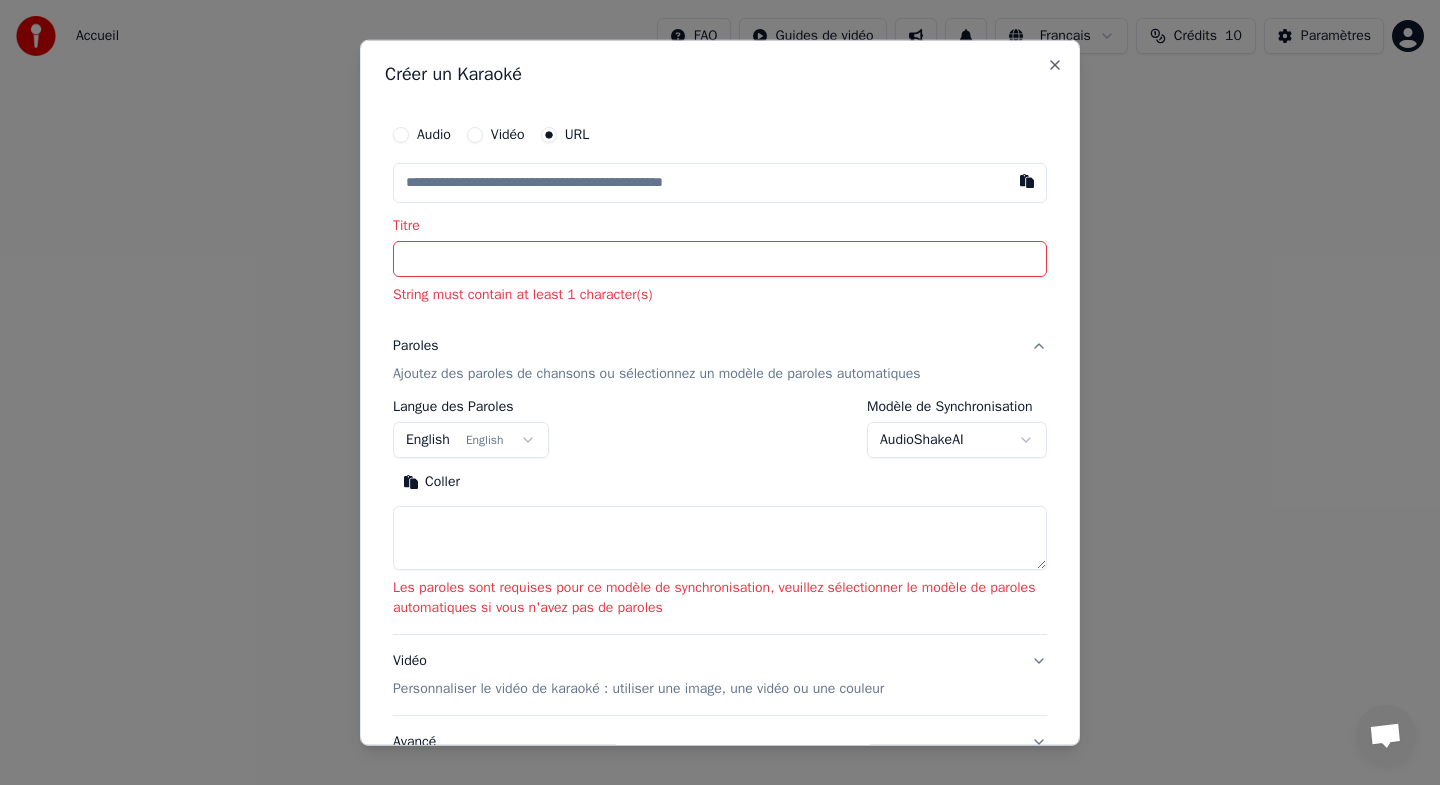 click at bounding box center [720, 182] 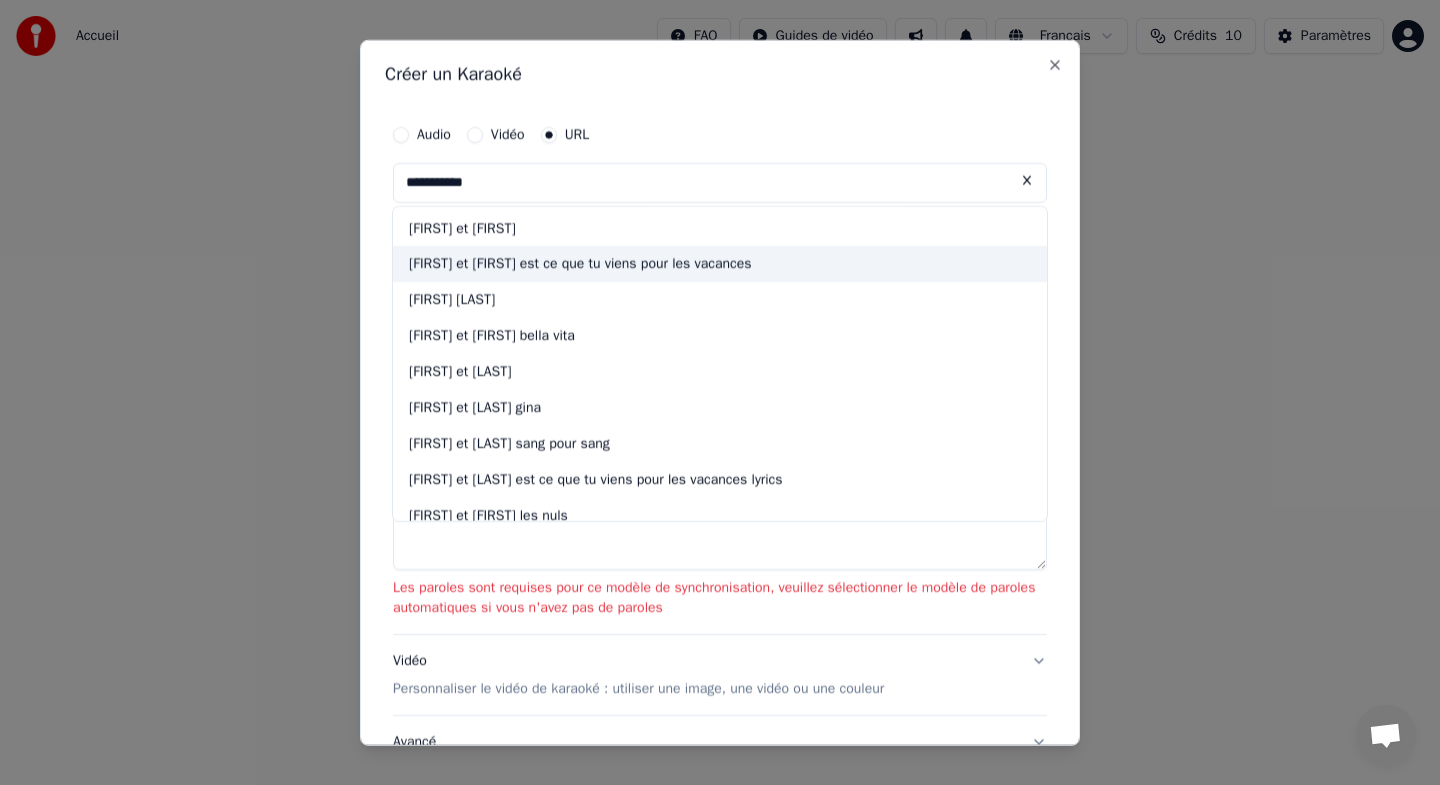 click on "[FIRST] et [FIRST] est ce que tu viens pour les vacances" at bounding box center [720, 264] 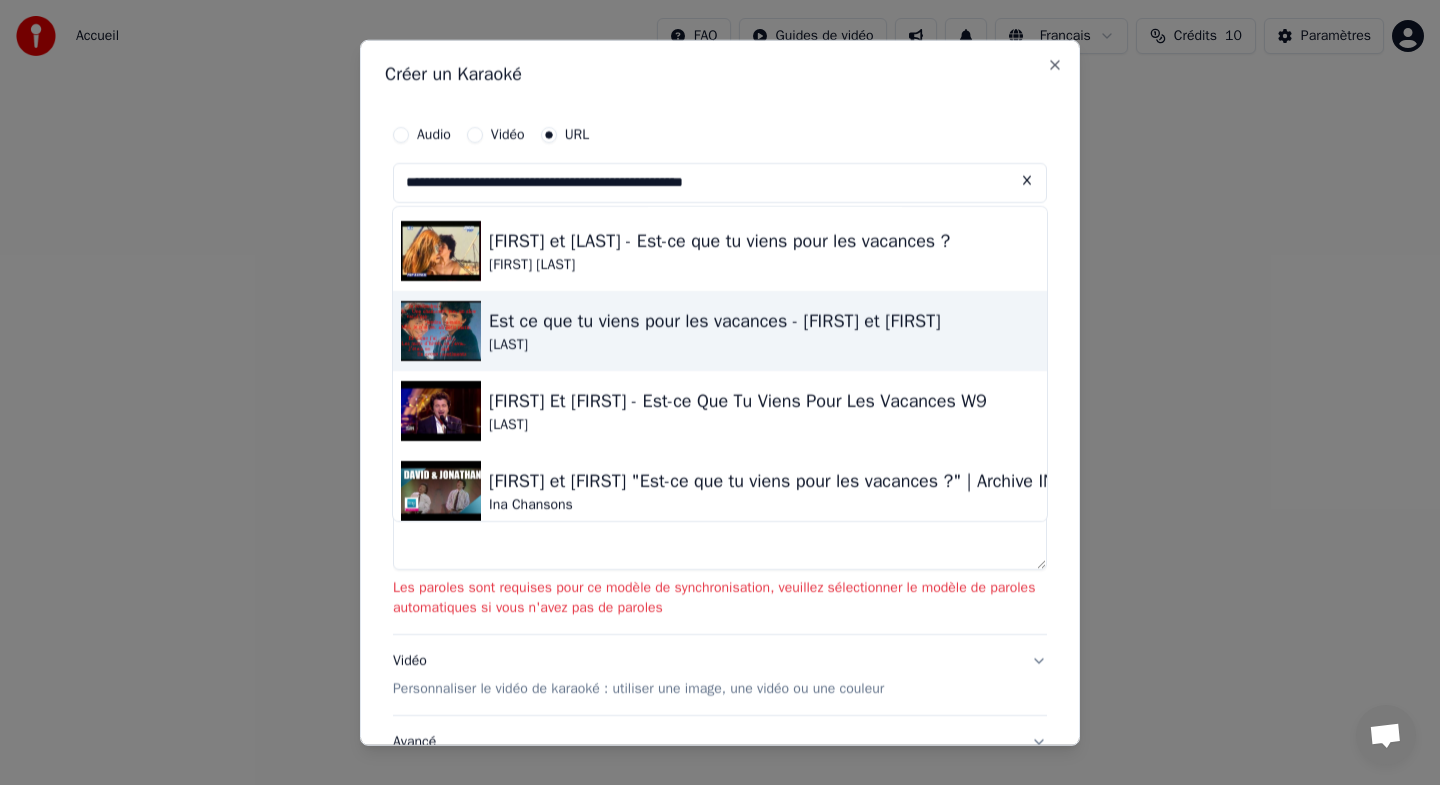 click on "Est ce que tu viens pour les vacances - [FIRST] et [FIRST]" at bounding box center (715, 320) 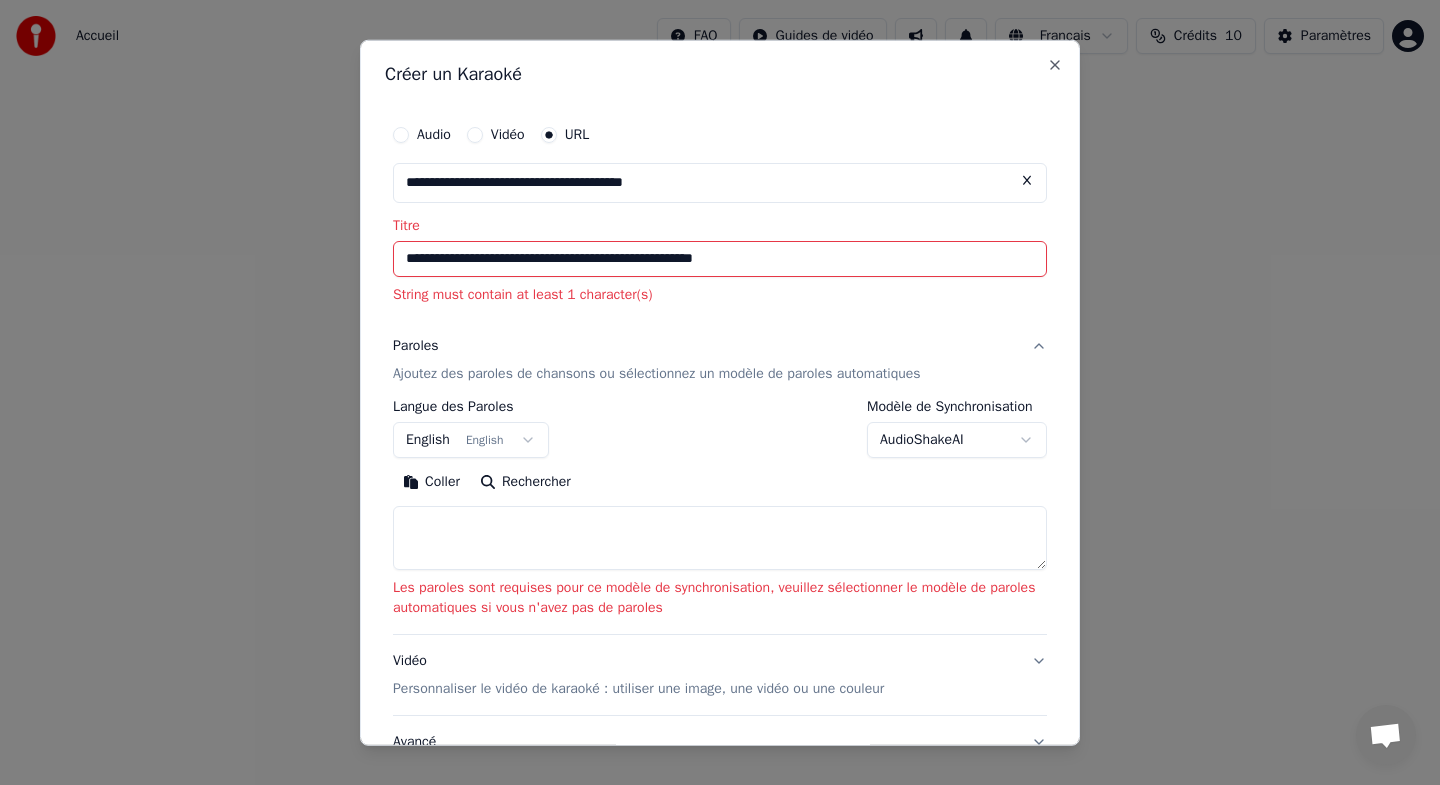 click on "**********" at bounding box center [720, 300] 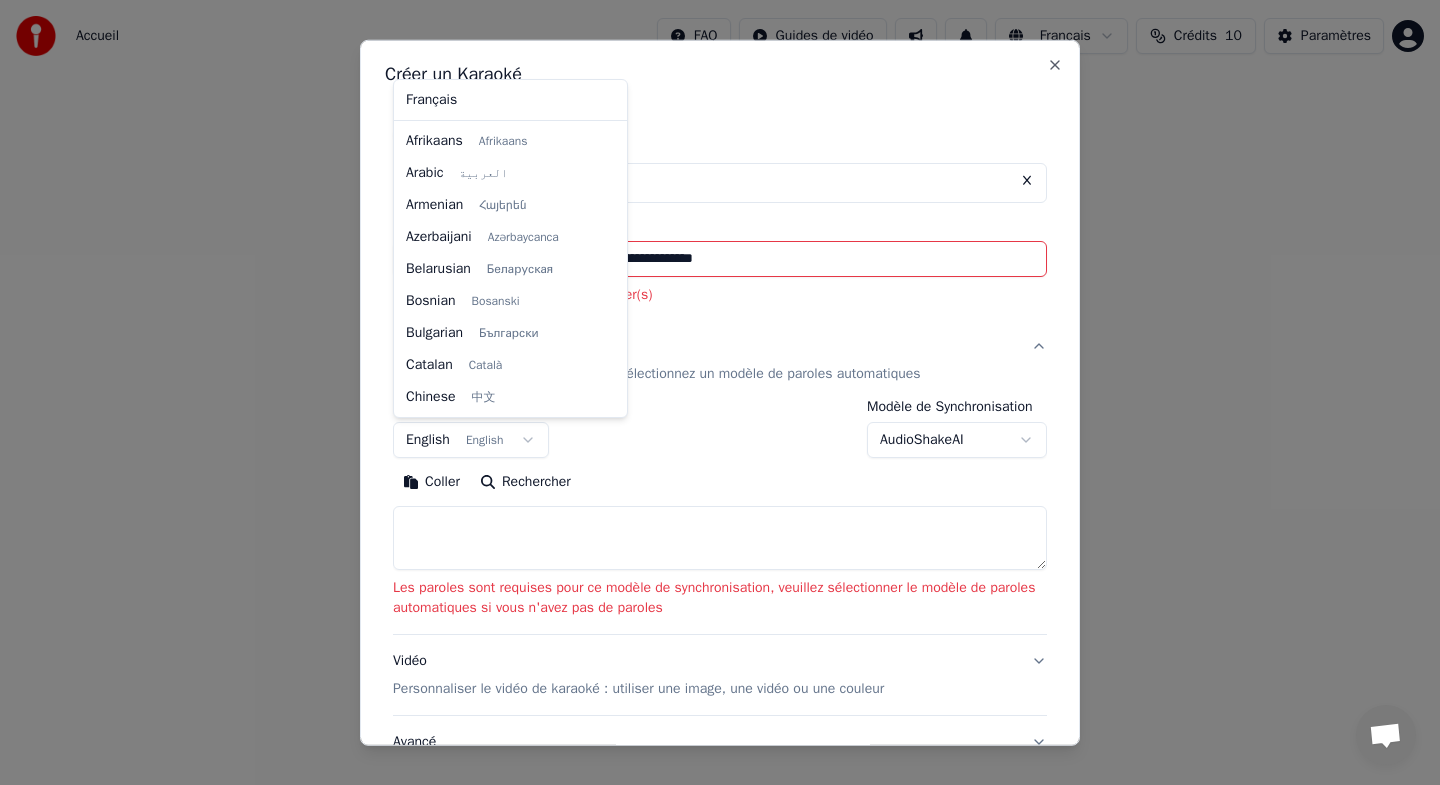 scroll, scrollTop: 160, scrollLeft: 0, axis: vertical 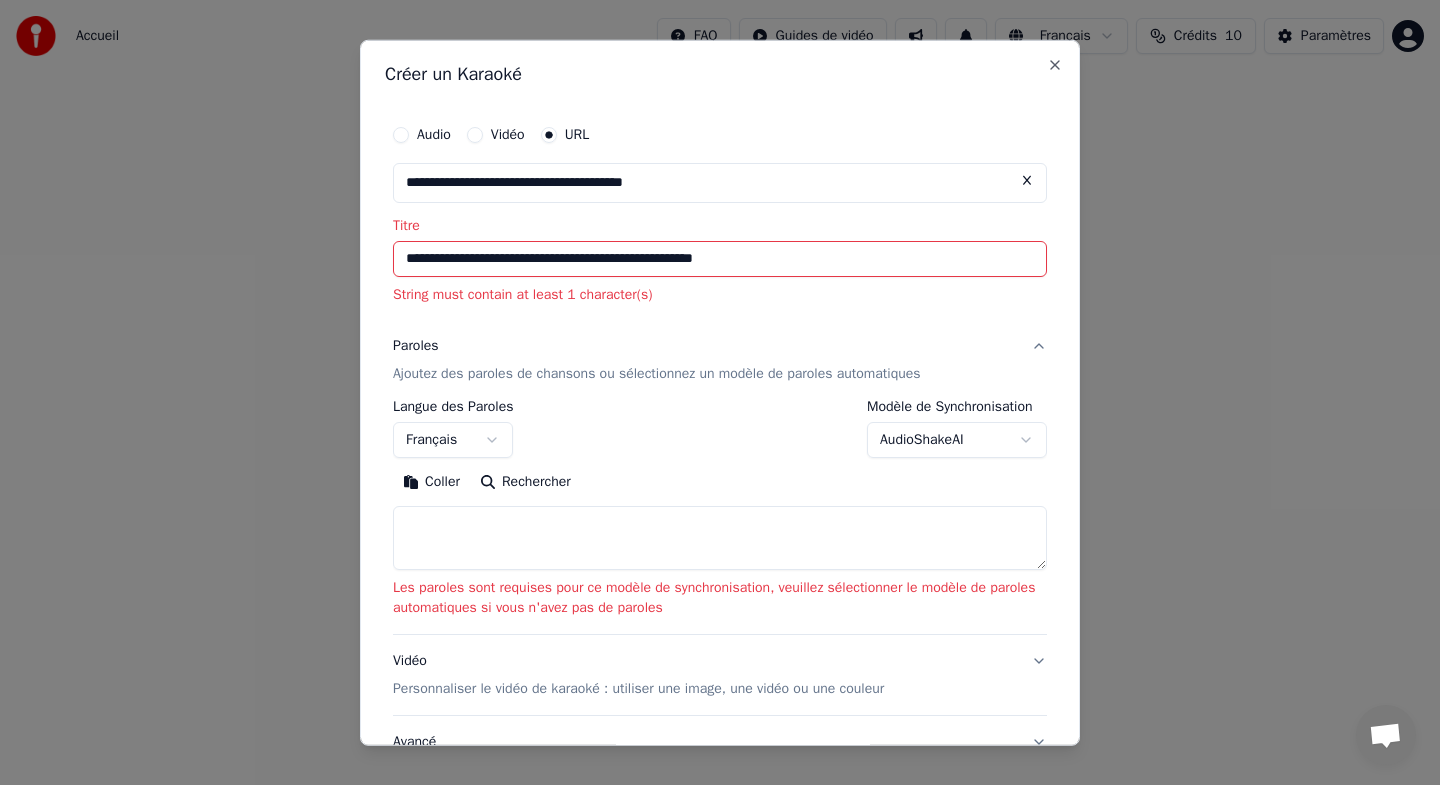 click on "Coller" at bounding box center (431, 482) 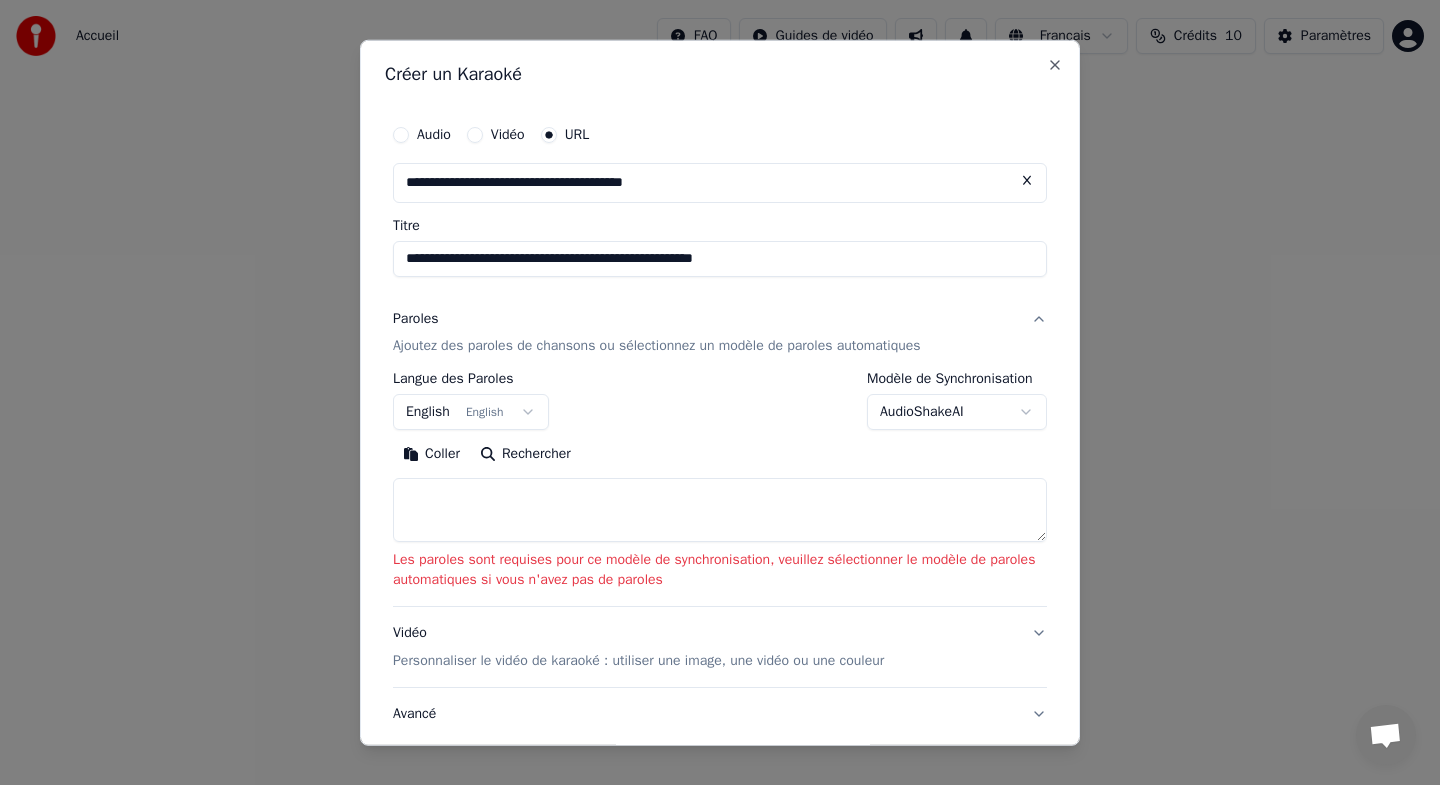 click on "**********" at bounding box center [720, 300] 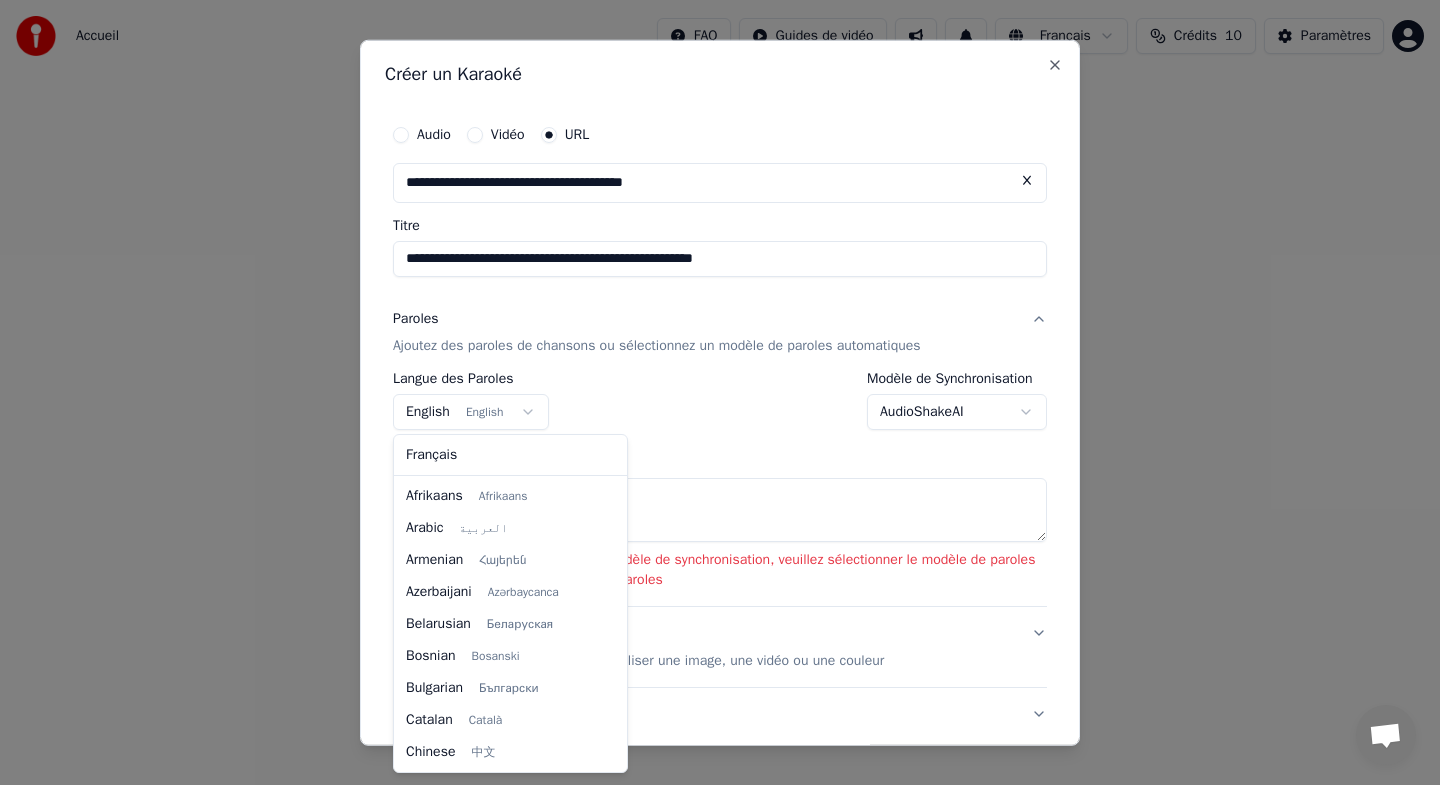scroll, scrollTop: 160, scrollLeft: 0, axis: vertical 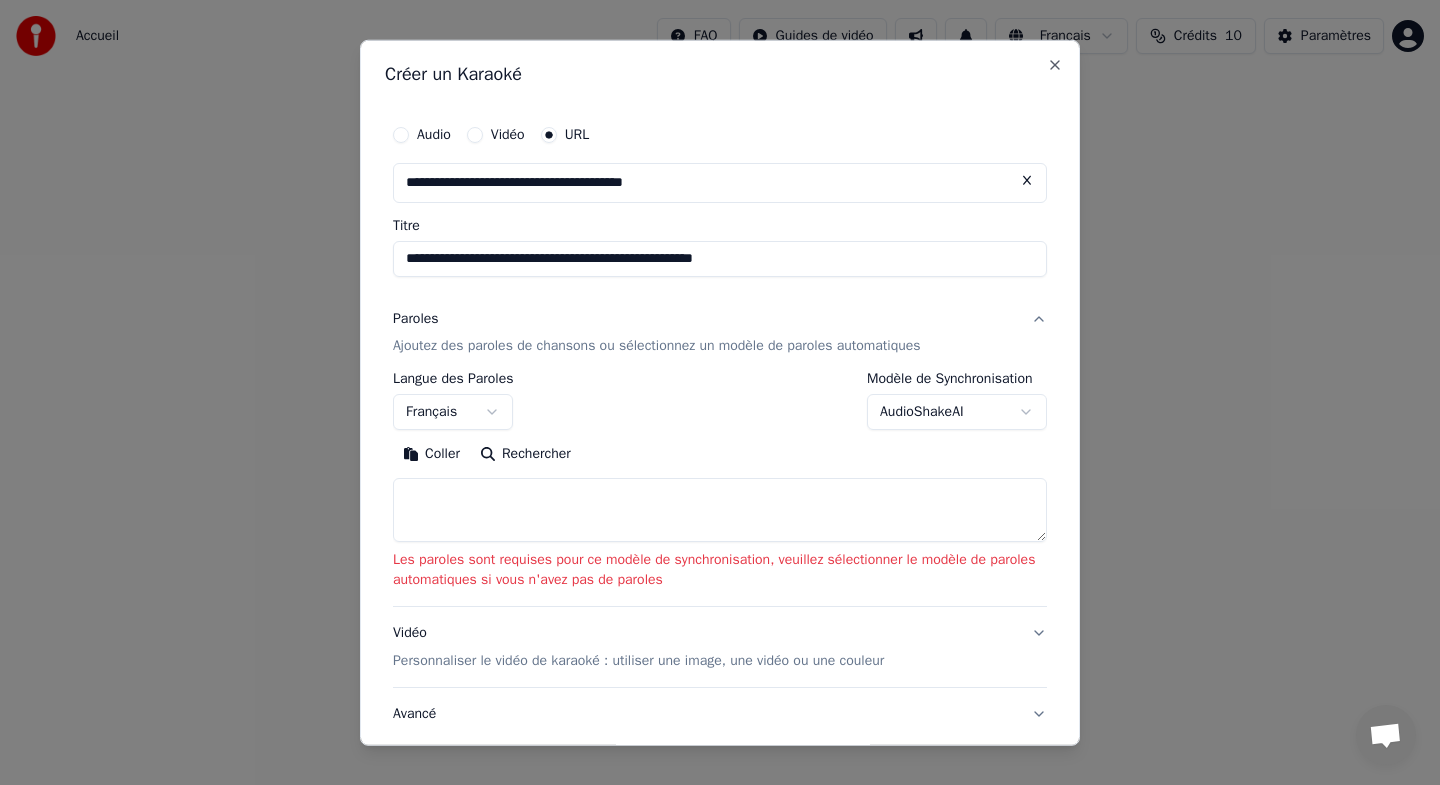 click at bounding box center [720, 510] 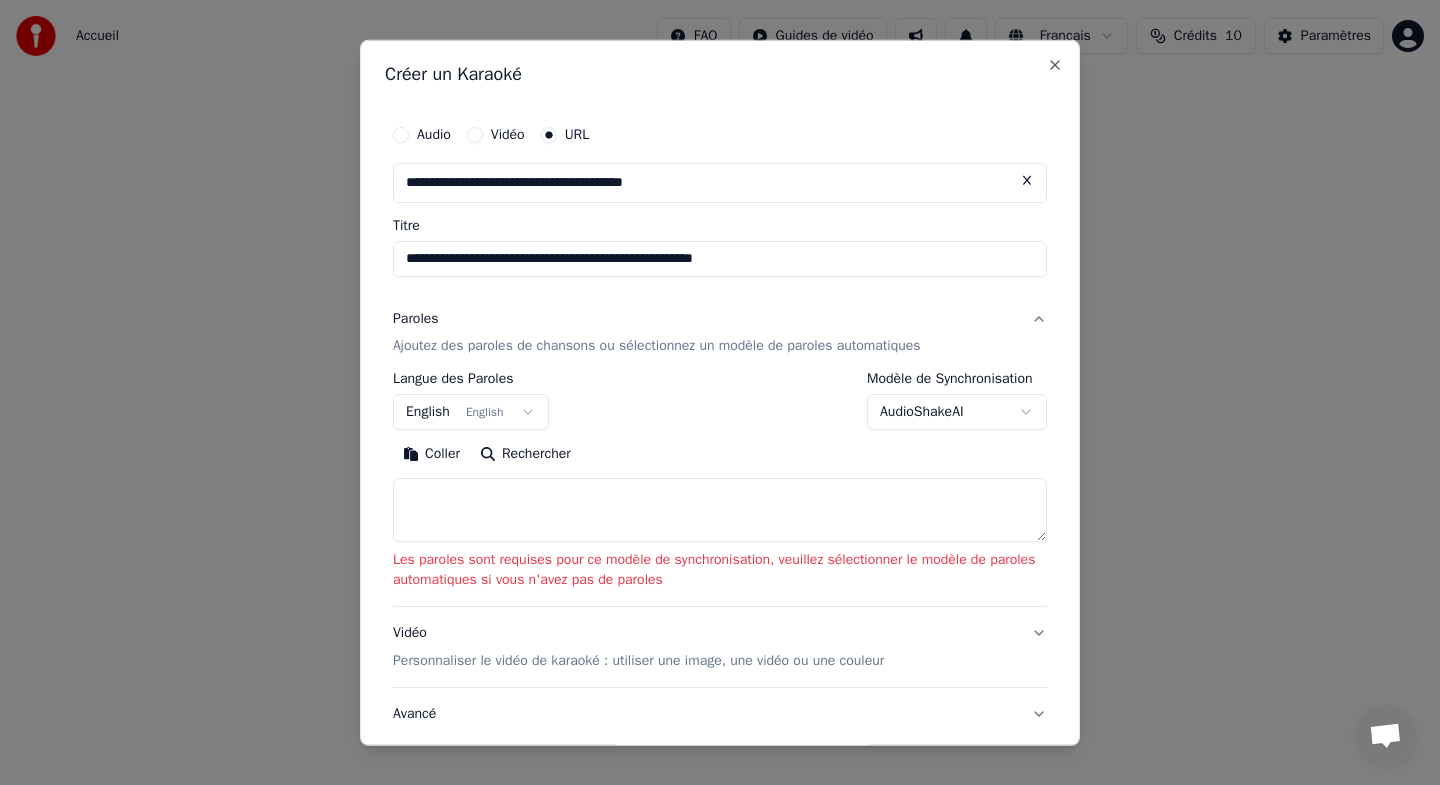 click on "Coller" at bounding box center [431, 454] 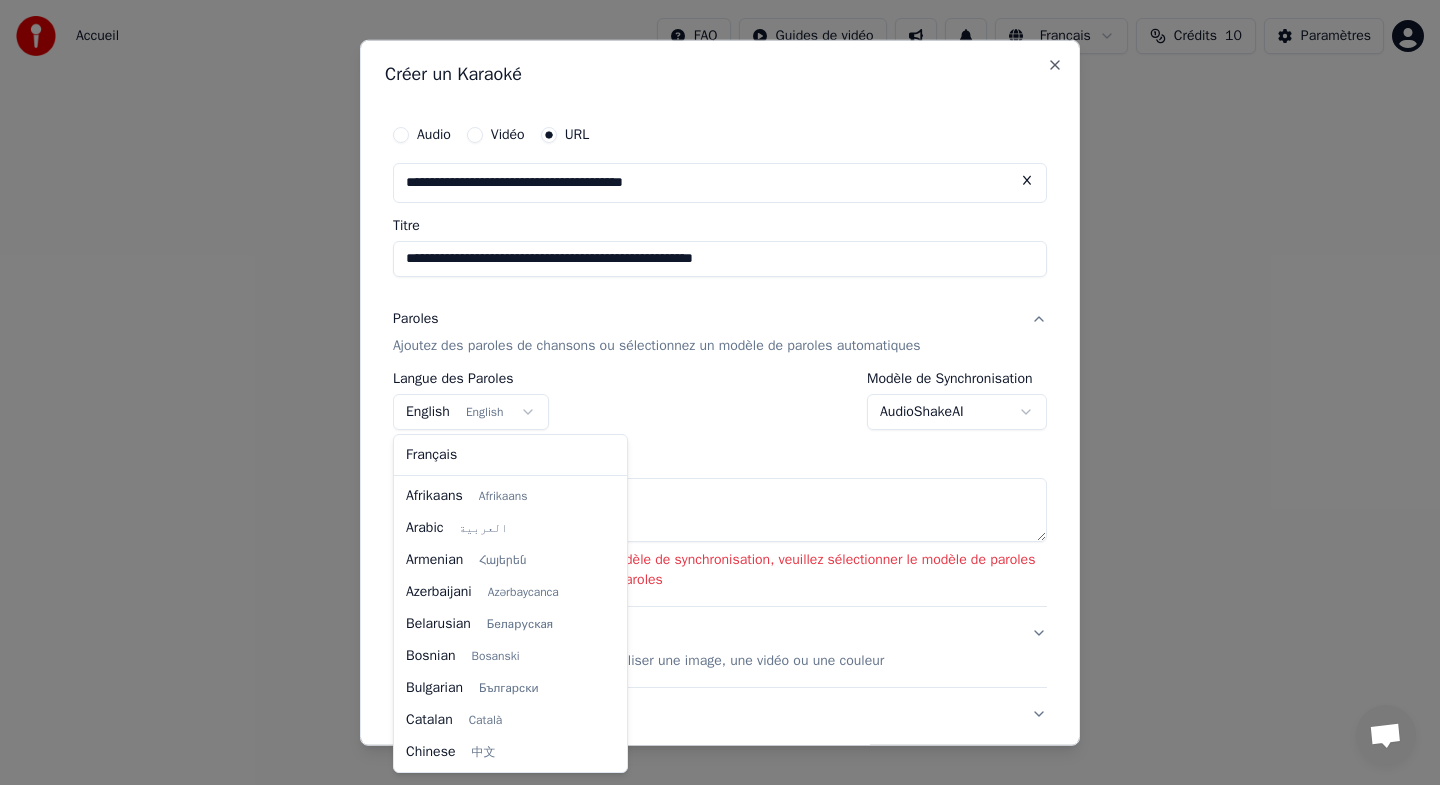 click on "**********" at bounding box center (720, 300) 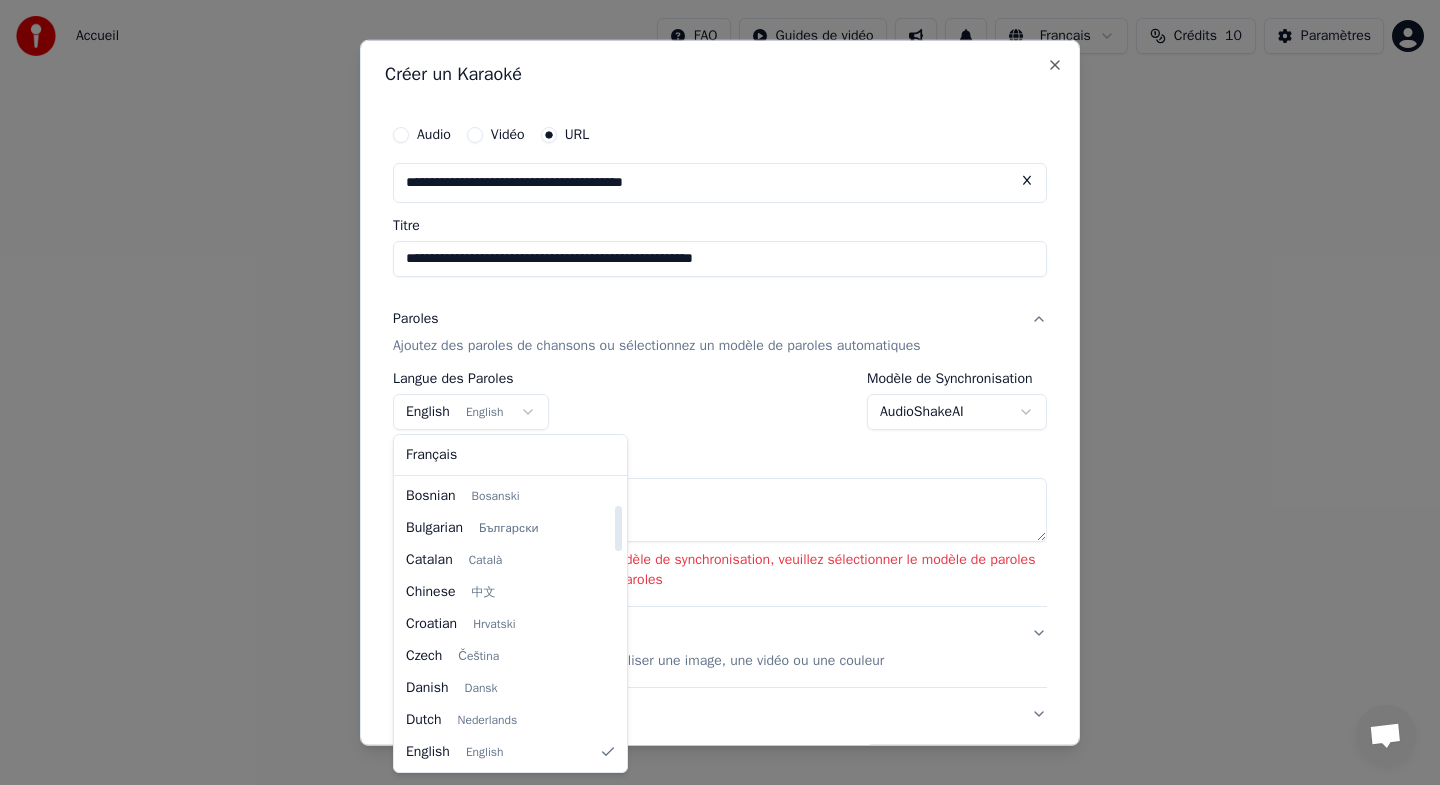 select on "**" 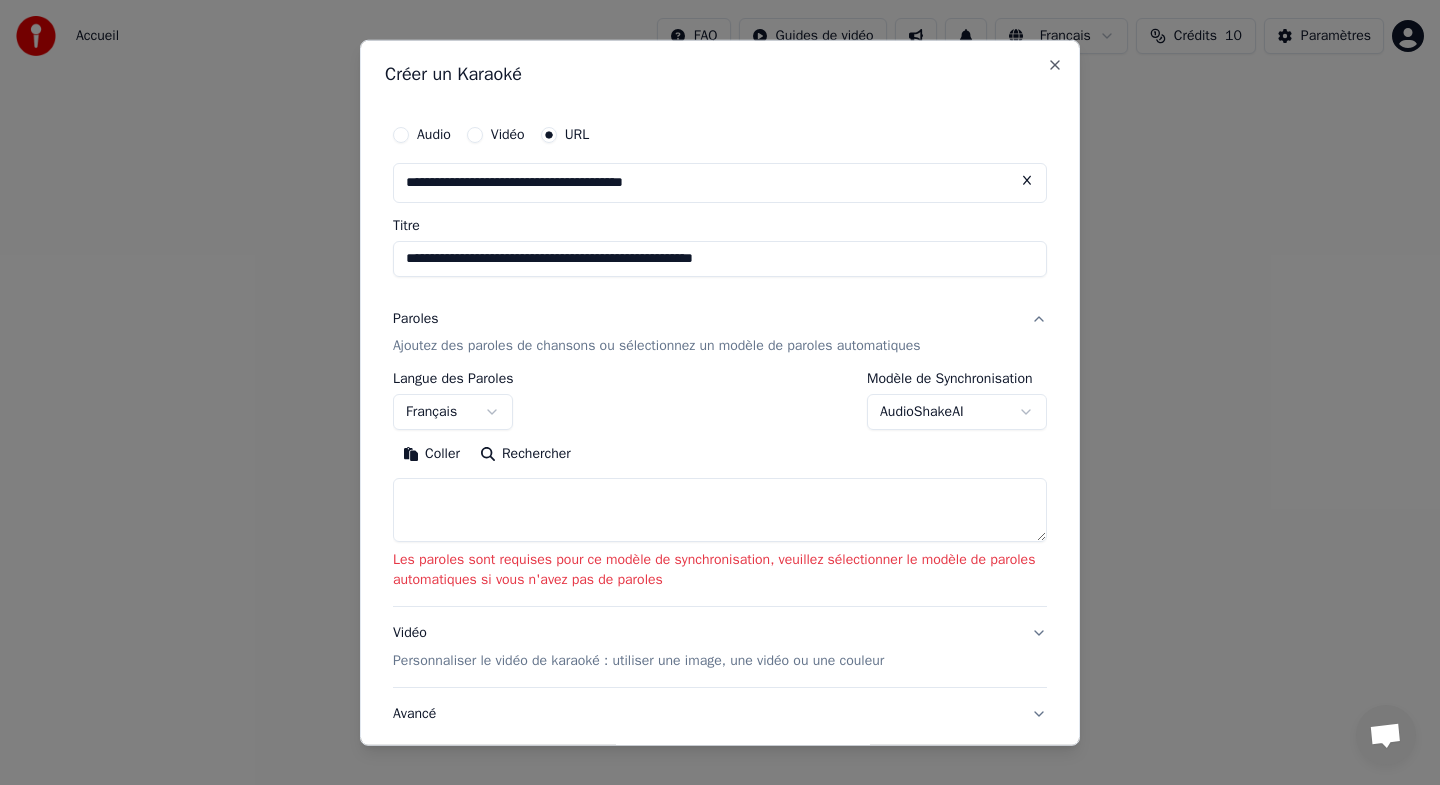 click on "Coller" at bounding box center [431, 454] 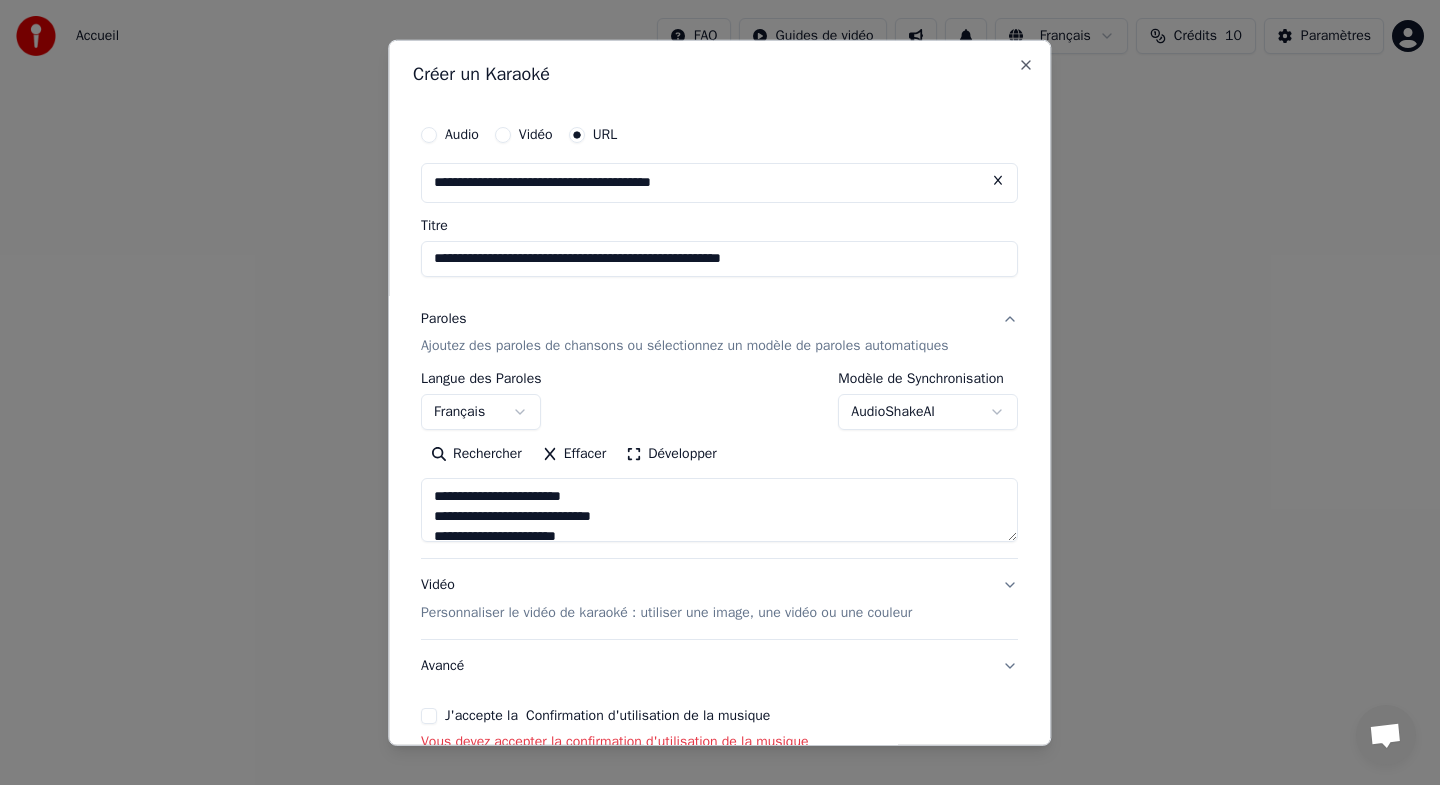 click at bounding box center [719, 510] 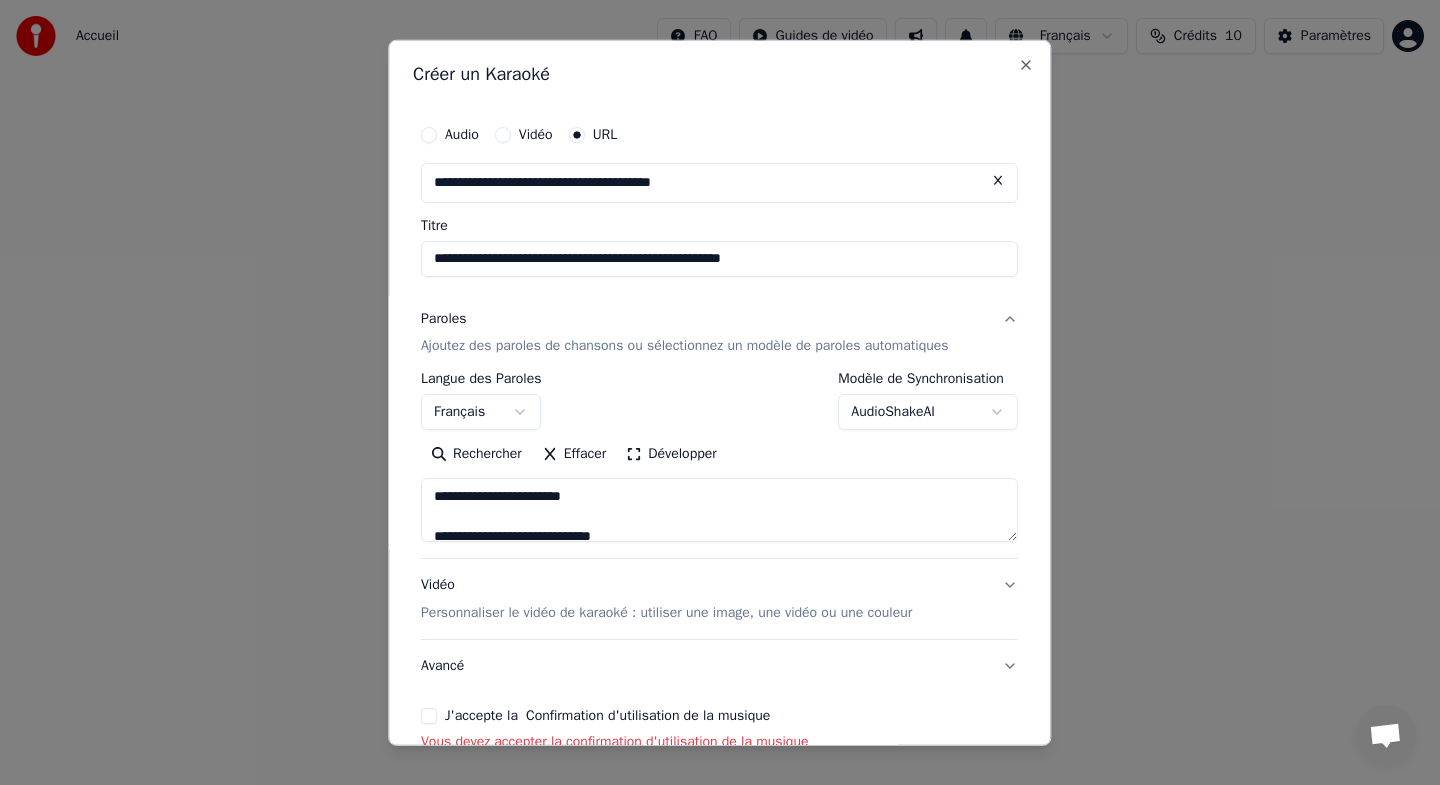 scroll, scrollTop: 0, scrollLeft: 0, axis: both 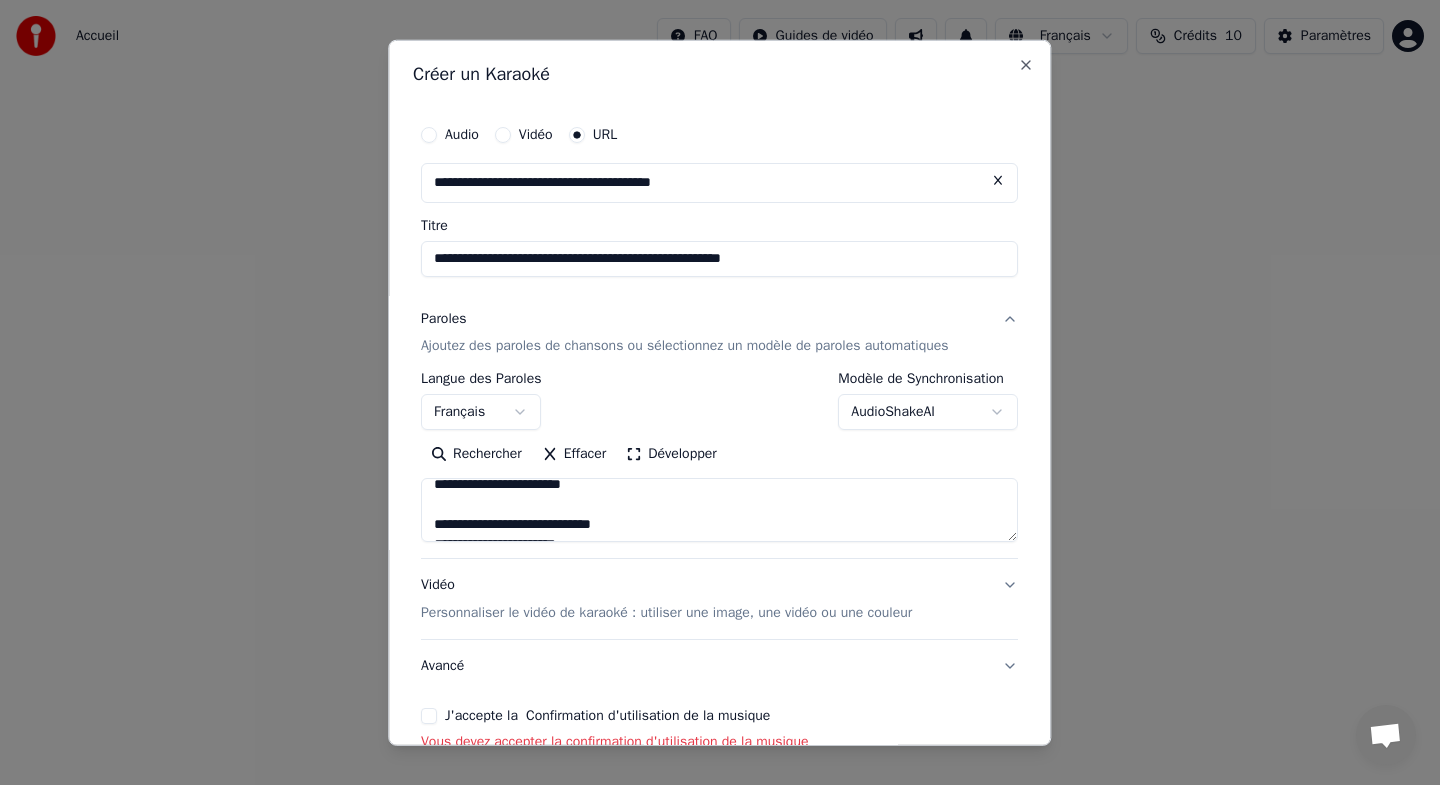 click at bounding box center (719, 510) 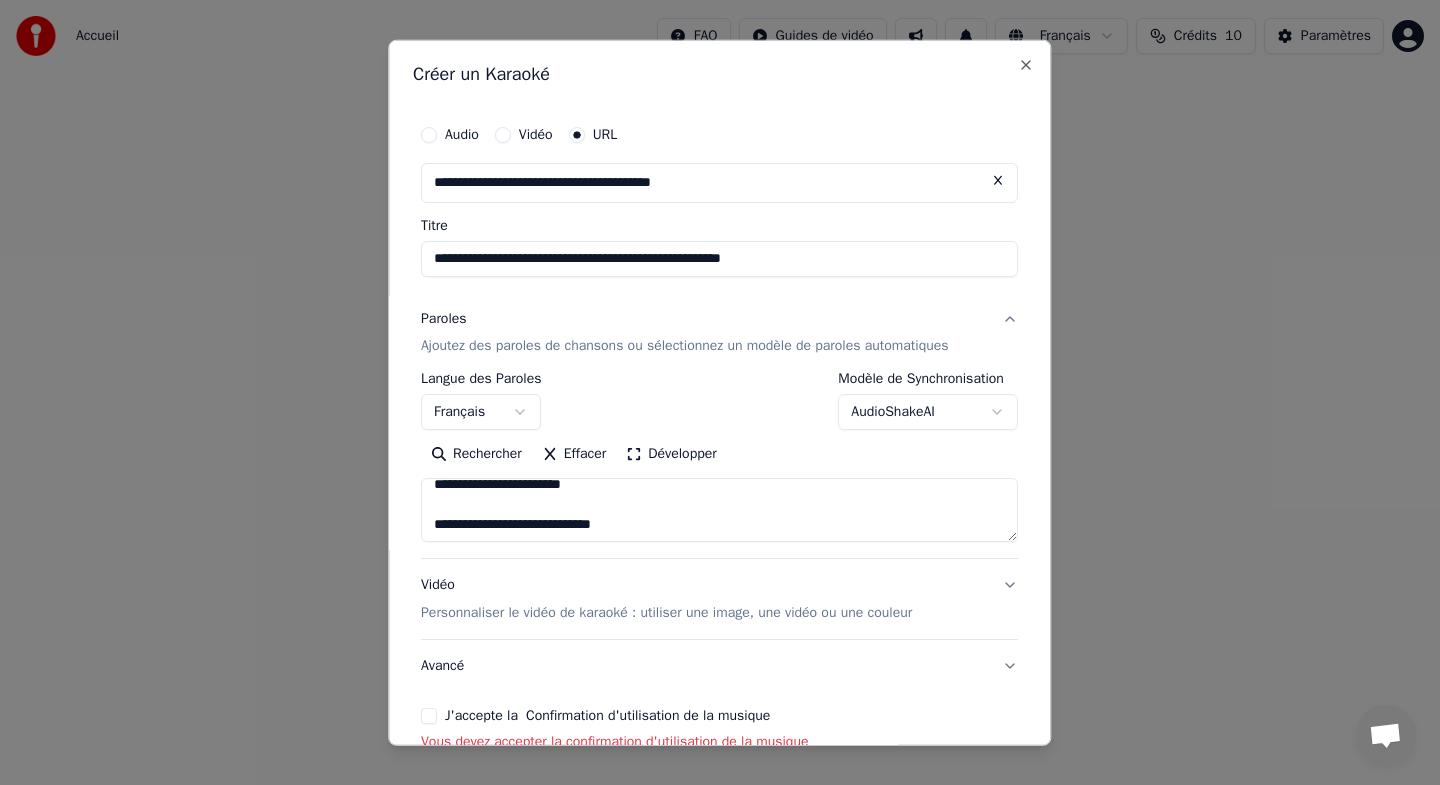 scroll, scrollTop: 24, scrollLeft: 0, axis: vertical 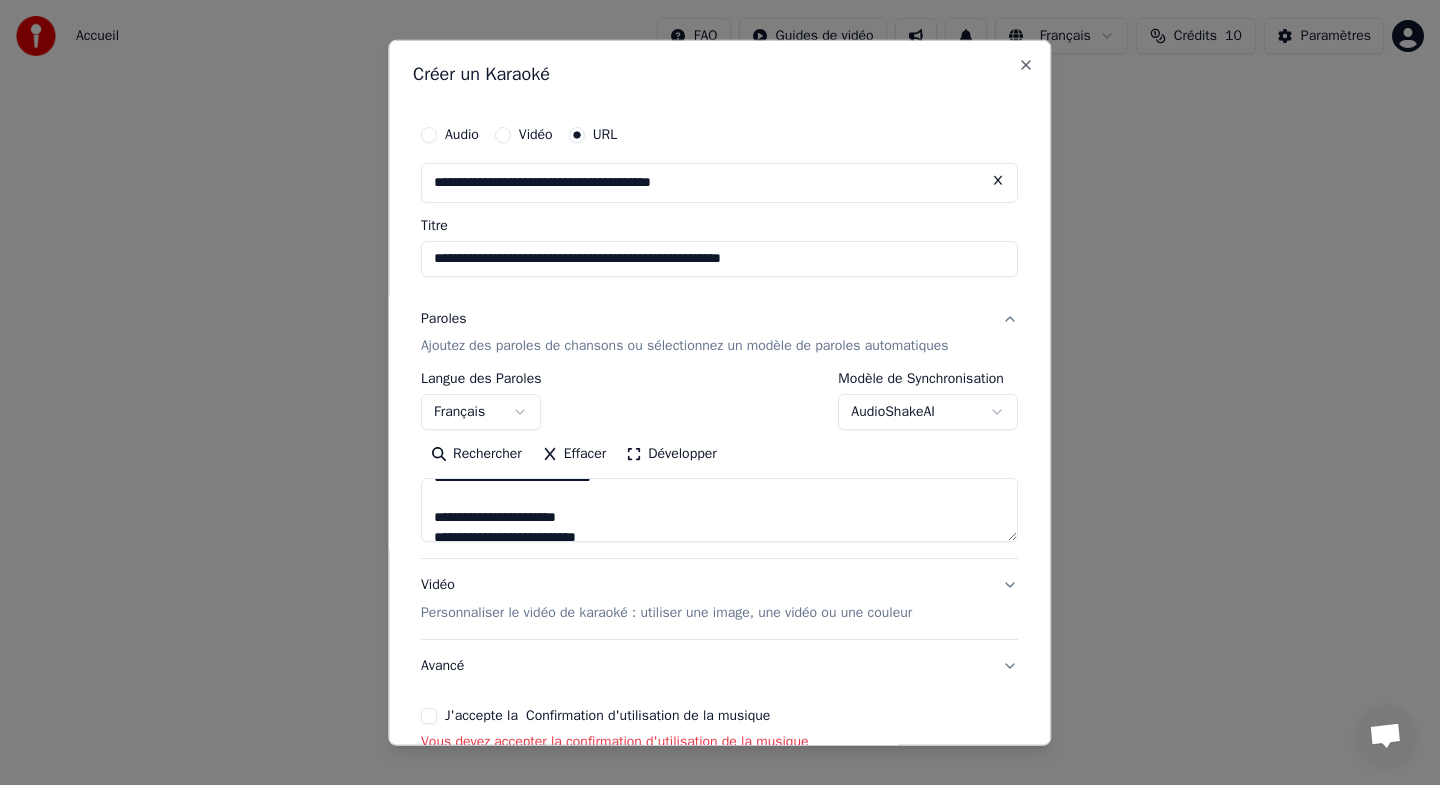 click at bounding box center [719, 510] 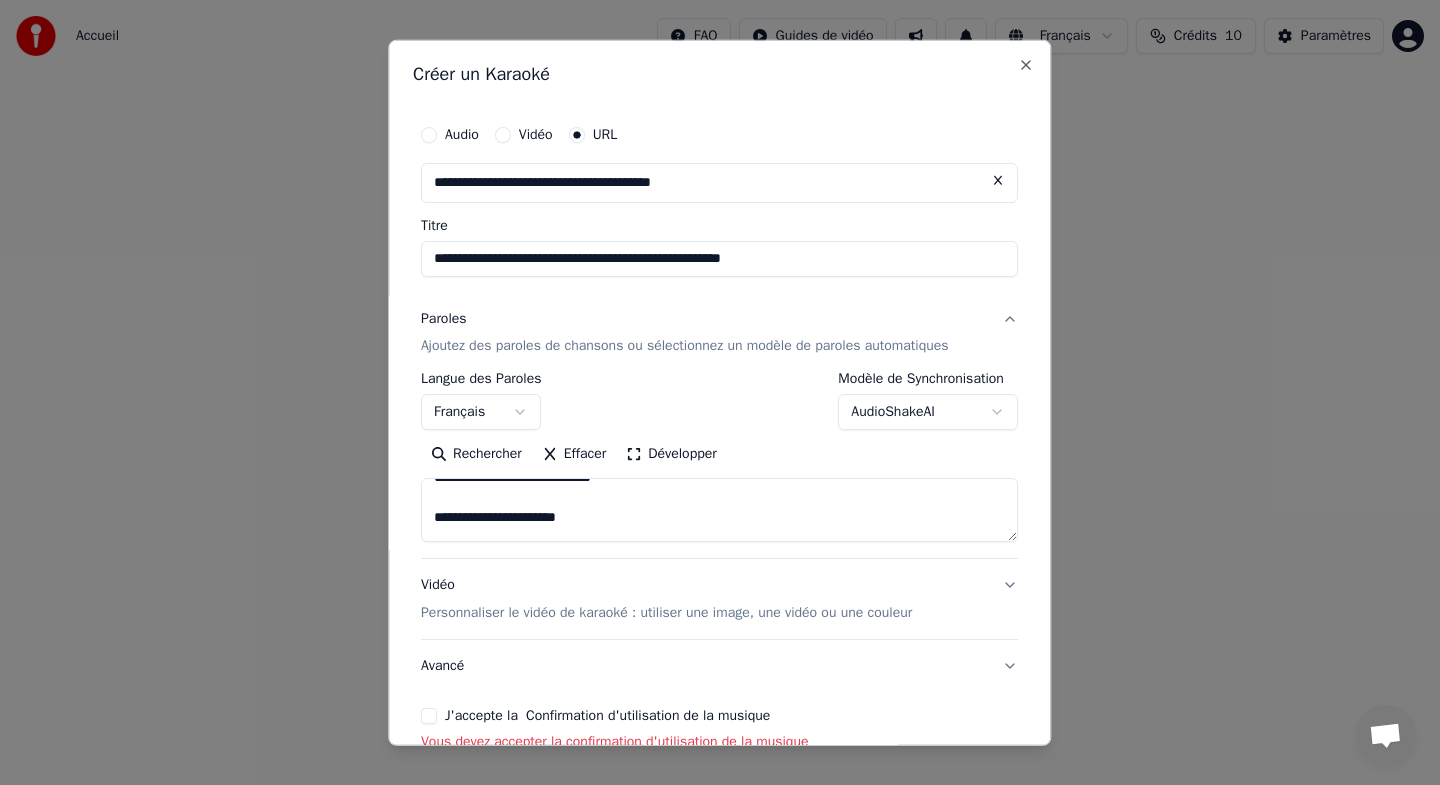 scroll, scrollTop: 64, scrollLeft: 0, axis: vertical 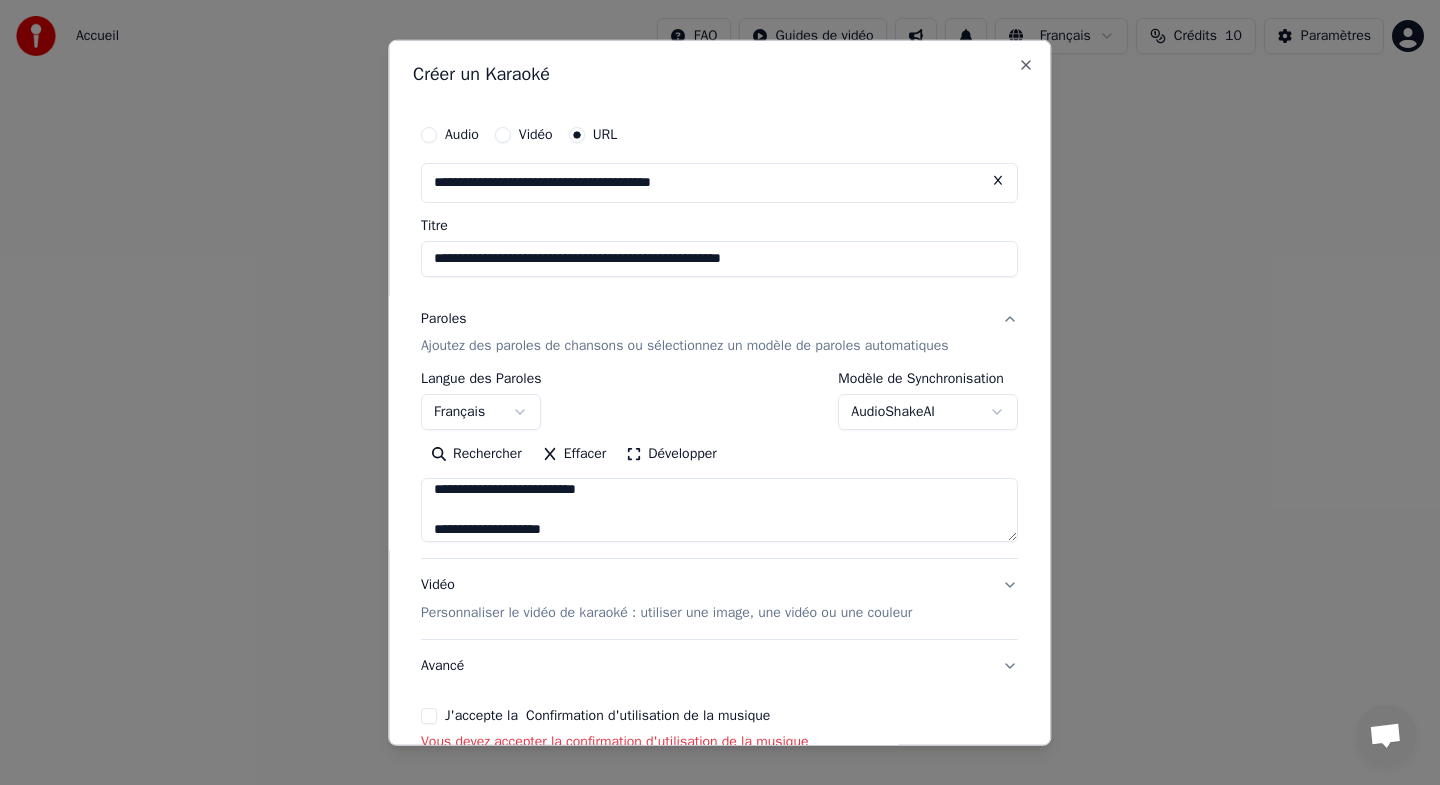 click at bounding box center [719, 510] 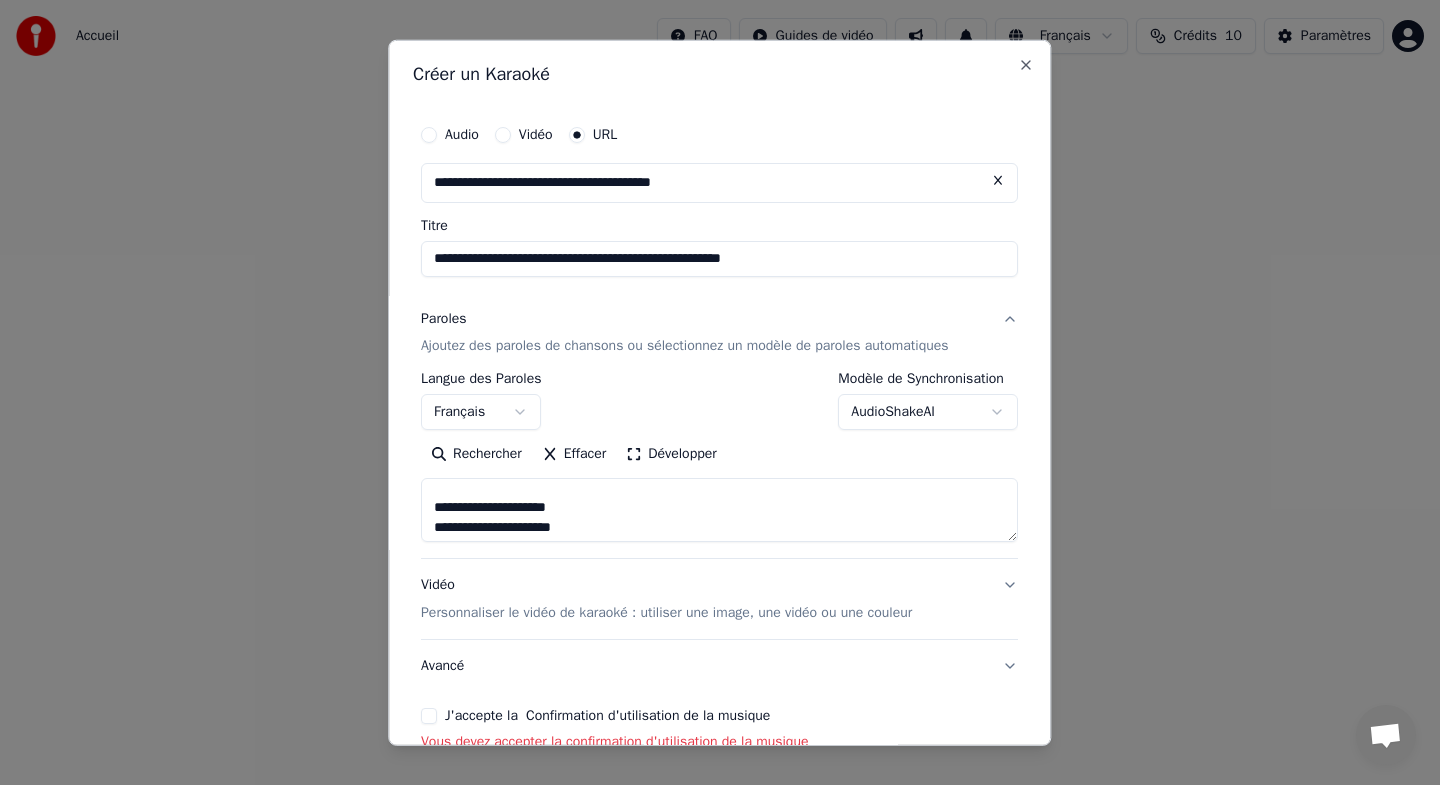 click at bounding box center [719, 510] 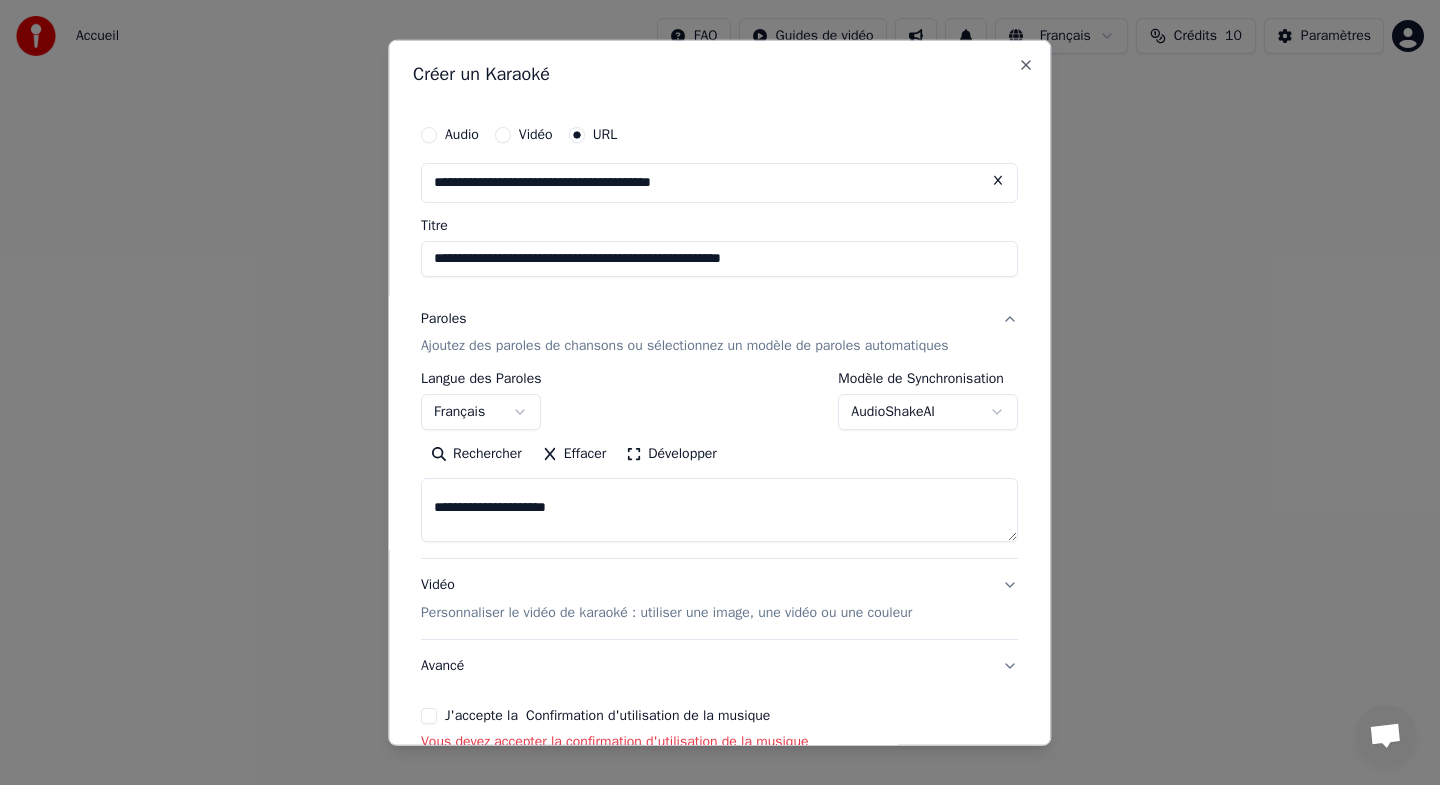 scroll, scrollTop: 229, scrollLeft: 0, axis: vertical 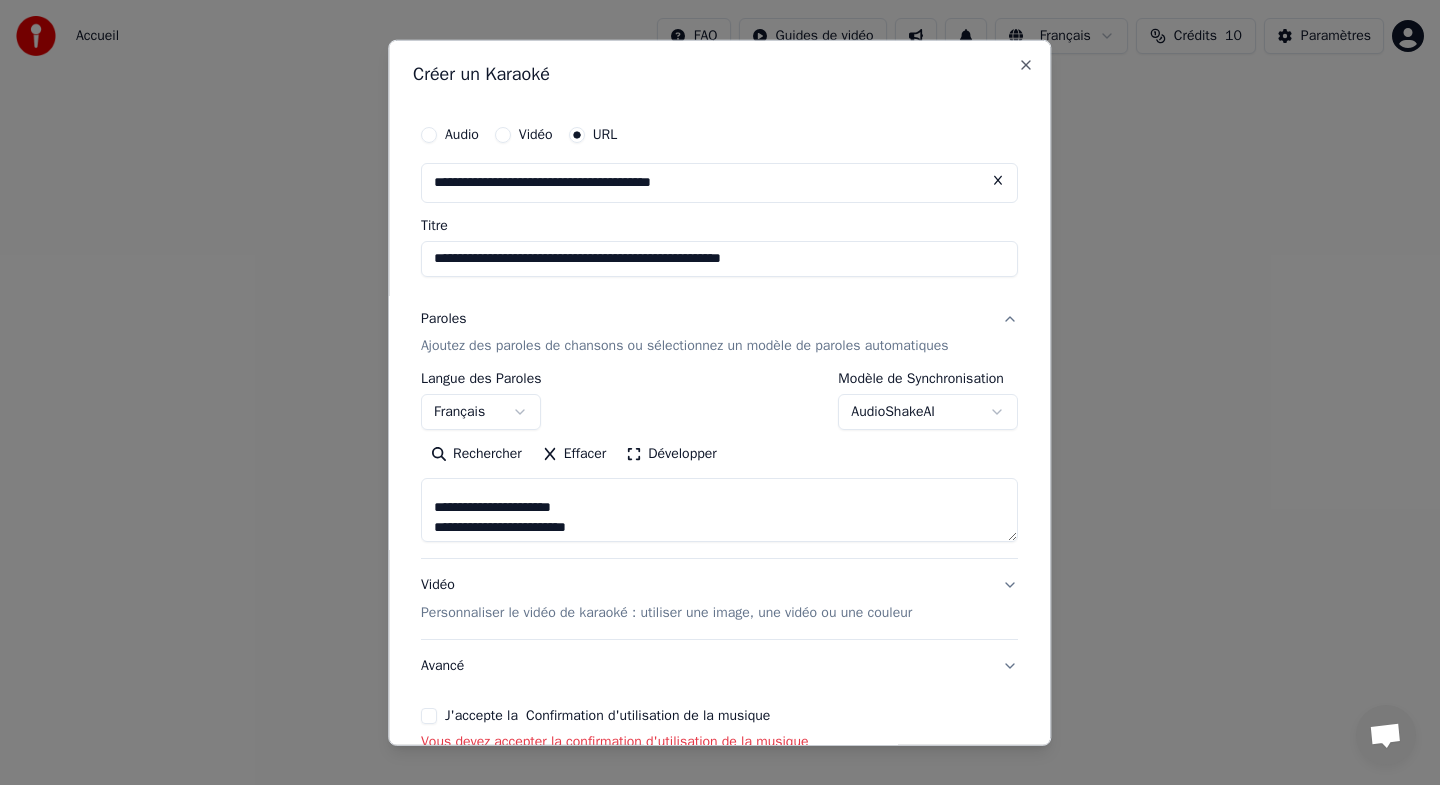 click at bounding box center (719, 510) 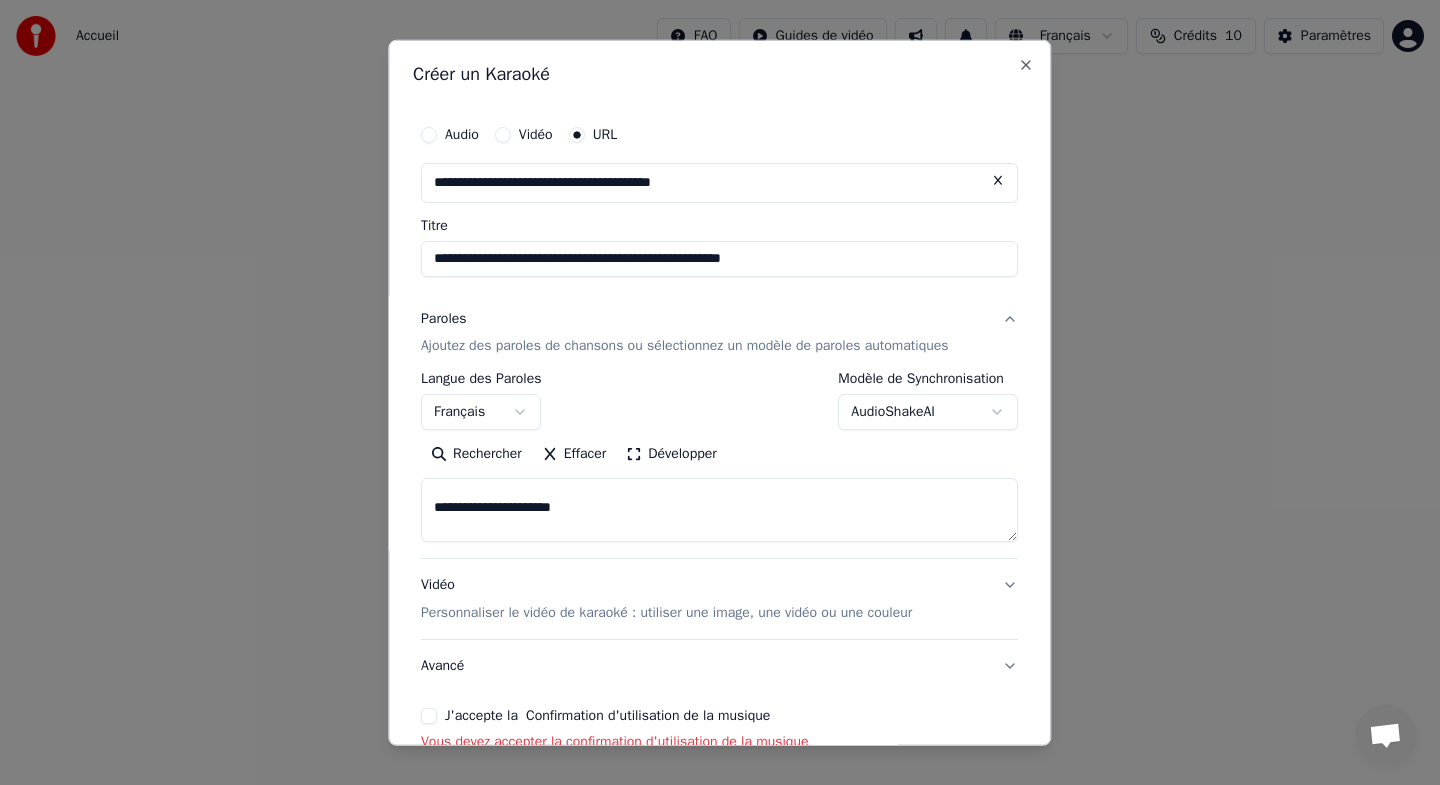 scroll, scrollTop: 269, scrollLeft: 0, axis: vertical 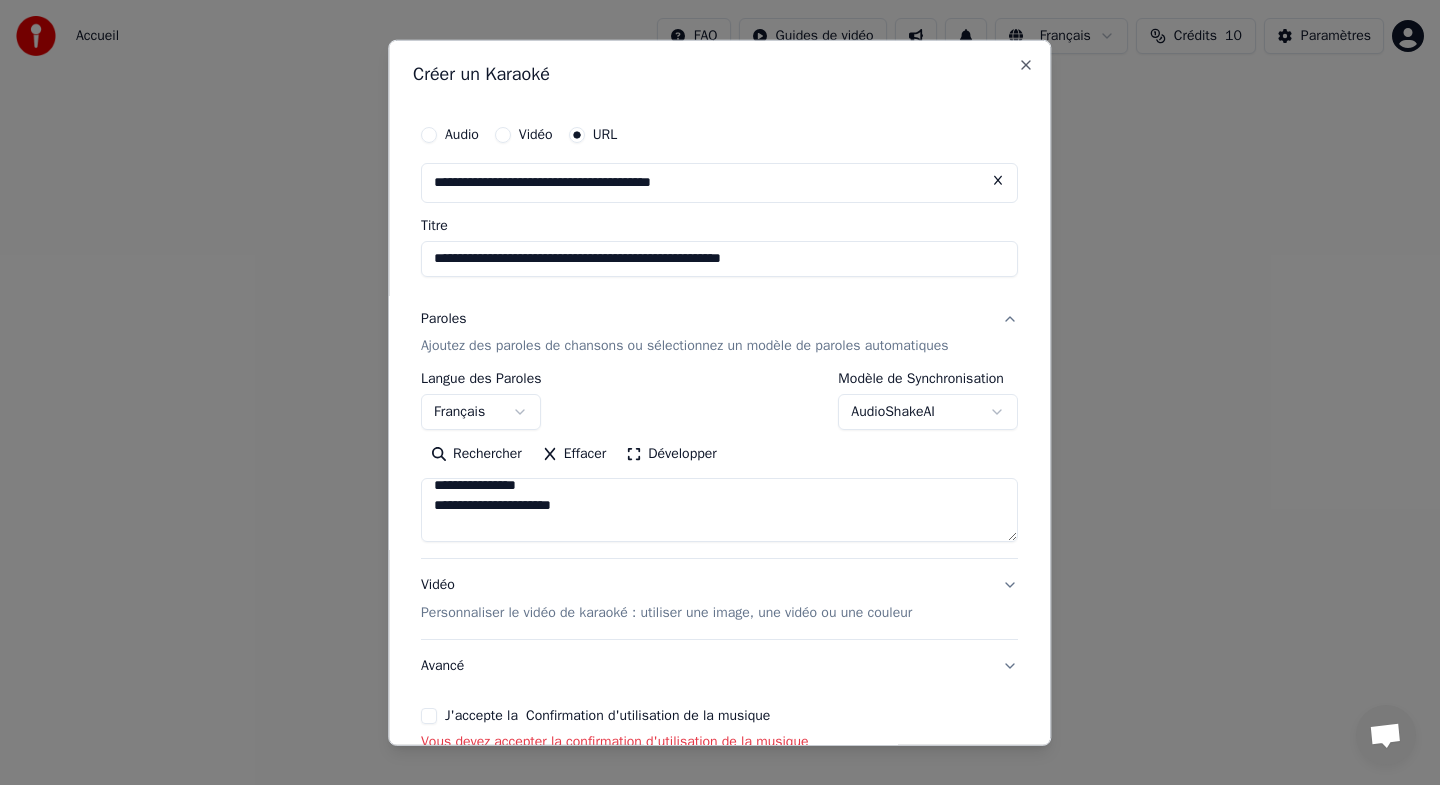 click at bounding box center [719, 510] 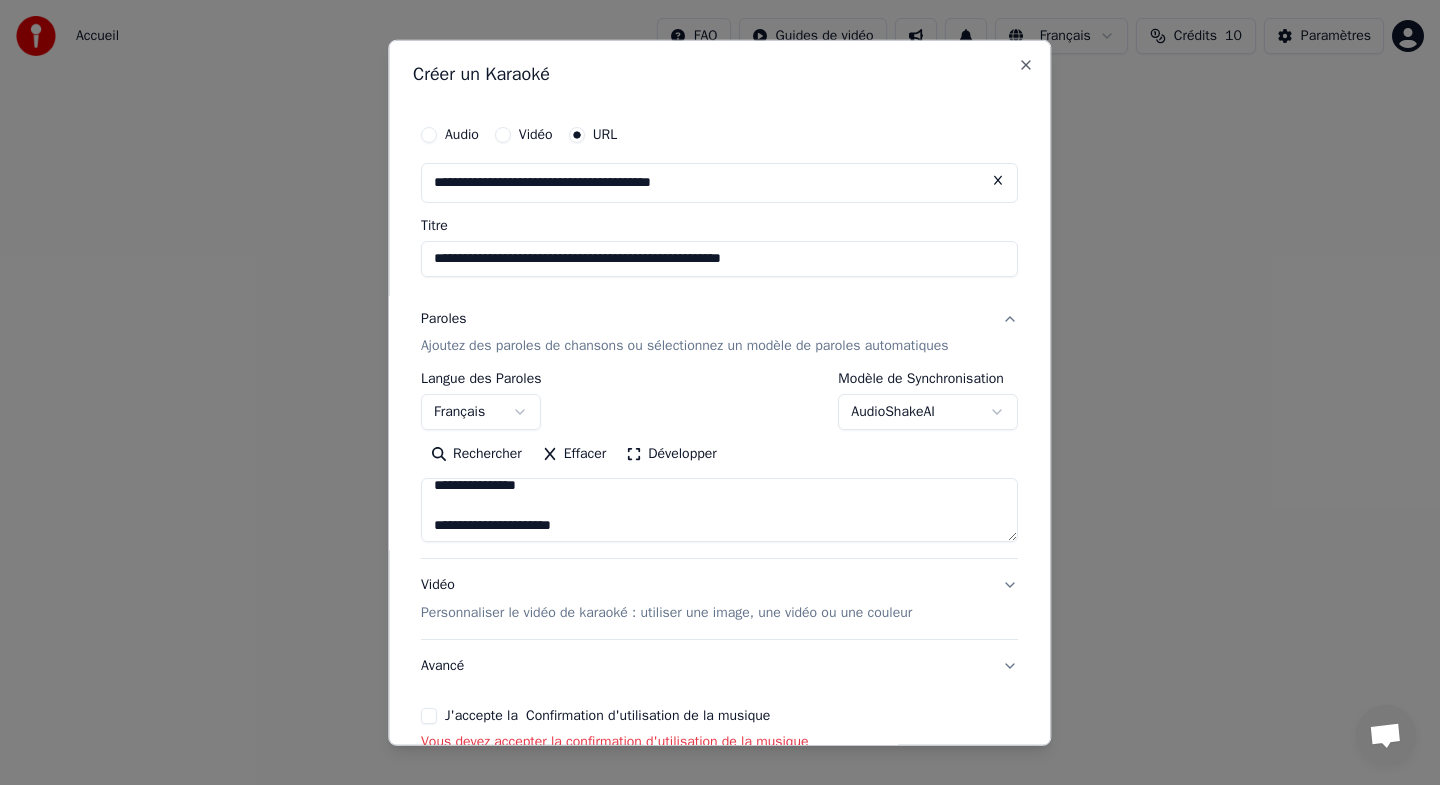 scroll, scrollTop: 409, scrollLeft: 0, axis: vertical 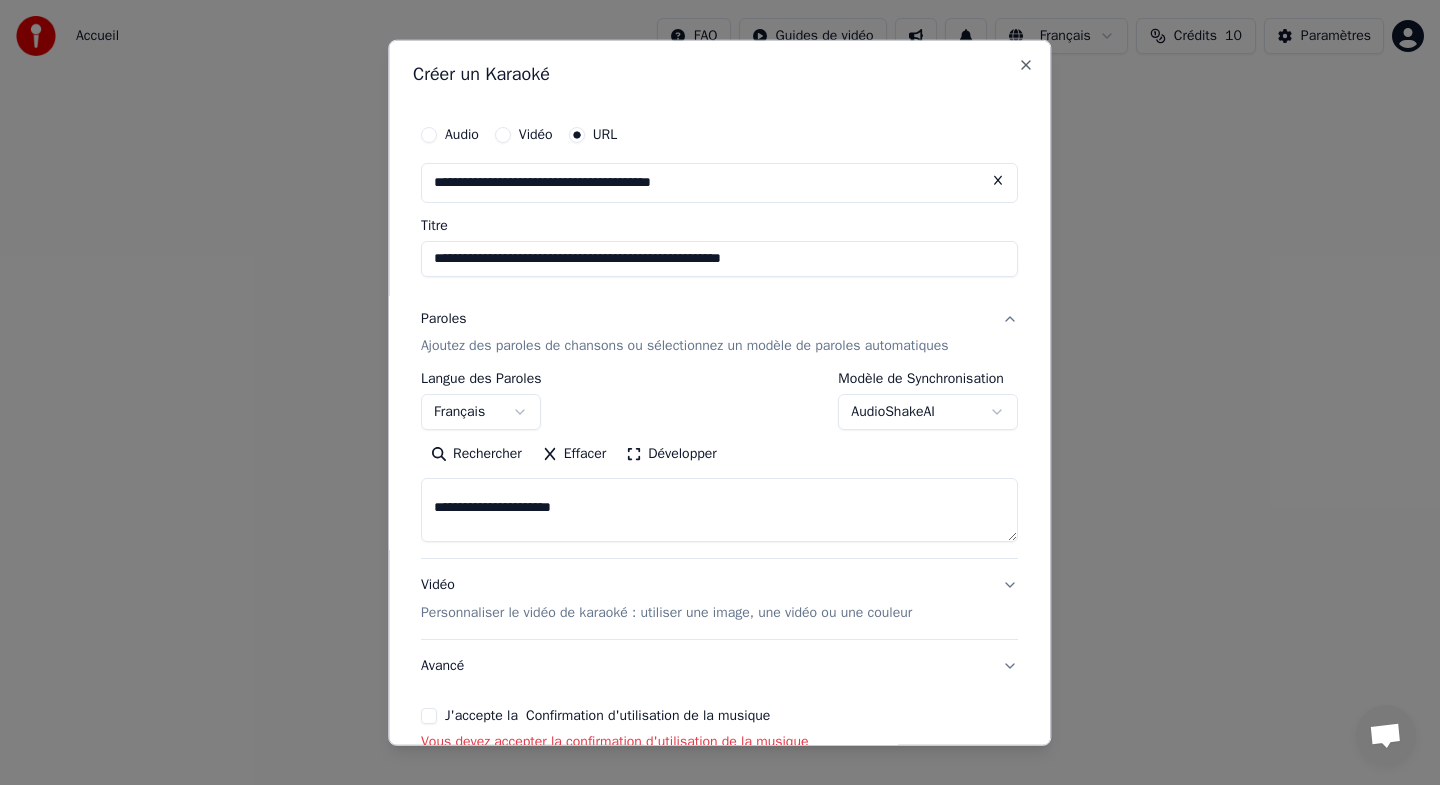 type on "**********" 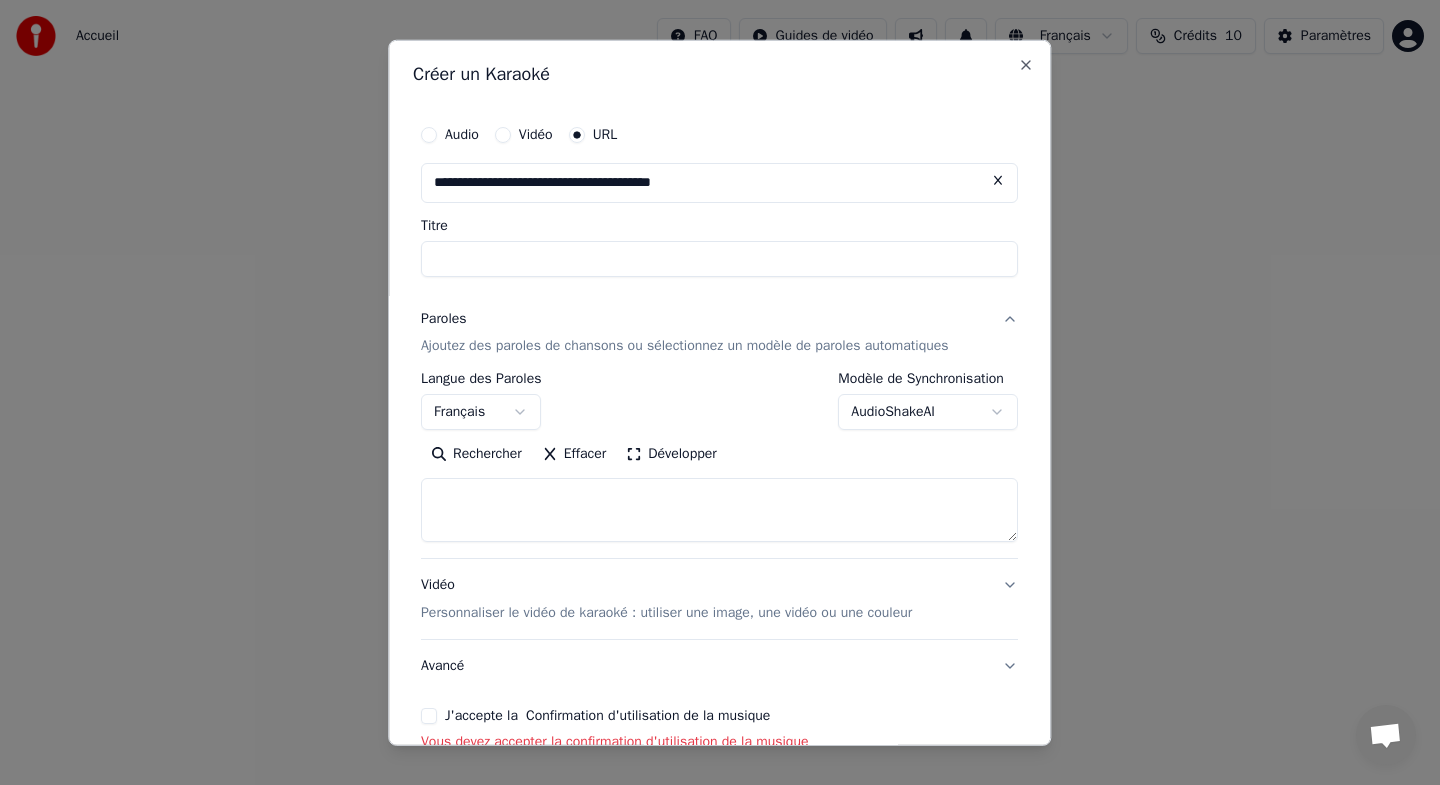 select 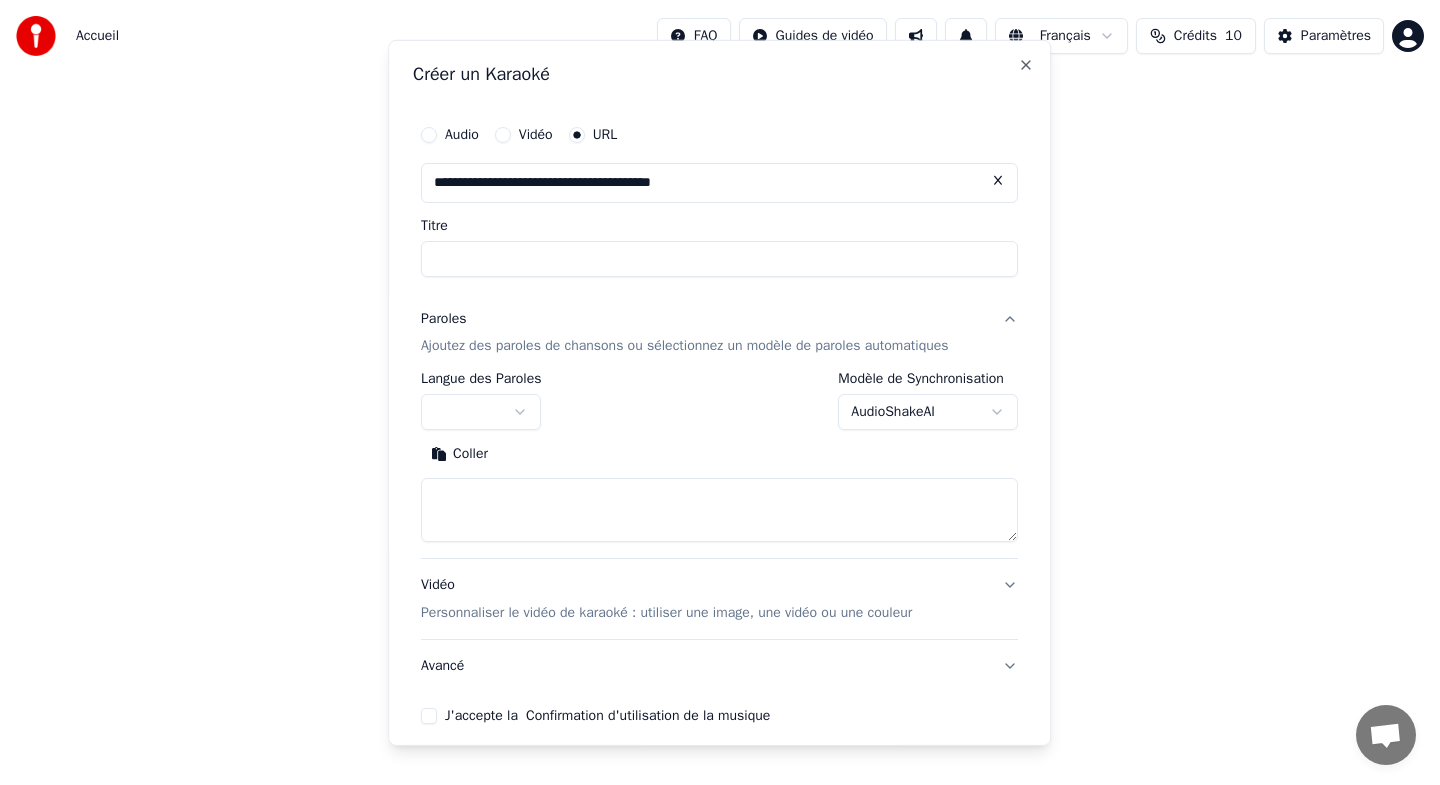 scroll, scrollTop: 0, scrollLeft: 0, axis: both 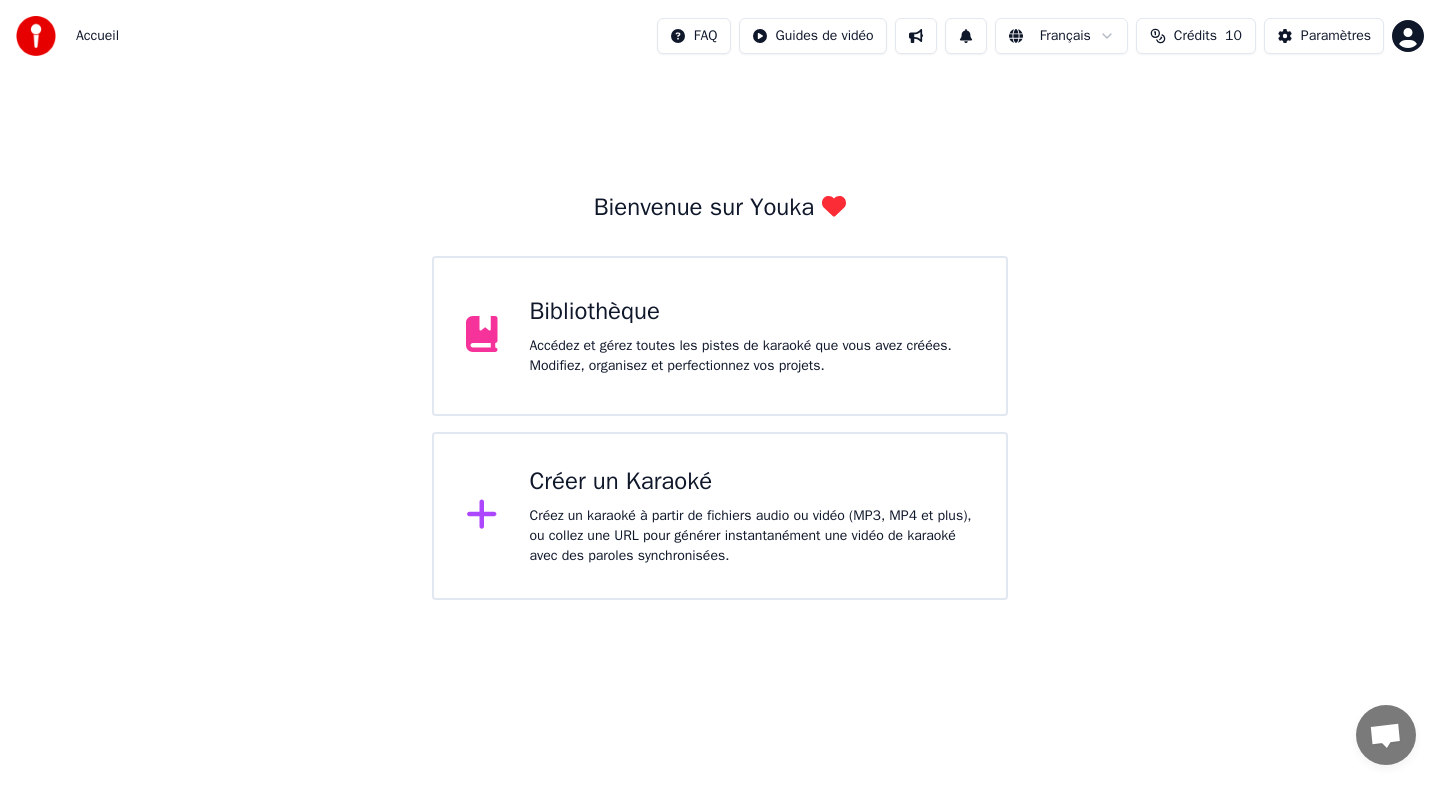 click on "Créer un Karaoké" at bounding box center [752, 482] 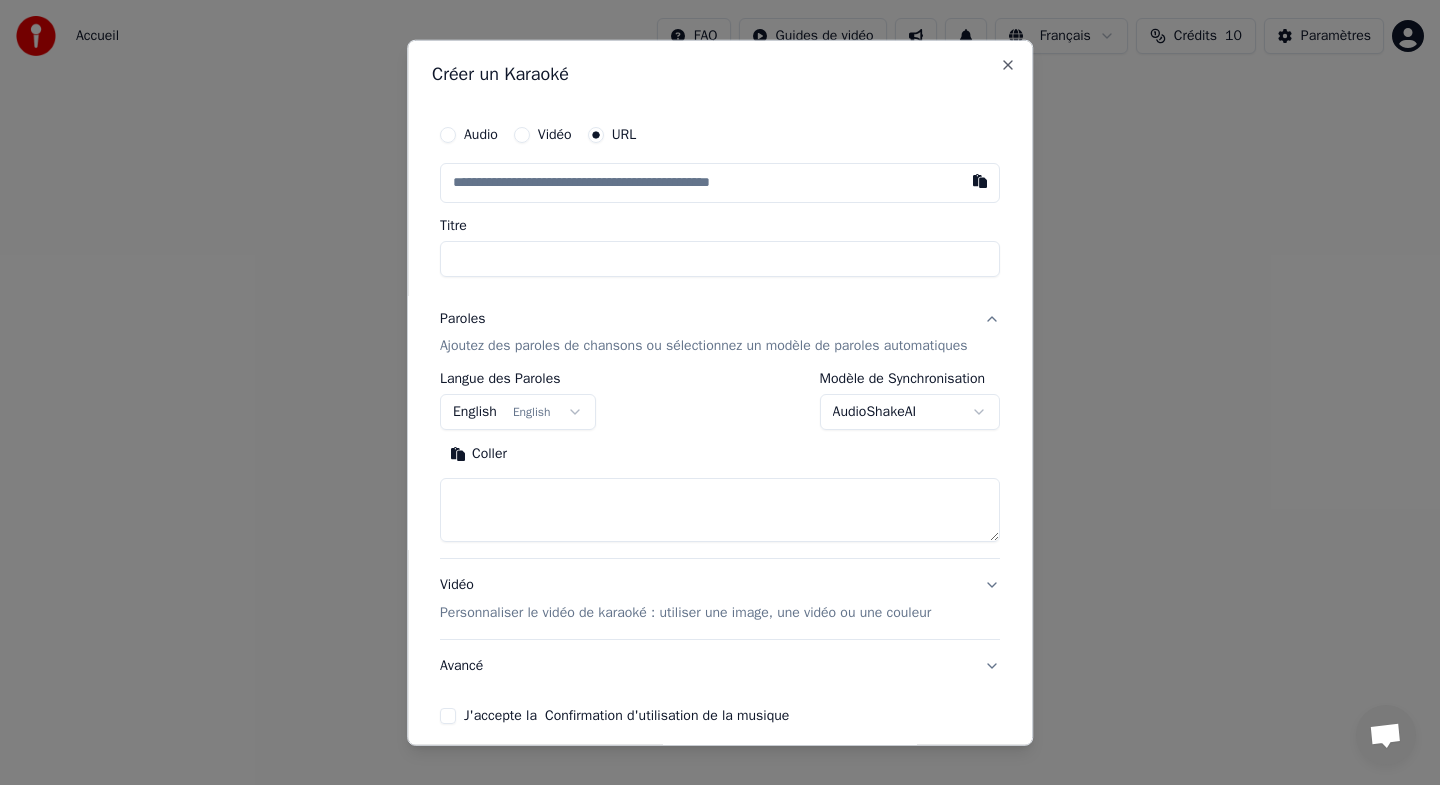click at bounding box center (720, 510) 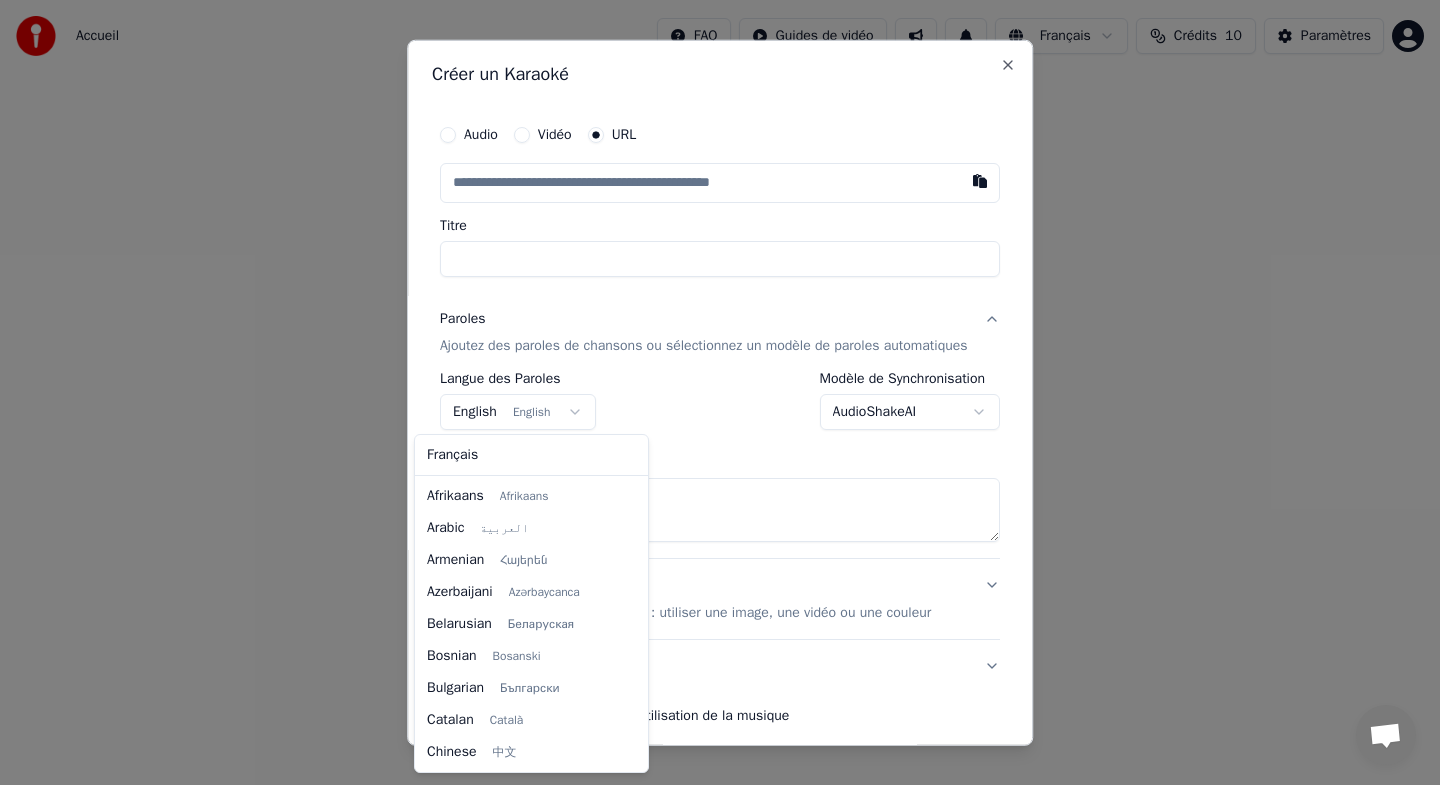 scroll, scrollTop: 160, scrollLeft: 0, axis: vertical 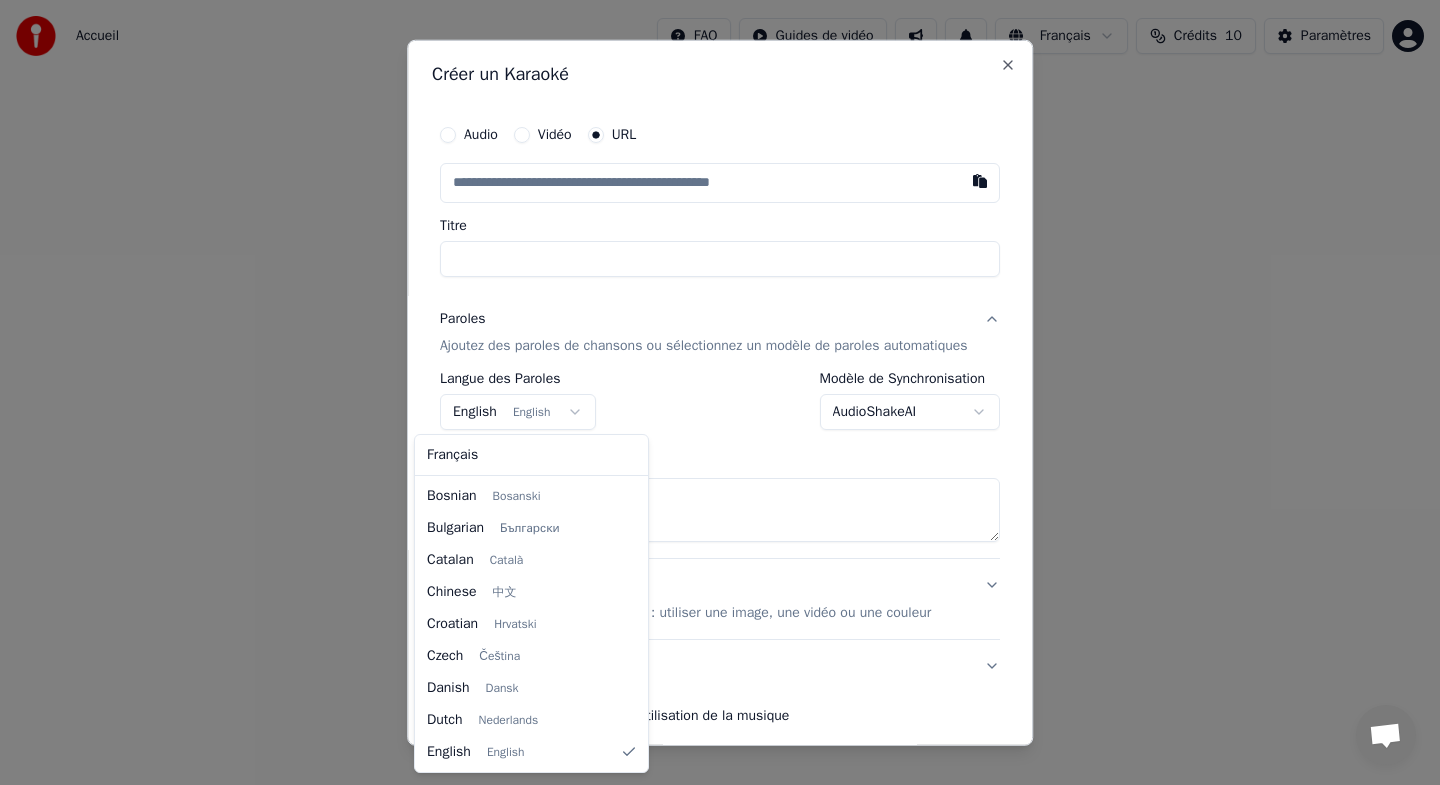 click on "Français Afrikaans Afrikaans Arabic العربية Armenian Հայերեն Azerbaijani Azərbaycanca Belarusian Беларуская Bosnian Bosanski Bulgarian Български Catalan Català Chinese 中文 Croatian Hrvatski Czech Čeština Danish Dansk Dutch Nederlands English English Estonian Eesti Filipino Filipino Finnish Suomi Galician Galego German Deutsch Greek Ελληνικά Hebrew עברית Hindi हिन्दी Hungarian Magyar Icelandic Íslenska Indonesian Bahasa Indonesia Italian Italiano Japanese 日本語 Kannada ಕನ್ನಡ Kazakh Қазақша Korean 한국어 Kurdish Kurmanji Latvian Latviešu Lithuanian Lietuvių Macedonian Македонски Maori Māori Malay Bahasa Melayu Marathi मराठी Nepali नेपाली Norwegian Norsk Persian فارسی Polish Polski Portuguese Português Romanian Română Russian Русский Serbian Српски Slovak Slovenčina Slovenian Slovenščina Spanish Español Swahili Kiswahili Swedish Svenska Tamil தமிழ் Thai" at bounding box center [531, 603] 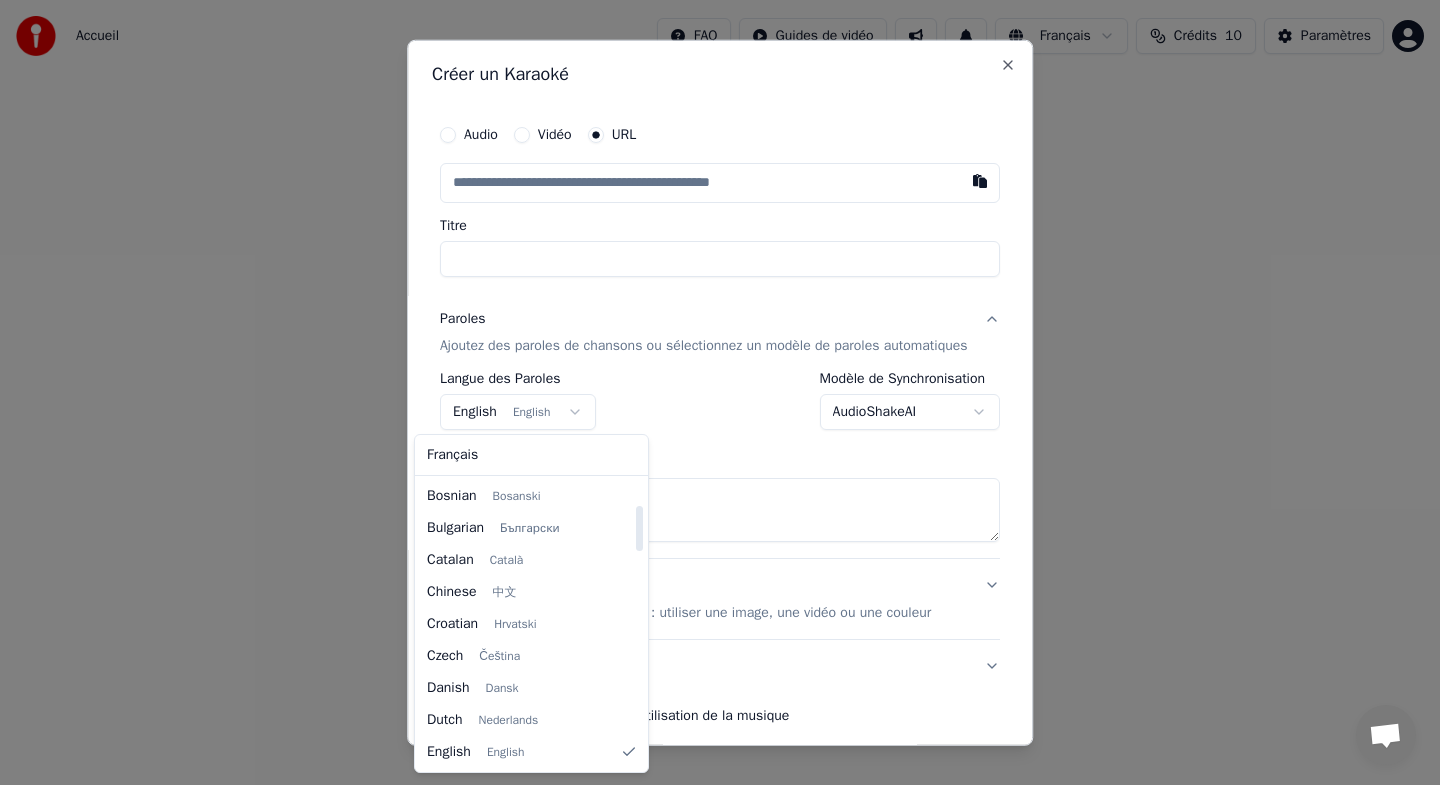 select on "**" 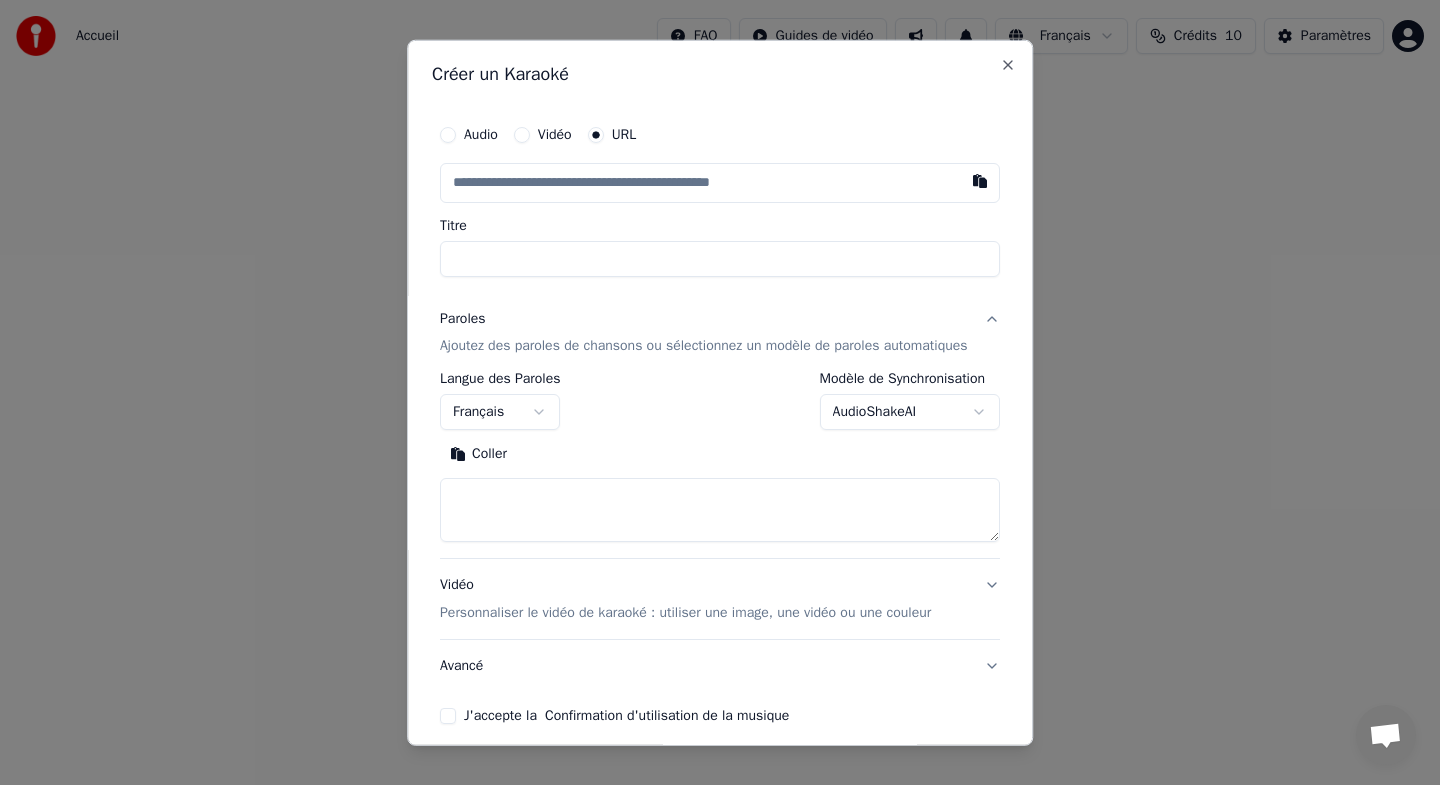 click at bounding box center [720, 182] 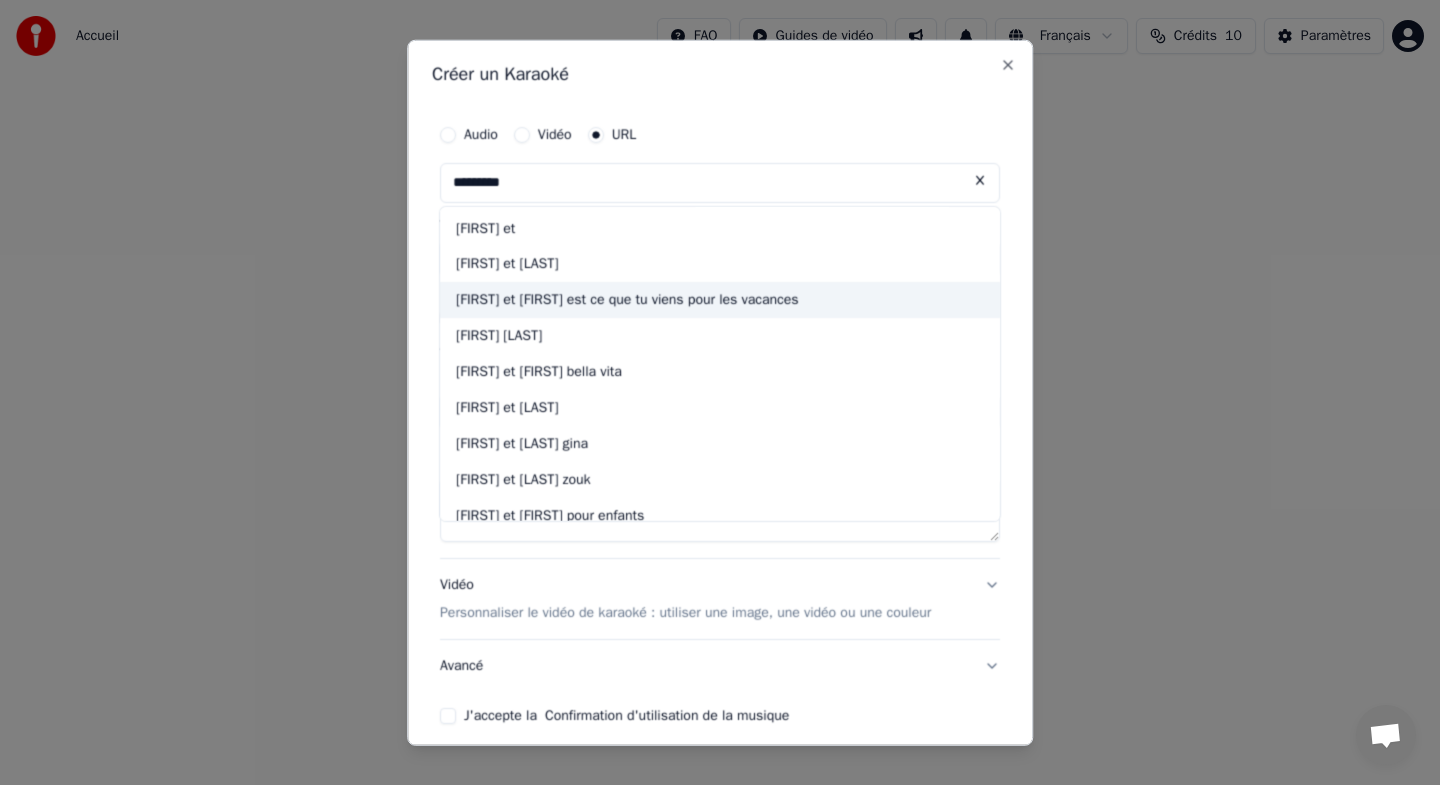click on "[FIRST] et [FIRST] est ce que tu viens pour les vacances" at bounding box center (720, 300) 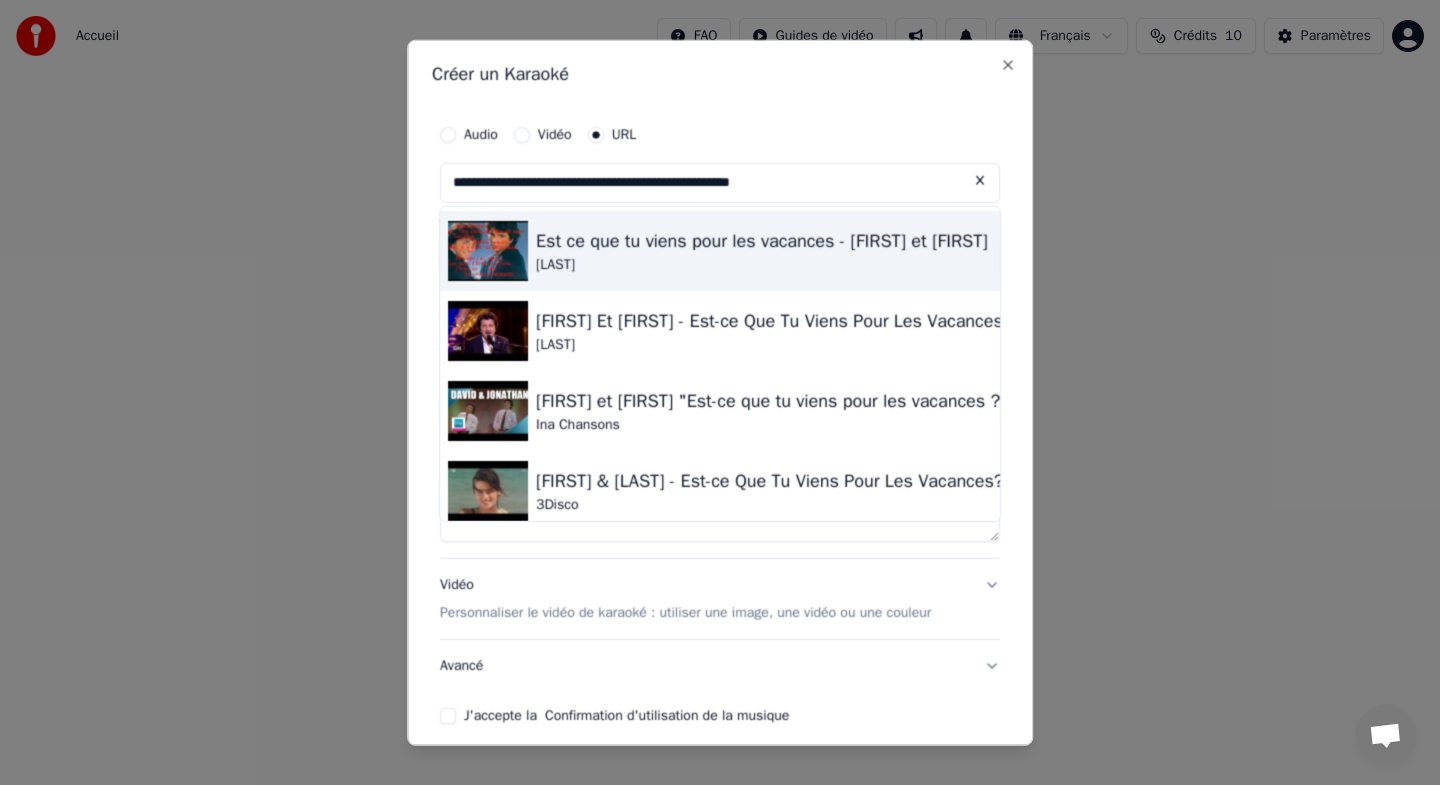 click on "Est ce que tu viens pour les vacances - [FIRST] et [FIRST]" at bounding box center [762, 240] 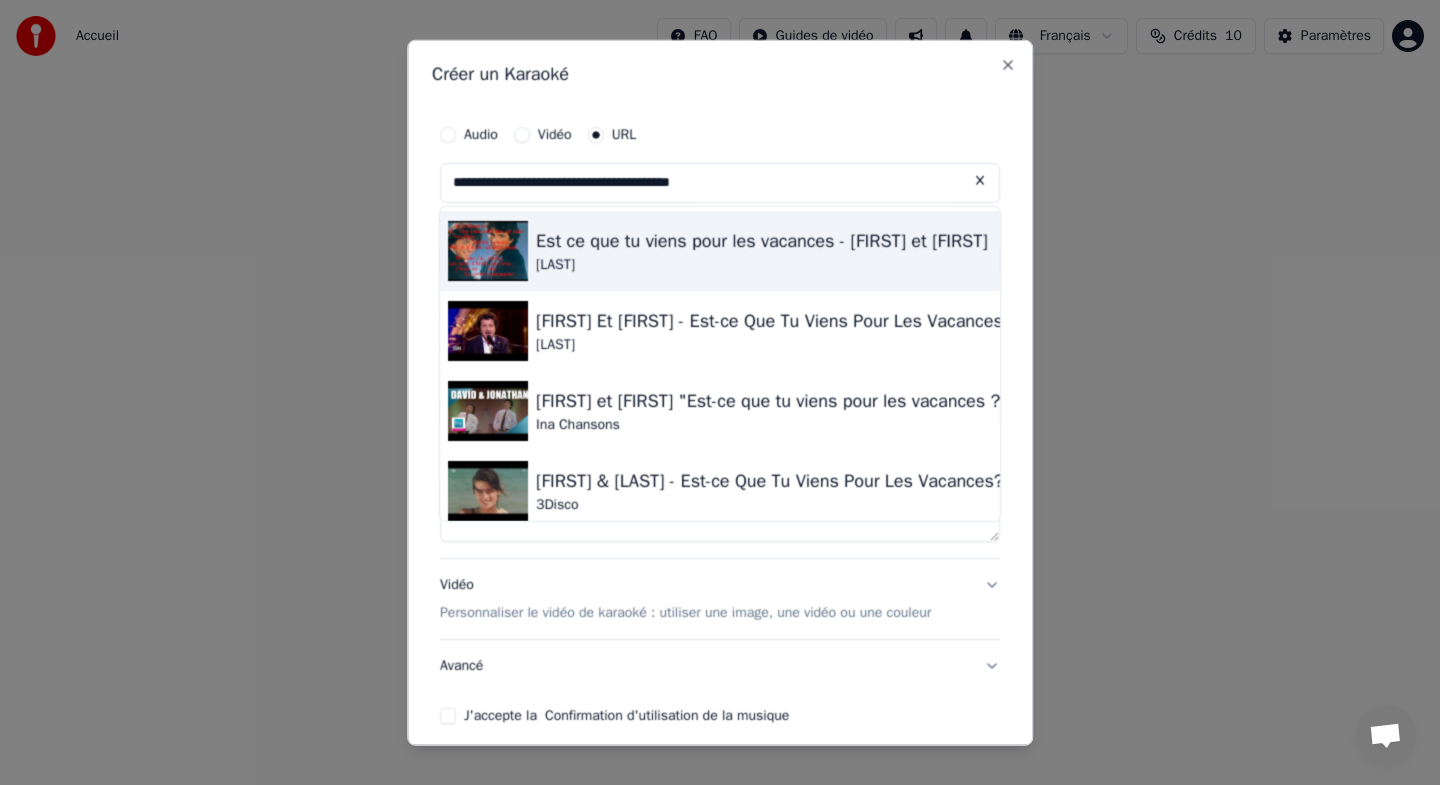 type on "**********" 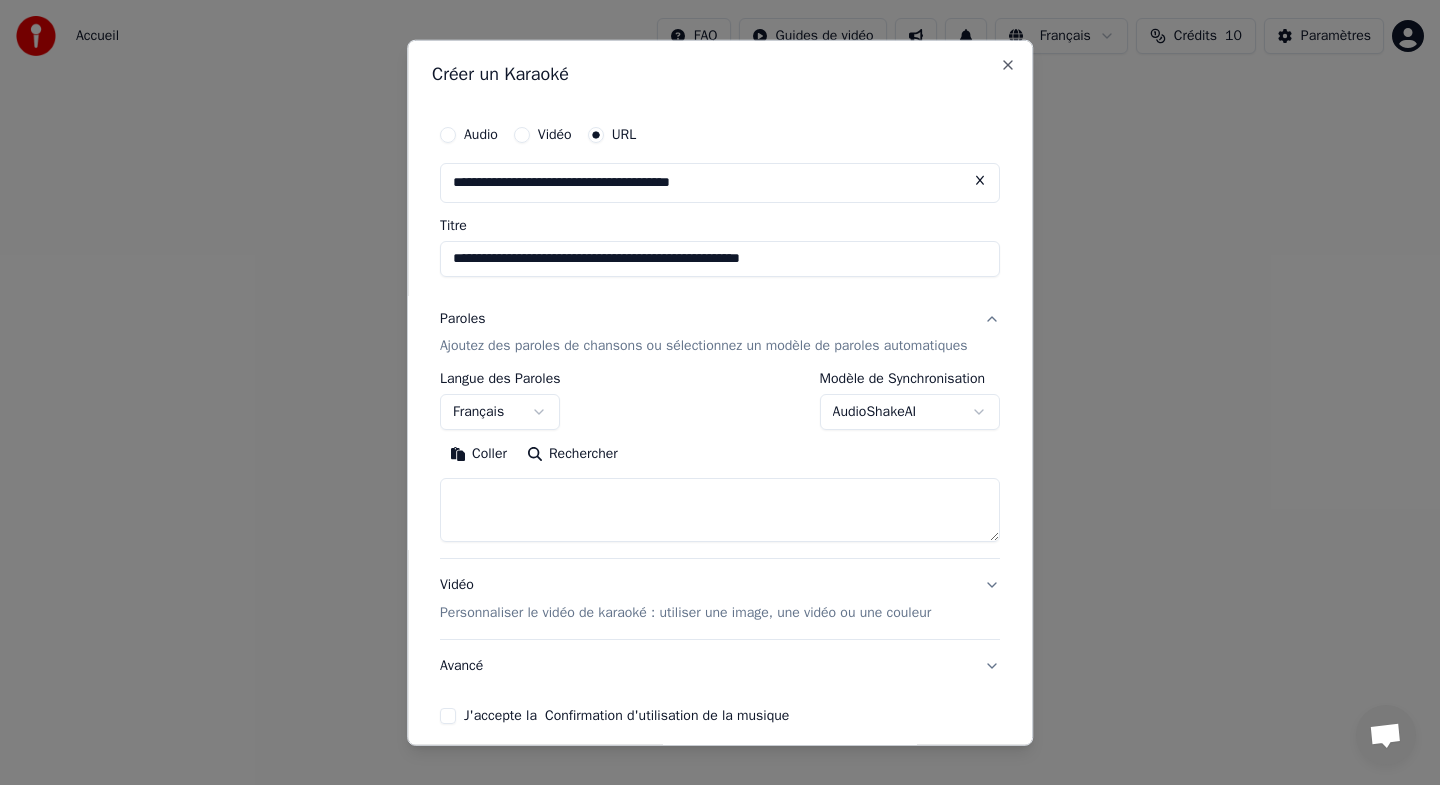 click on "Coller" at bounding box center (478, 454) 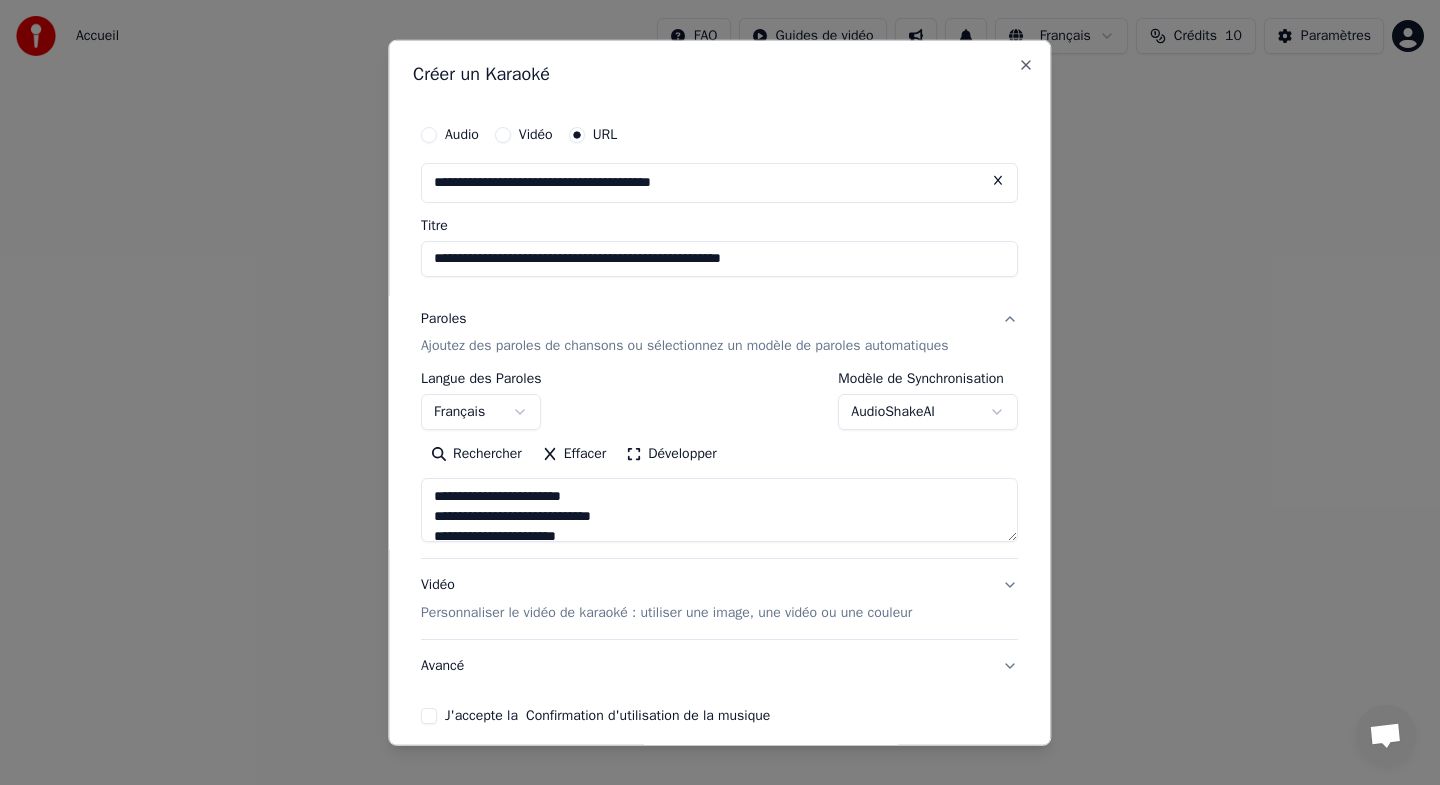 click on "Personnaliser le vidéo de karaoké : utiliser une image, une vidéo ou une couleur" at bounding box center (666, 613) 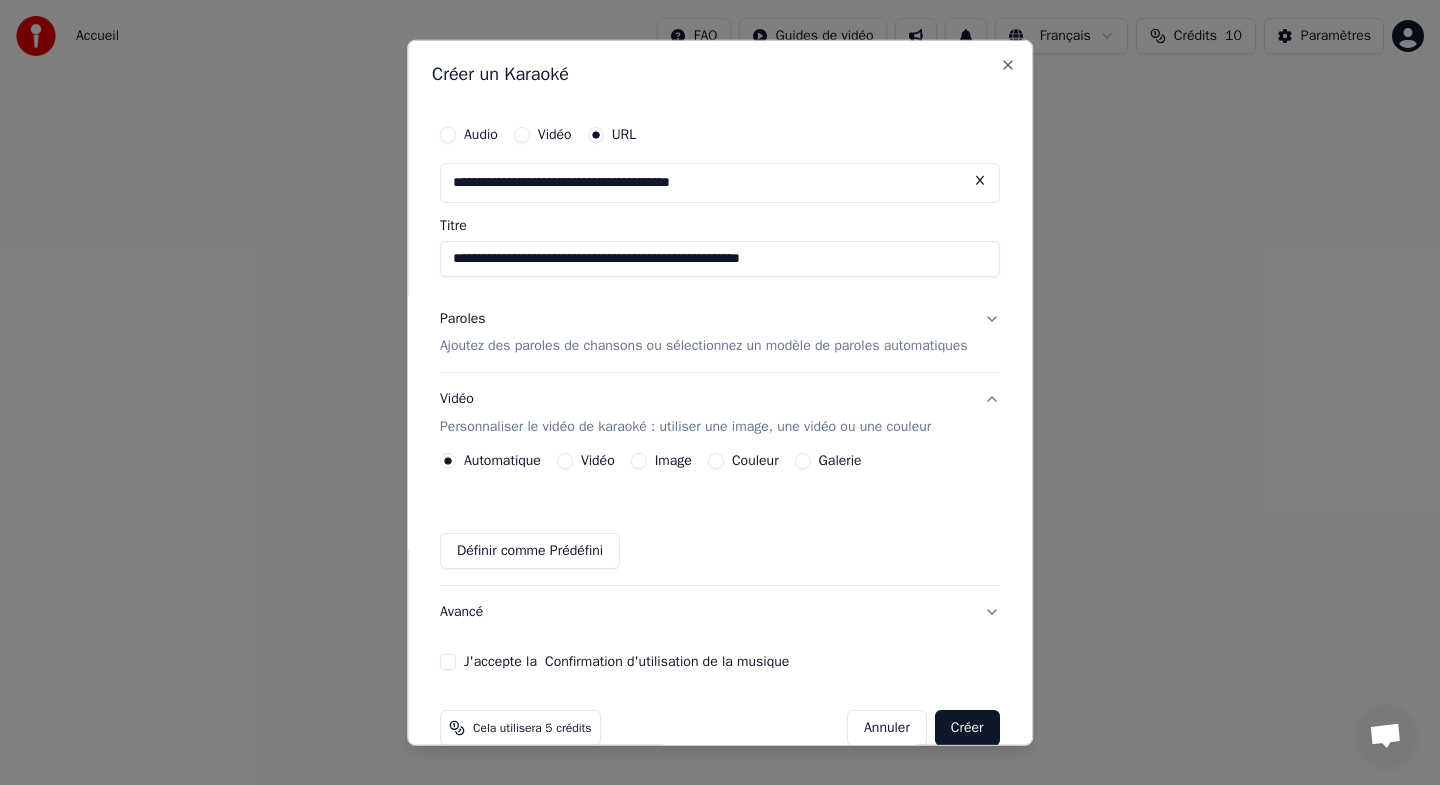 click on "Image" at bounding box center [639, 461] 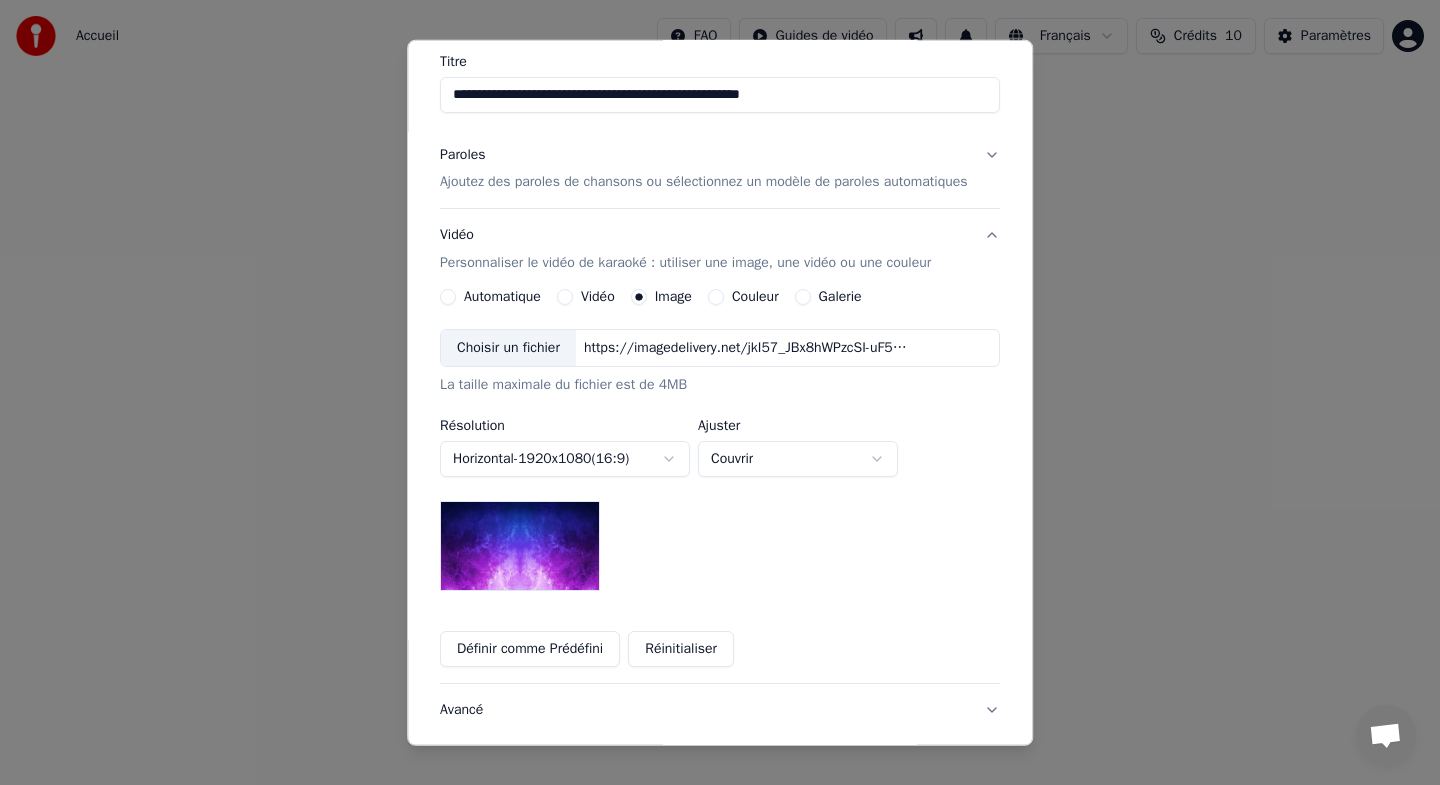 scroll, scrollTop: 163, scrollLeft: 0, axis: vertical 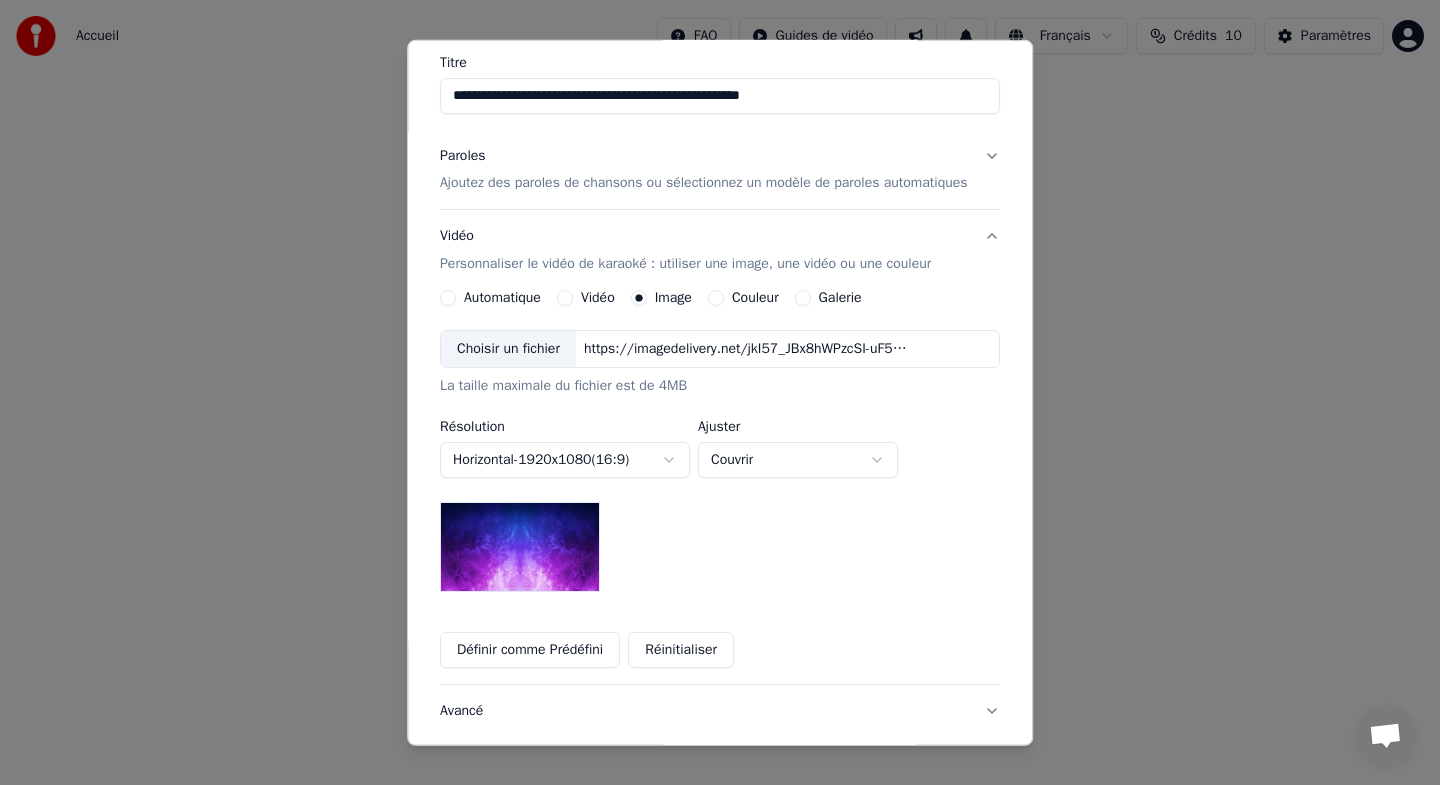 click at bounding box center [520, 547] 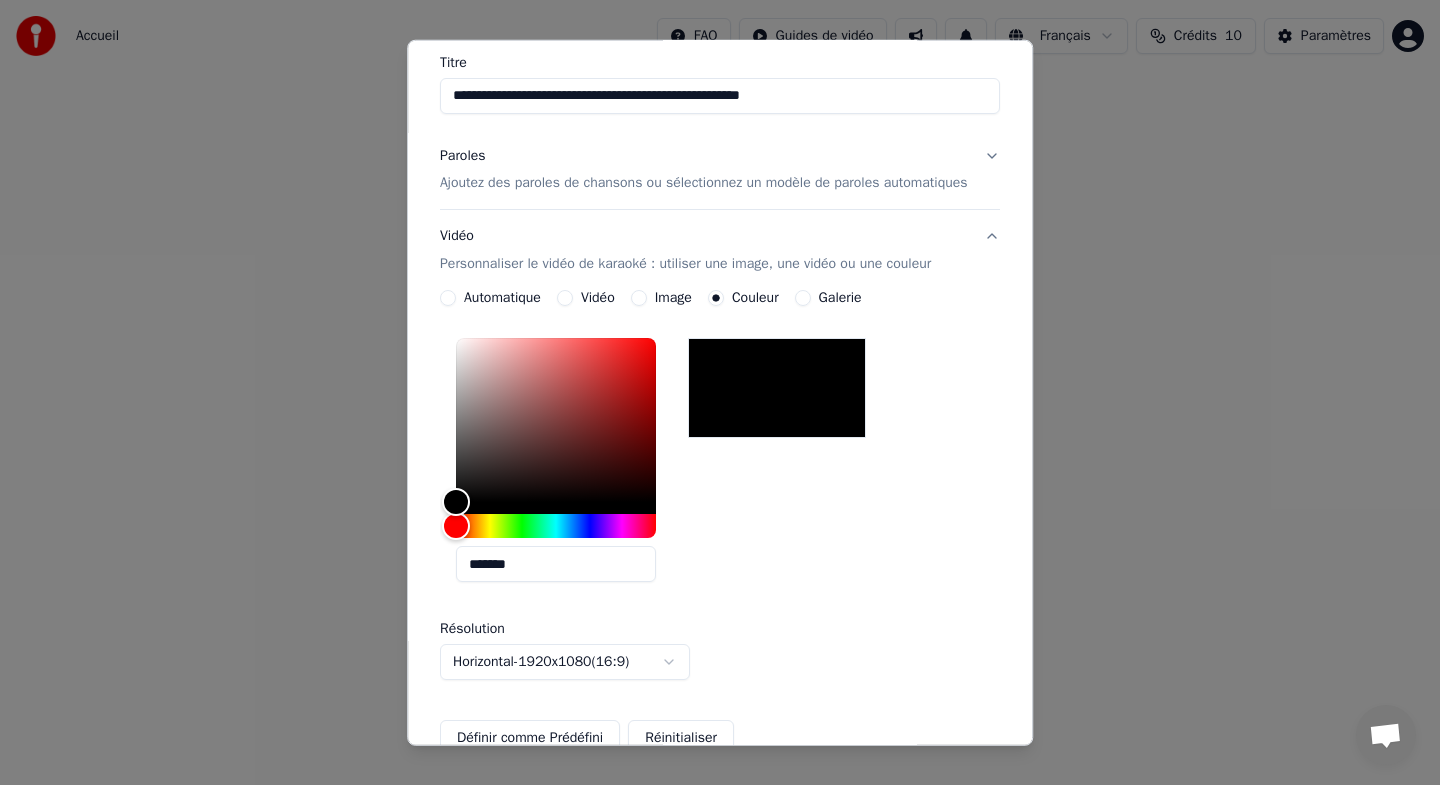 click 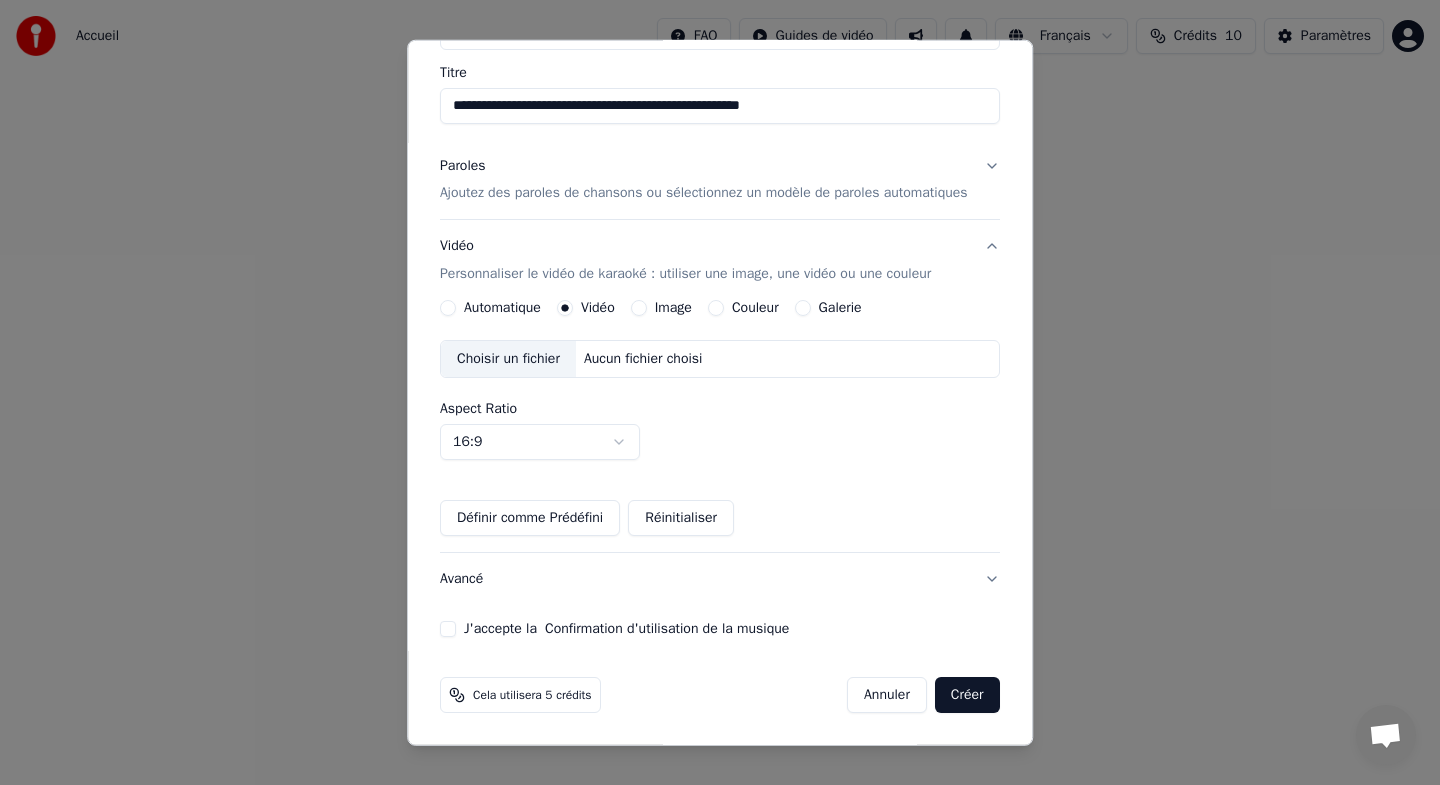 click on "Image" at bounding box center (639, 308) 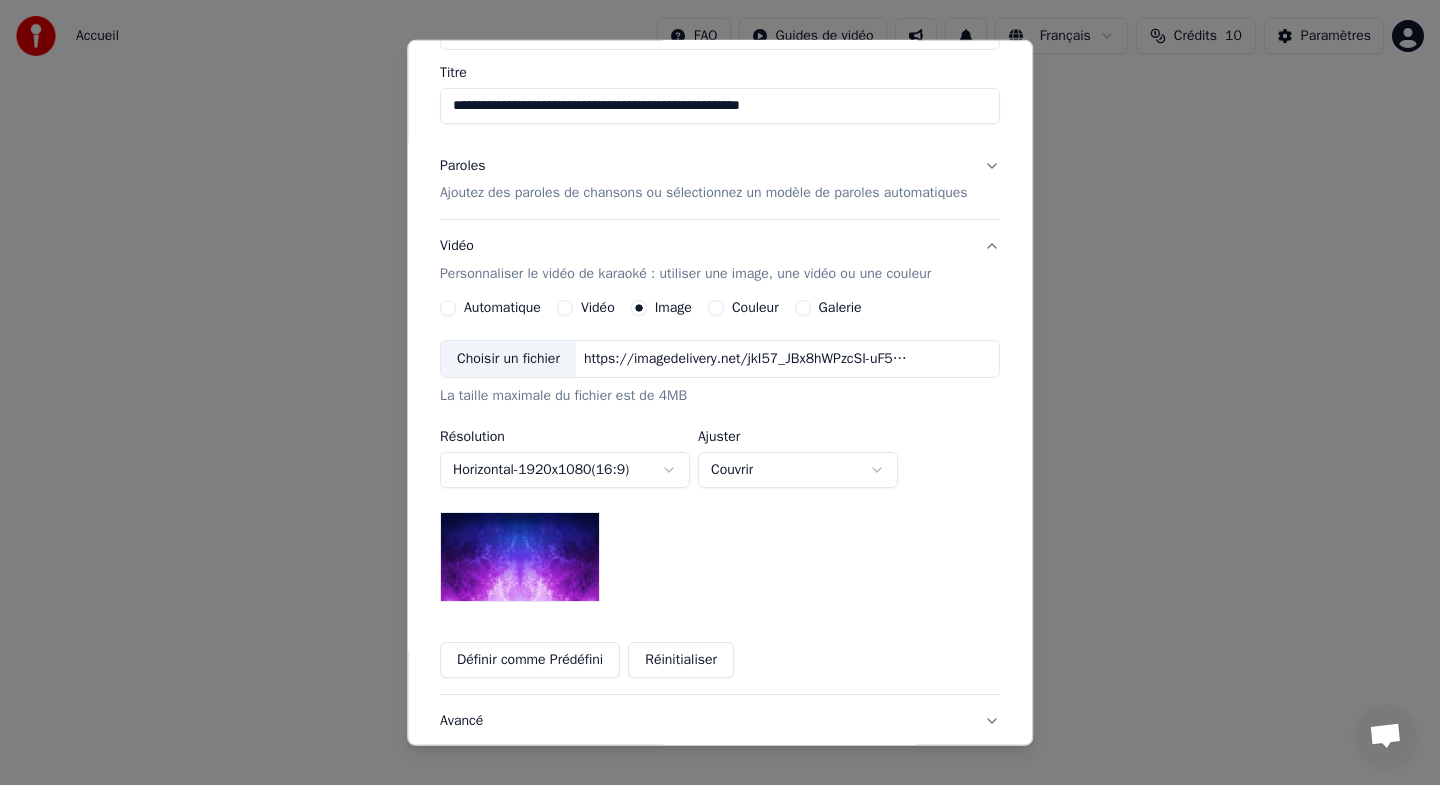 click on "Galerie" at bounding box center (828, 308) 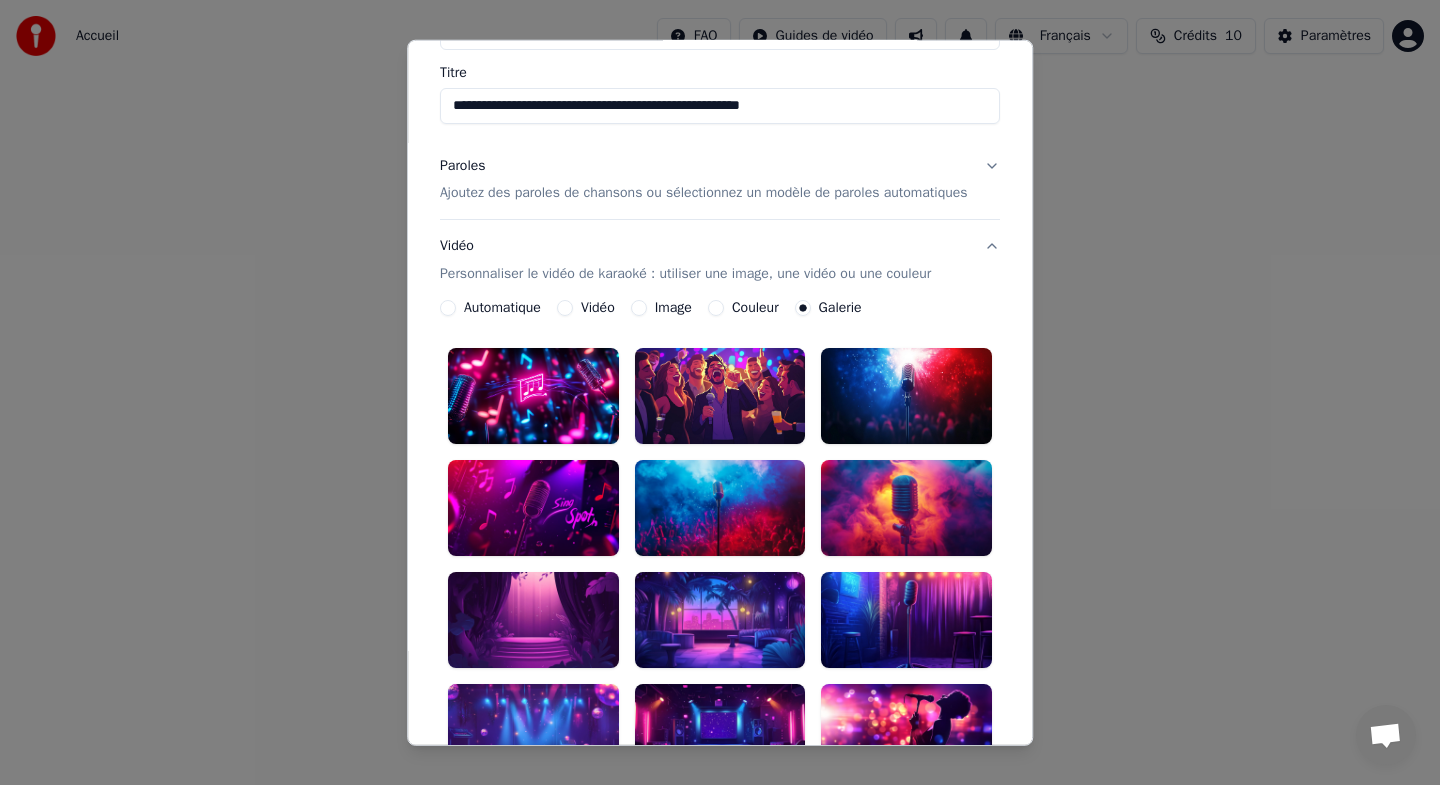 click at bounding box center (720, 396) 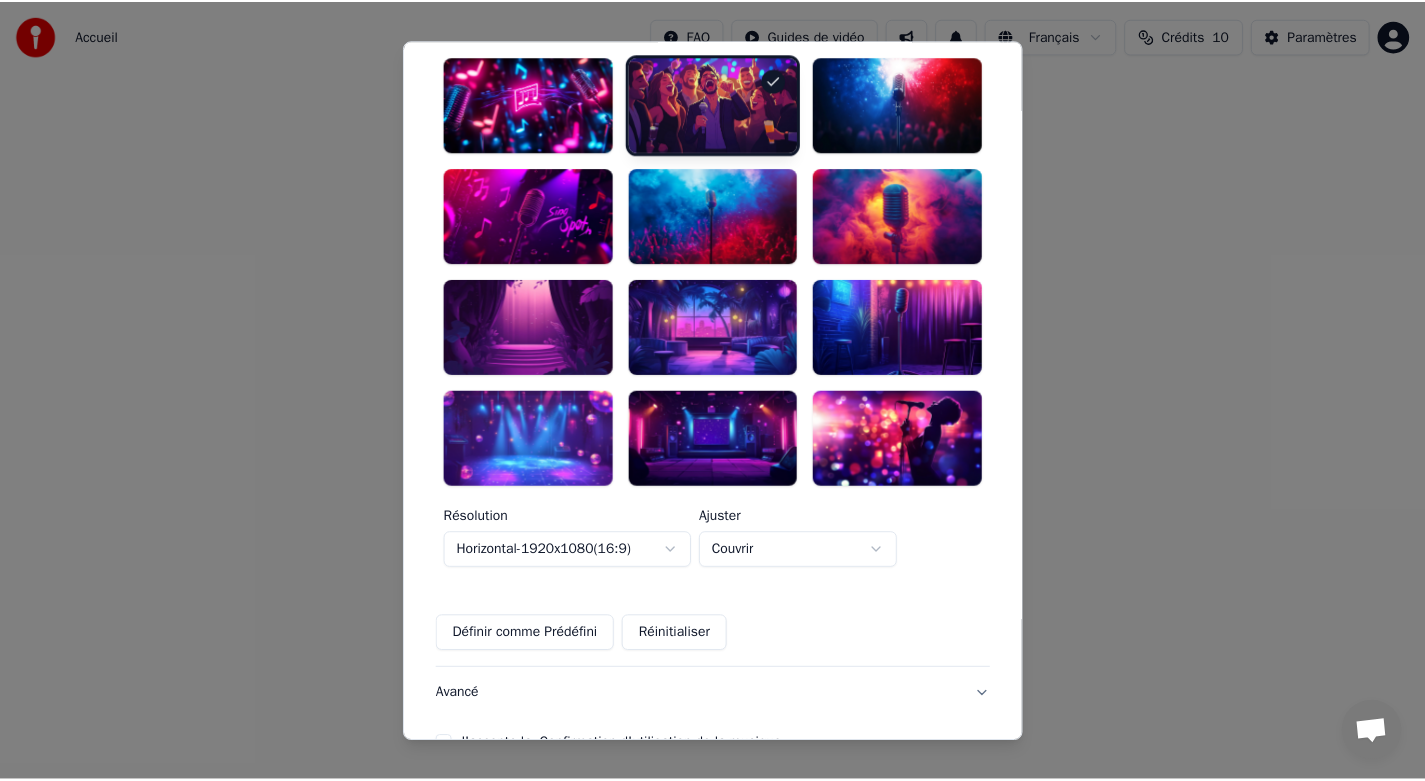 scroll, scrollTop: 591, scrollLeft: 0, axis: vertical 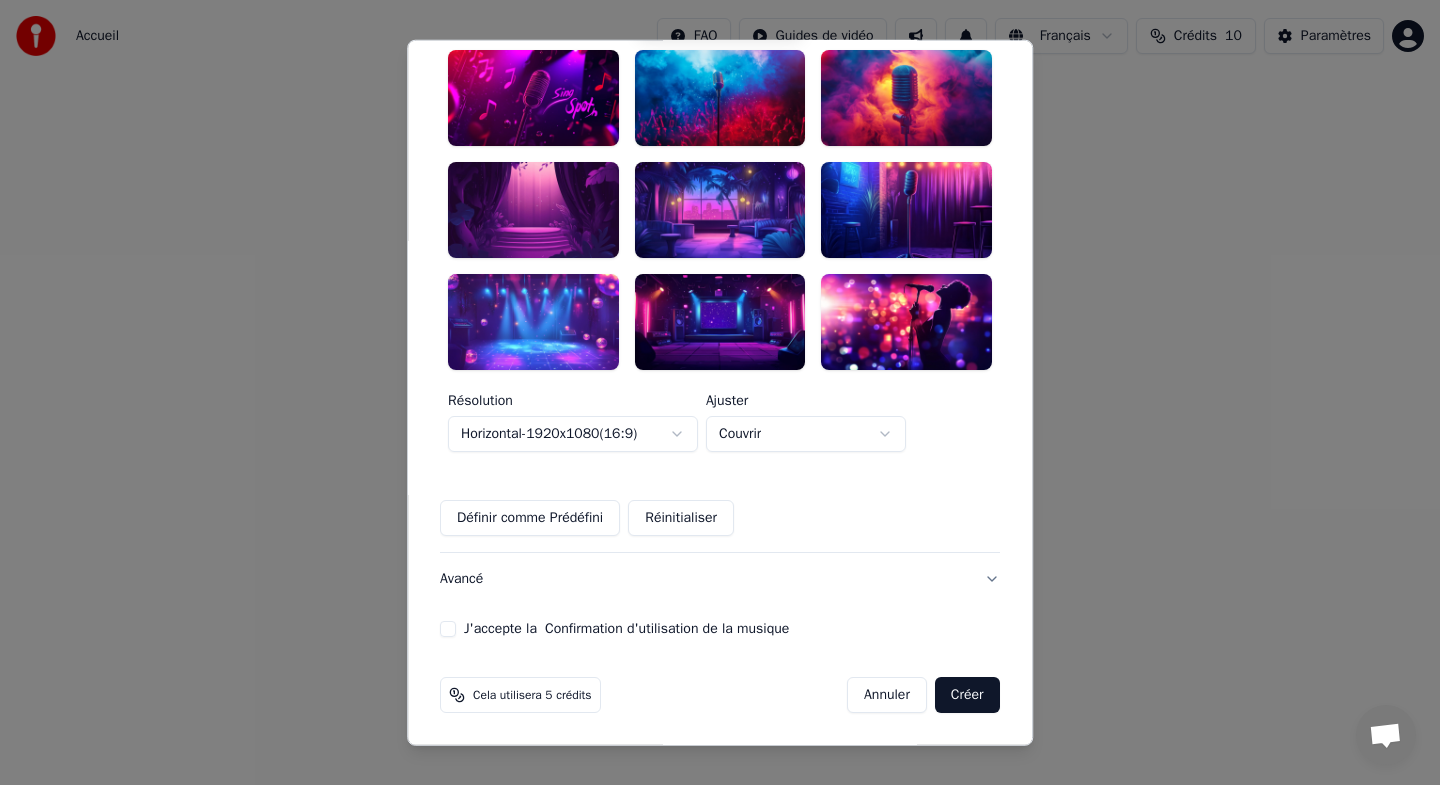 click on "J'accepte la   Confirmation d'utilisation de la musique" at bounding box center (720, 629) 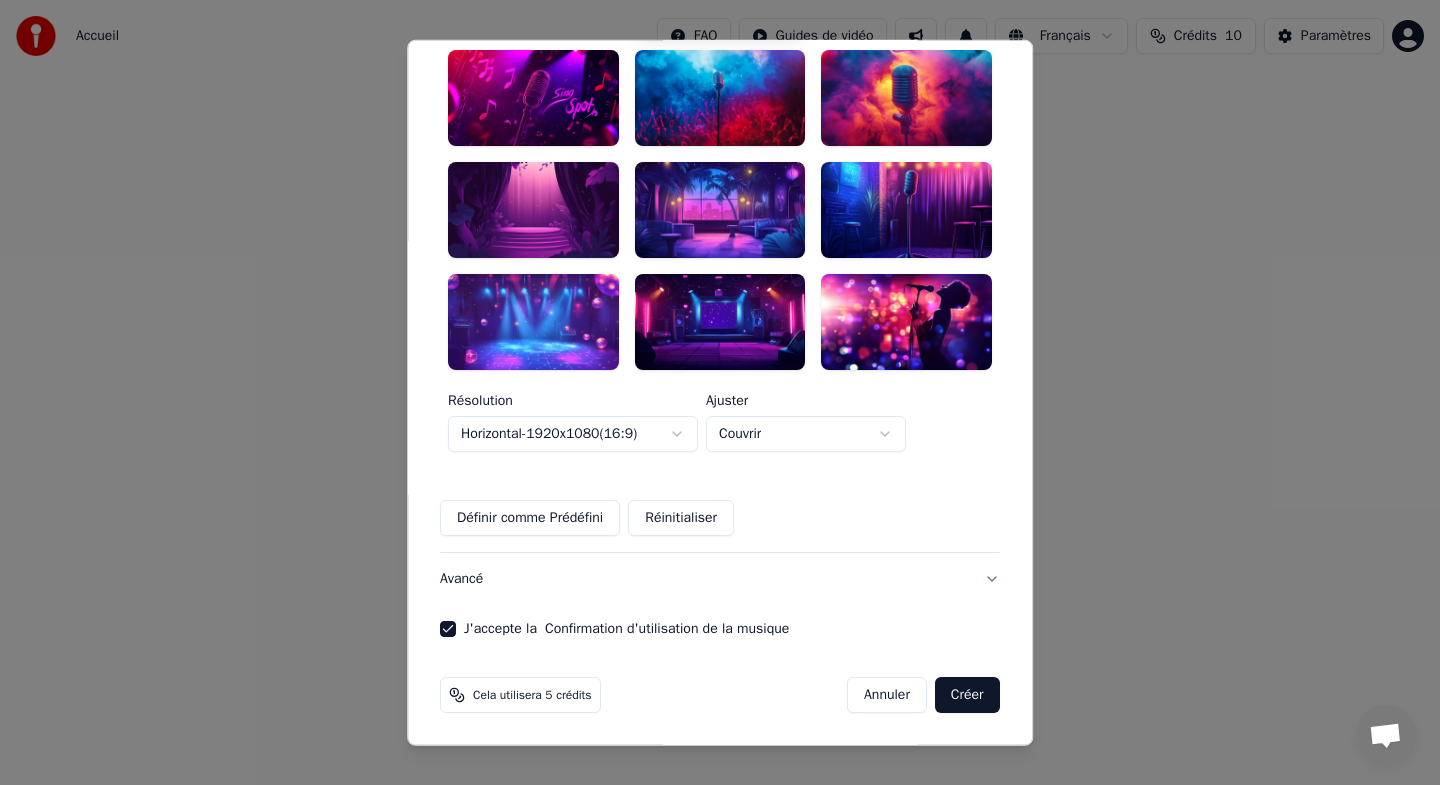 click on "Créer" at bounding box center (967, 695) 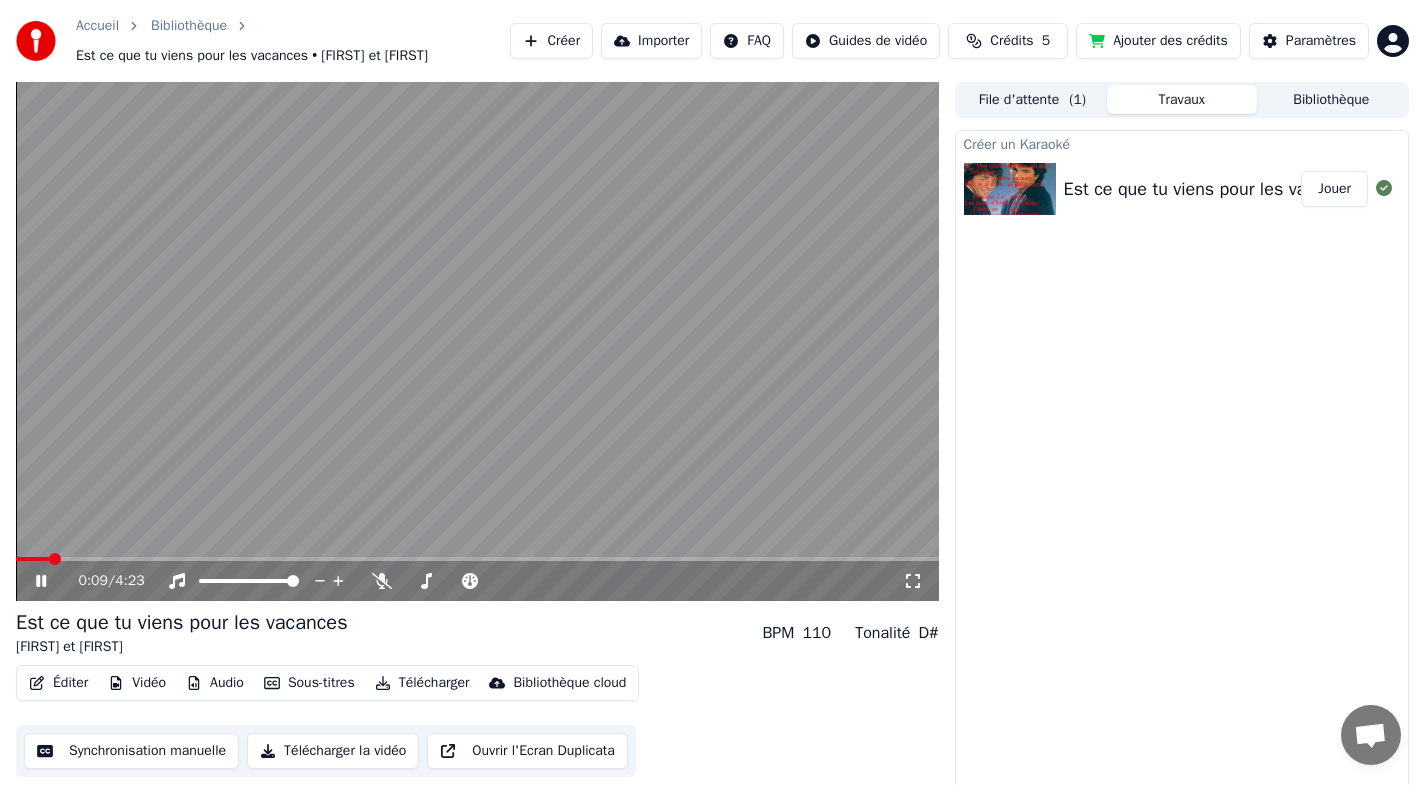 click 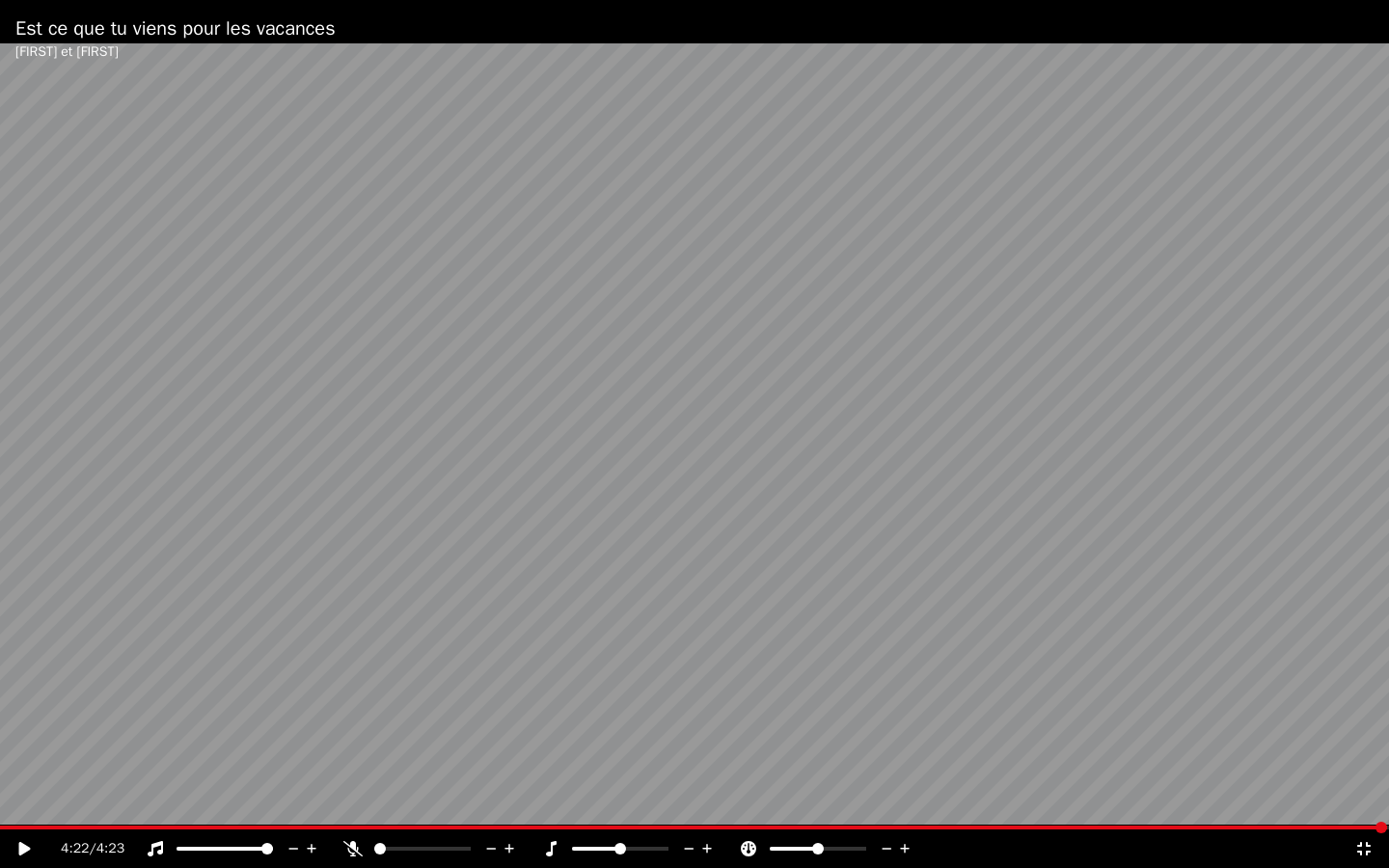drag, startPoint x: 788, startPoint y: 852, endPoint x: 812, endPoint y: 746, distance: 108.683025 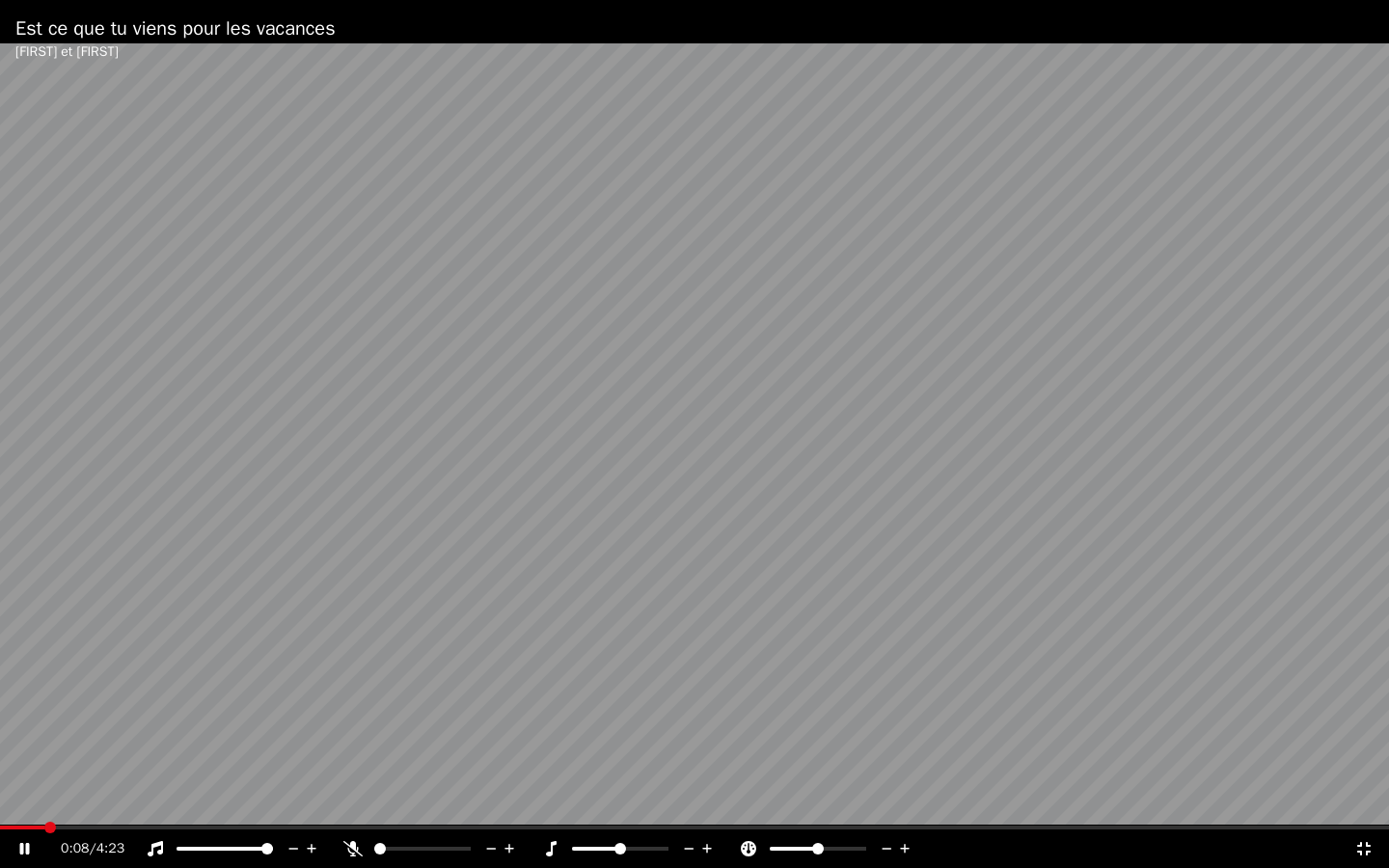 click 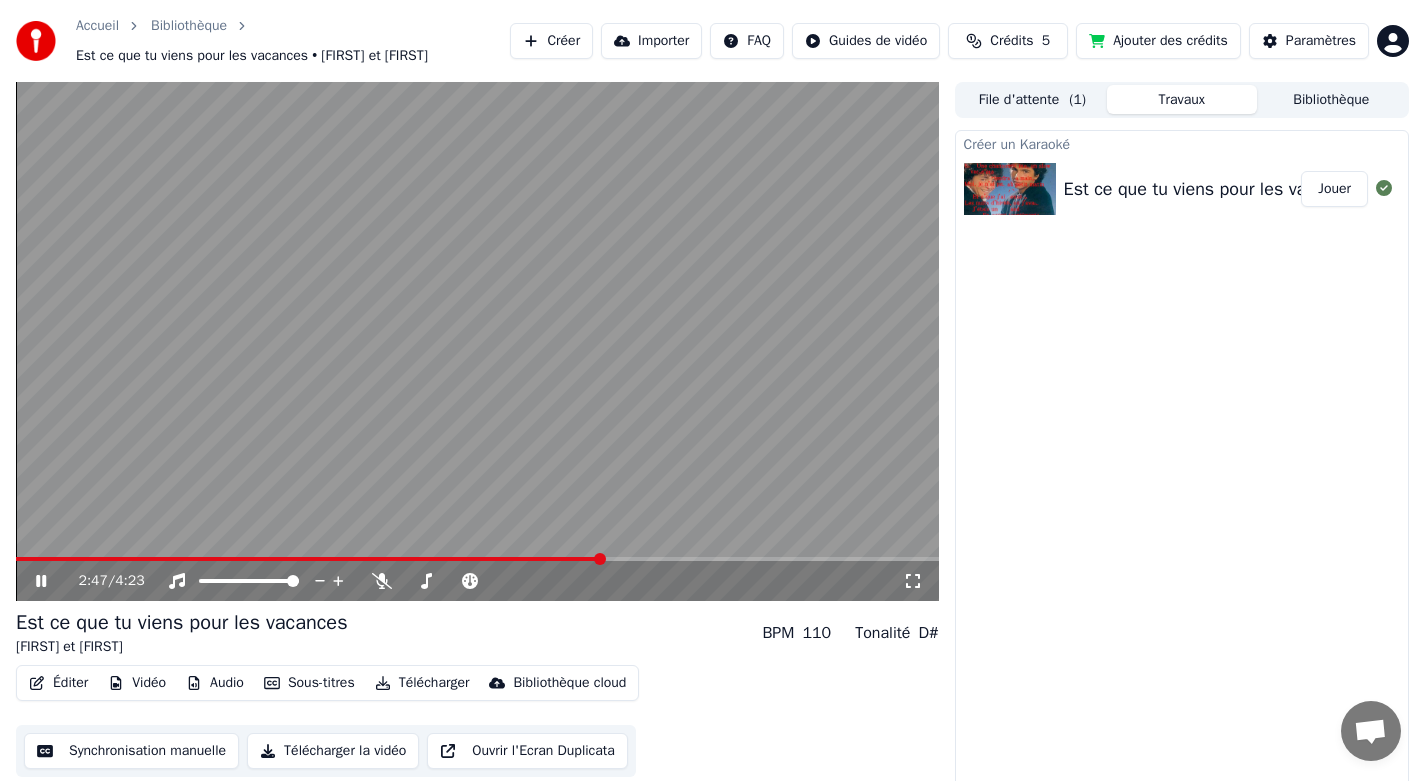 click at bounding box center [600, 559] 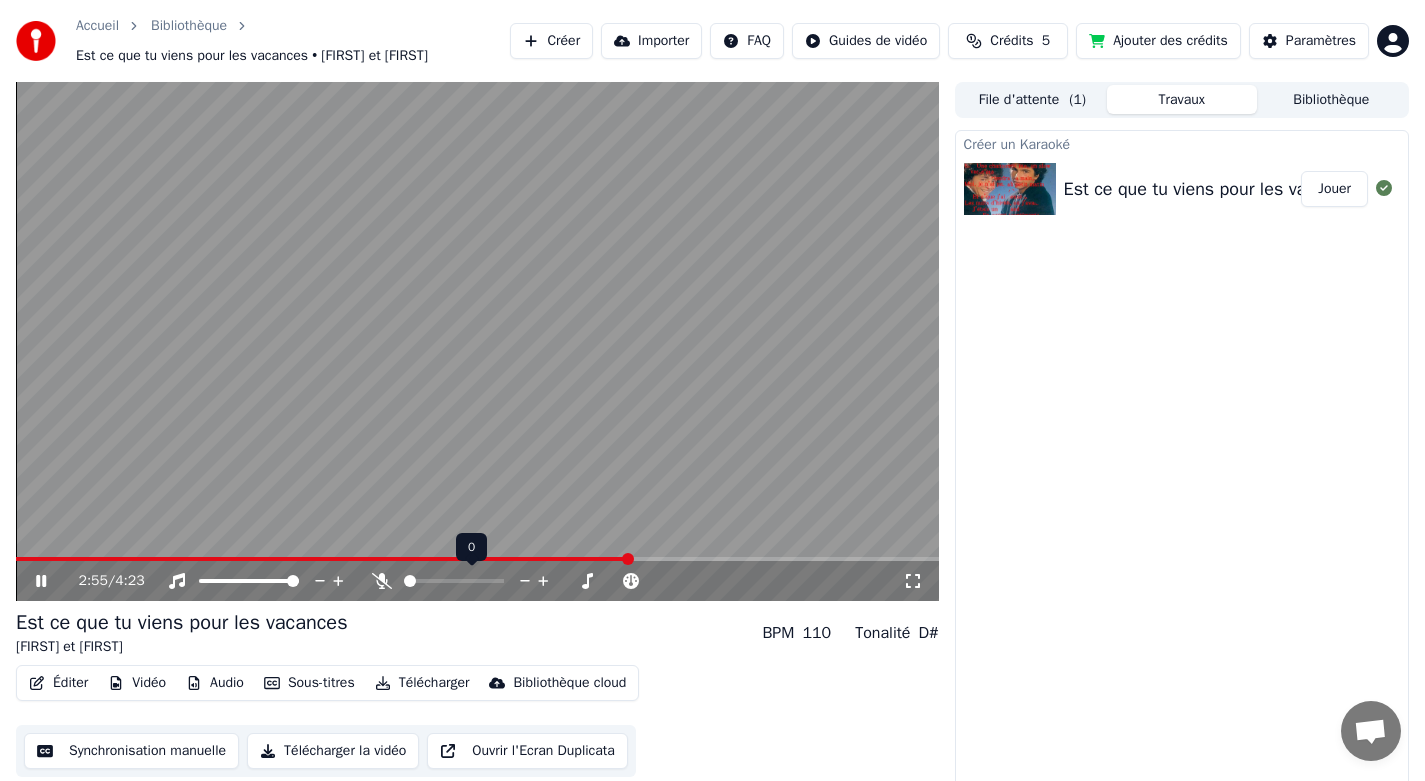 click 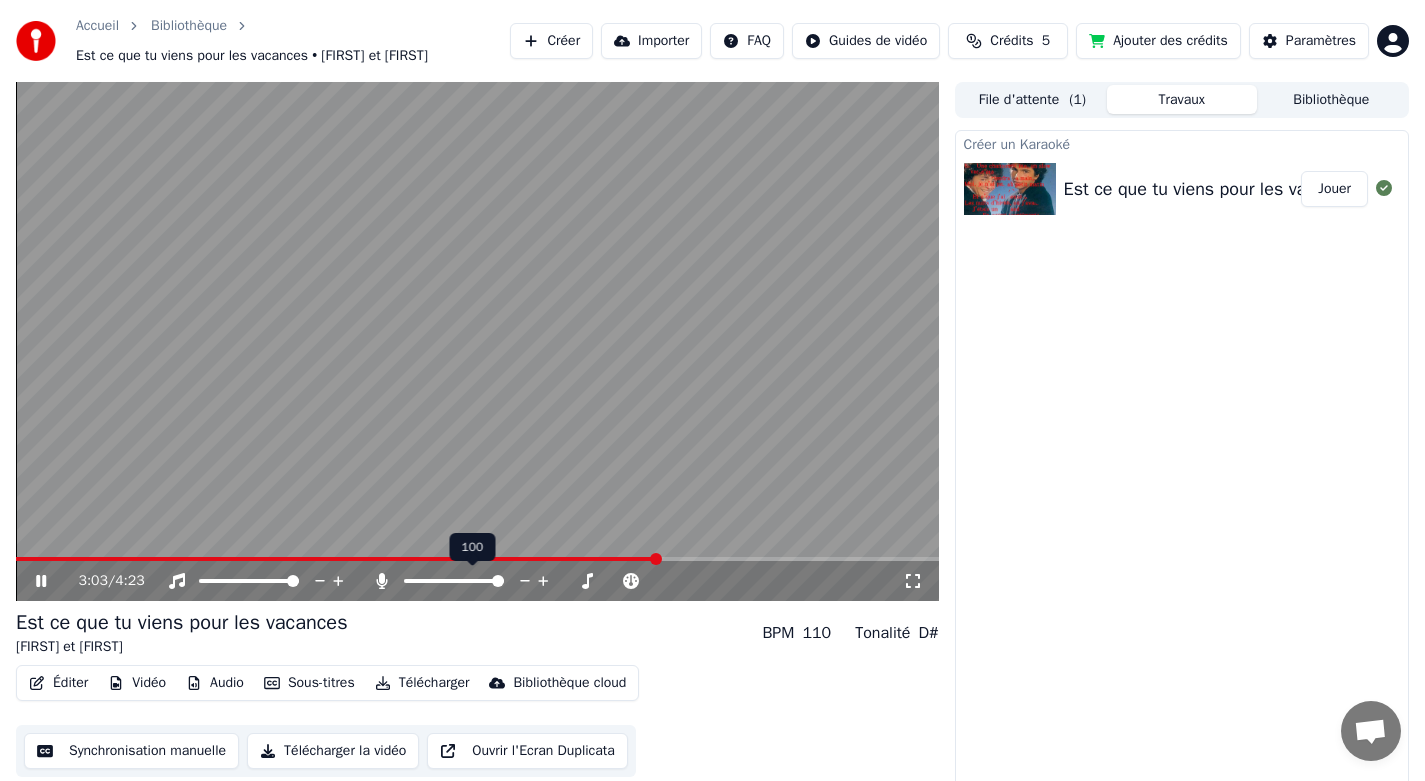 click 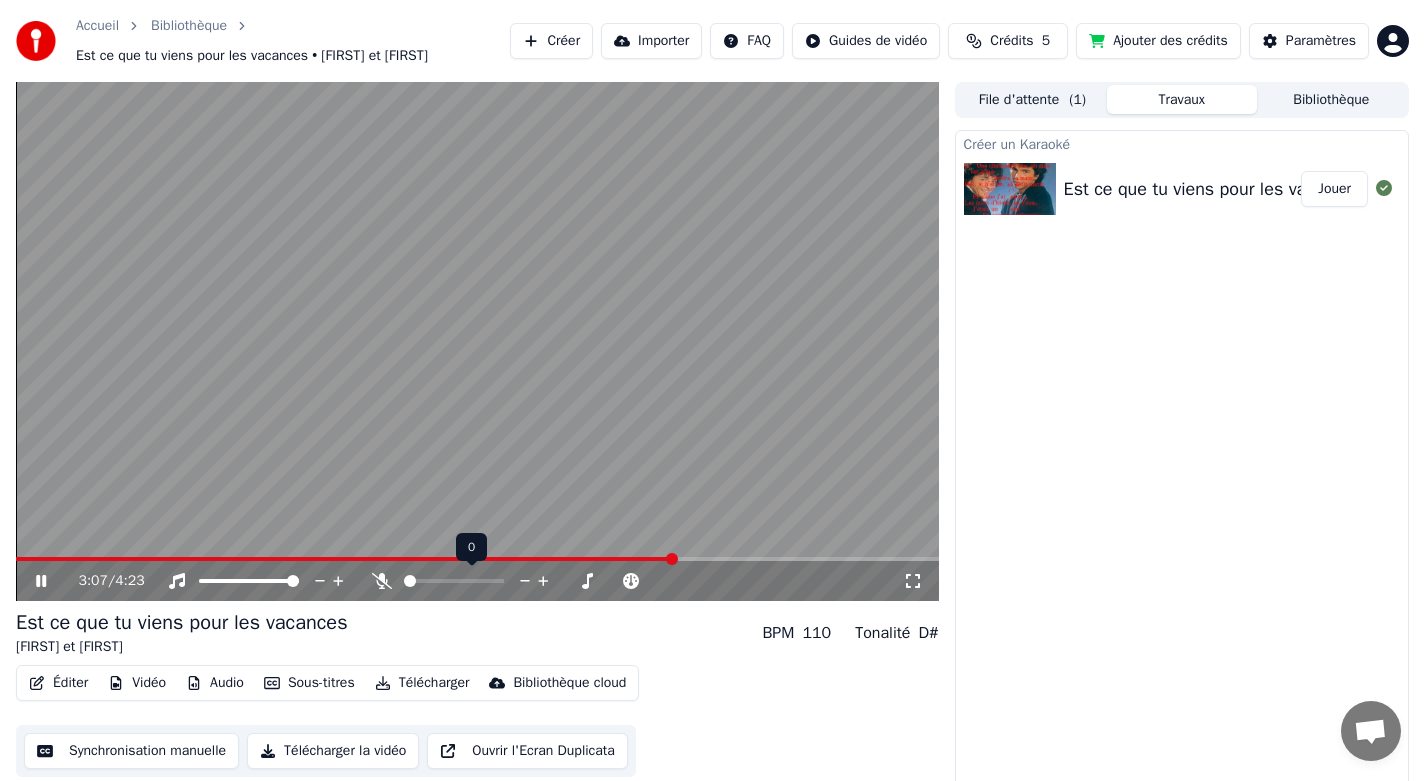click 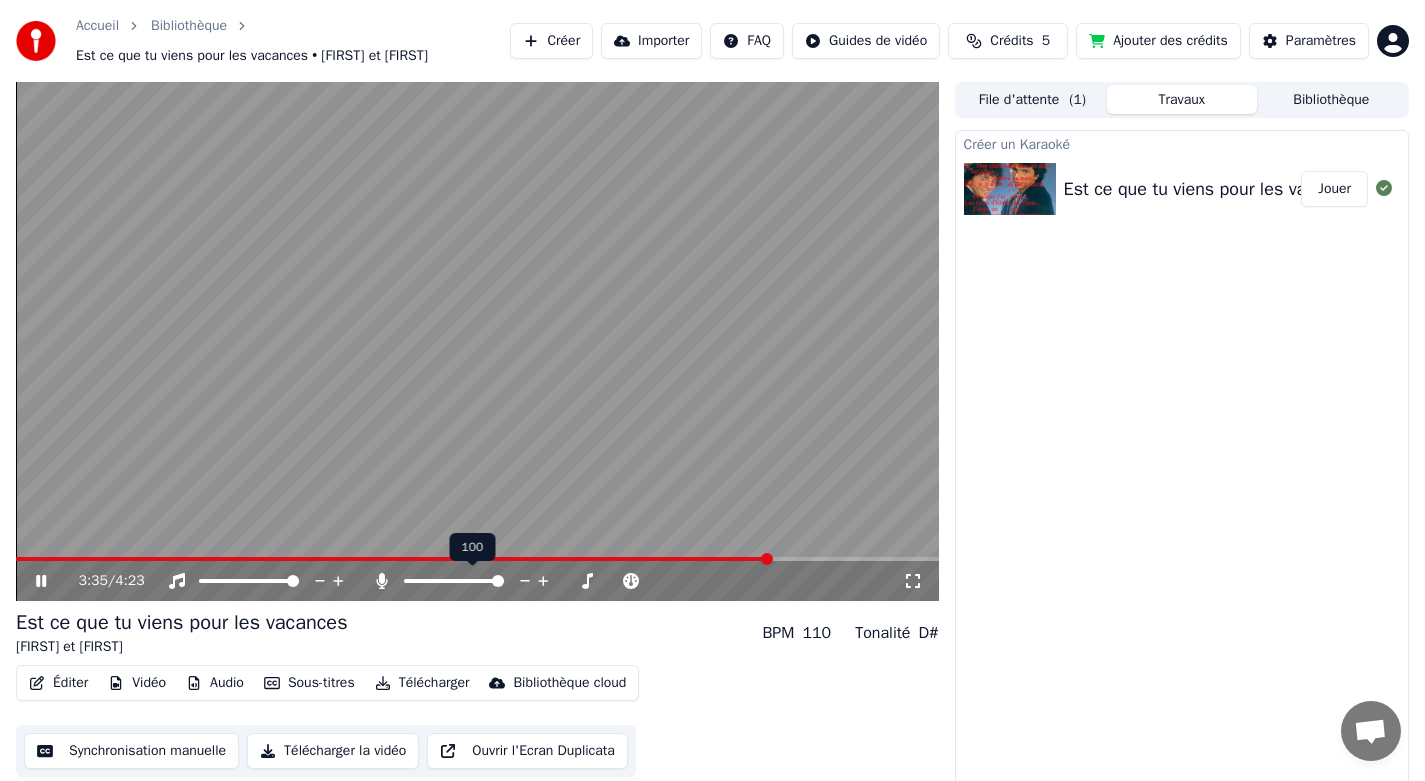 click 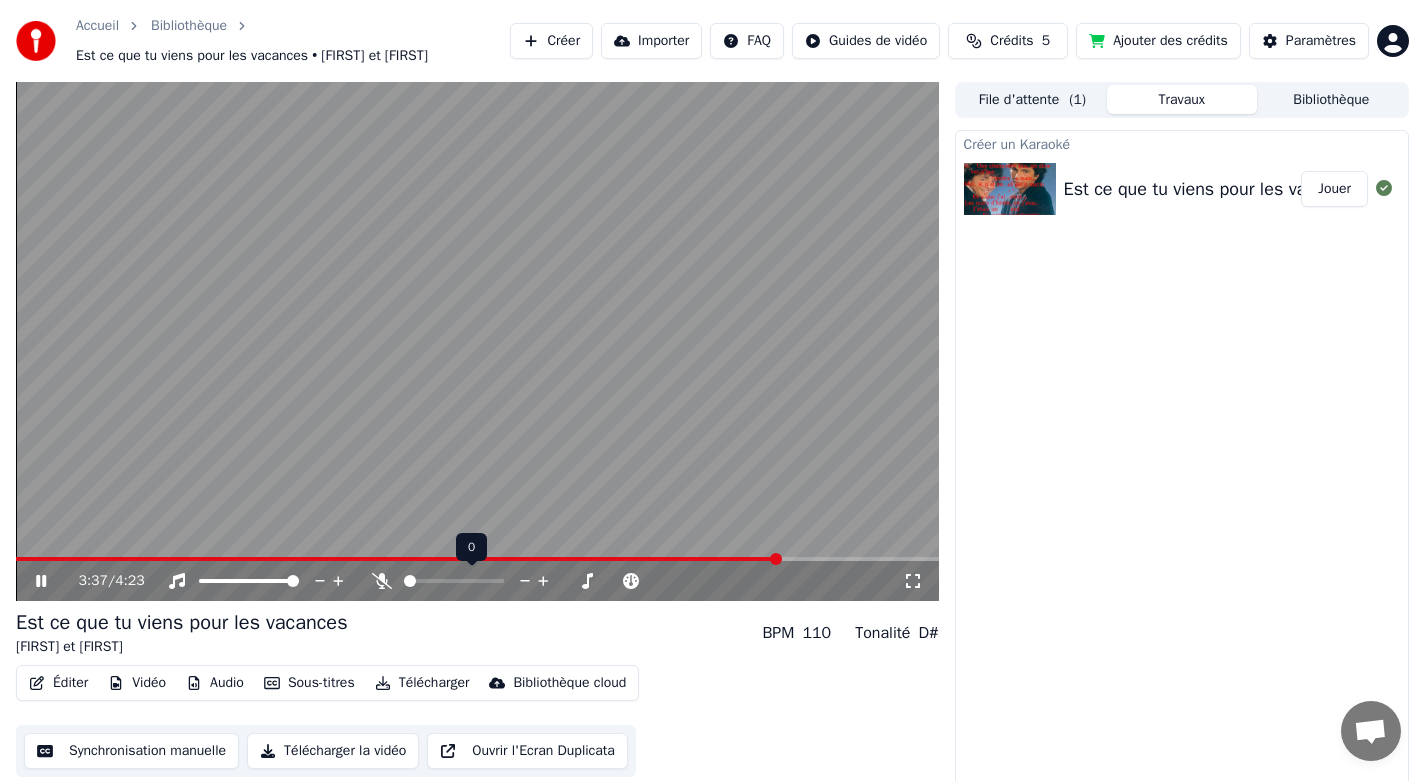 click 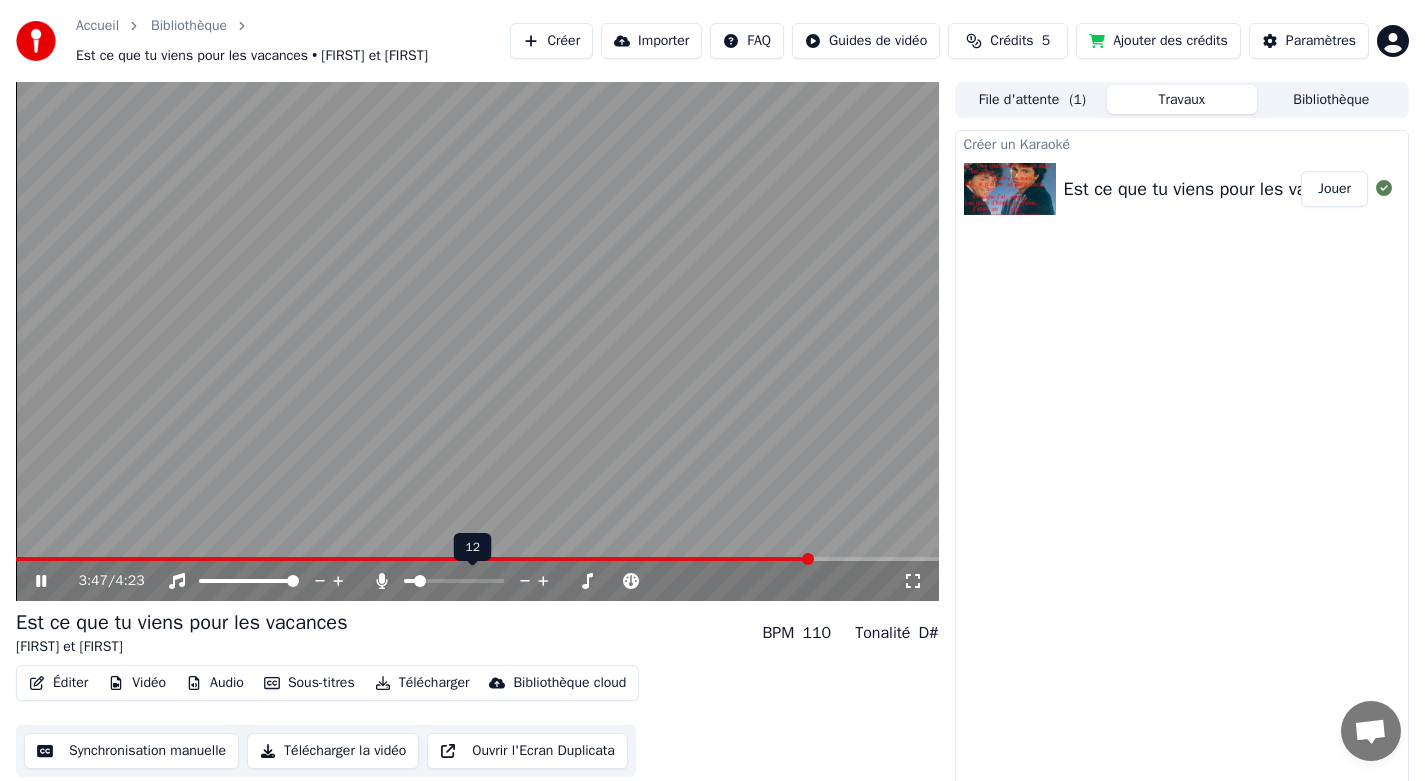 click at bounding box center (420, 581) 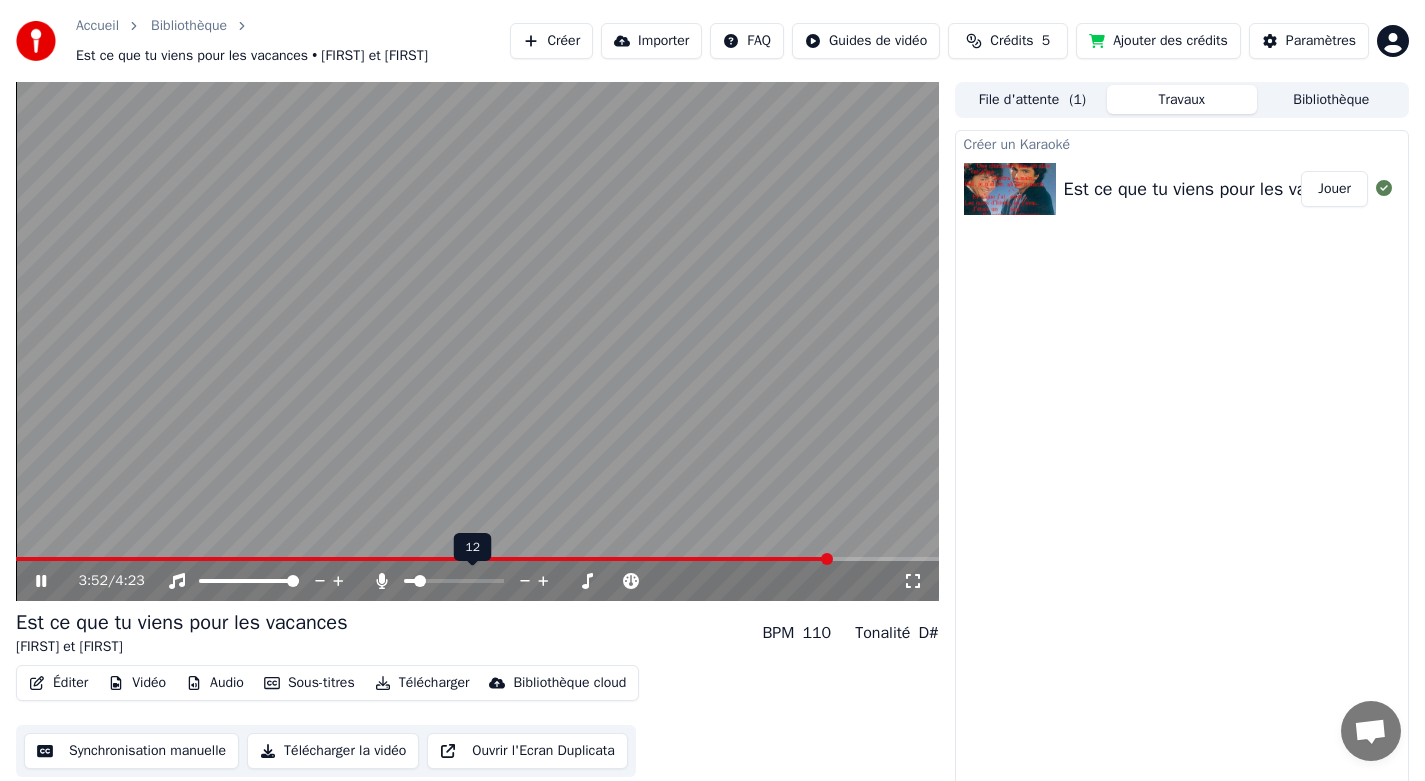 click at bounding box center [420, 581] 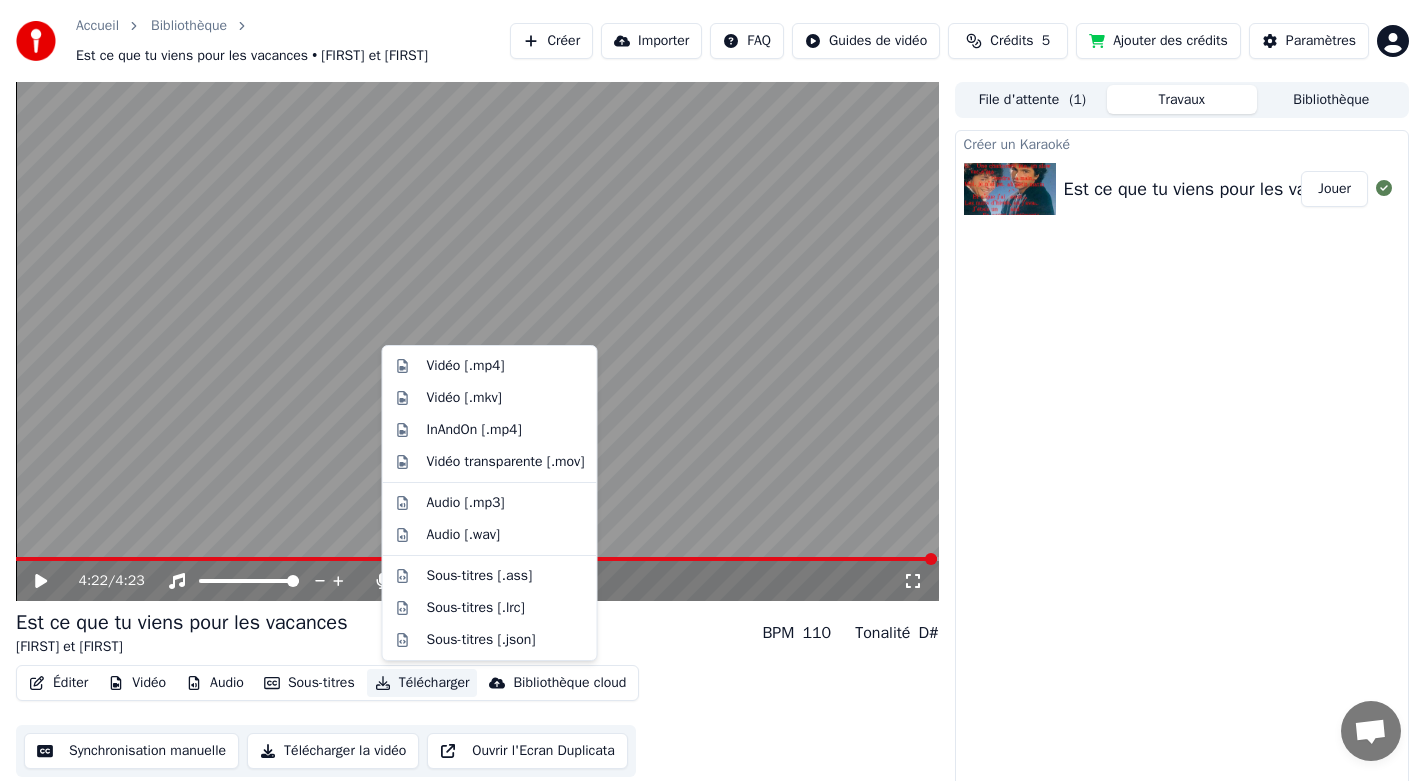 click on "Télécharger" at bounding box center (422, 683) 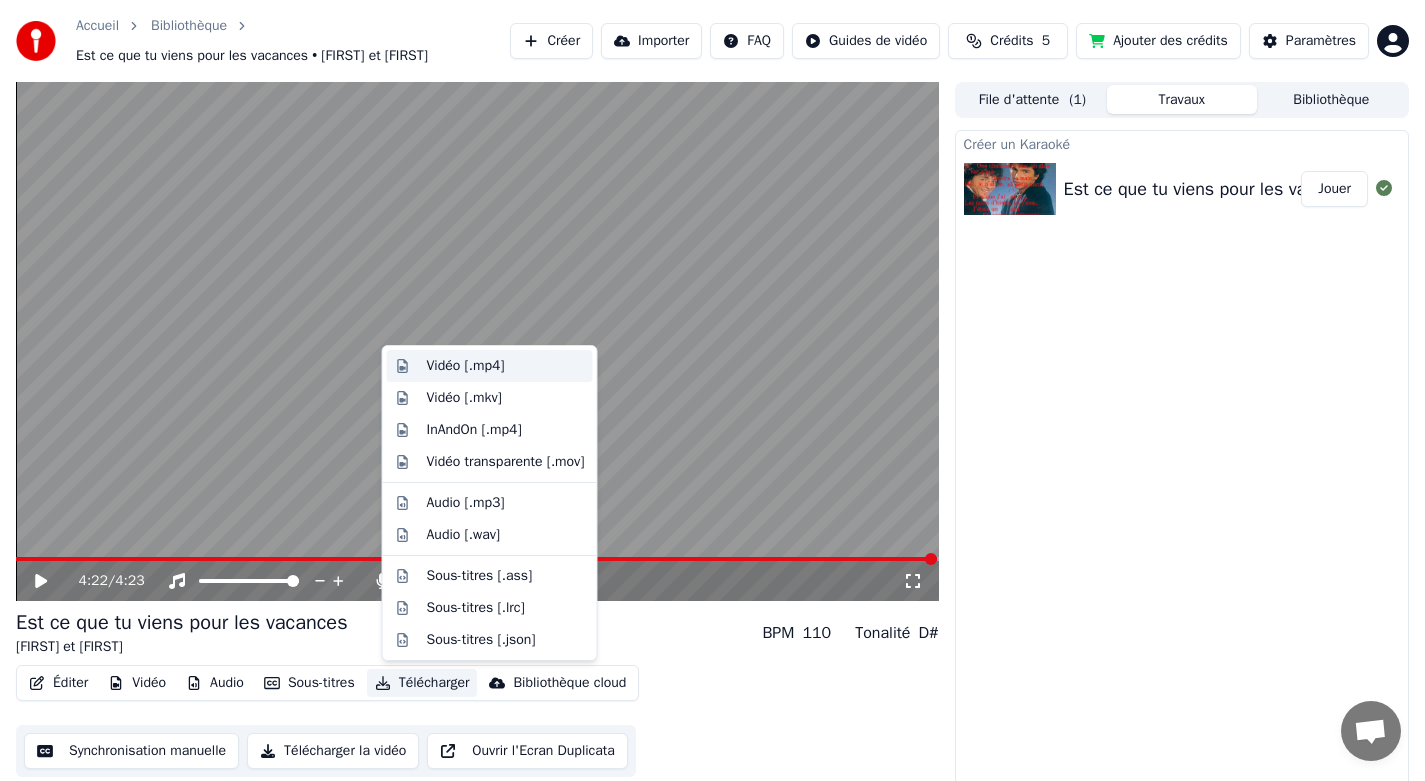 click on "Vidéo [.mp4]" at bounding box center (466, 366) 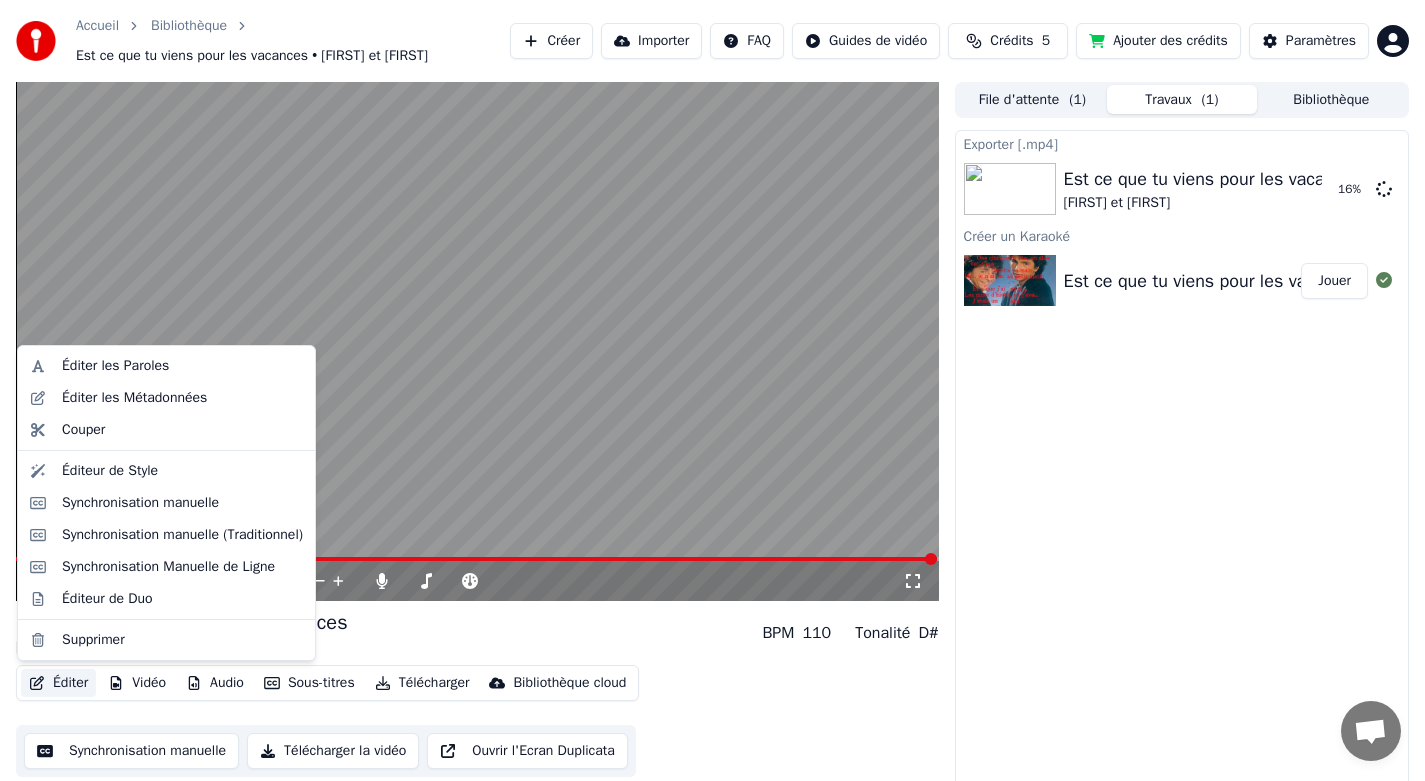 click on "Éditer" at bounding box center (58, 683) 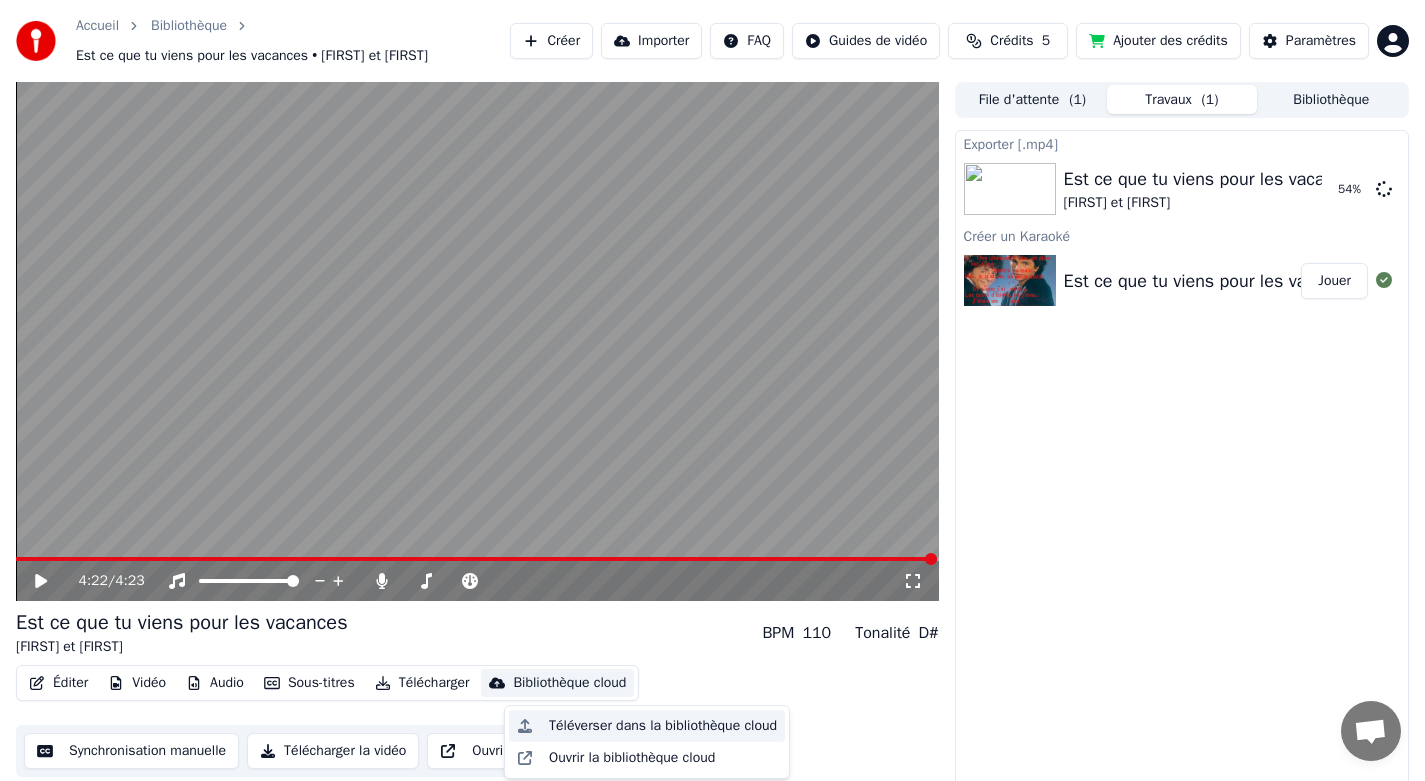 click on "Téléverser dans la bibliothèque cloud" at bounding box center (663, 726) 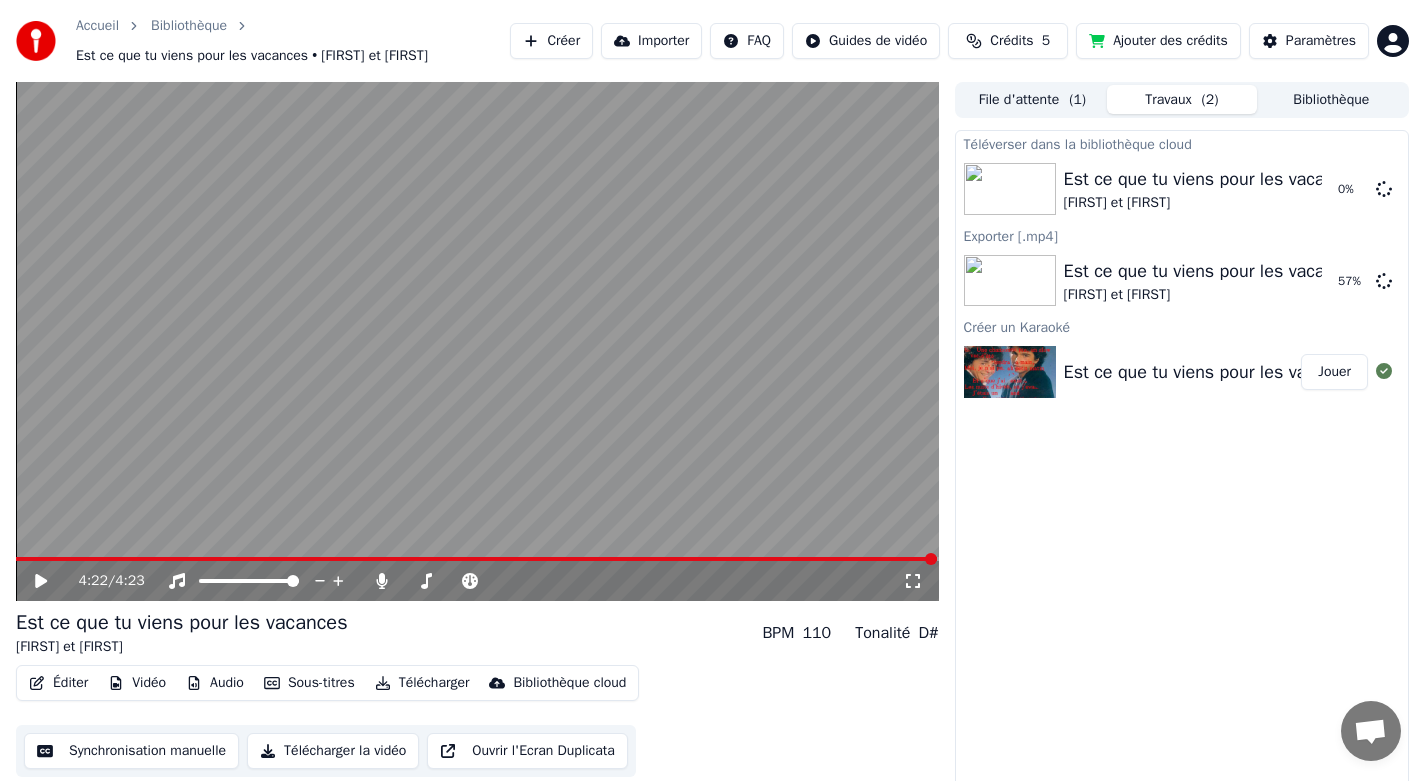 click on "Bibliothèque cloud" at bounding box center (569, 683) 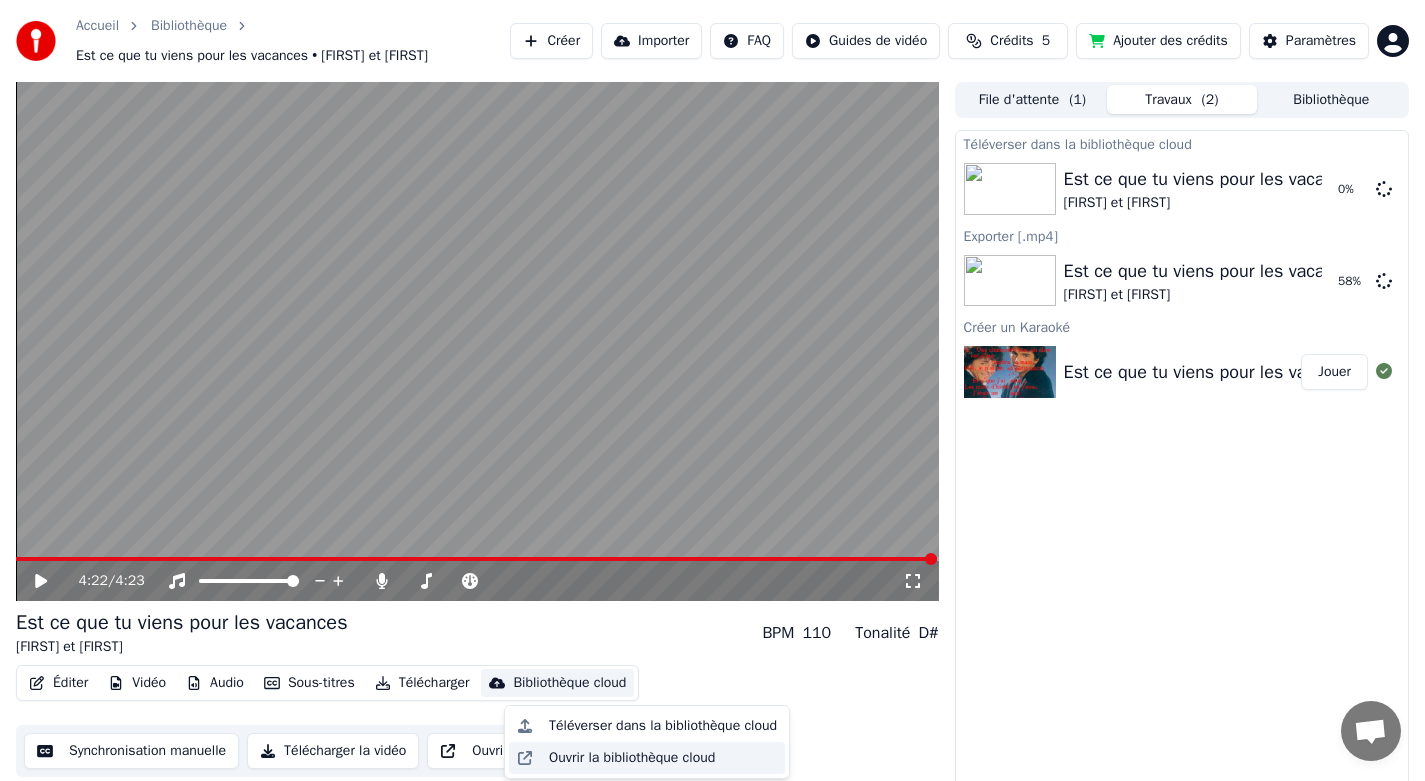 click on "Ouvrir la bibliothèque cloud" at bounding box center (632, 758) 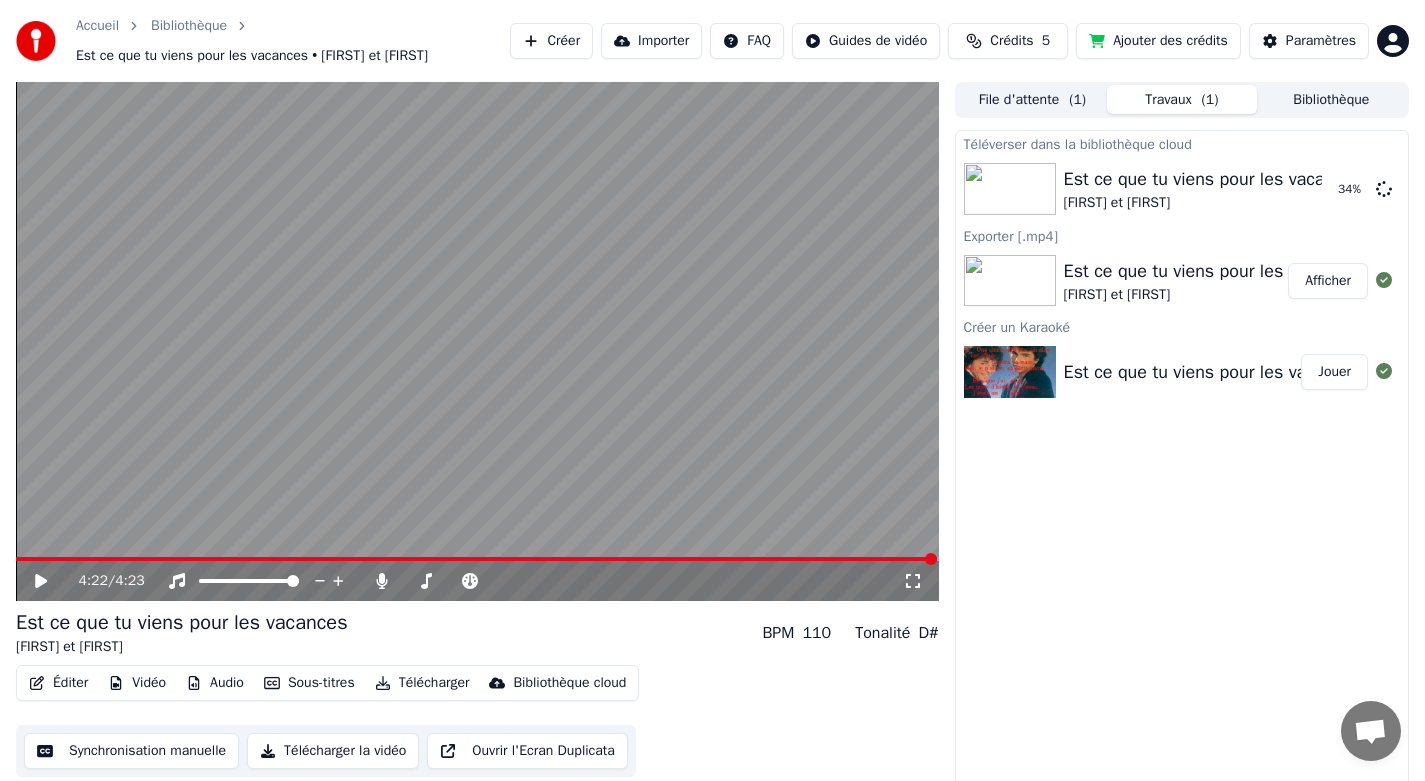 click on "Afficher" at bounding box center [1328, 281] 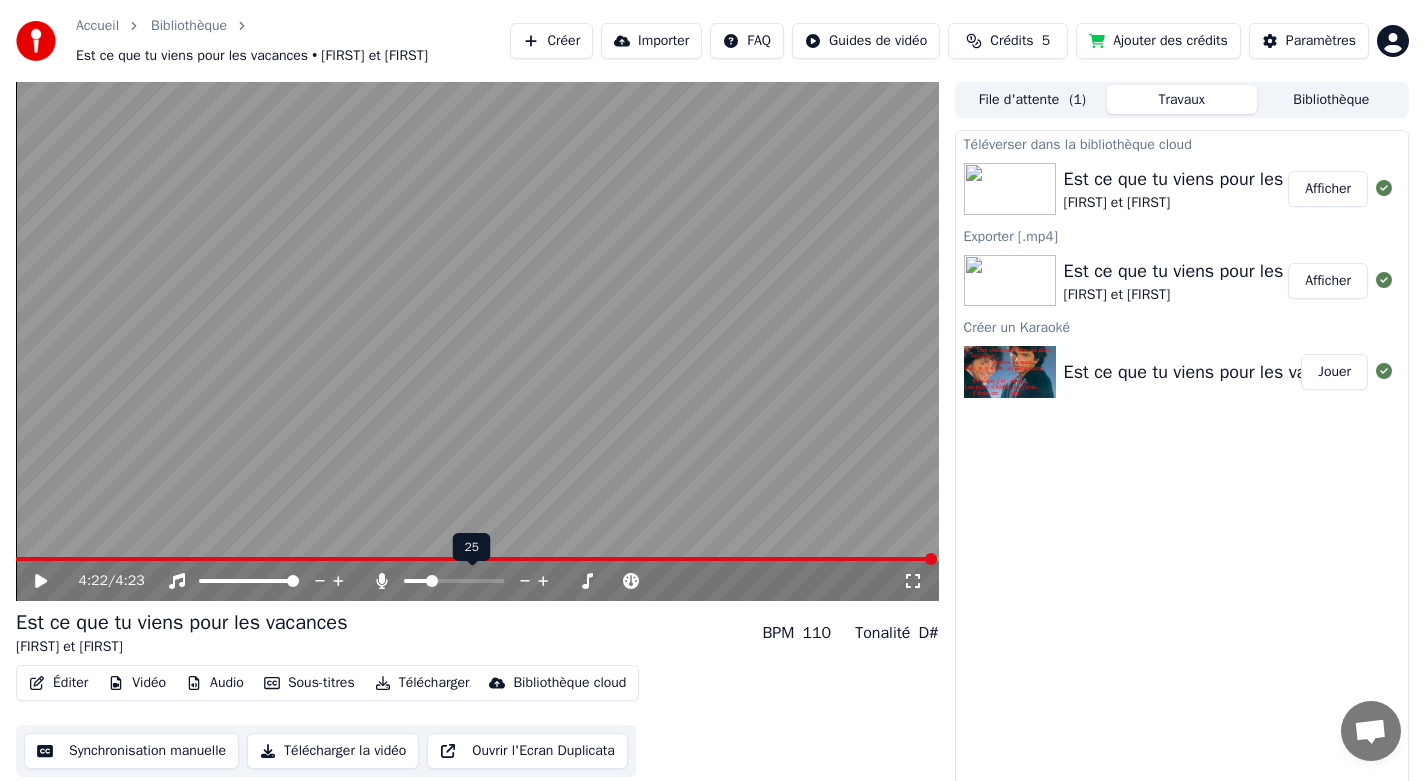 click at bounding box center [432, 581] 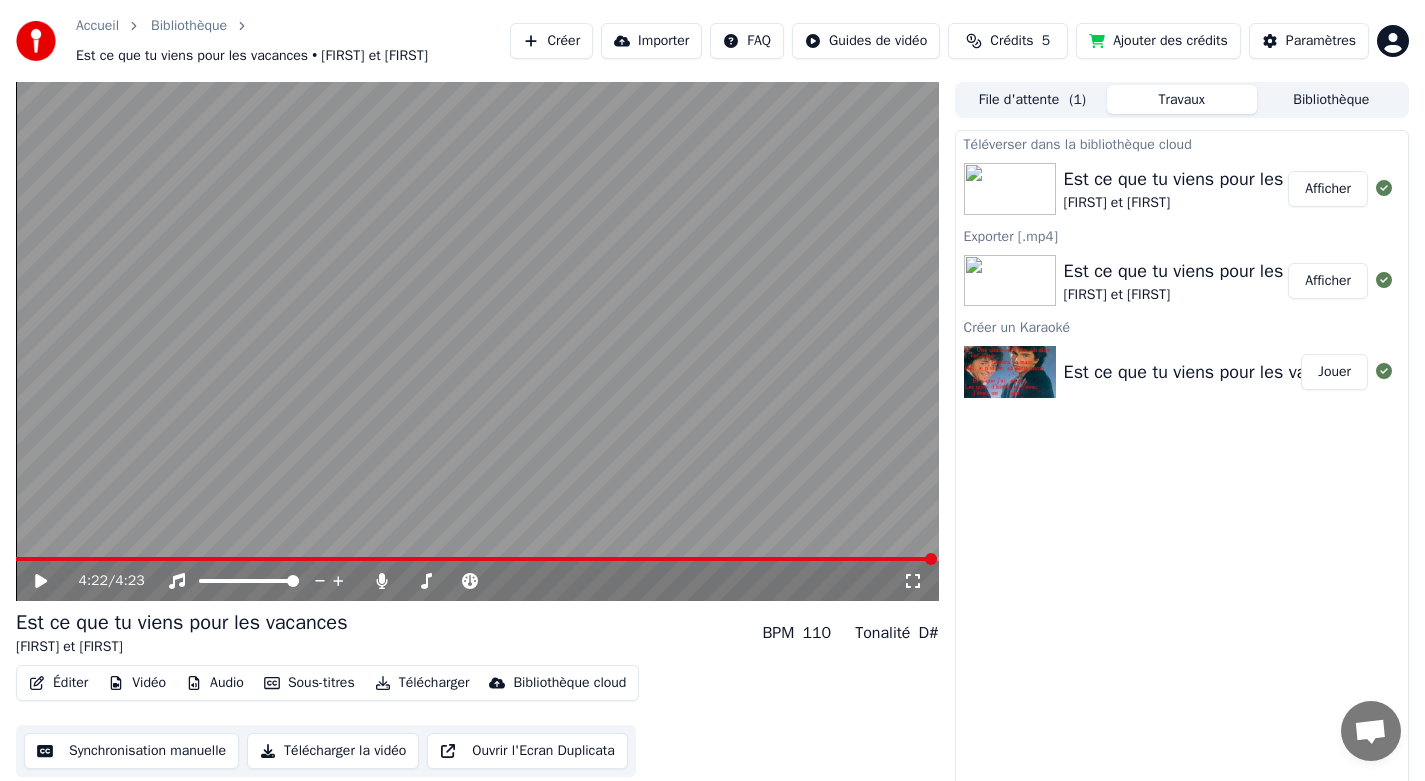 click on "4:22  /  4:23" at bounding box center (477, 581) 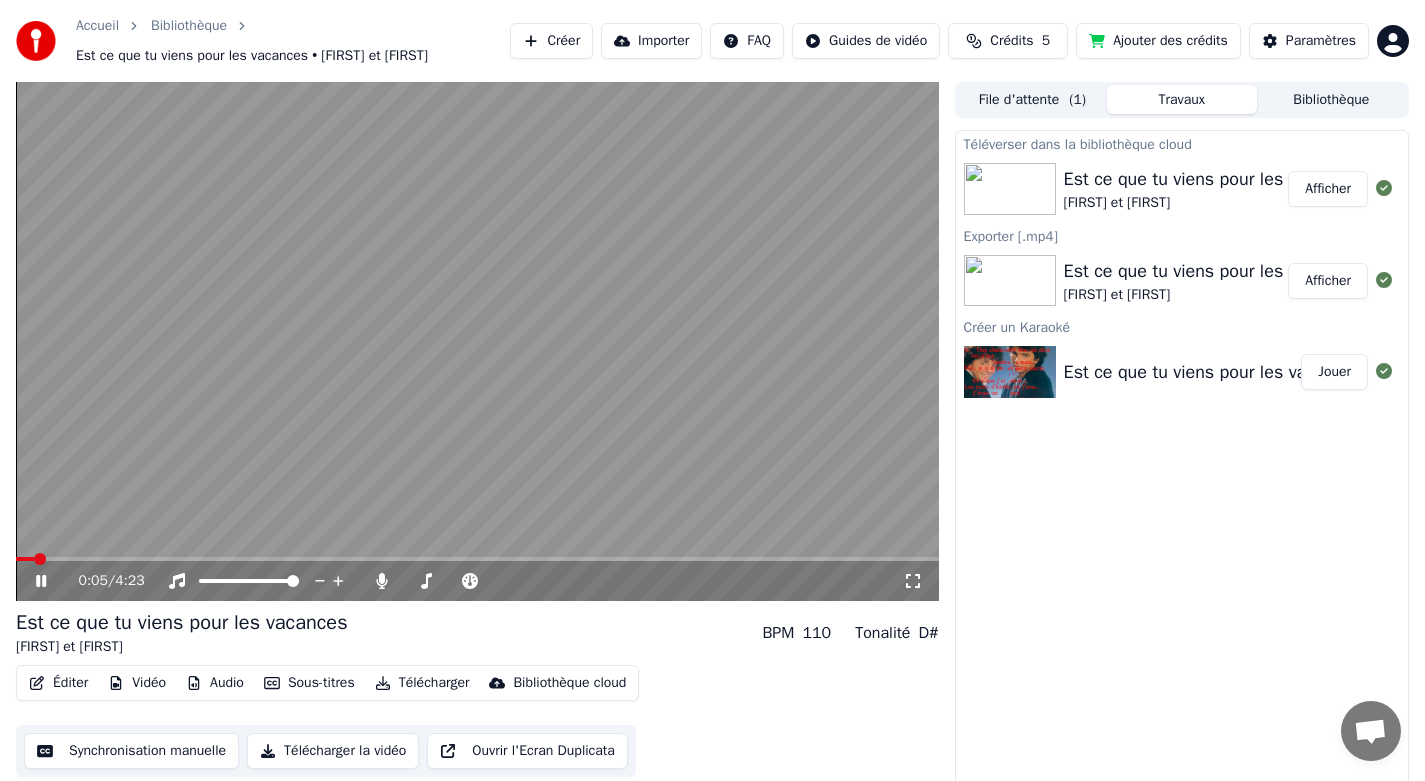 click on "0:05  /  4:23" at bounding box center [477, 581] 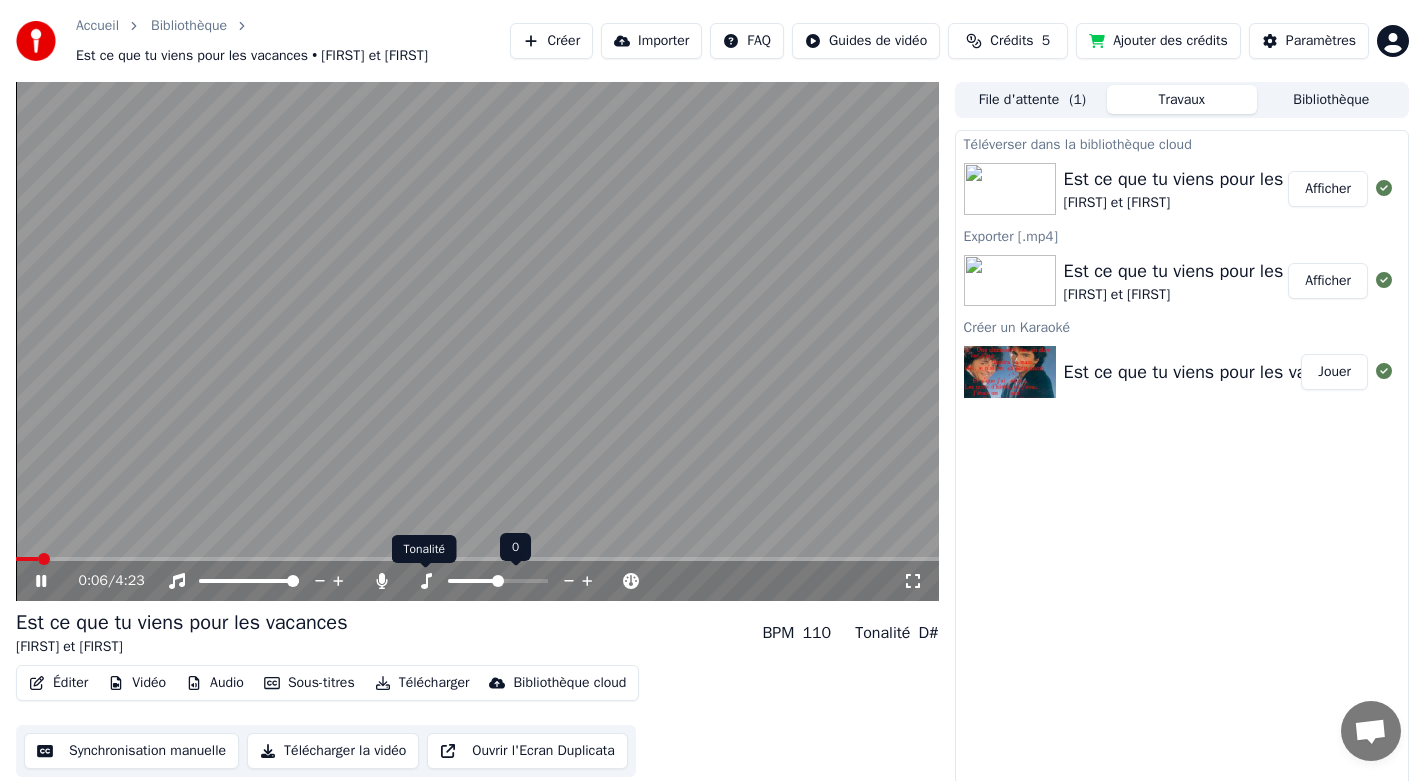 click 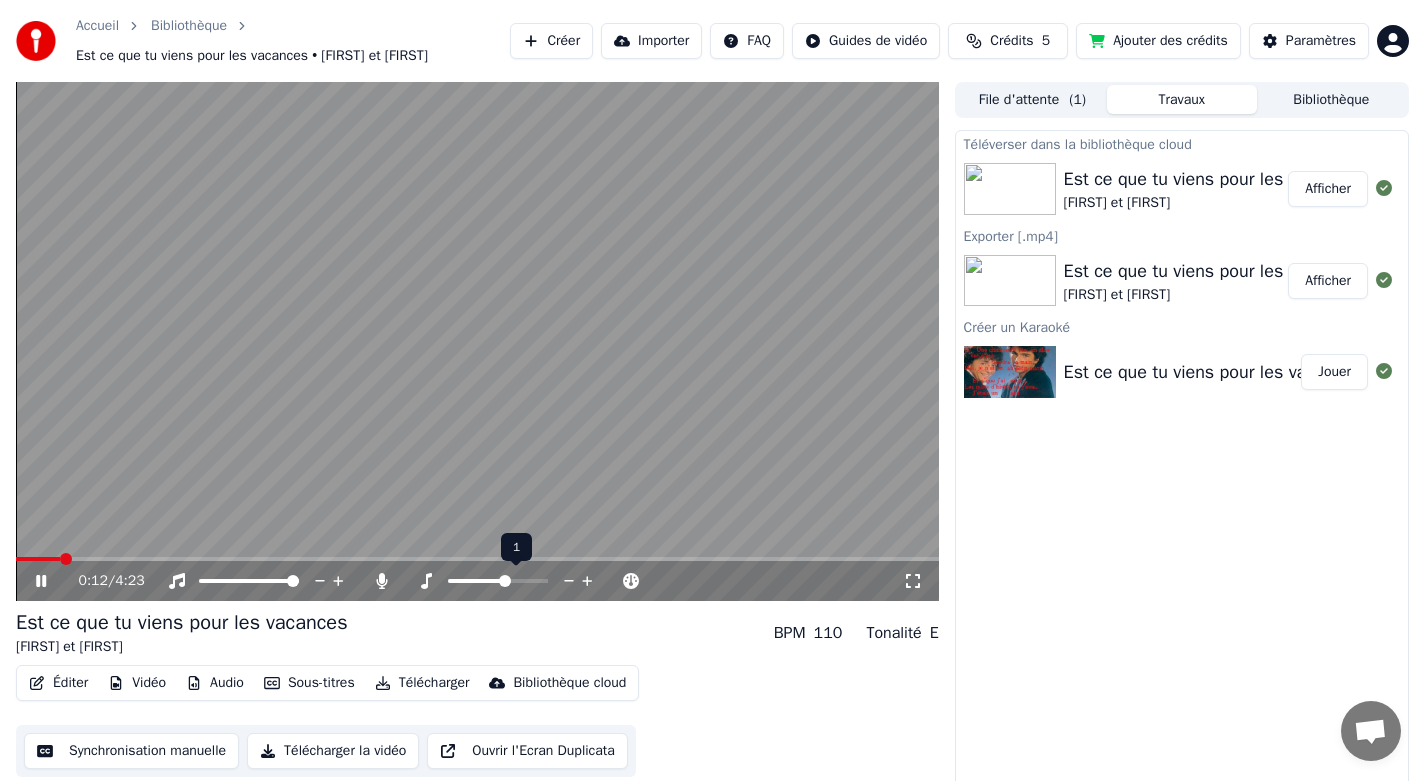 click at bounding box center (505, 581) 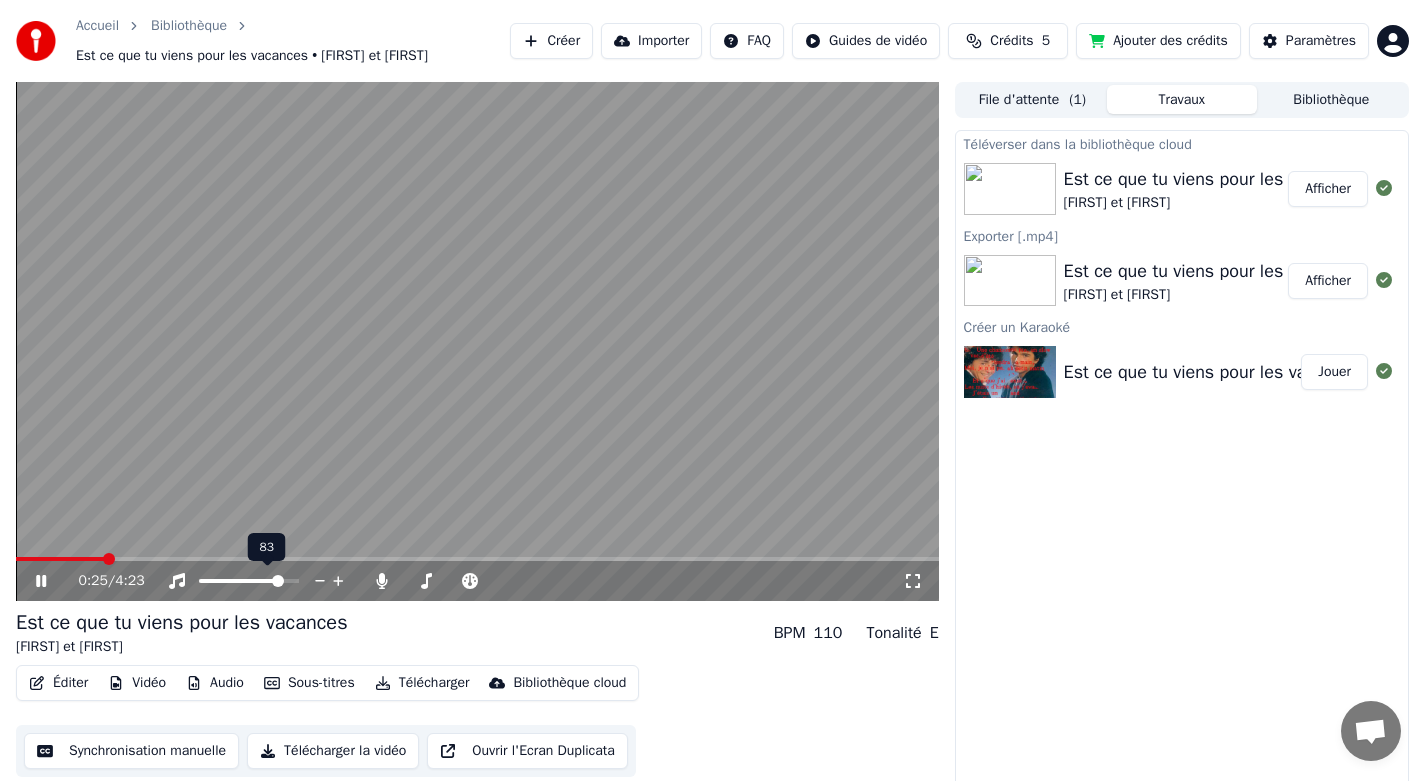 click at bounding box center (278, 581) 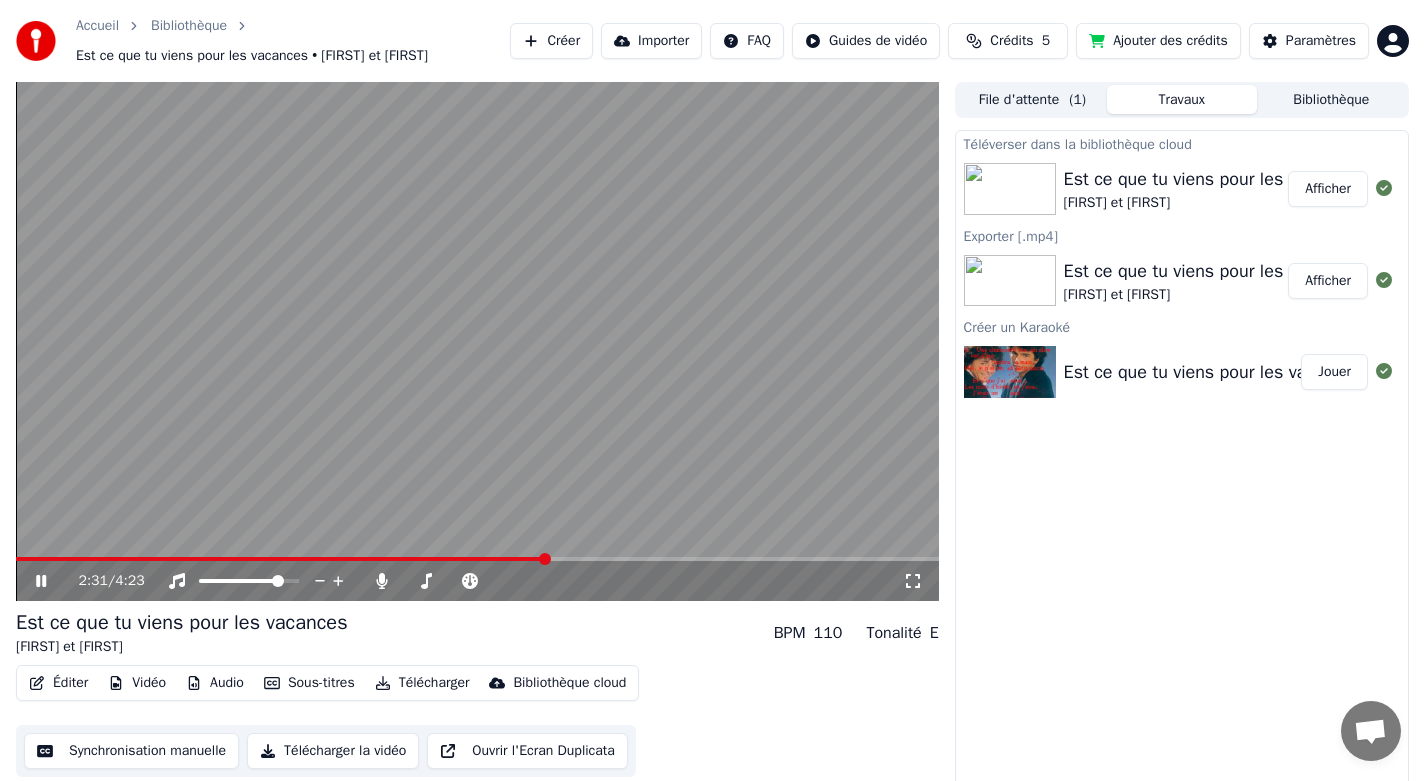click at bounding box center [545, 559] 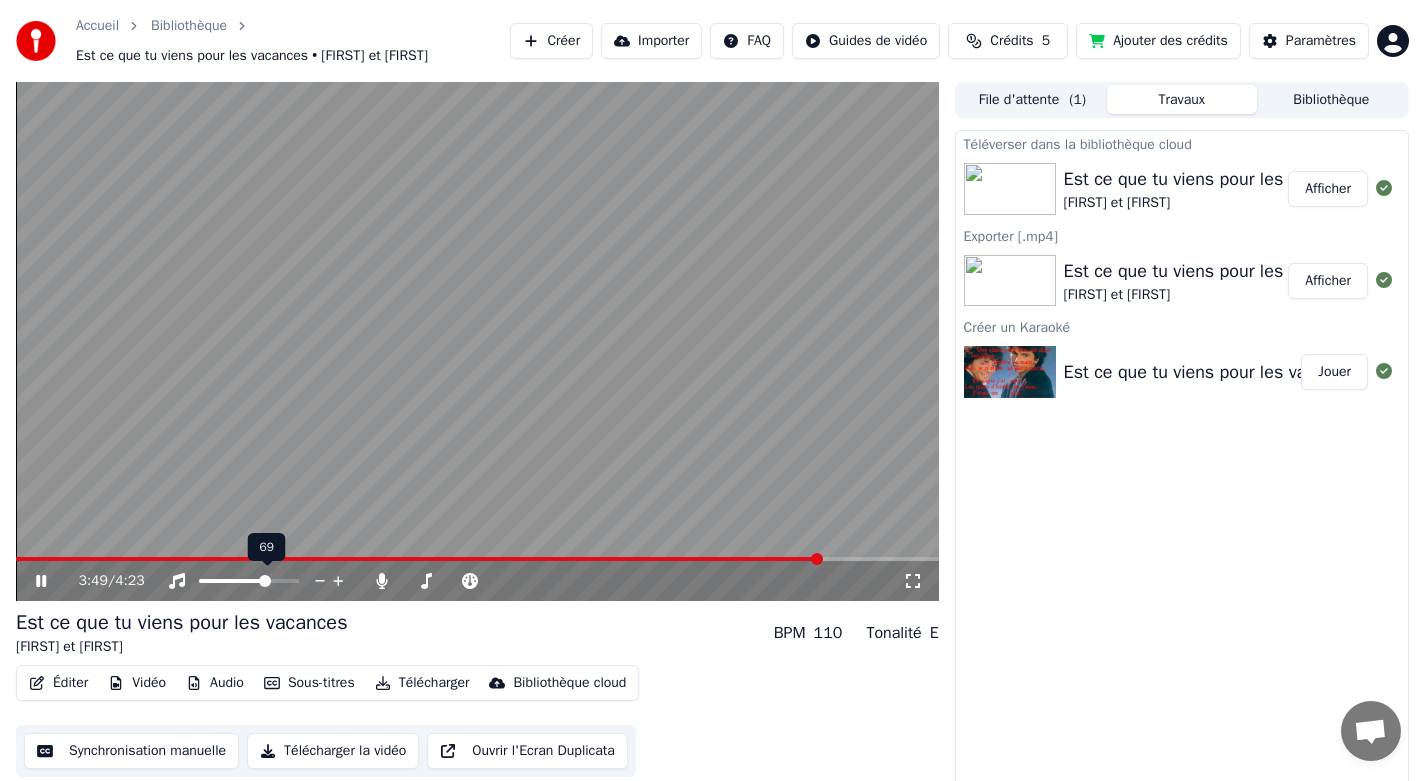 click at bounding box center (265, 581) 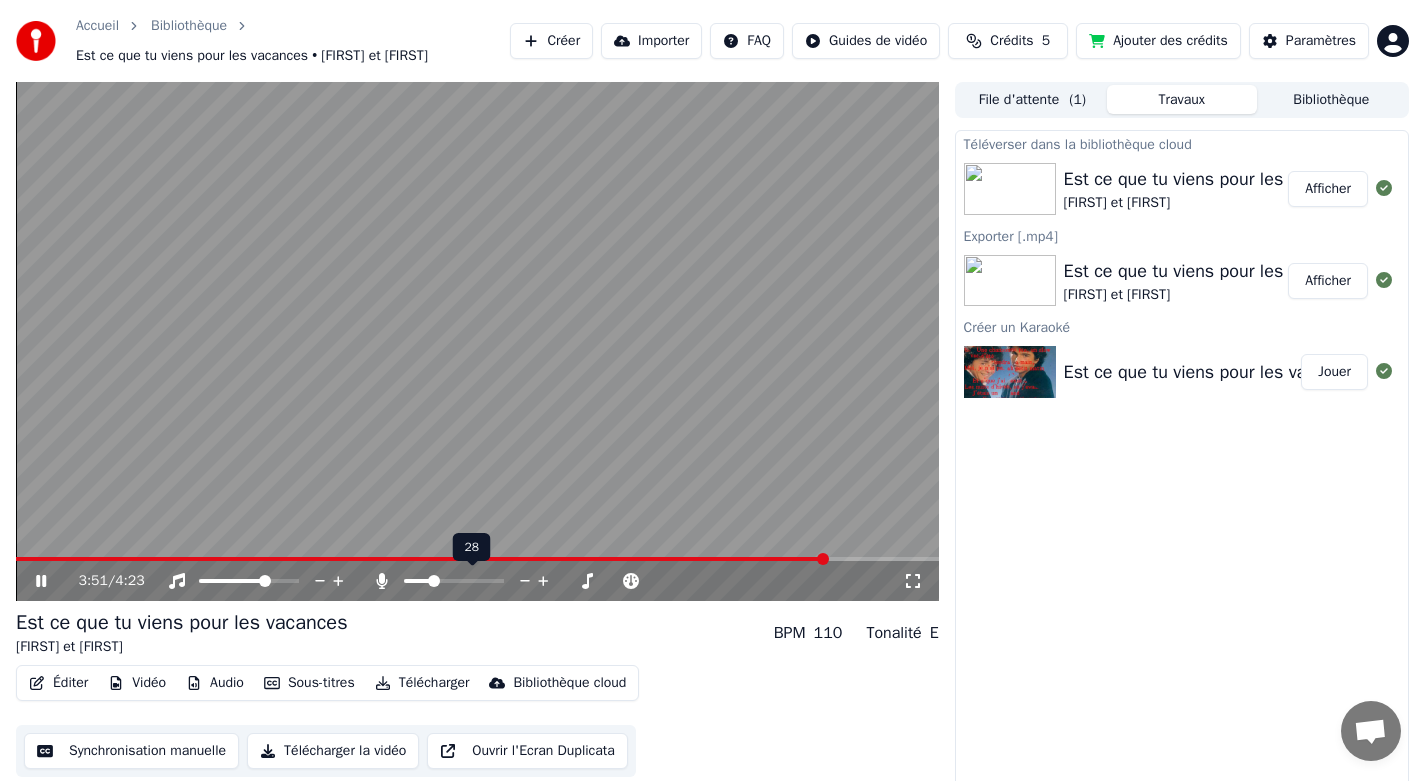 click 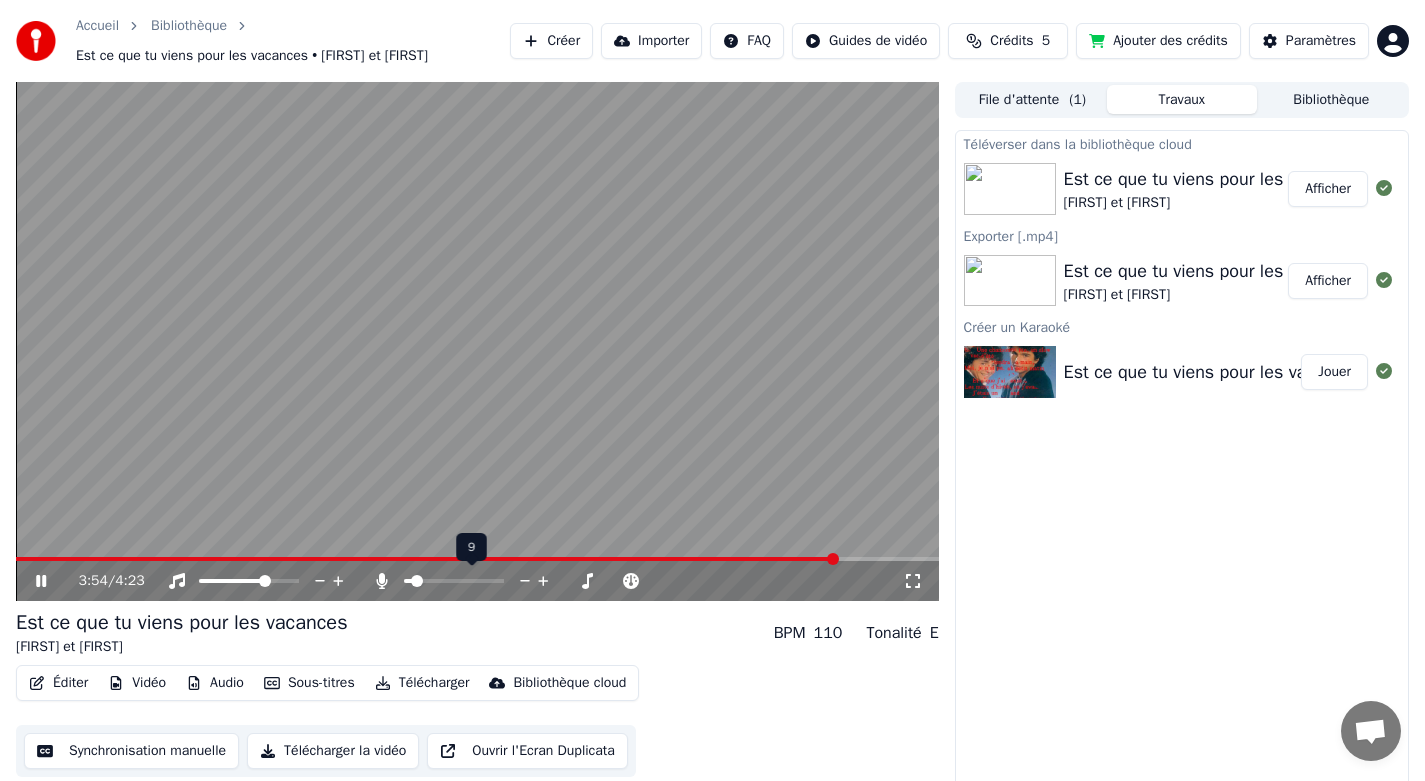 click at bounding box center (417, 581) 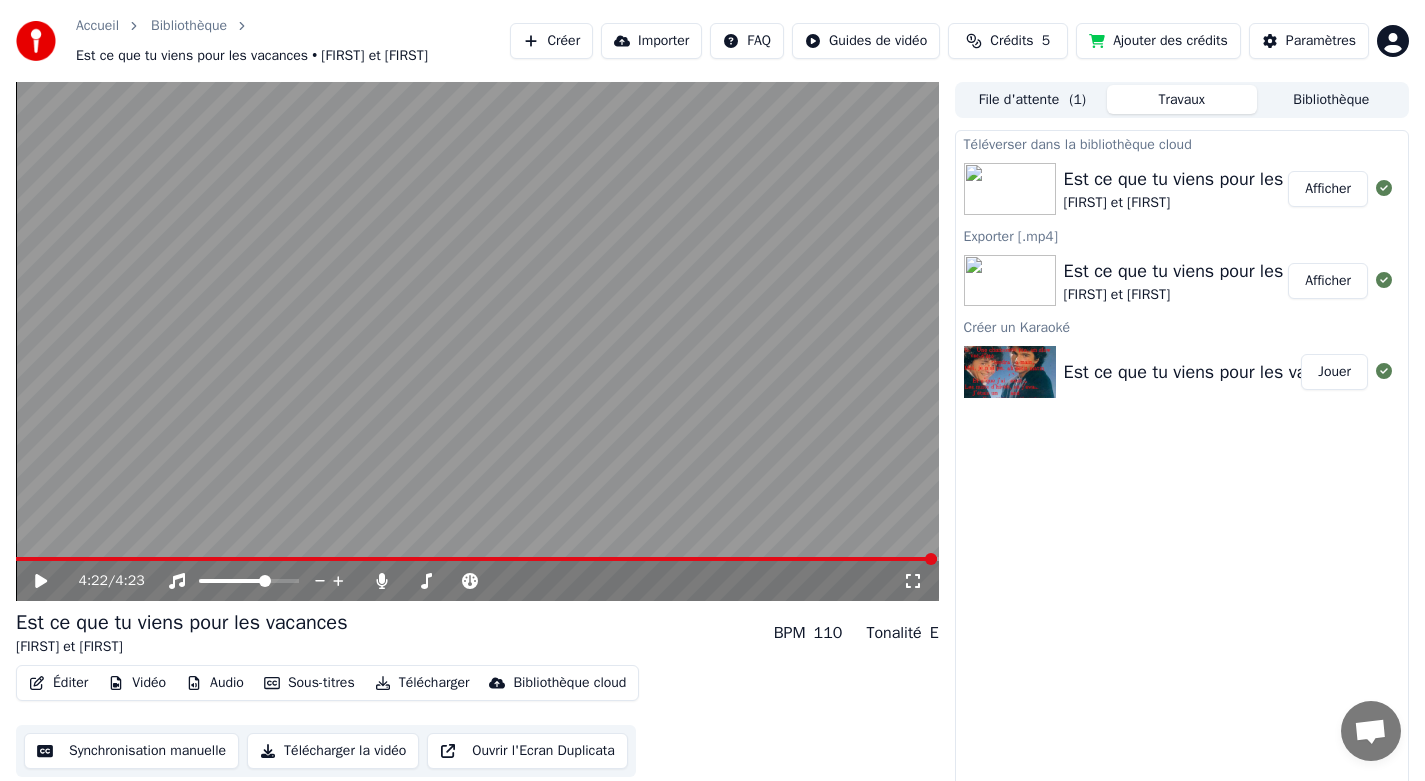 click at bounding box center [1010, 372] 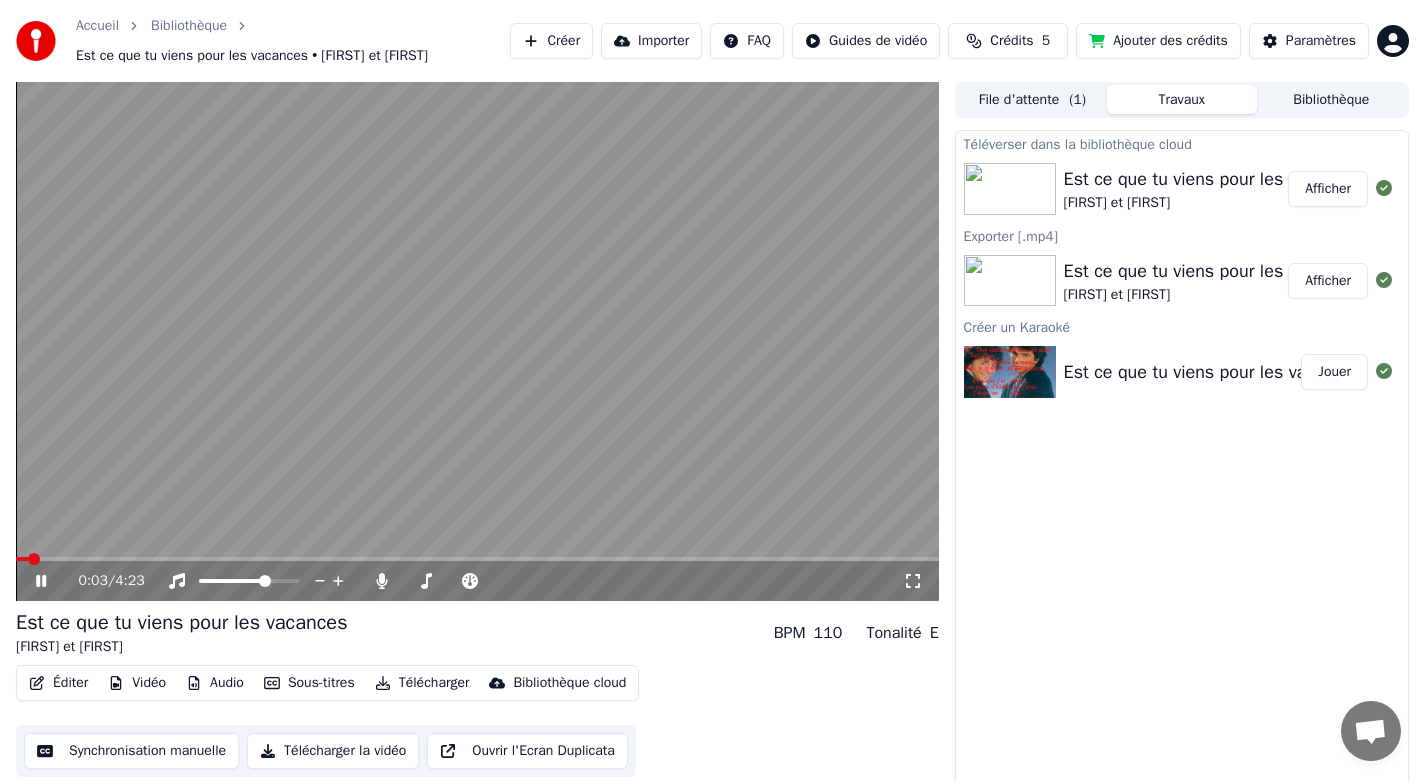 drag, startPoint x: 879, startPoint y: 386, endPoint x: 1197, endPoint y: 409, distance: 318.8307 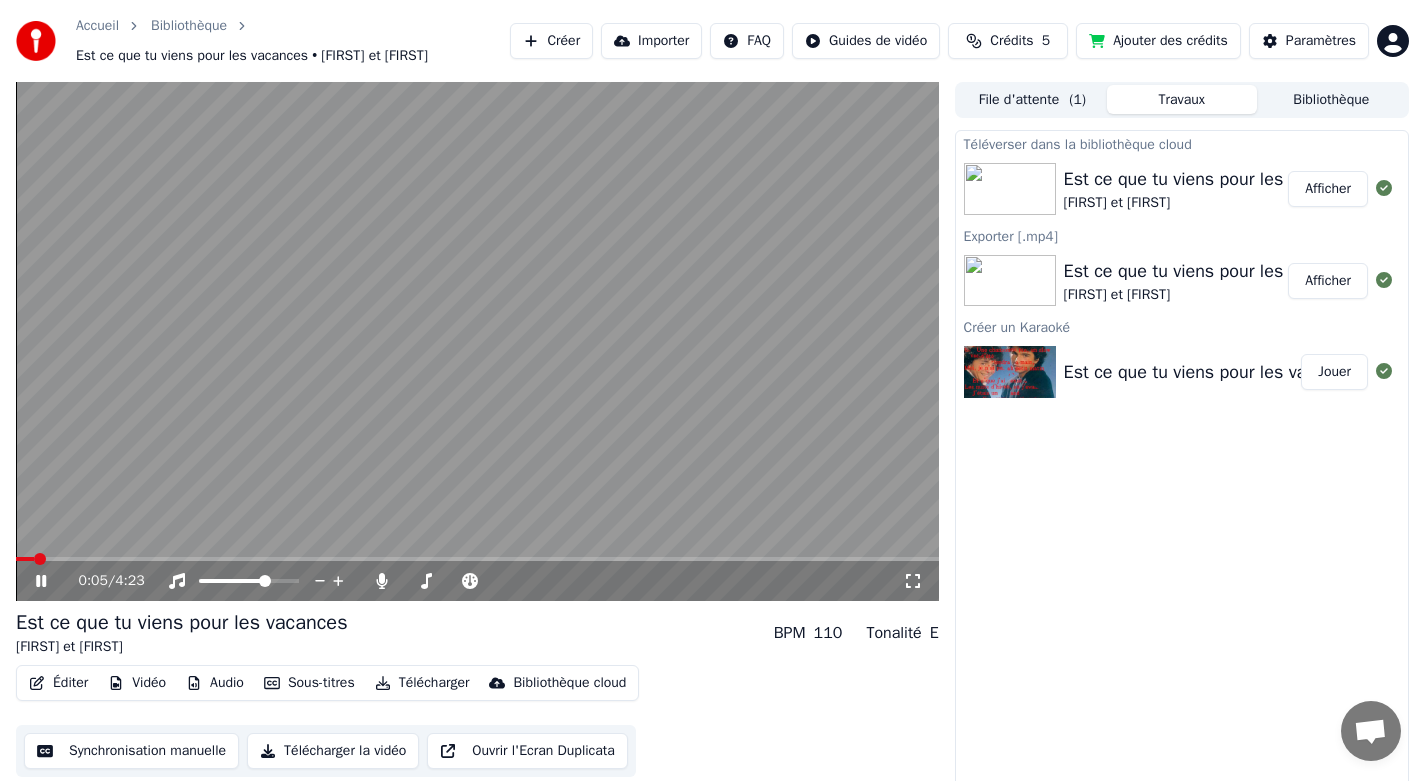 click 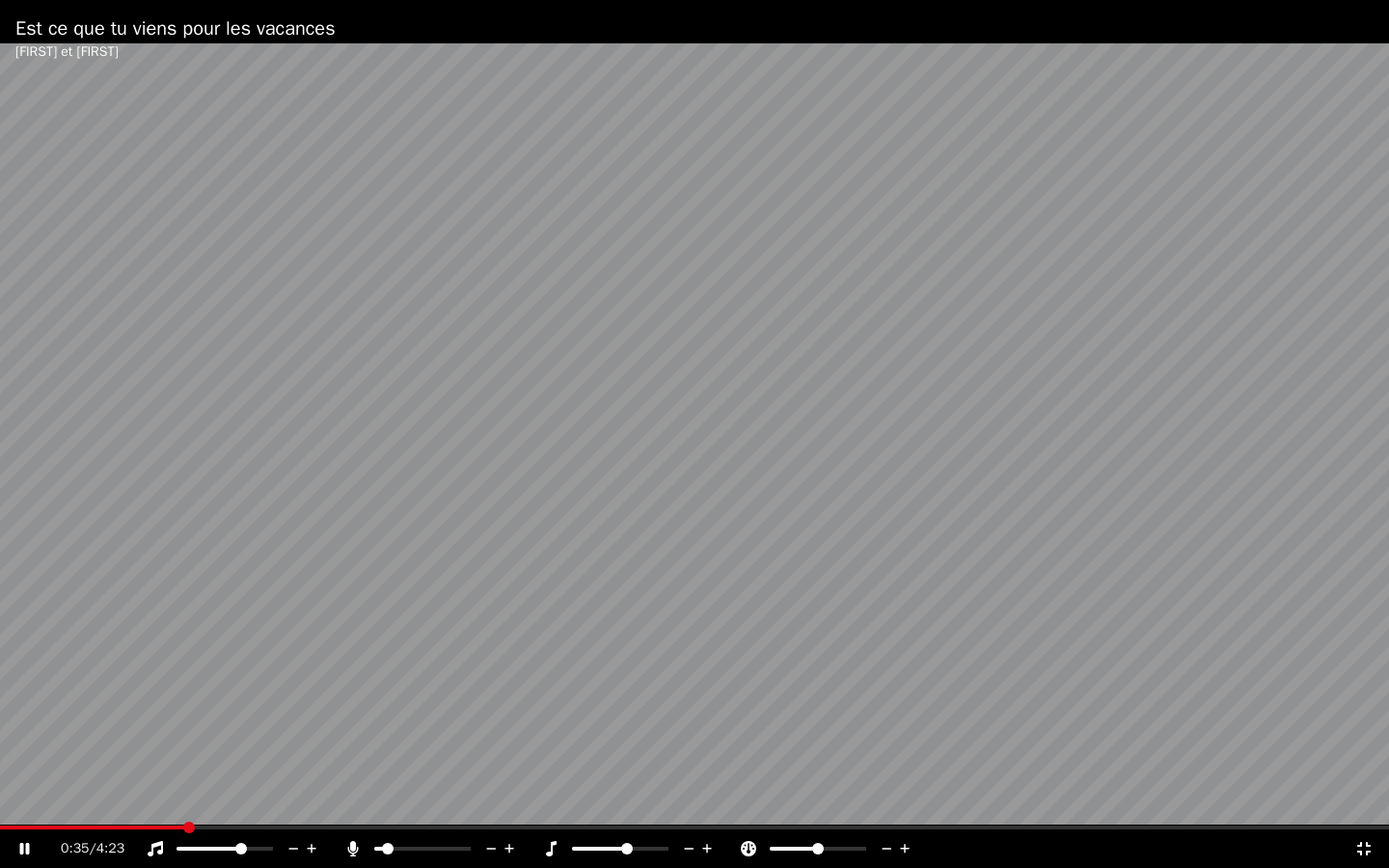 click at bounding box center [189, 827] 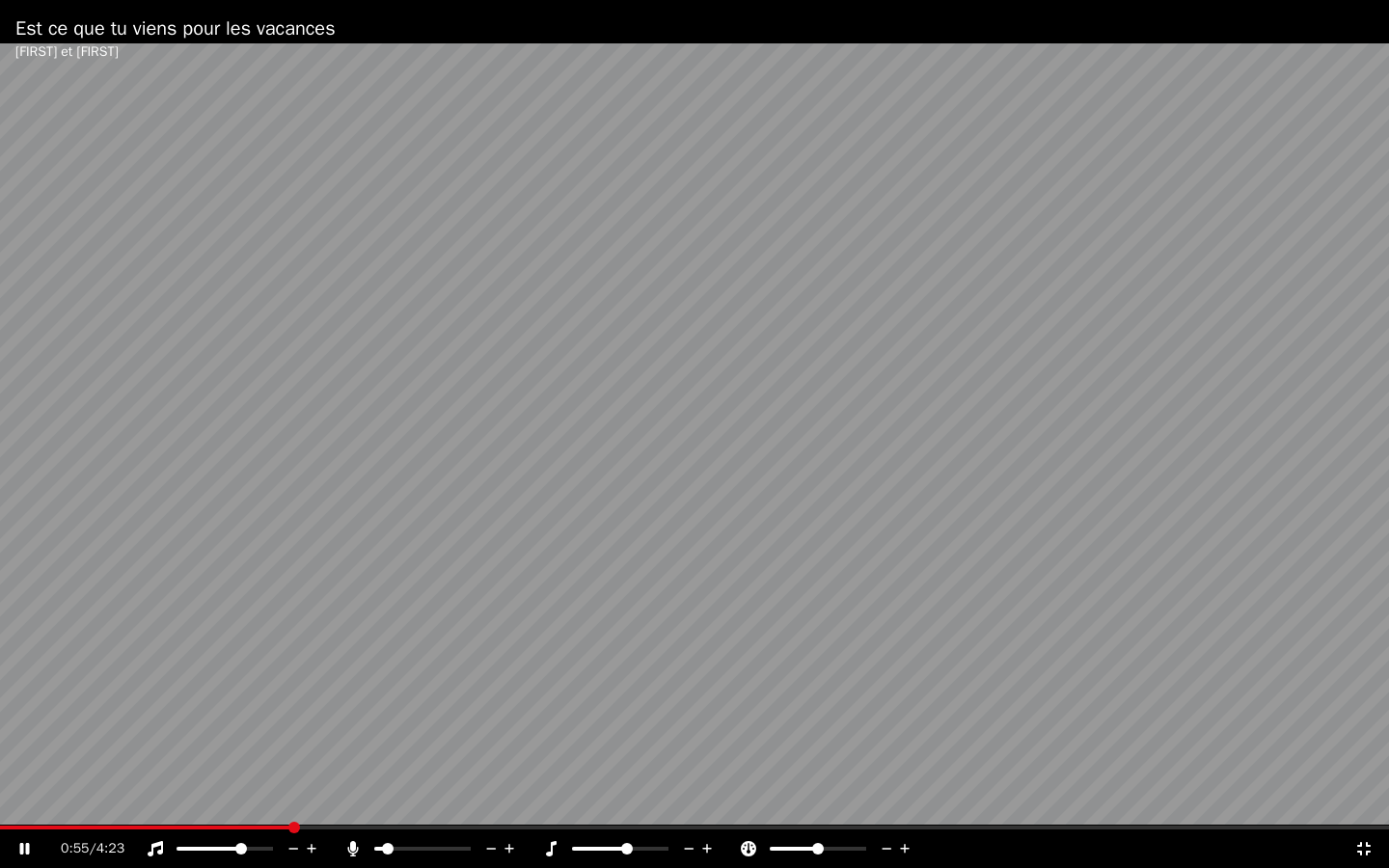 drag, startPoint x: 279, startPoint y: 829, endPoint x: 351, endPoint y: 832, distance: 72.062473 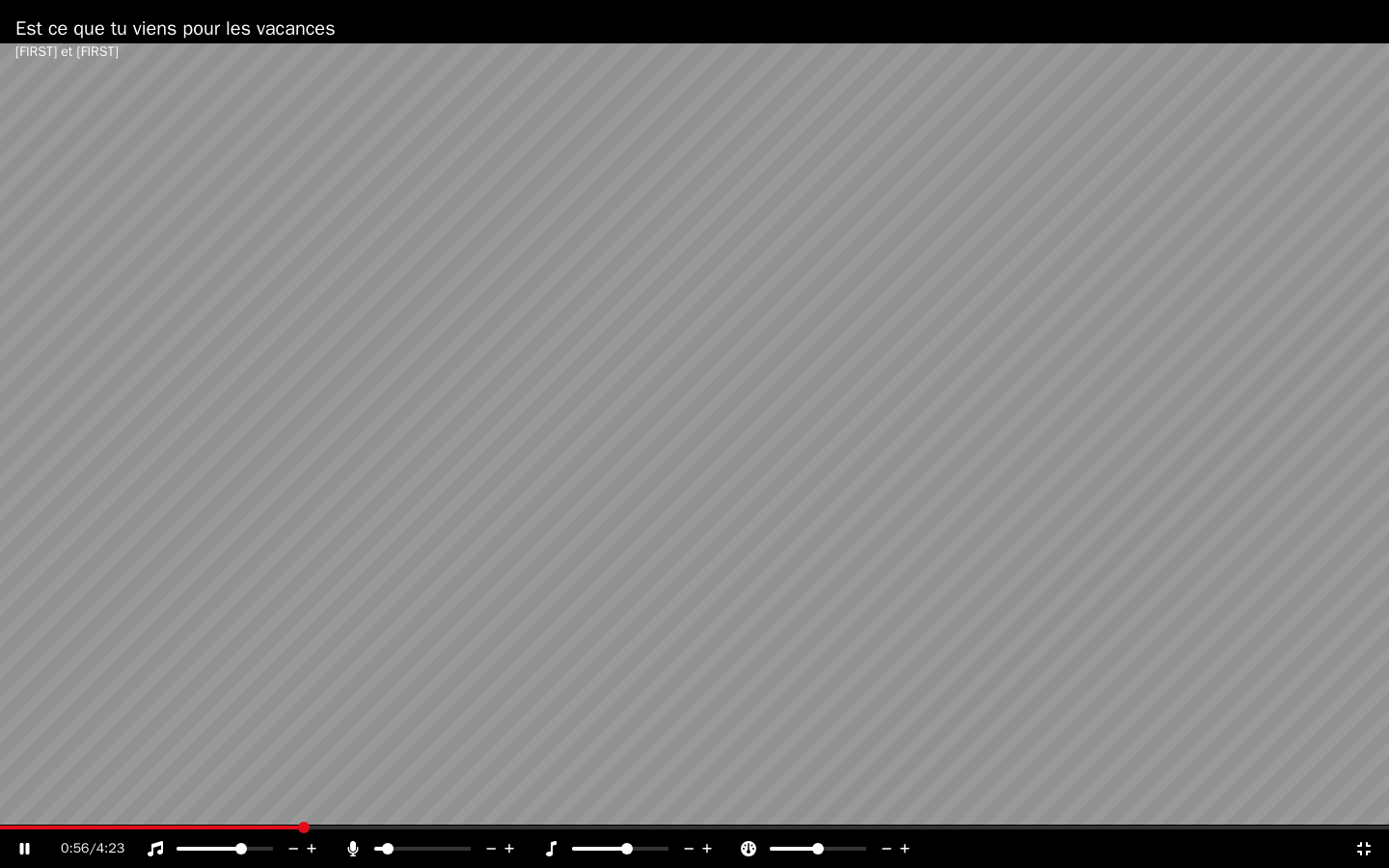 drag, startPoint x: 306, startPoint y: 833, endPoint x: 453, endPoint y: 812, distance: 148.49242 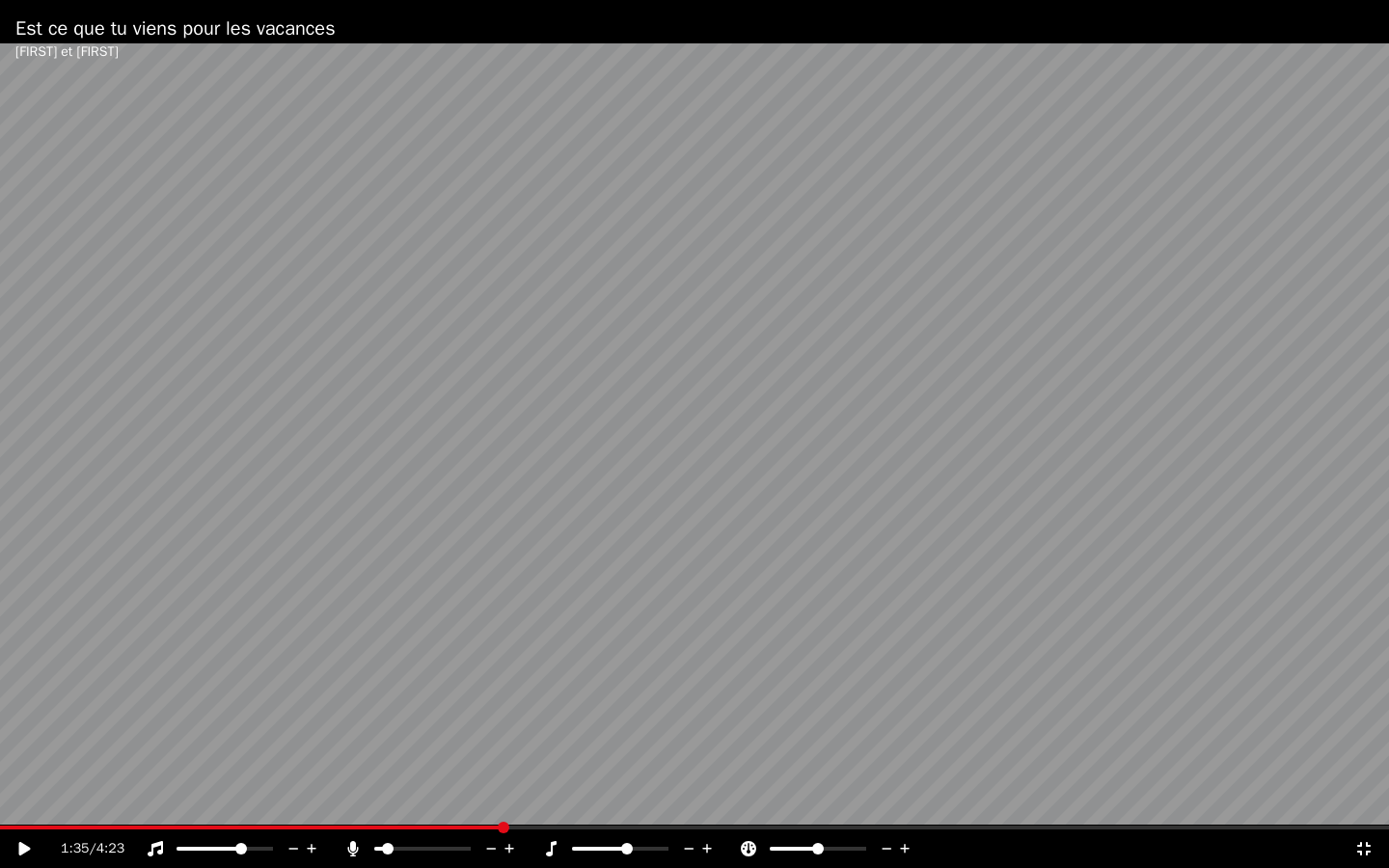 click on "Est ce que tu viens pour les vacances [FIRST] et [FIRST] 1:35  /  4:23" at bounding box center [694, 434] 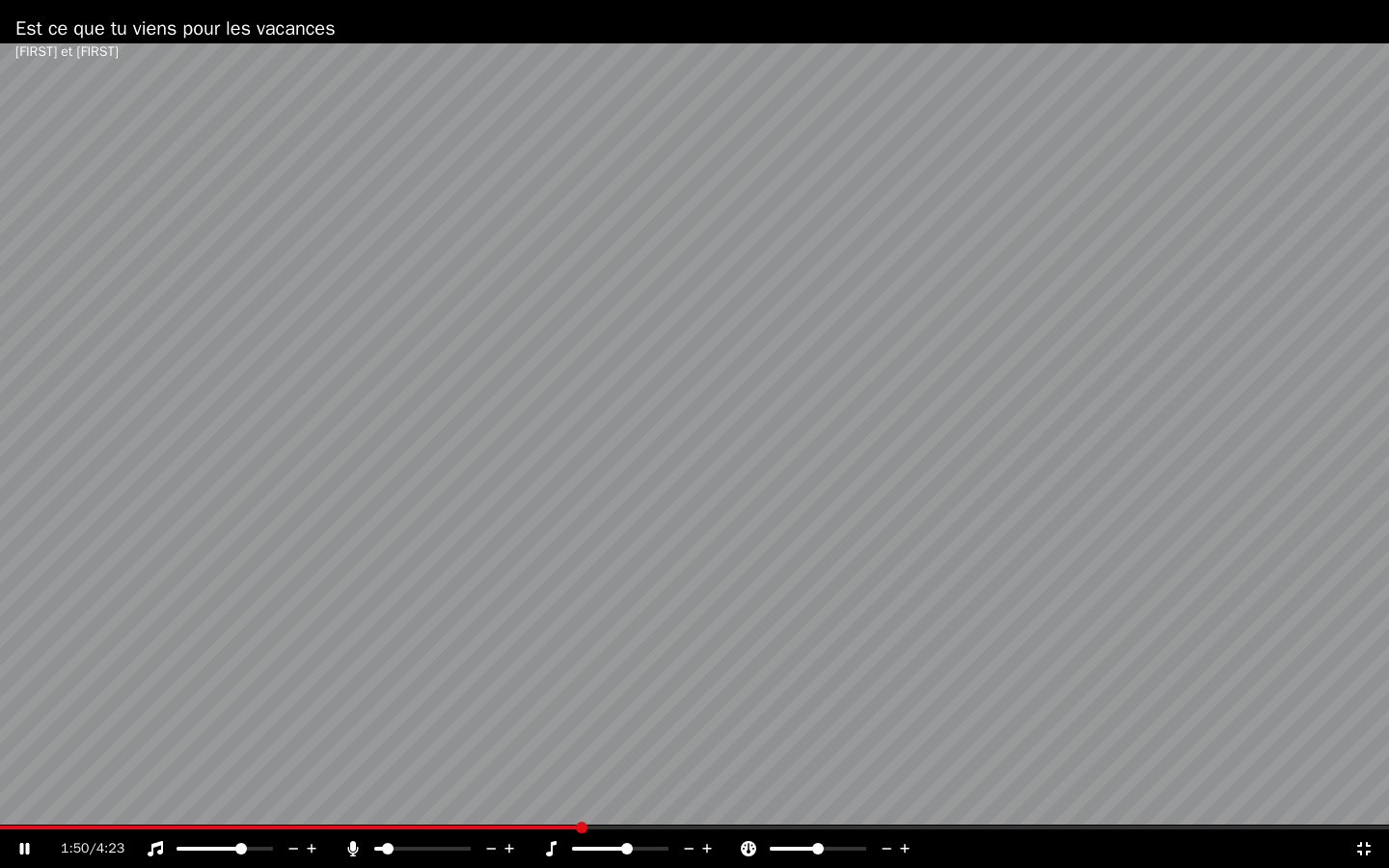 drag, startPoint x: 583, startPoint y: 835, endPoint x: 740, endPoint y: 836, distance: 157.00318 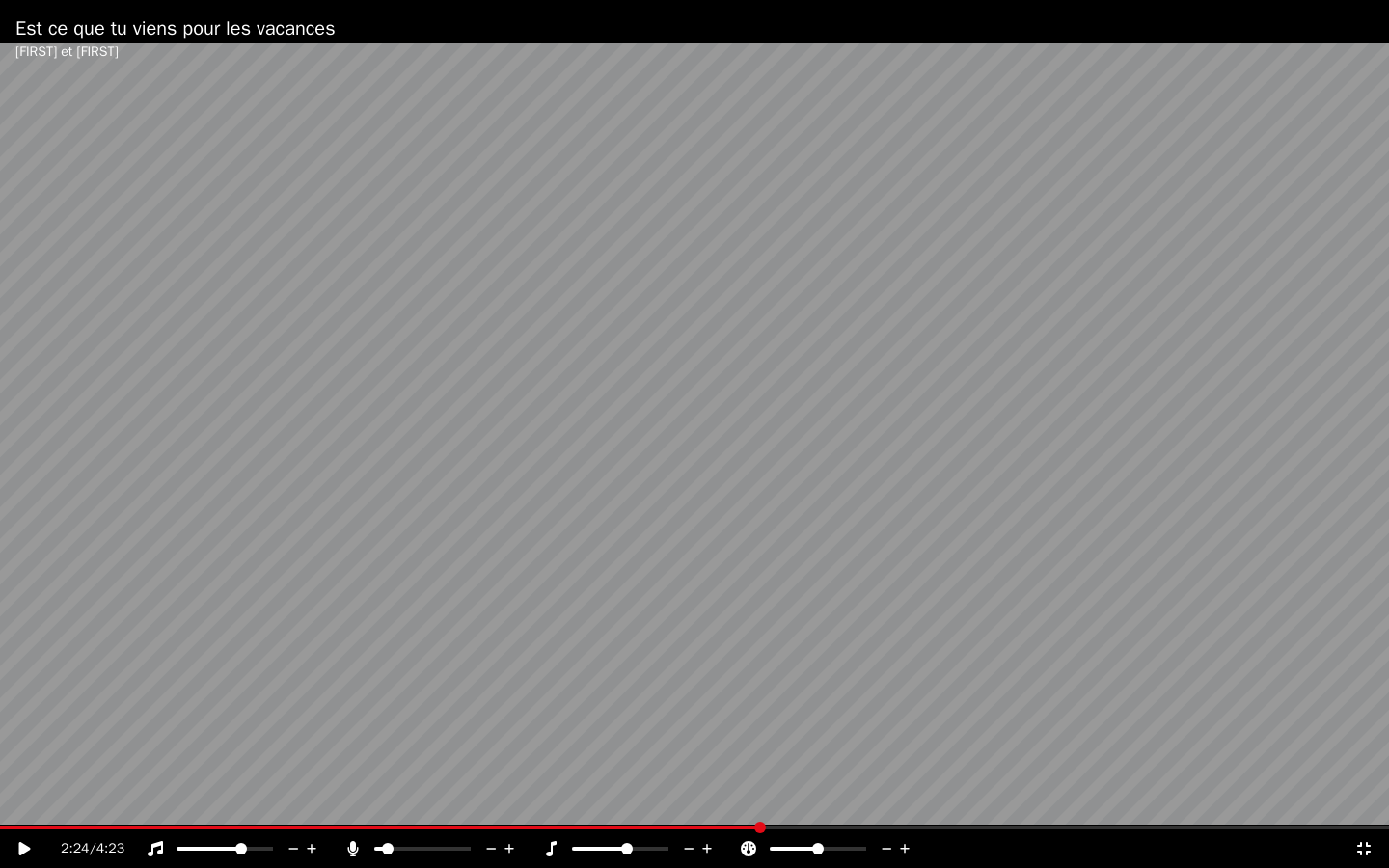 click at bounding box center (760, 827) 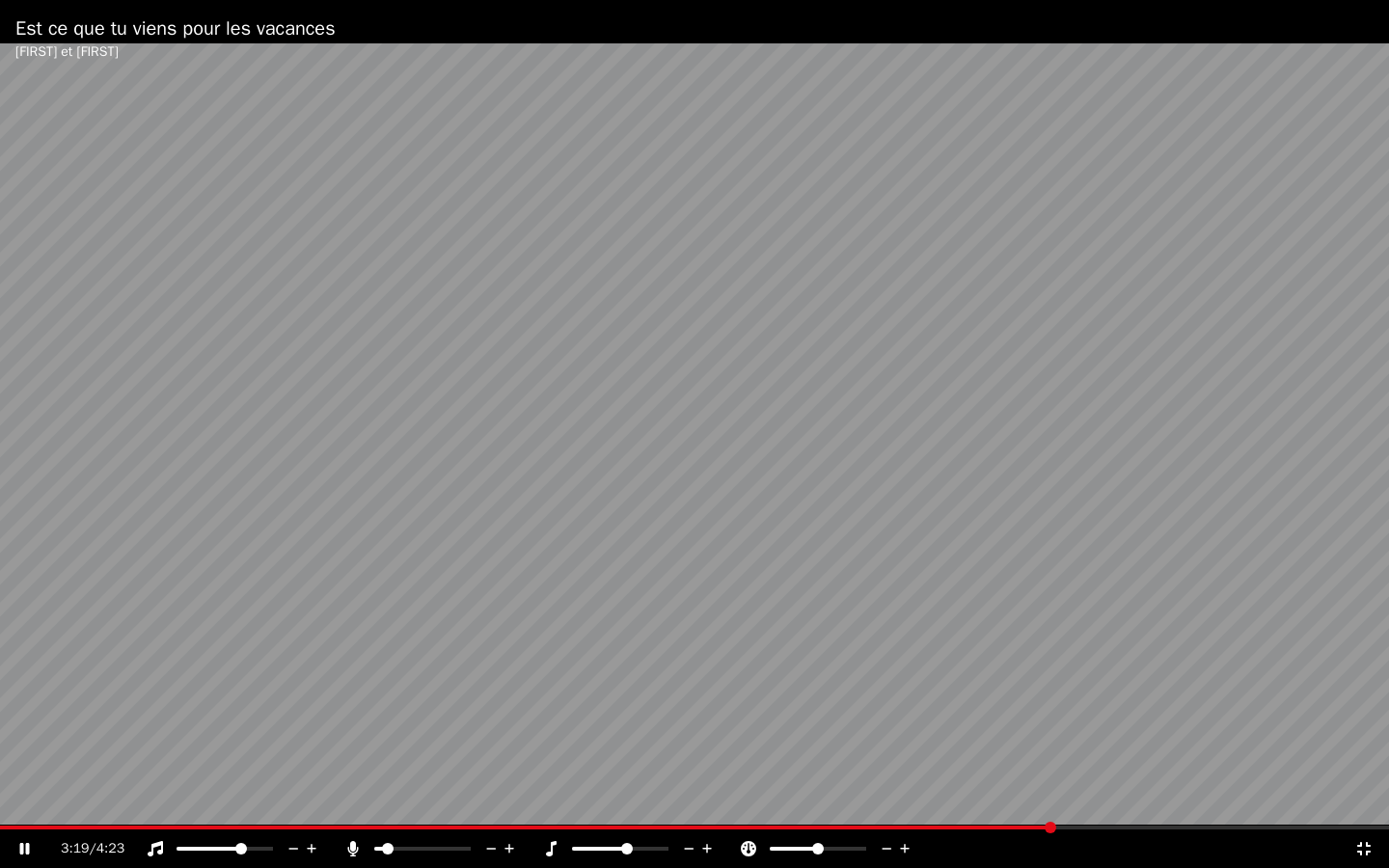 click at bounding box center (627, 849) 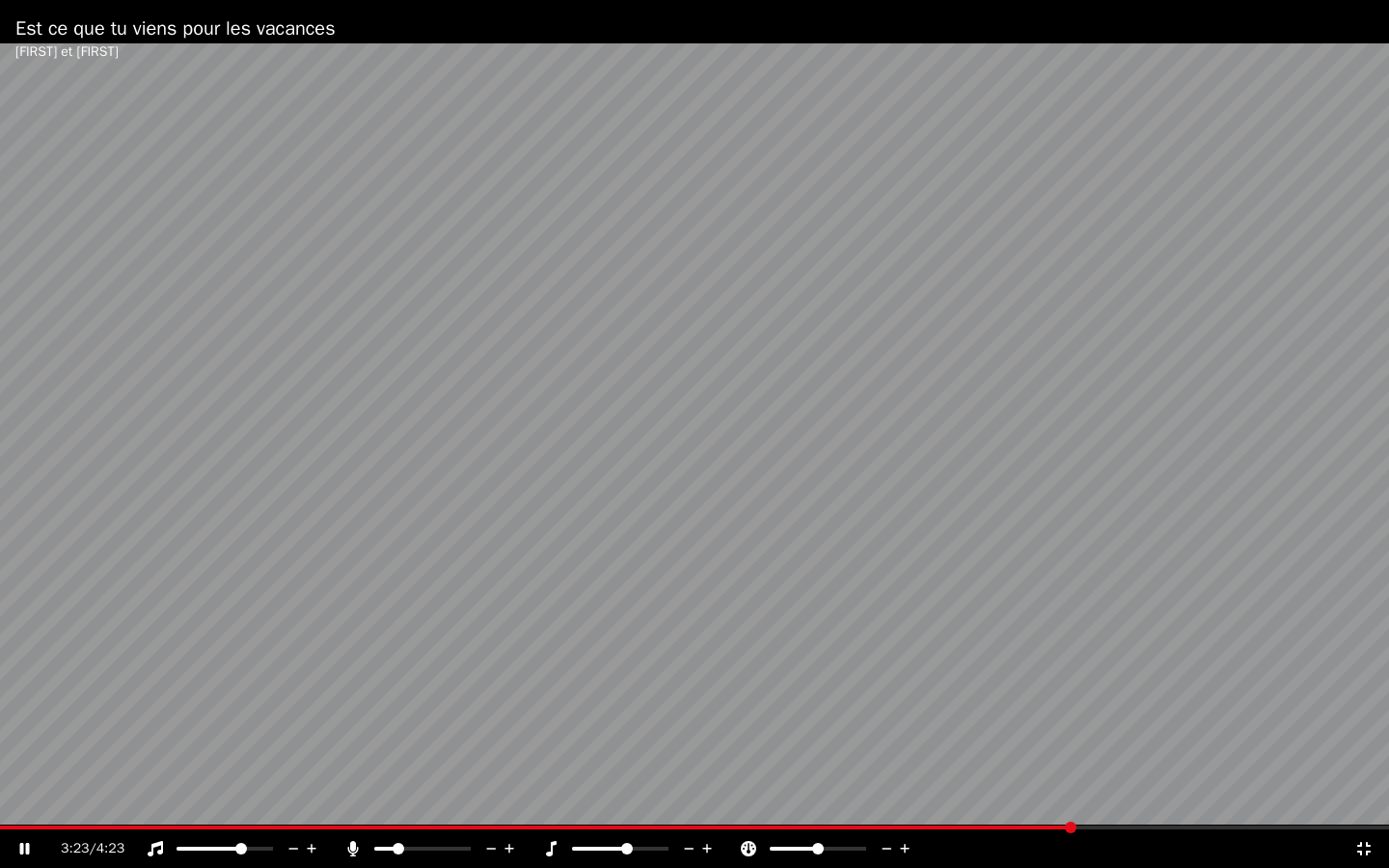 click at bounding box center [398, 849] 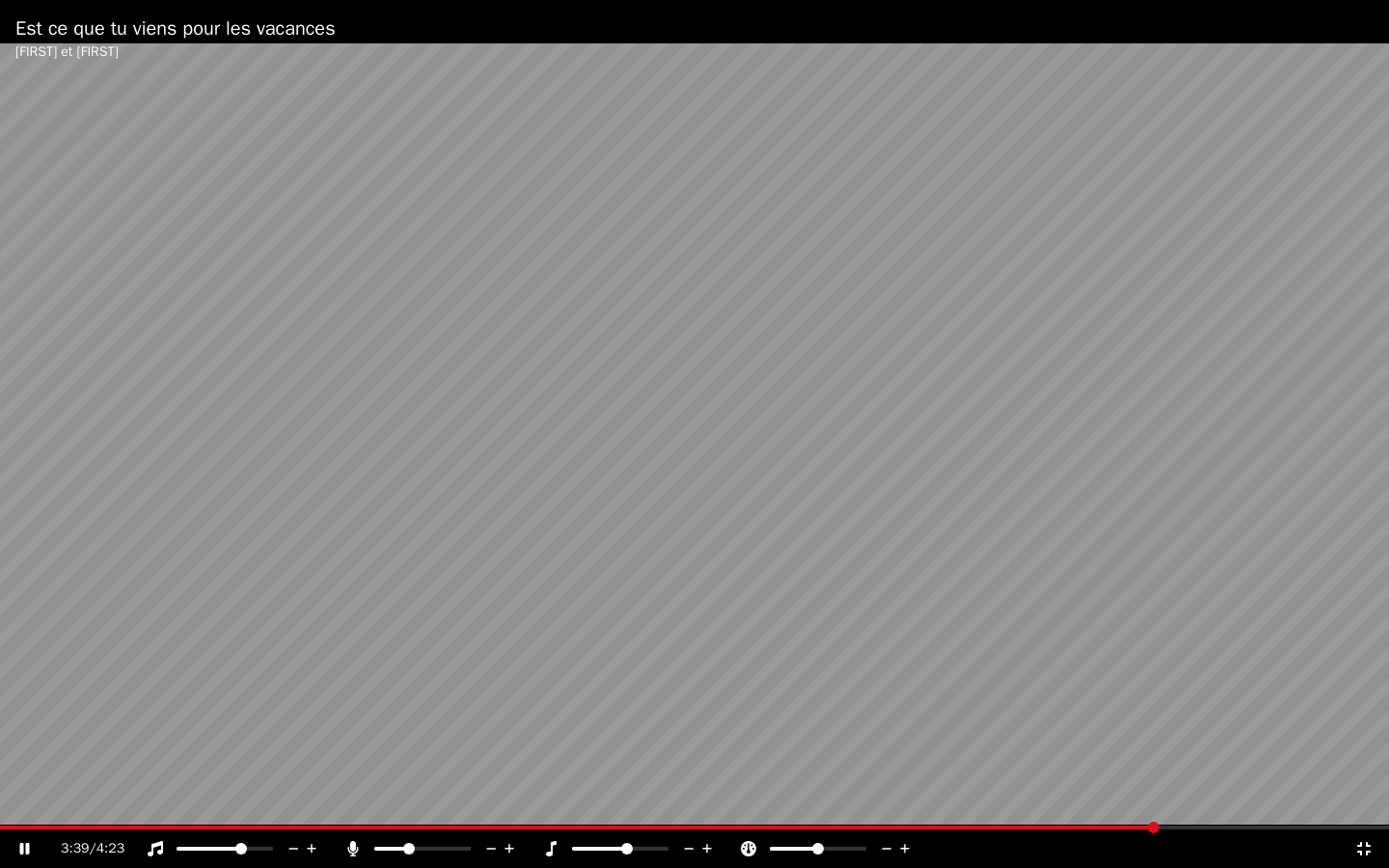 click at bounding box center [422, 849] 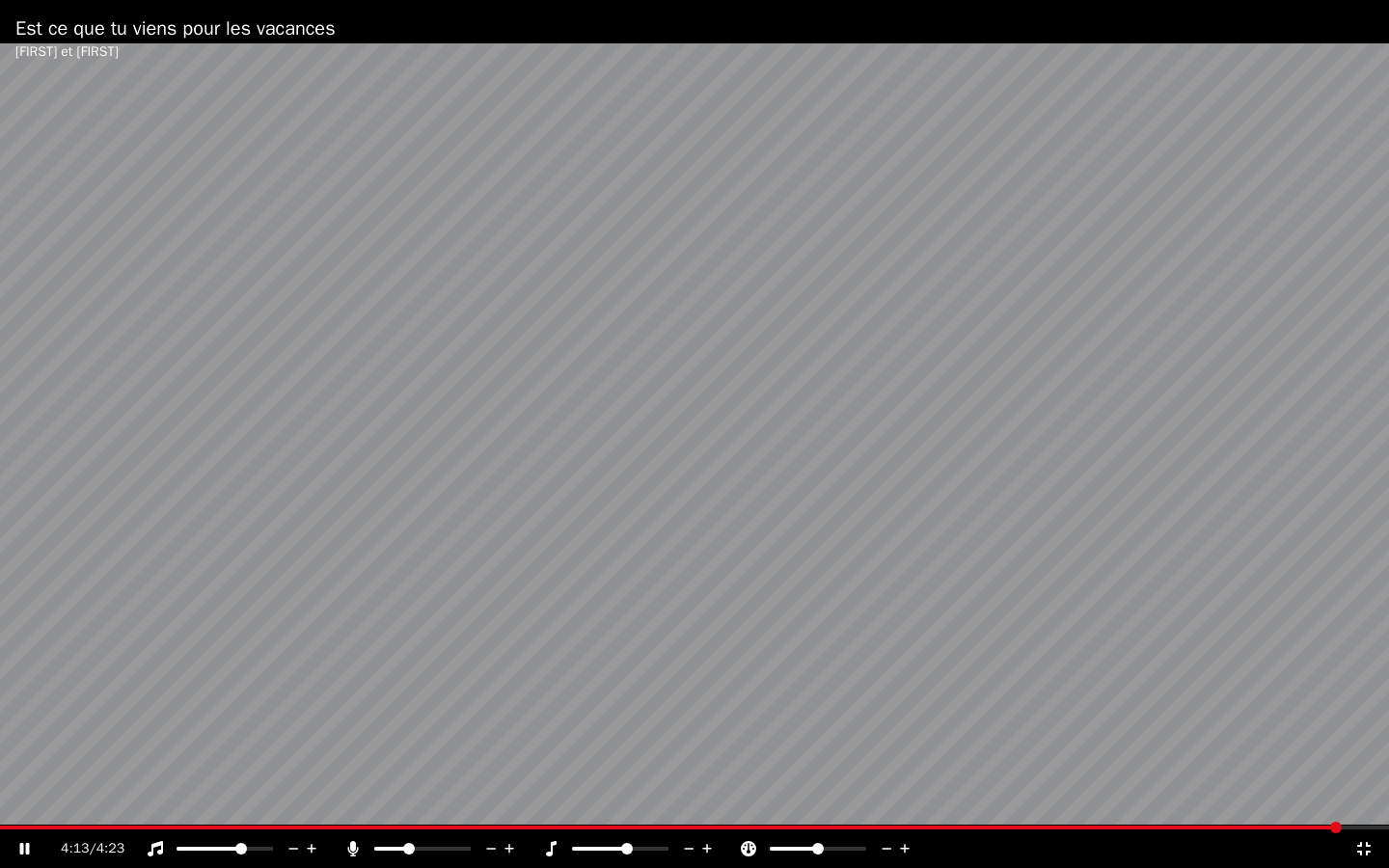 click at bounding box center (694, 434) 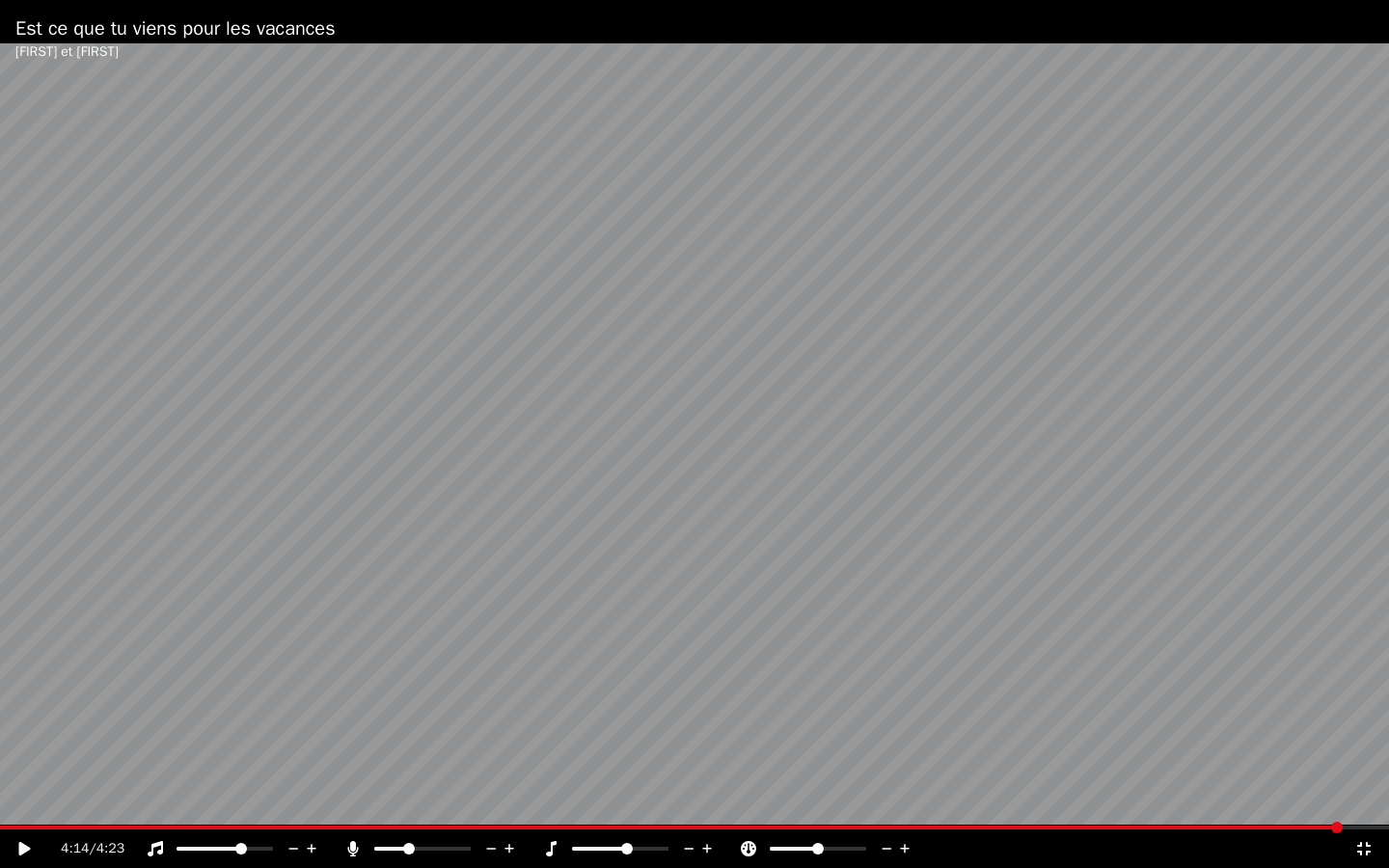 click at bounding box center (694, 434) 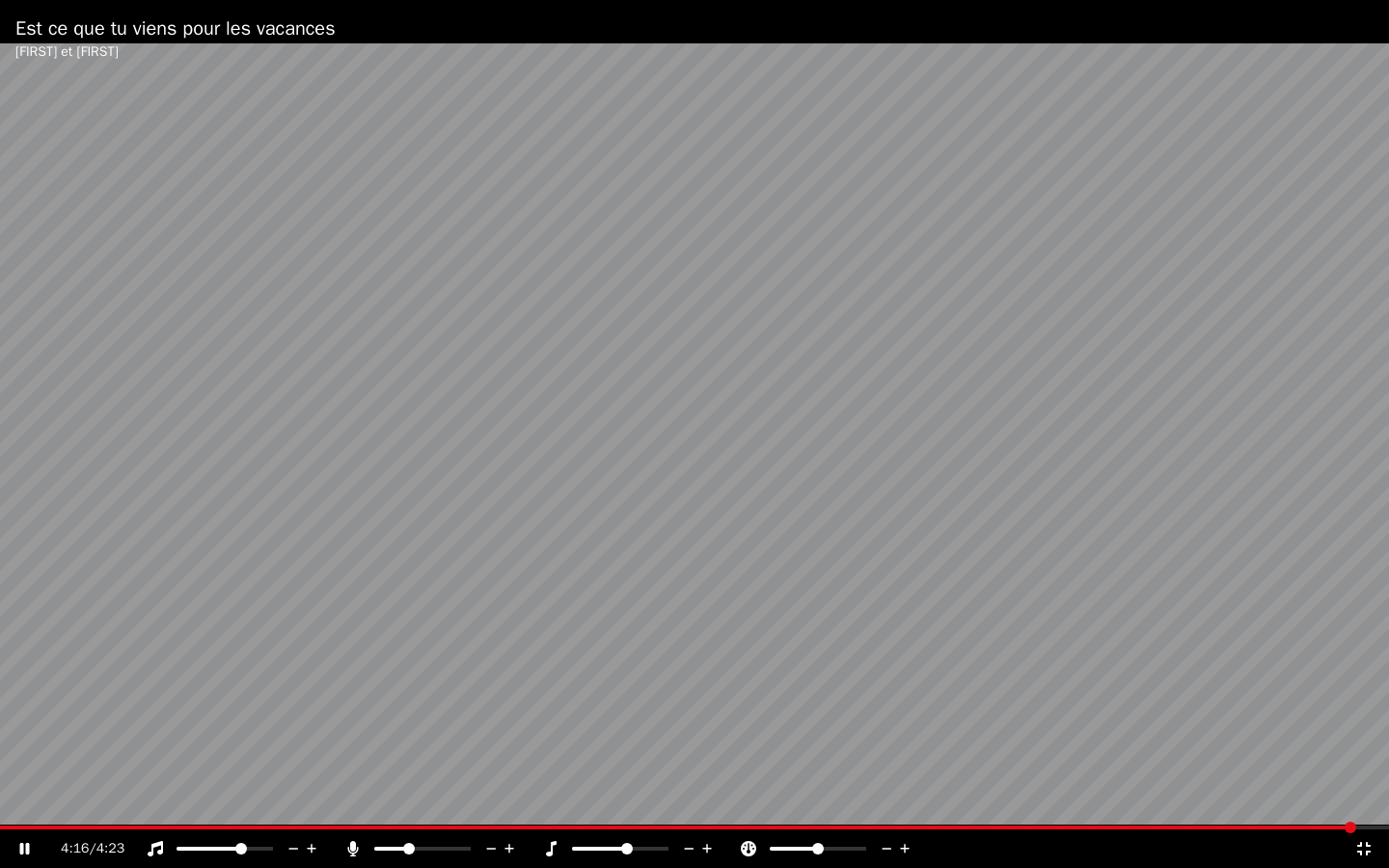 click 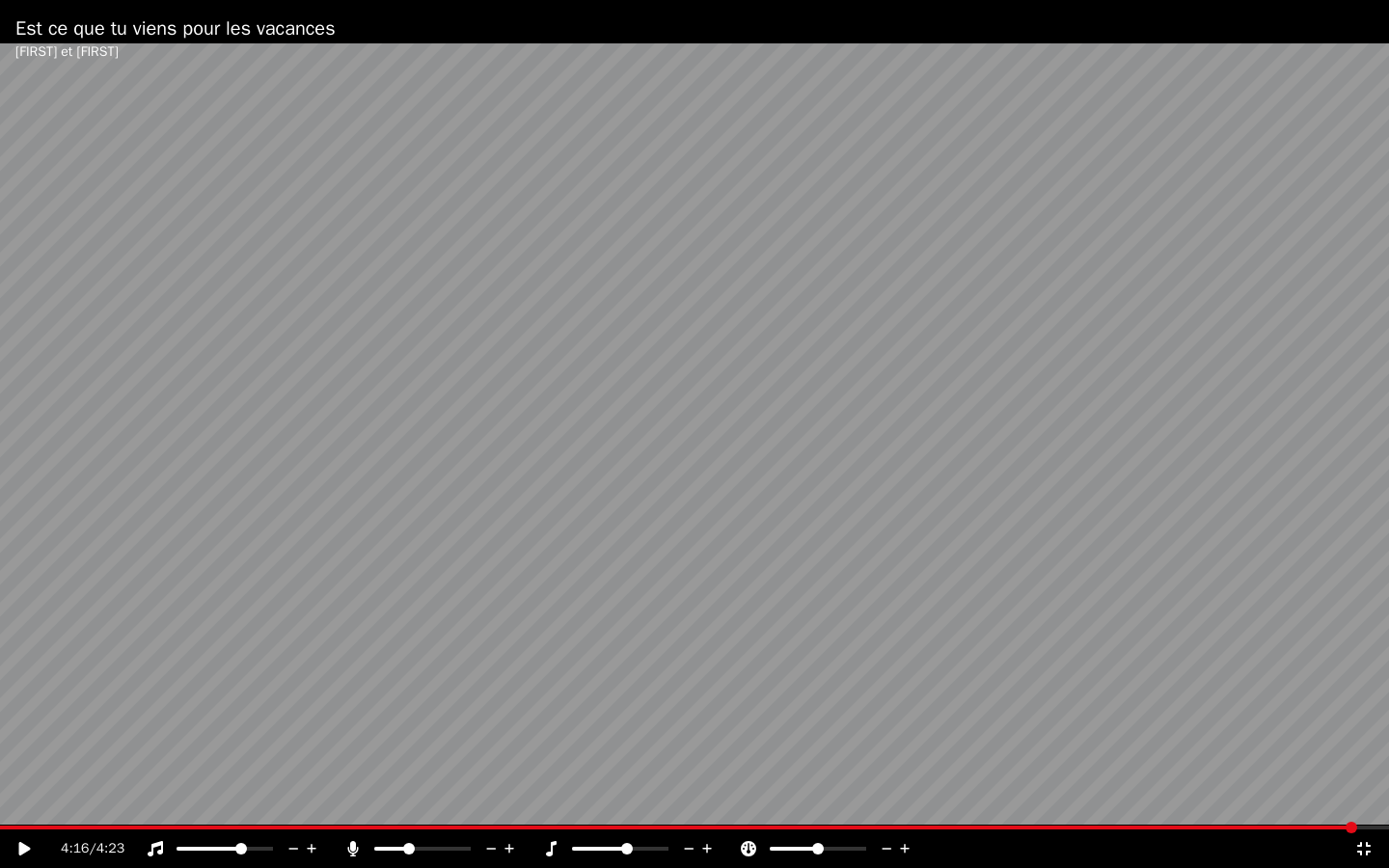 click 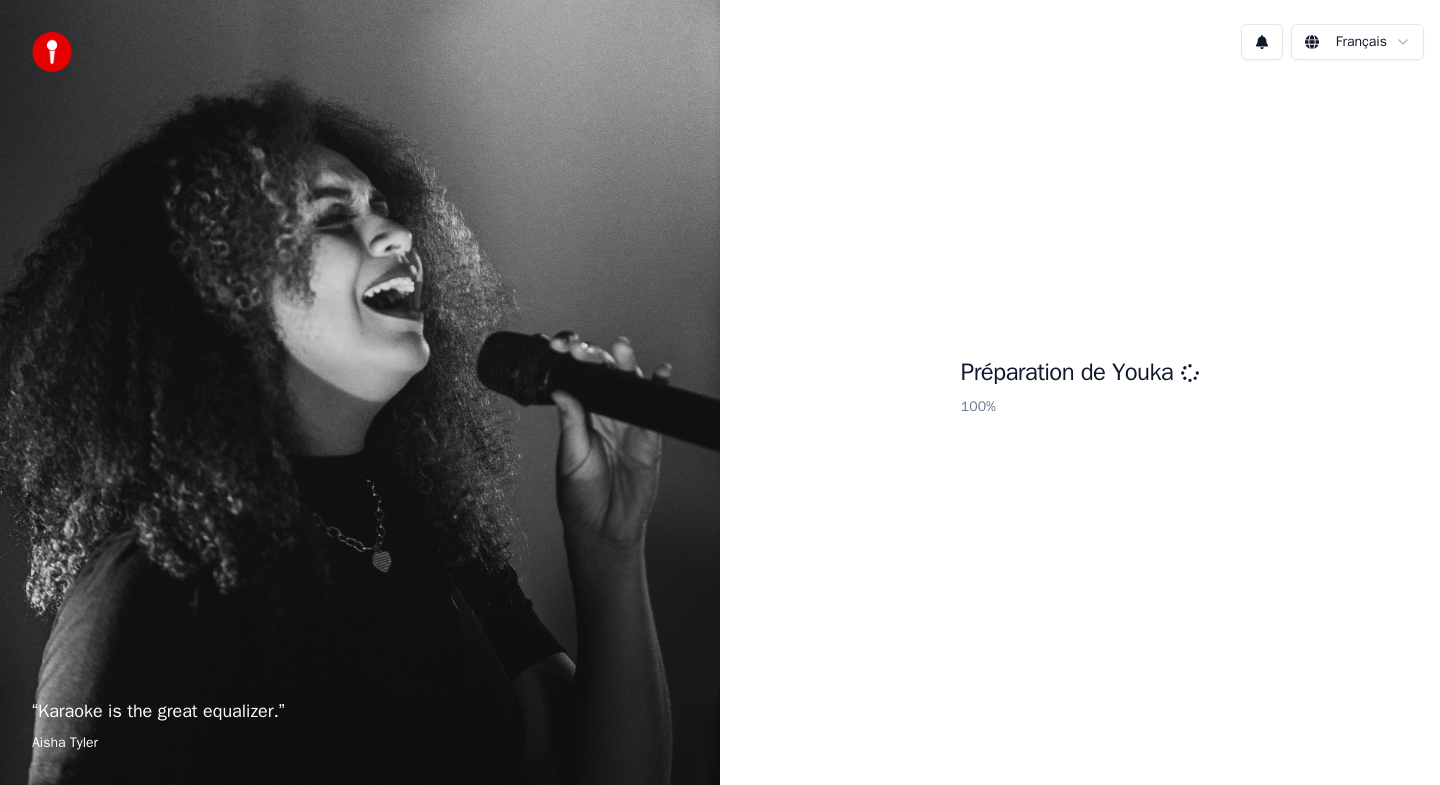 scroll, scrollTop: 0, scrollLeft: 0, axis: both 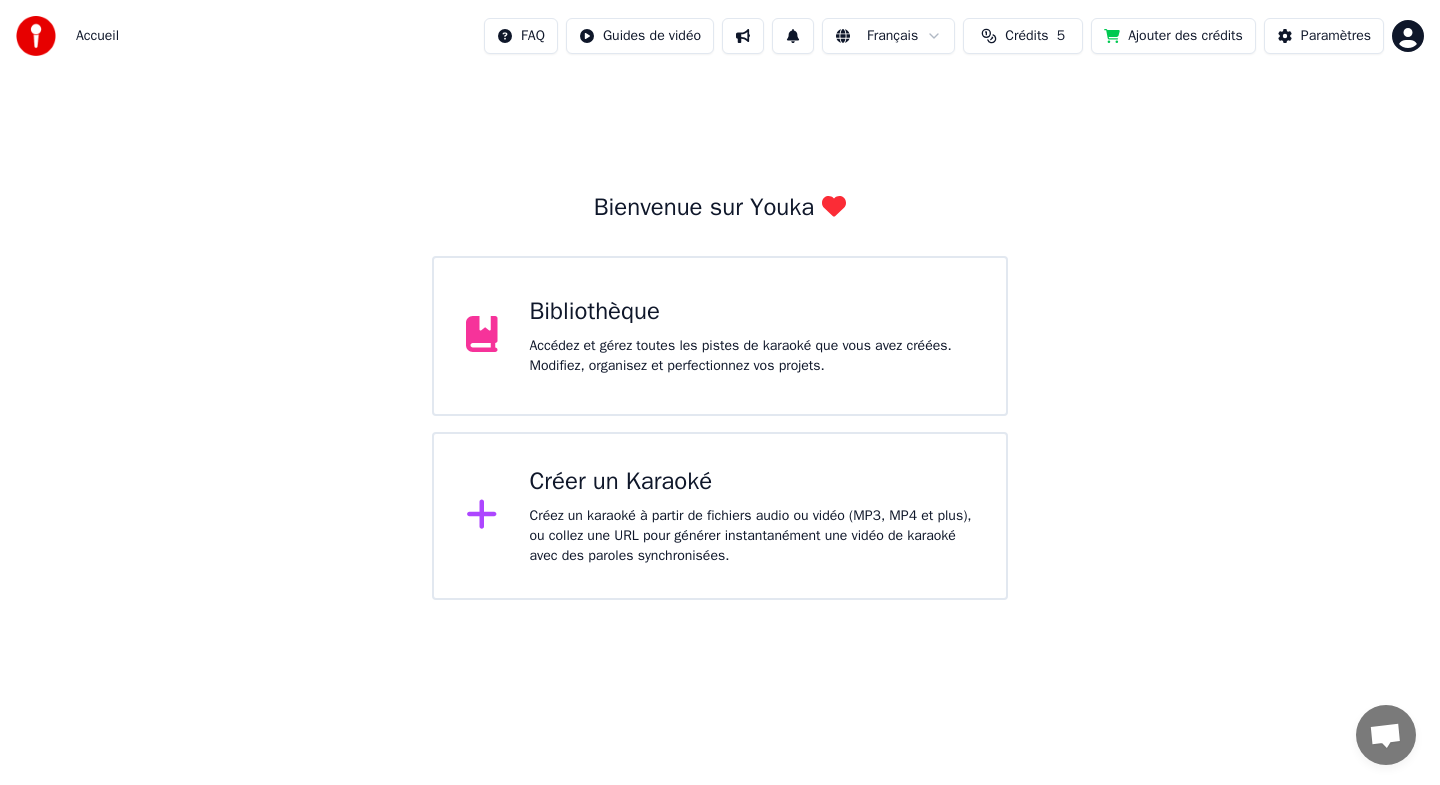 click on "Bienvenue sur Youka Bibliothèque Accédez et gérez toutes les pistes de karaoké que vous avez créées. Modifiez, organisez et perfectionnez vos projets. Créer un Karaoké Créez un karaoké à partir de fichiers audio ou vidéo (MP3, MP4 et plus), ou collez une URL pour générer instantanément une vidéo de karaoké avec des paroles synchronisées." at bounding box center (720, 336) 